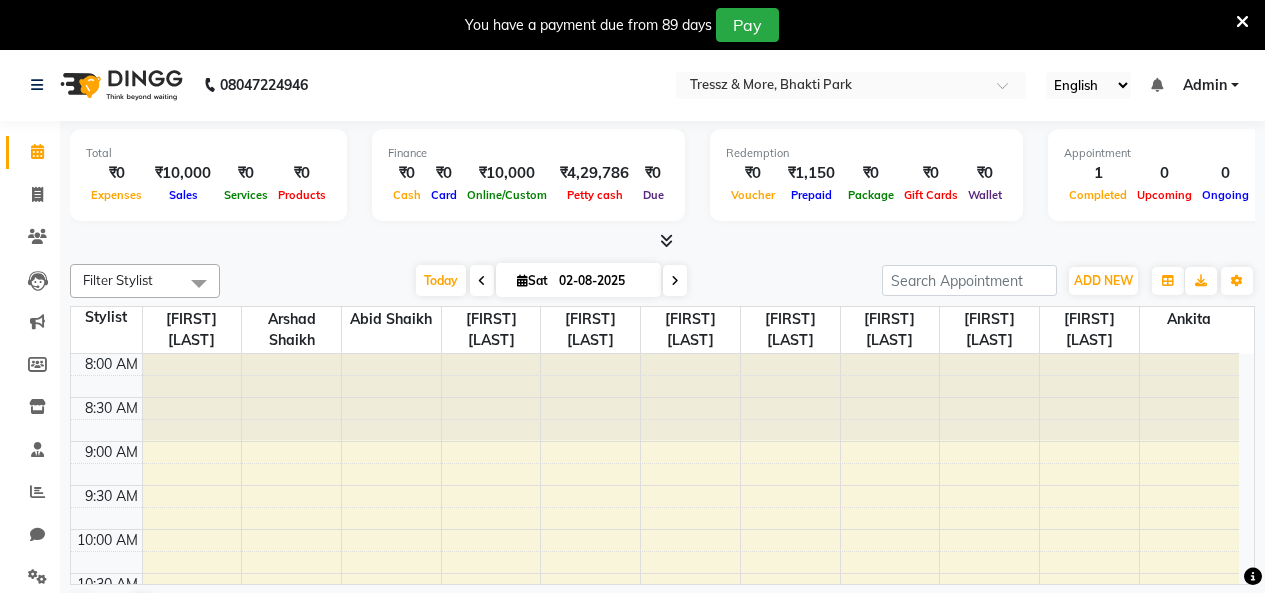 scroll, scrollTop: 0, scrollLeft: 0, axis: both 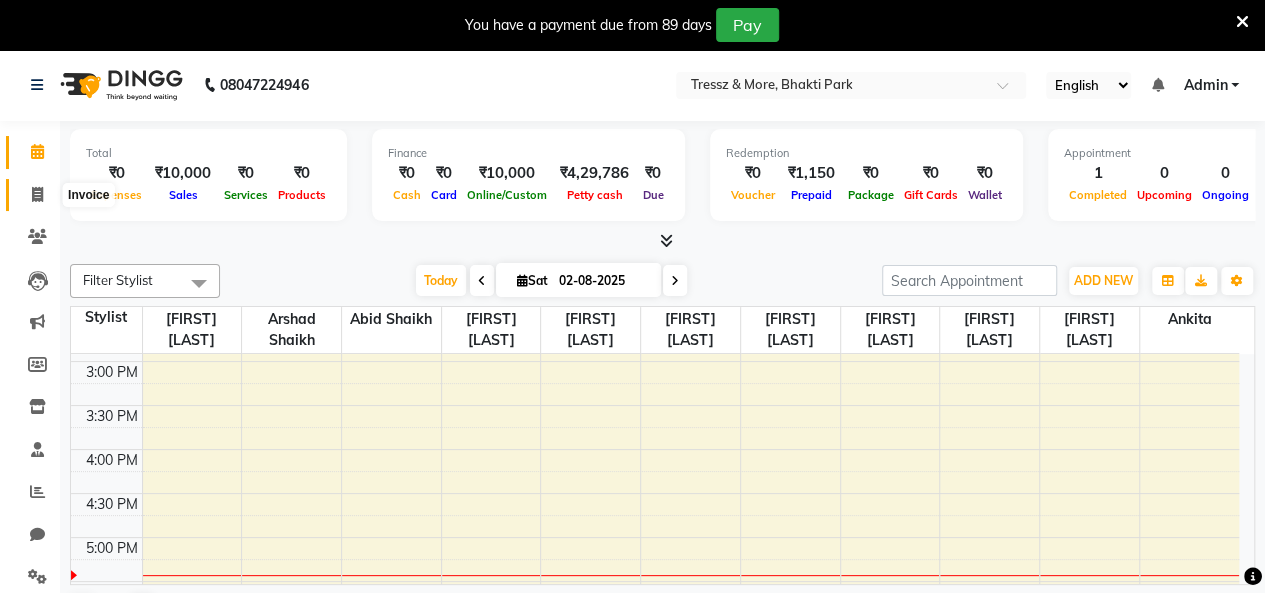 click 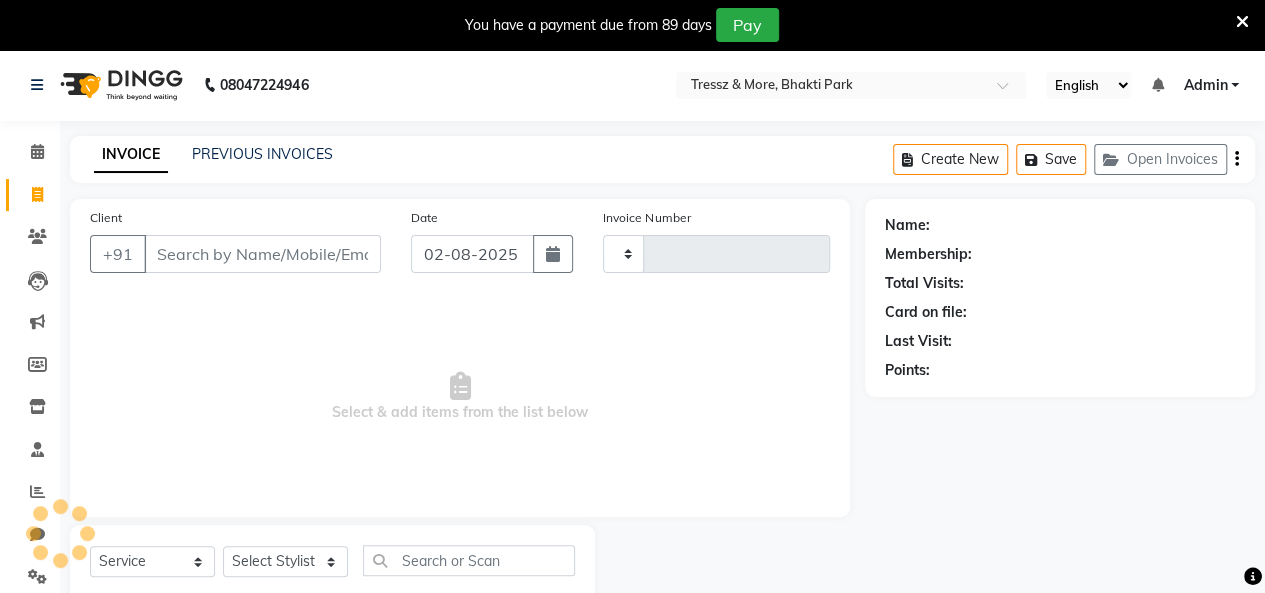 type on "1597" 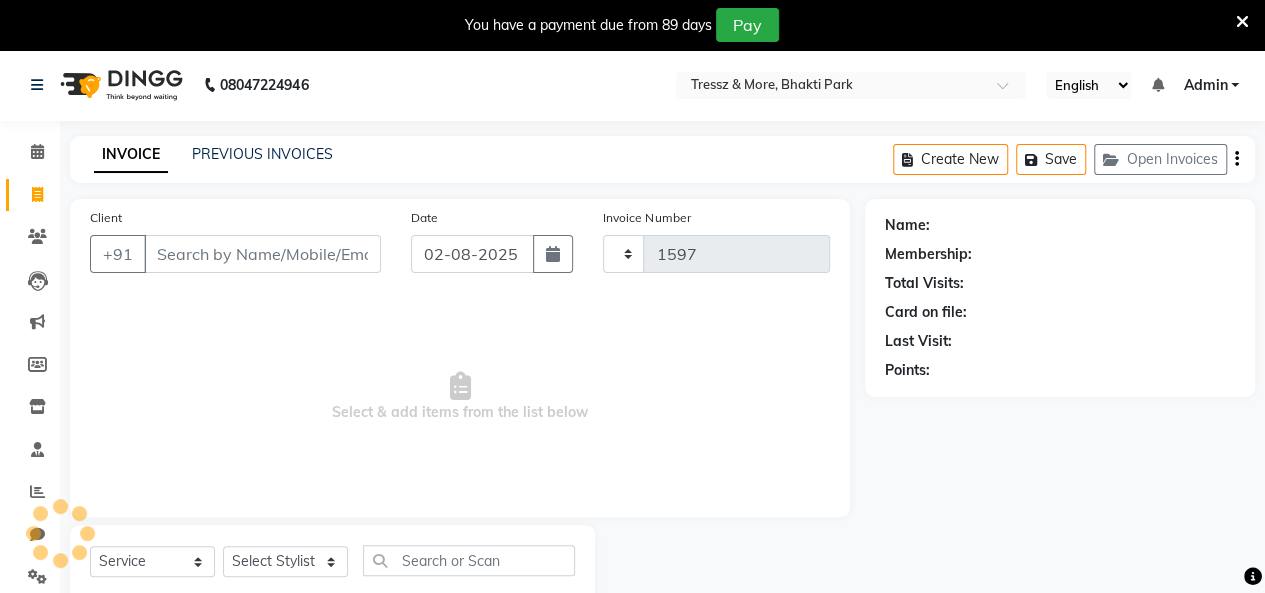 select on "3037" 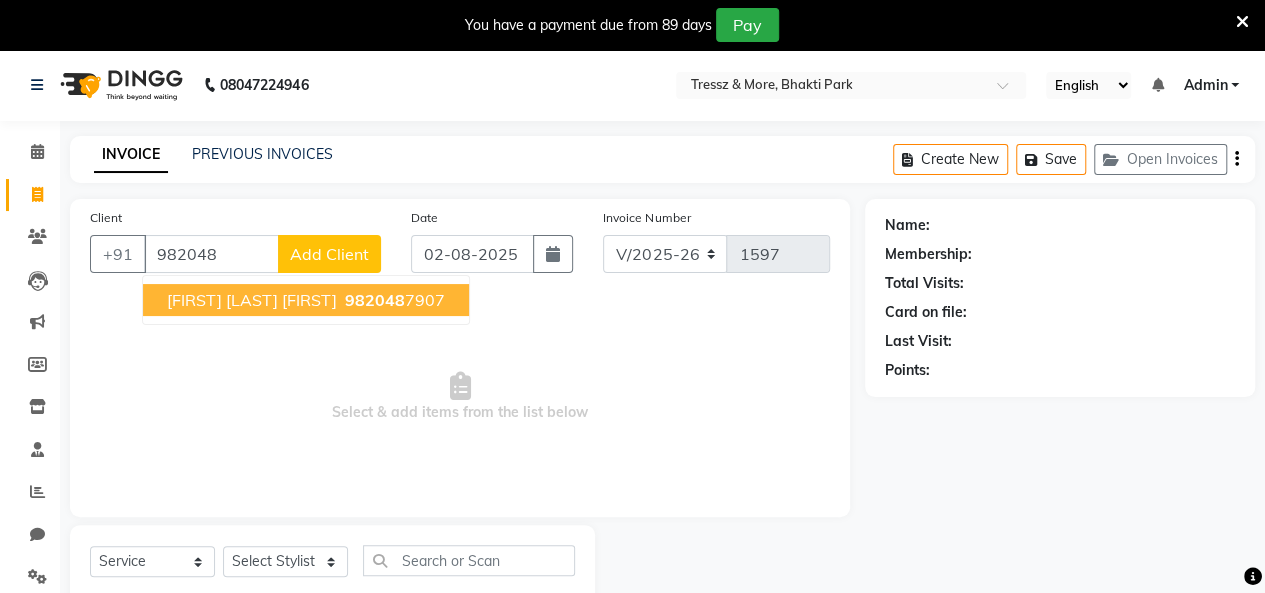 click on "[FIRST] [LAST] [FIRST]" at bounding box center [252, 300] 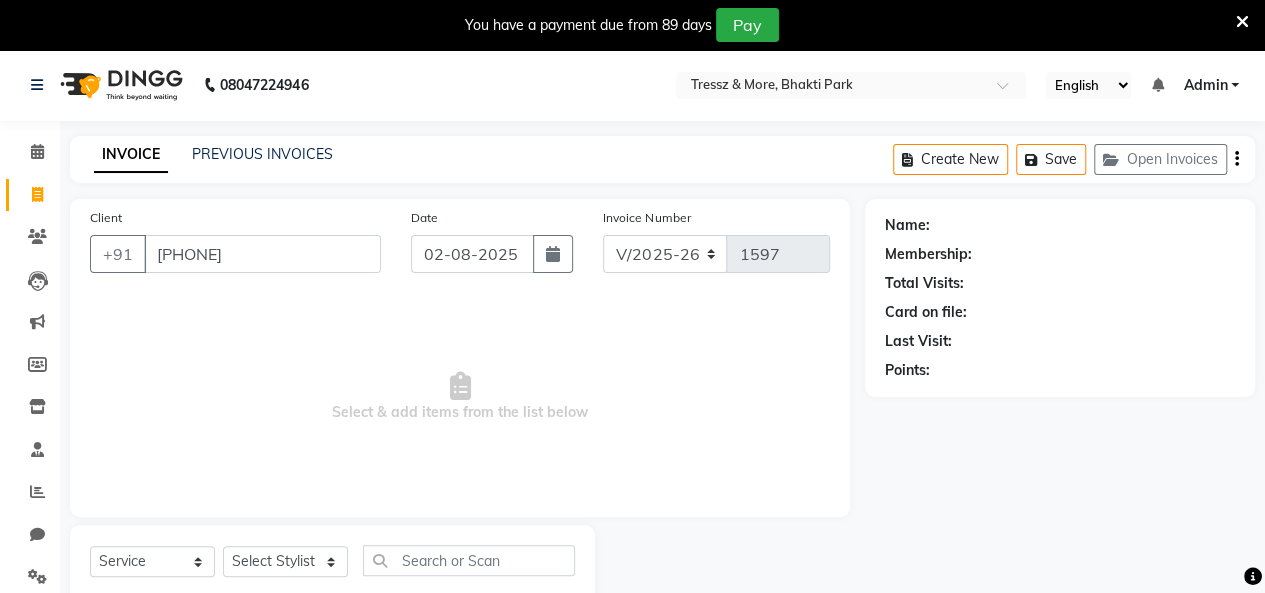 type on "[PHONE]" 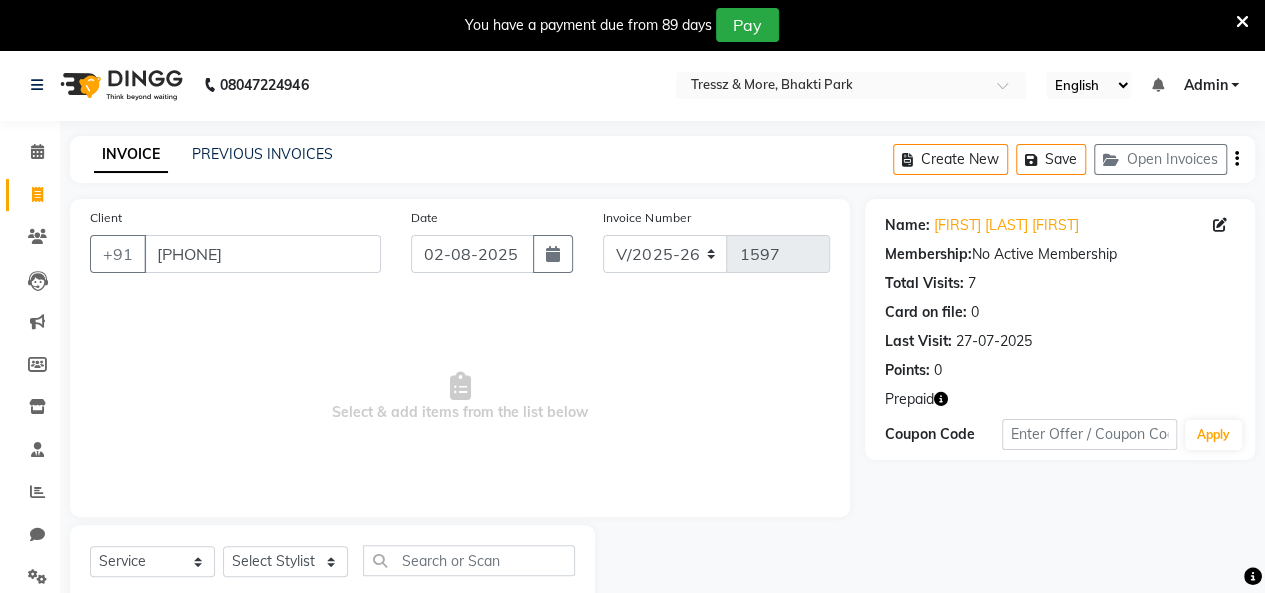scroll, scrollTop: 56, scrollLeft: 0, axis: vertical 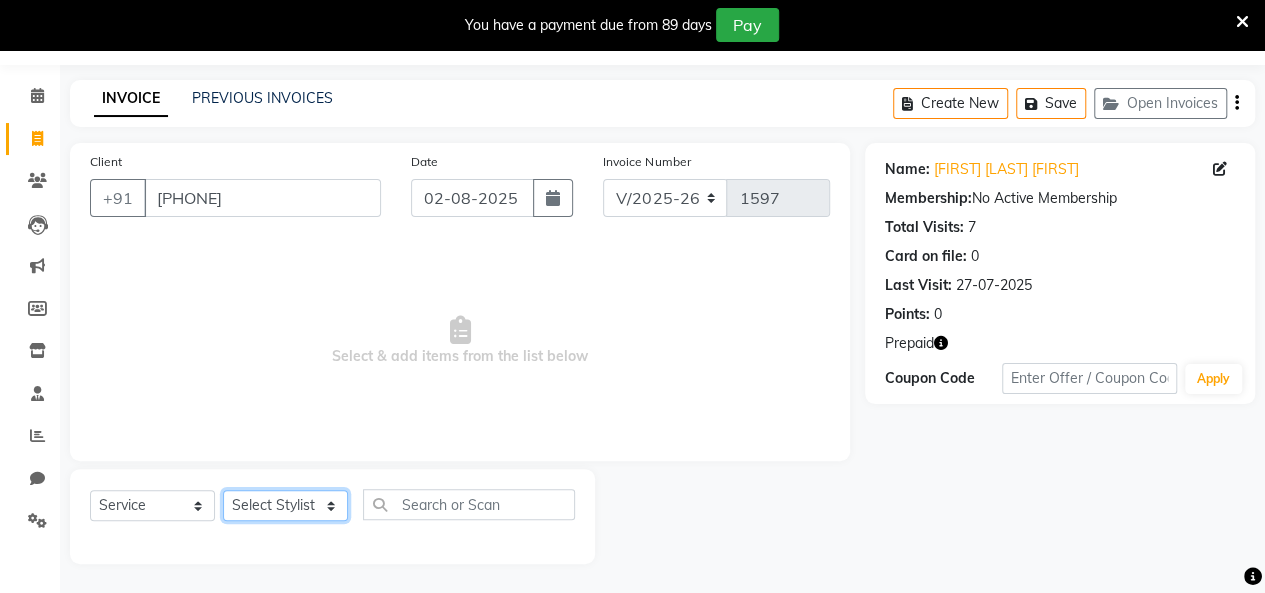 click on "Select Stylist [FIRST] [LAST] [FIRST] [LAST] [FIRST] [LAST] [FIRST] [LAST] [FIRST] [LAST] [FIRST] [LAST] [FIRST] [LAST] [FIRST] [LAST] [FIRST] [LAST] [FIRST] [LAST] [FIRST] [LAST] [FIRST] [LAST]" 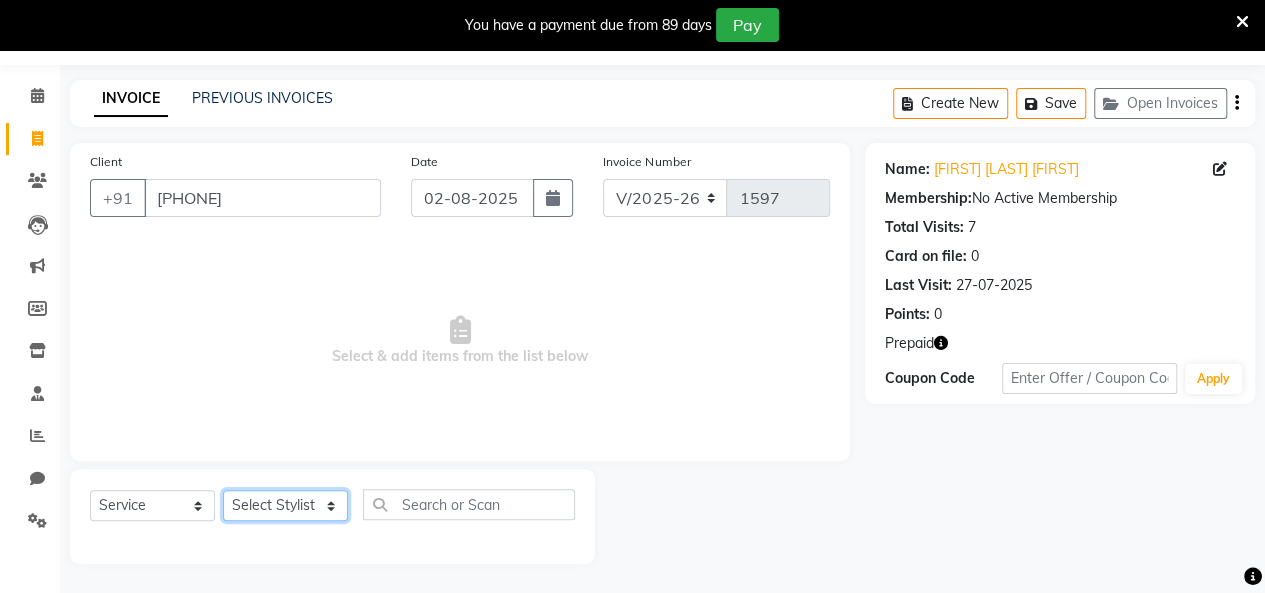 select on "72131" 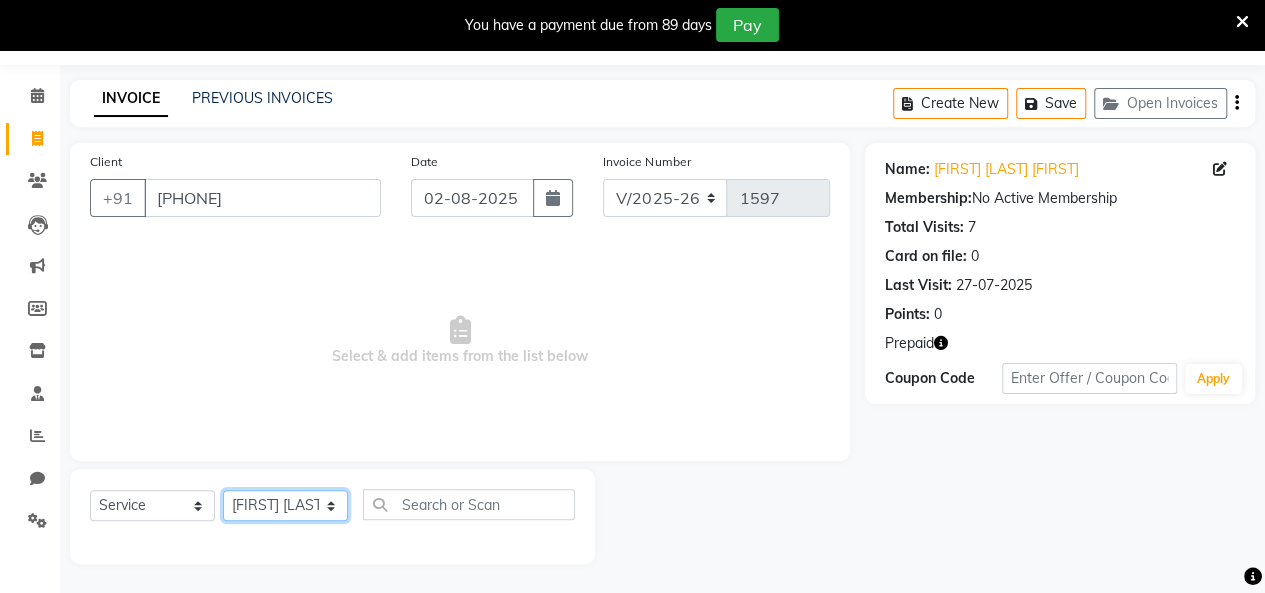 click on "Select Stylist [FIRST] [LAST] [FIRST] [LAST] [FIRST] [LAST] [FIRST] [LAST] [FIRST] [LAST] [FIRST] [LAST] [FIRST] [LAST] [FIRST] [LAST] [FIRST] [LAST] [FIRST] [LAST] [FIRST] [LAST] [FIRST] [LAST]" 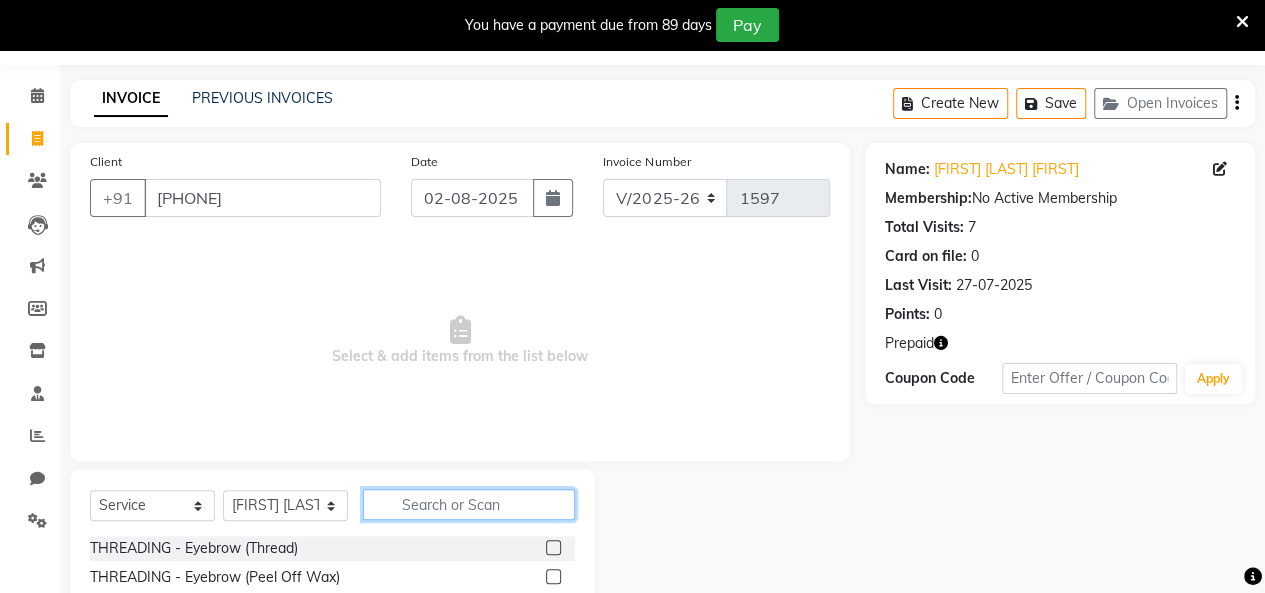 click 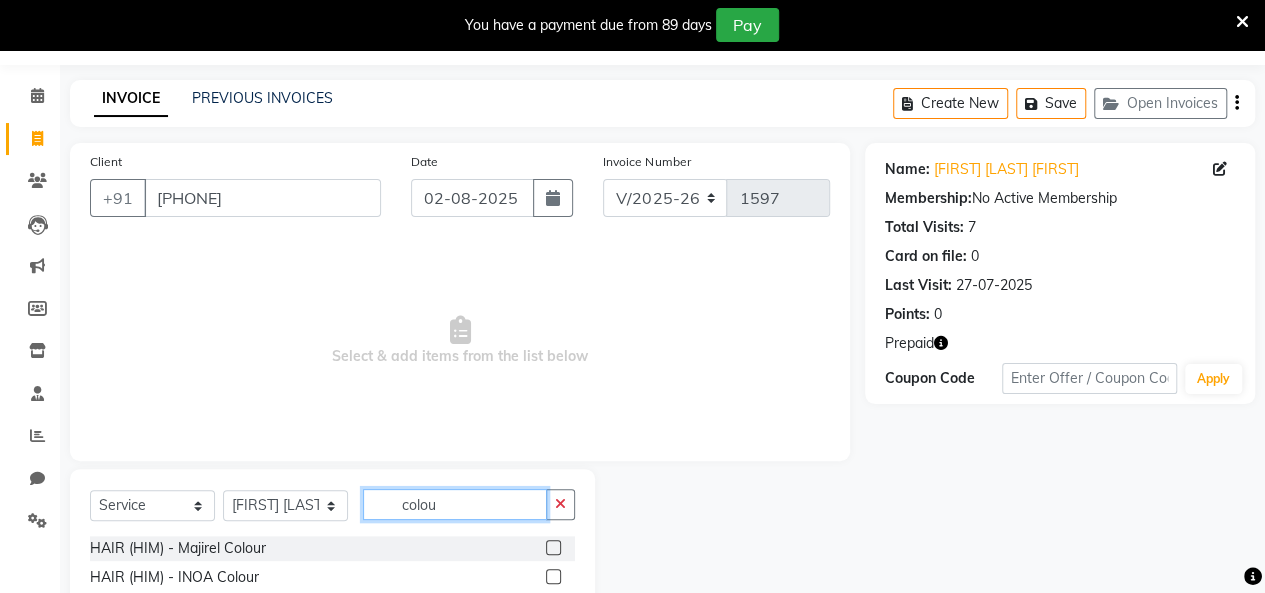 type on "colou" 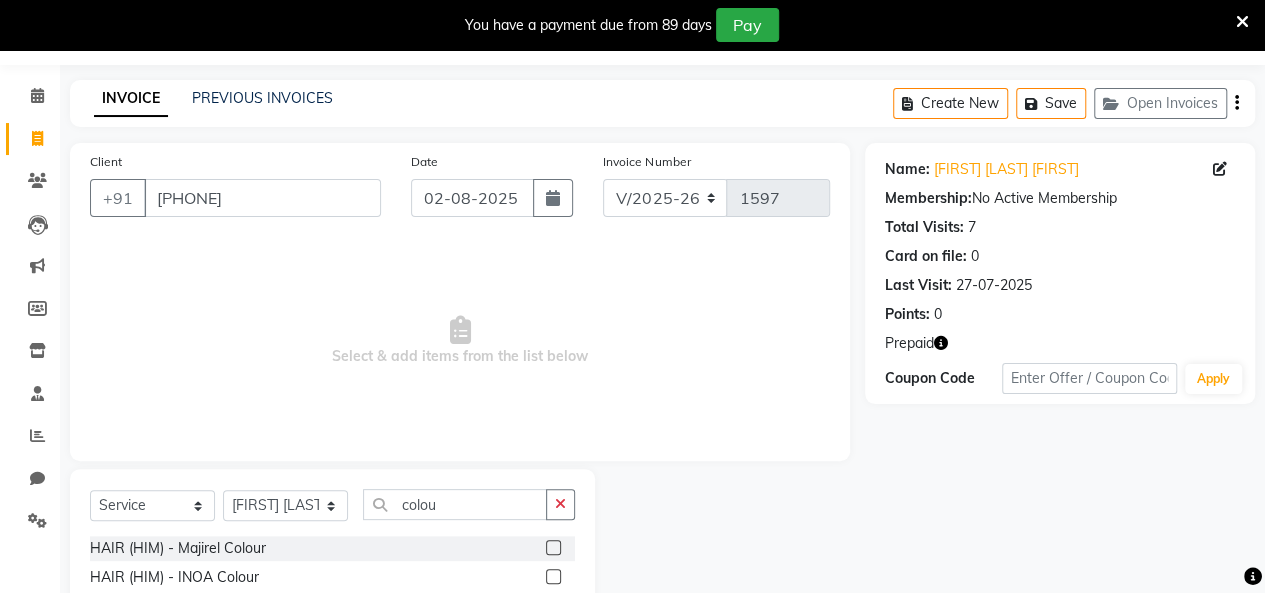 click 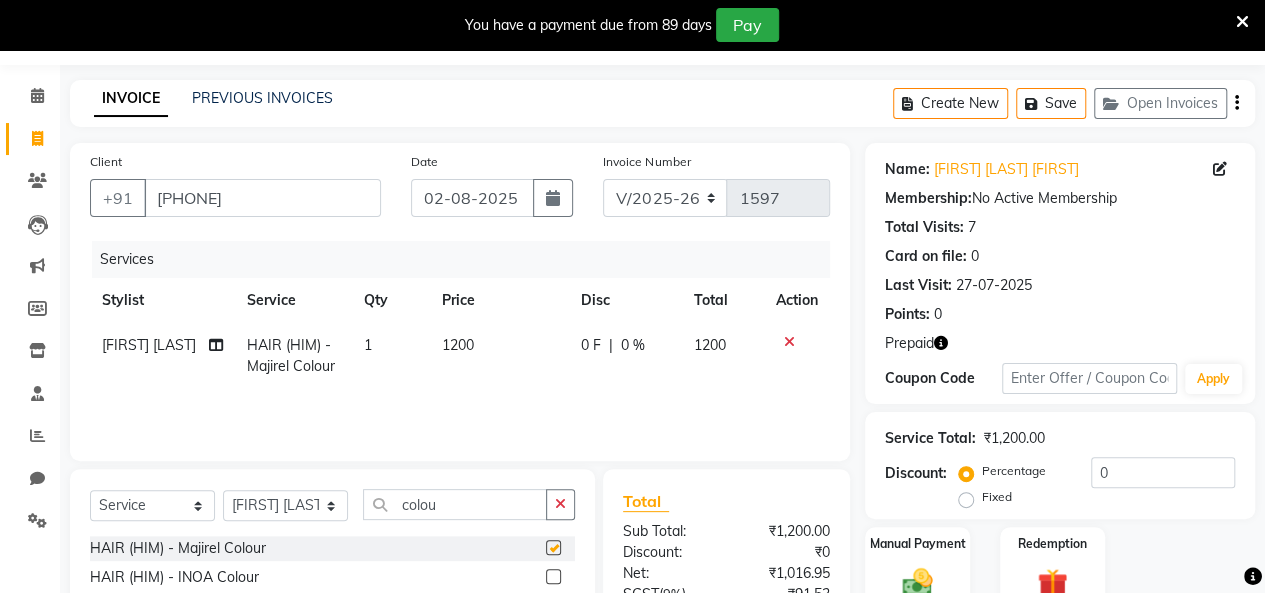 checkbox on "false" 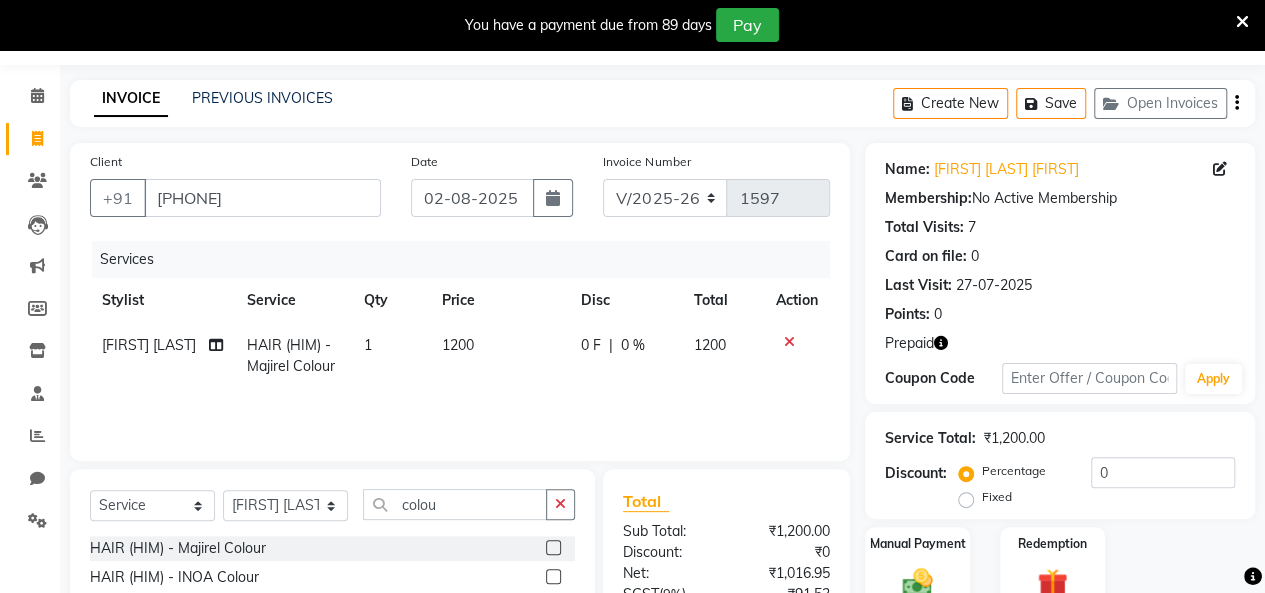 scroll, scrollTop: 256, scrollLeft: 0, axis: vertical 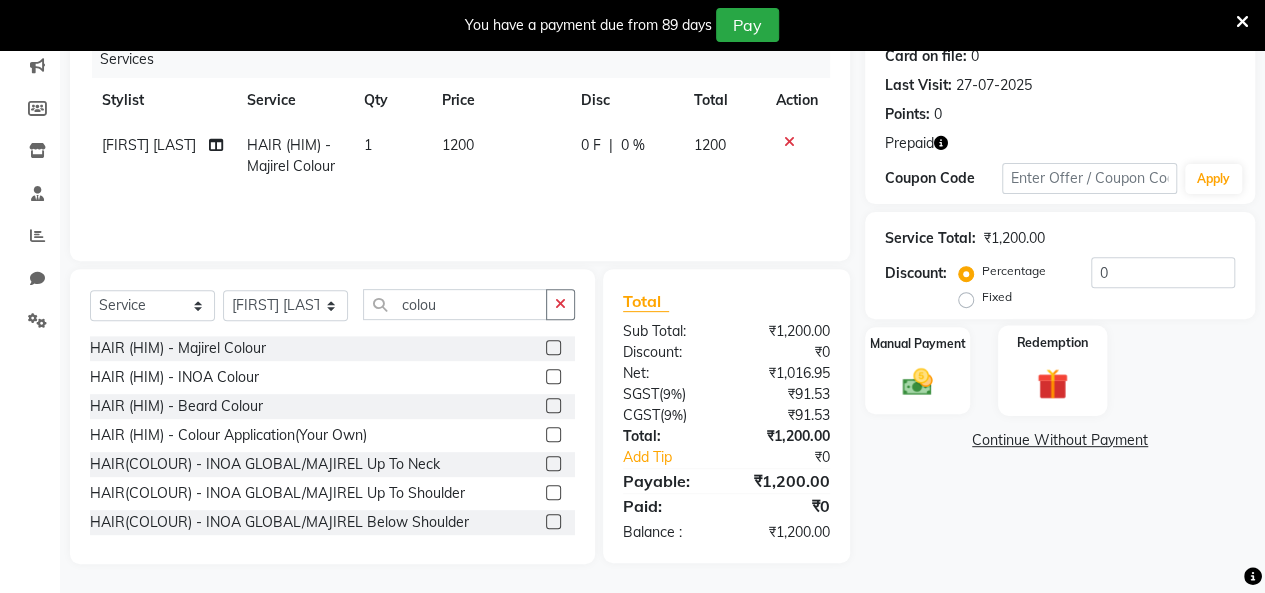 click on "Redemption" 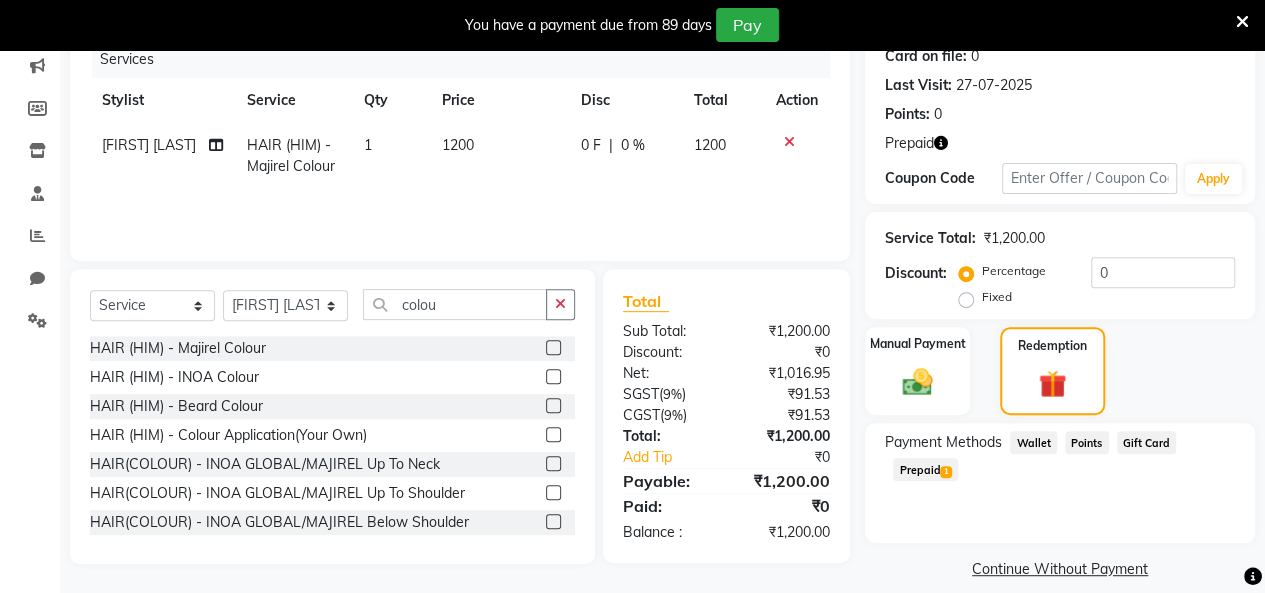 click on "Prepaid  1" 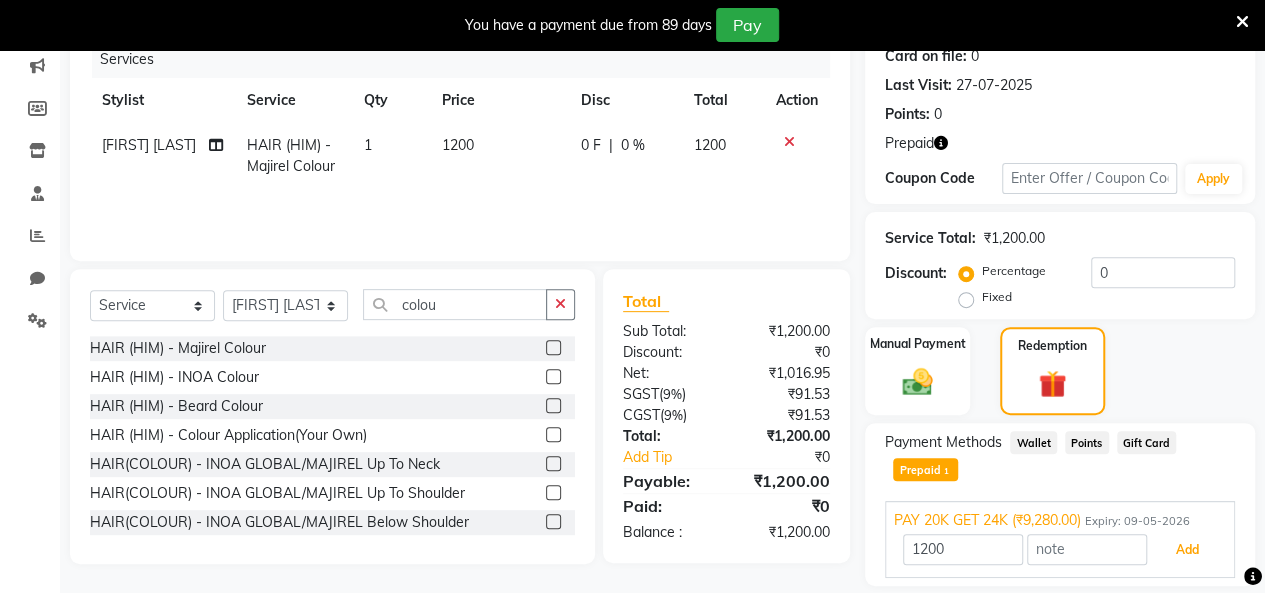 drag, startPoint x: 1192, startPoint y: 549, endPoint x: 1178, endPoint y: 549, distance: 14 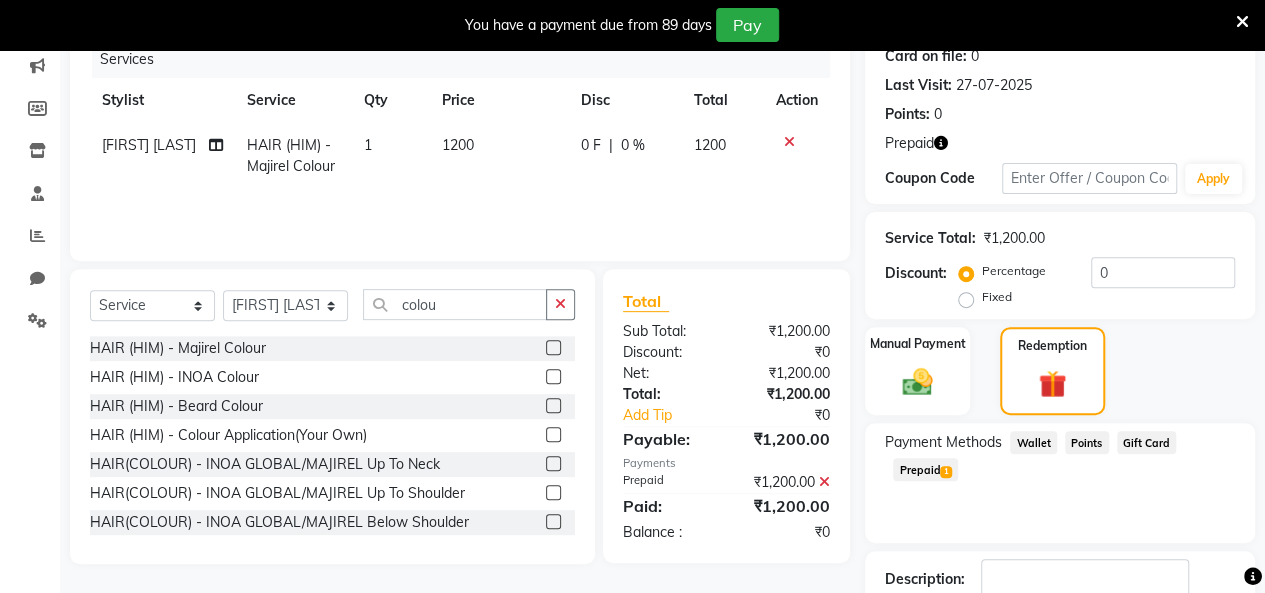 scroll, scrollTop: 388, scrollLeft: 0, axis: vertical 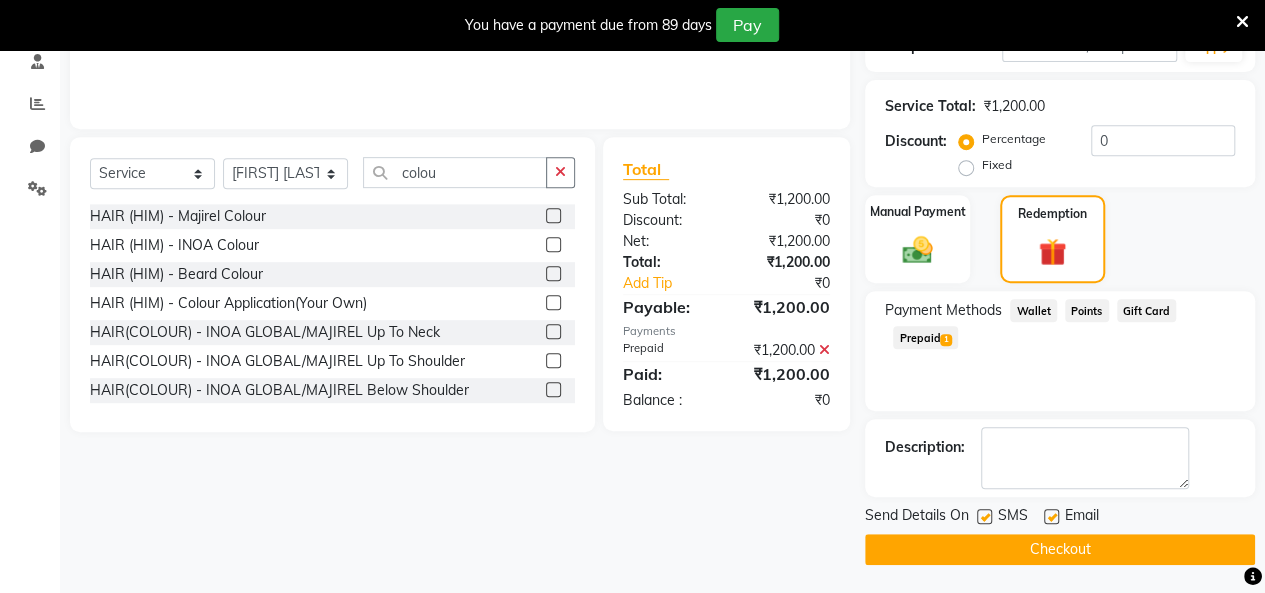 click on "Checkout" 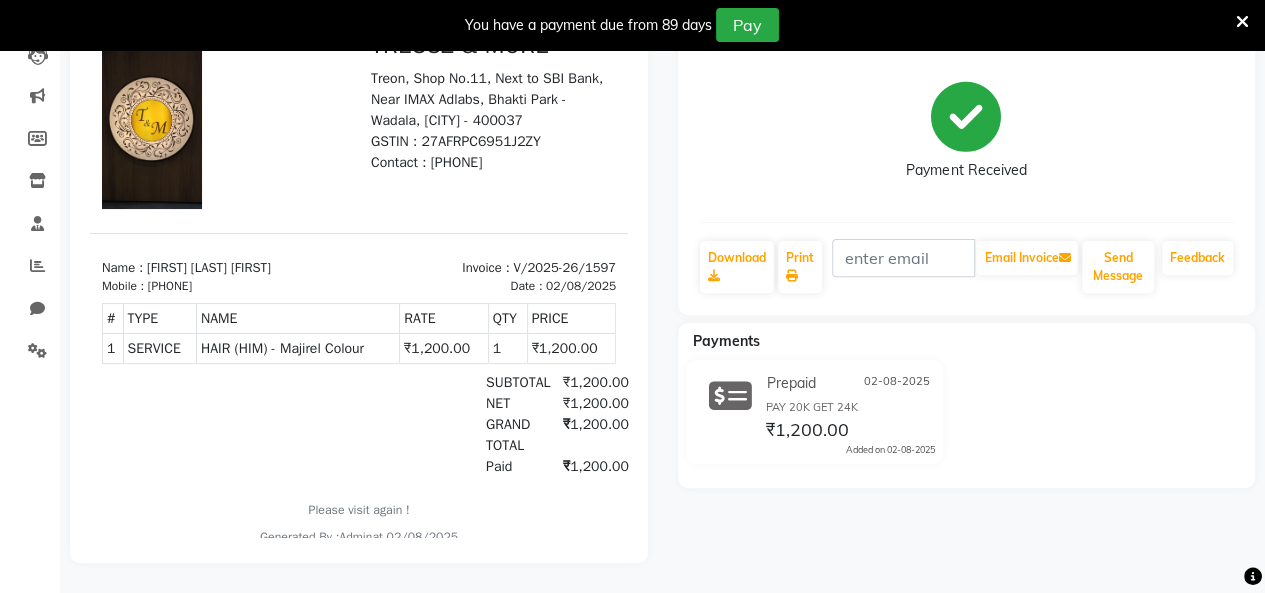 scroll, scrollTop: 0, scrollLeft: 0, axis: both 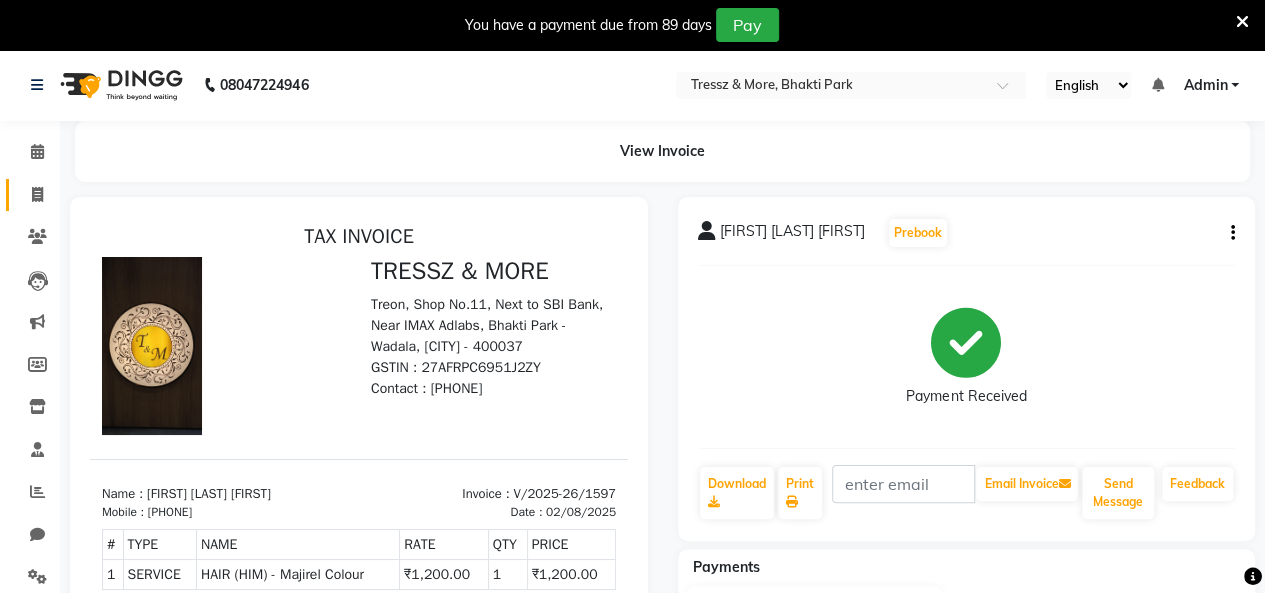 click 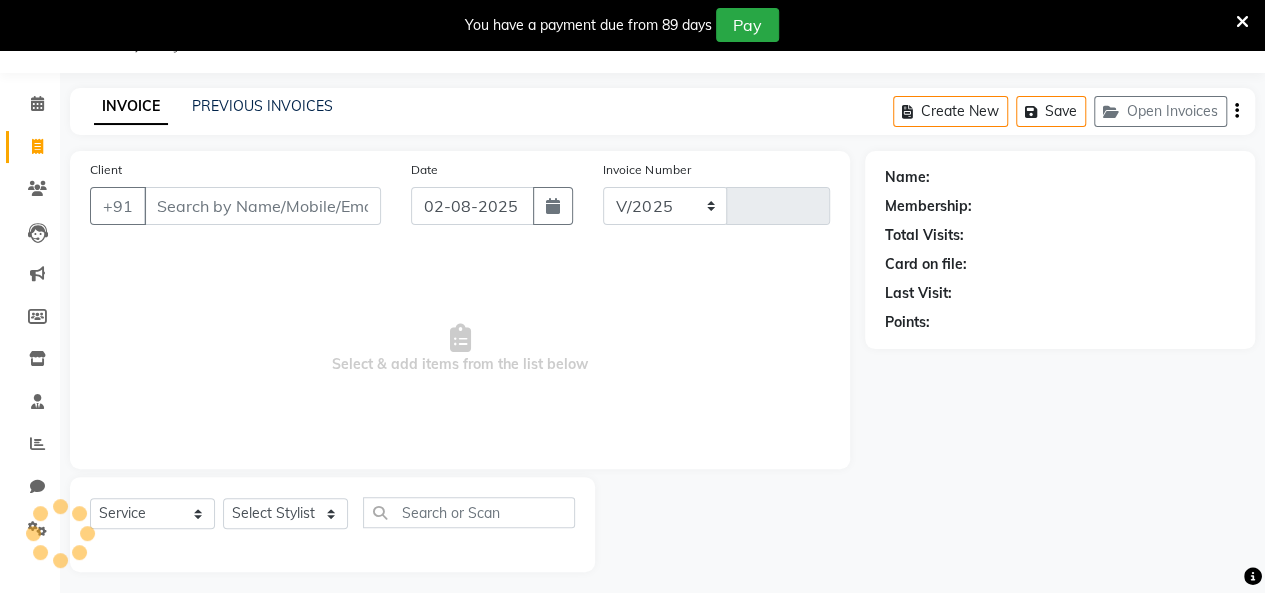 select on "3037" 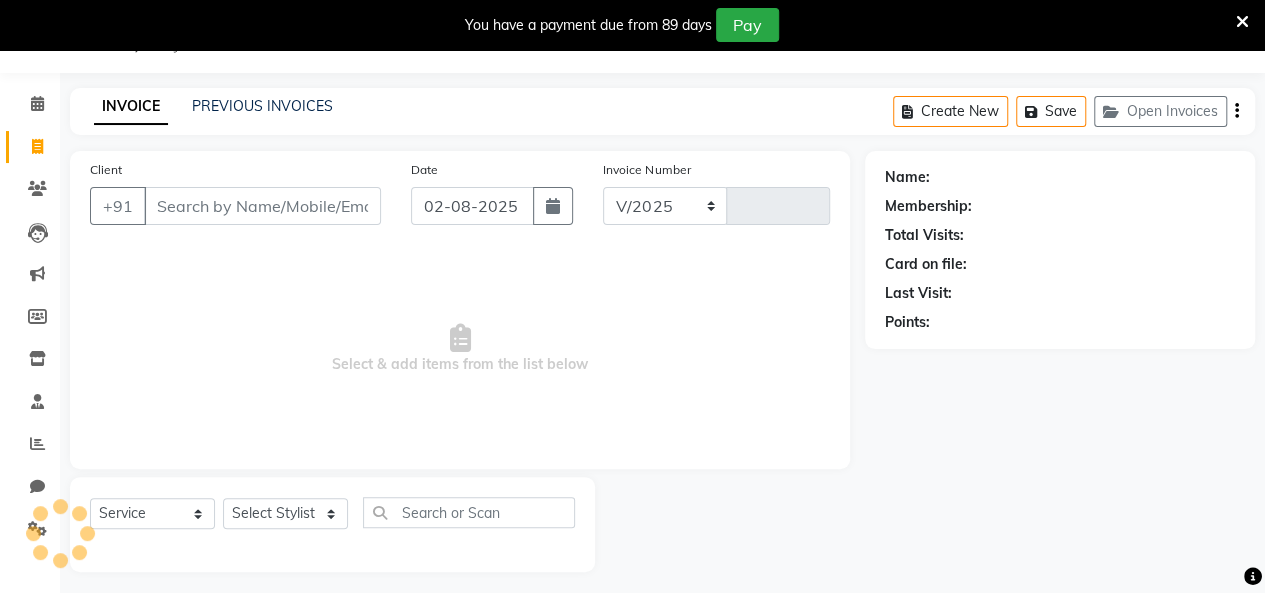 type on "1598" 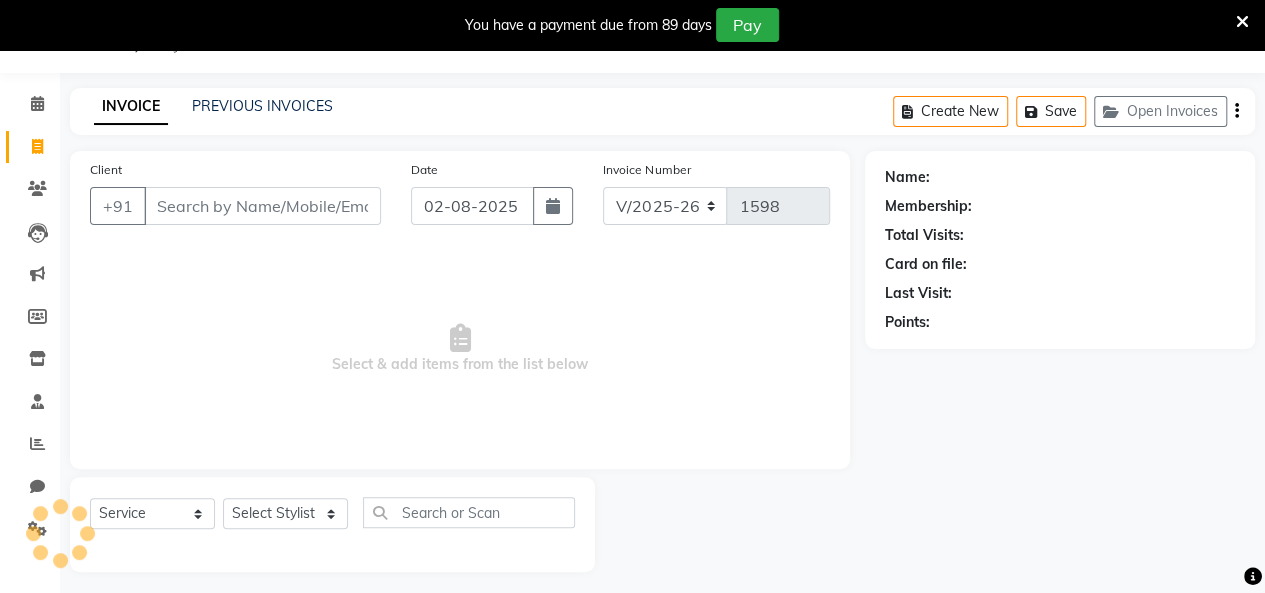 scroll, scrollTop: 56, scrollLeft: 0, axis: vertical 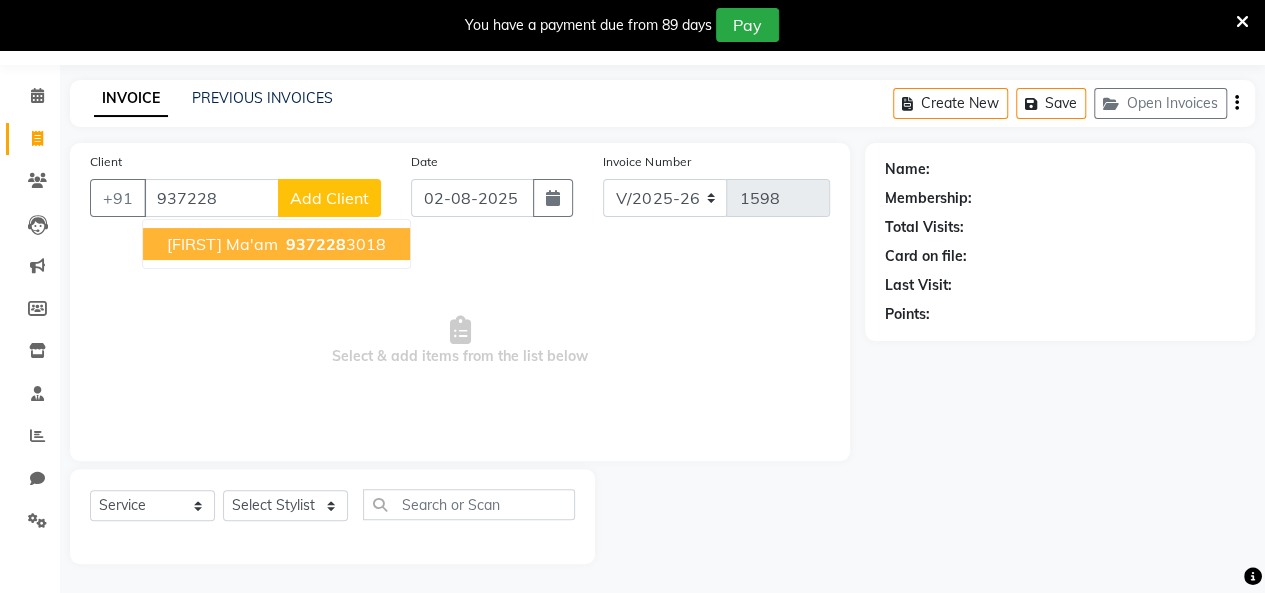 click on "[FIRST] Ma'am" at bounding box center (222, 244) 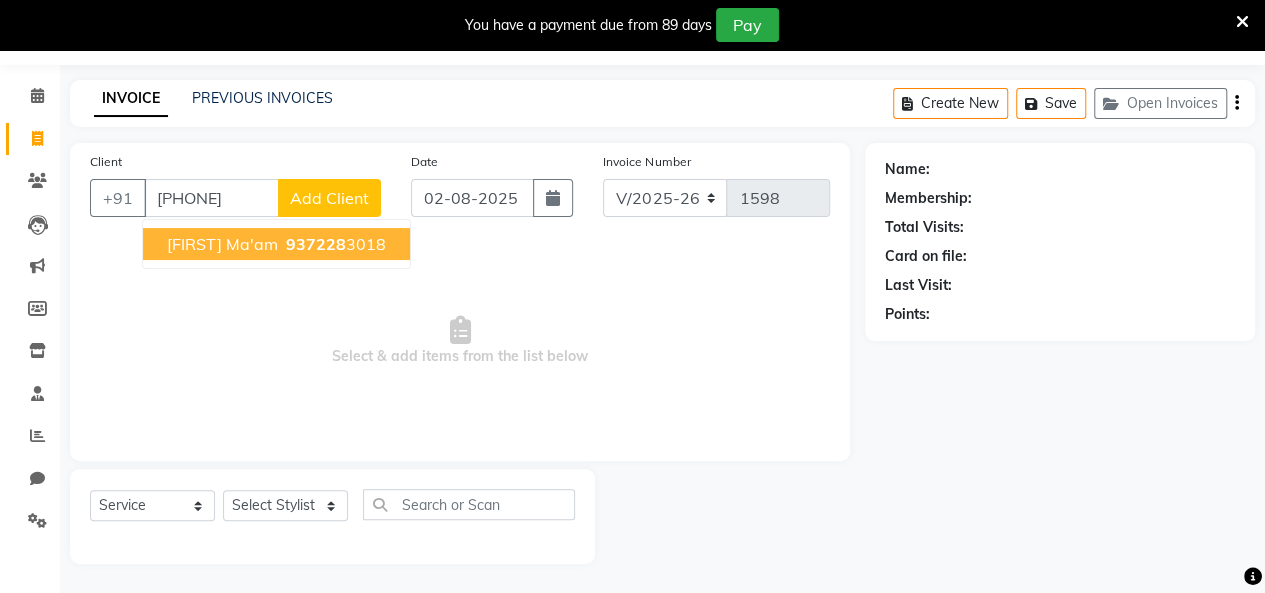 type on "[PHONE]" 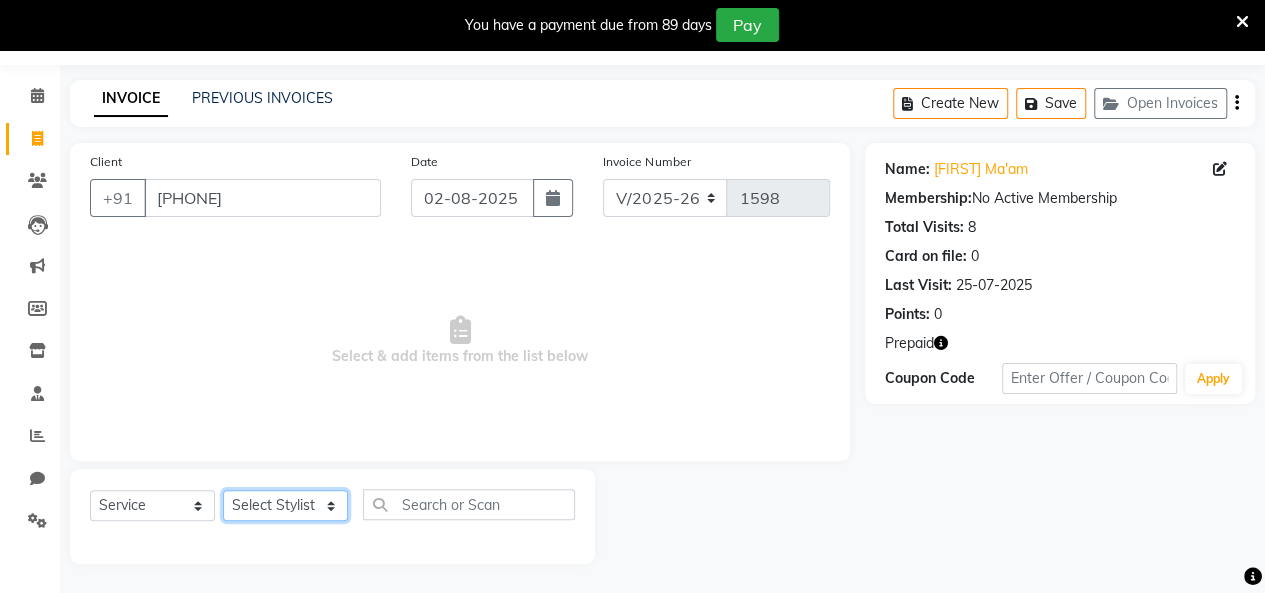 click on "Select Stylist [FIRST] [LAST] [FIRST] [LAST] [FIRST] [LAST] [FIRST] [LAST] [FIRST] [LAST] [FIRST] [LAST] [FIRST] [LAST] [FIRST] [LAST] [FIRST] [LAST] [FIRST] [LAST] [FIRST] [LAST] [FIRST] [LAST]" 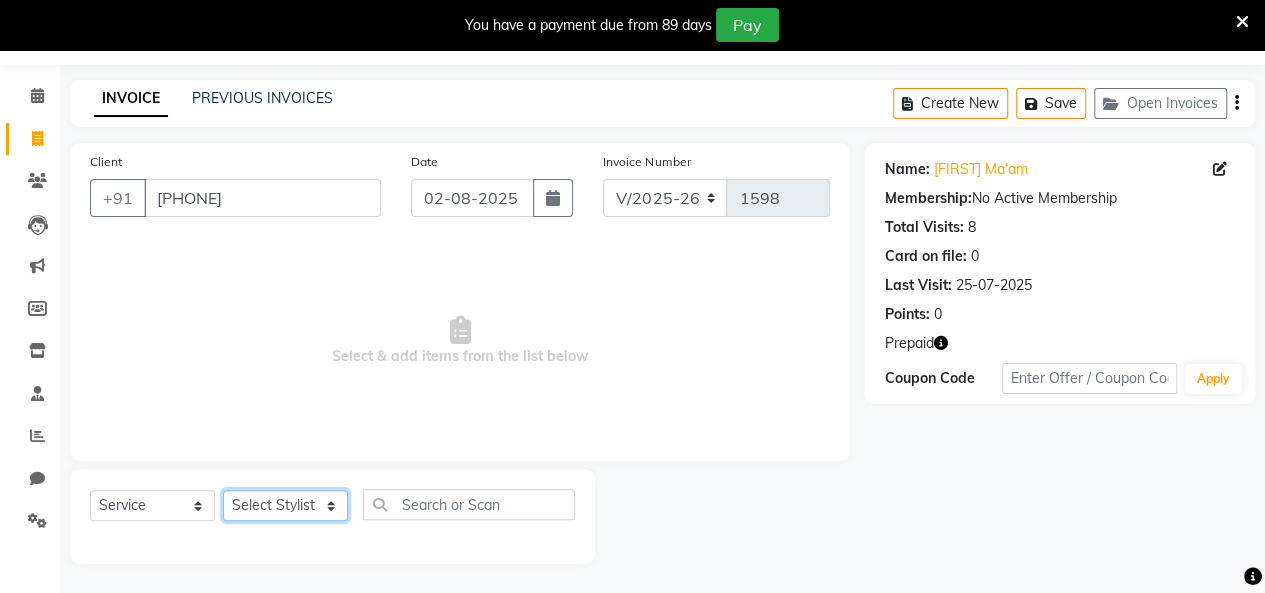 select on "72136" 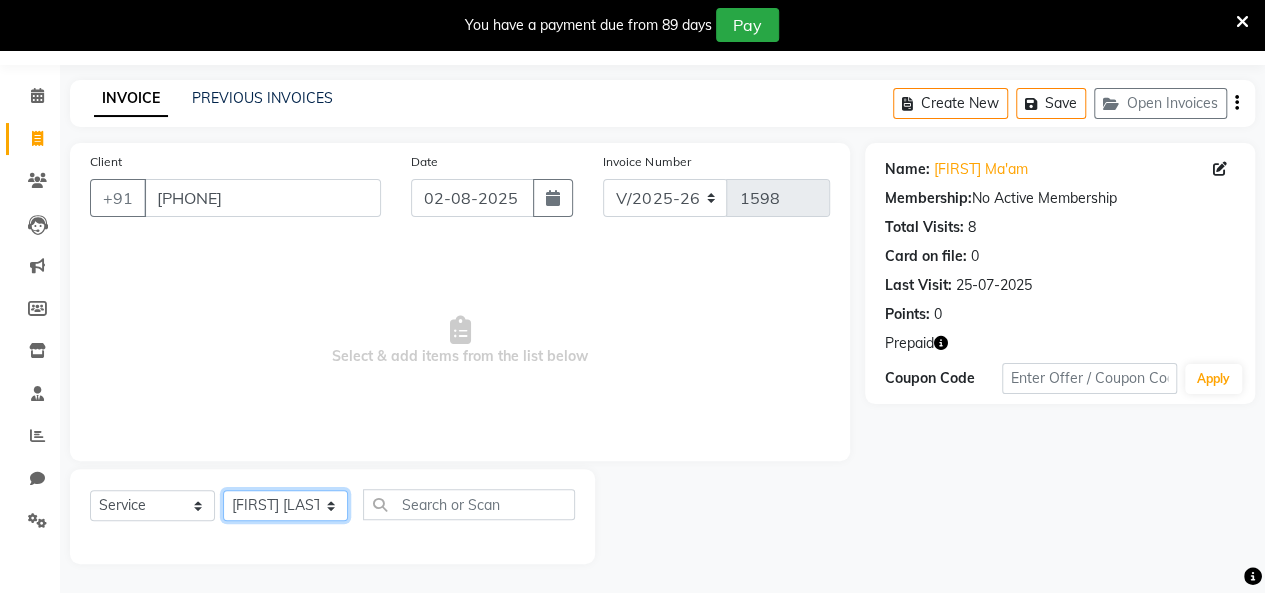 click on "Select Stylist [FIRST] [LAST] [FIRST] [LAST] [FIRST] [LAST] [FIRST] [LAST] [FIRST] [LAST] [FIRST] [LAST] [FIRST] [LAST] [FIRST] [LAST] [FIRST] [LAST] [FIRST] [LAST] [FIRST] [LAST] [FIRST] [LAST]" 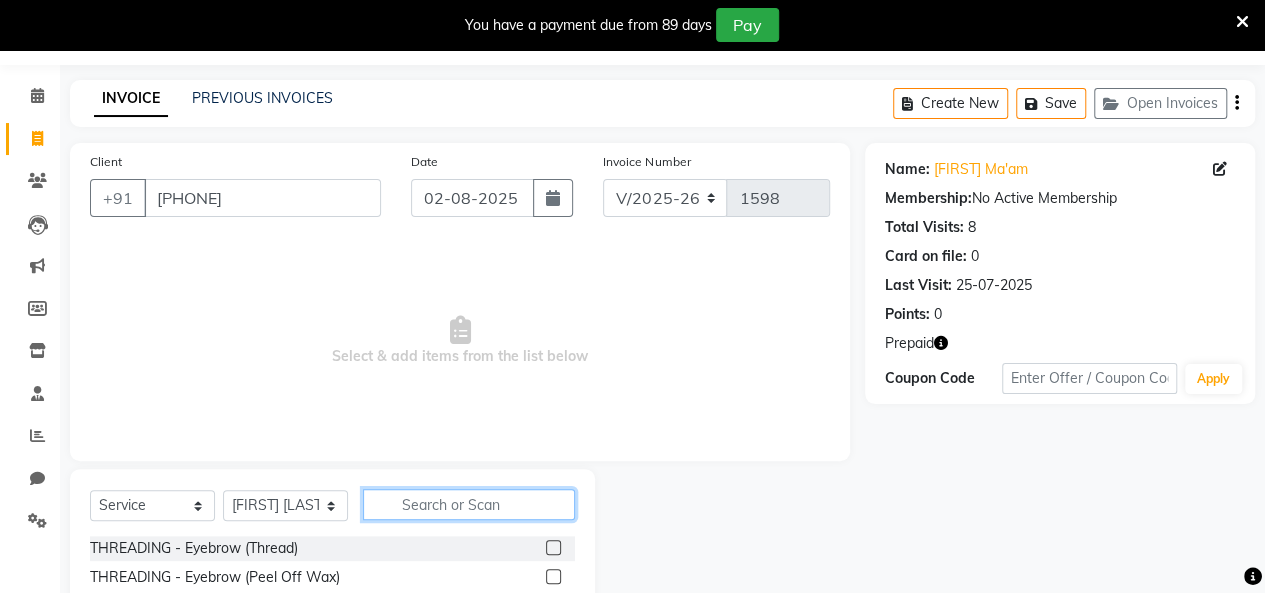 click 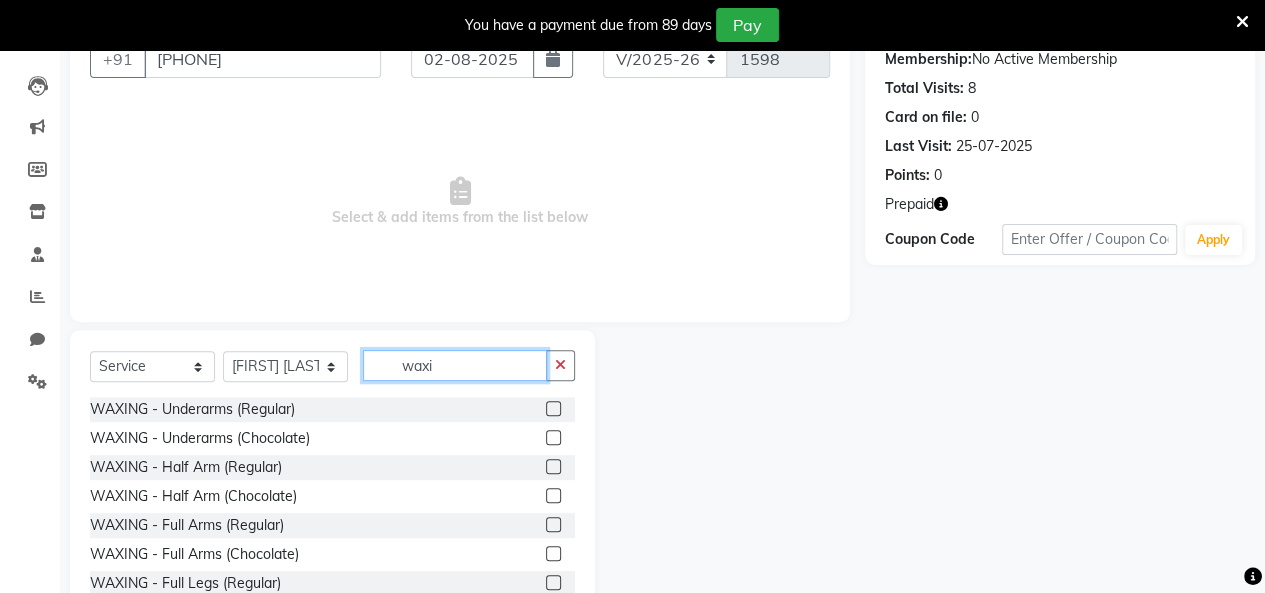 scroll, scrollTop: 256, scrollLeft: 0, axis: vertical 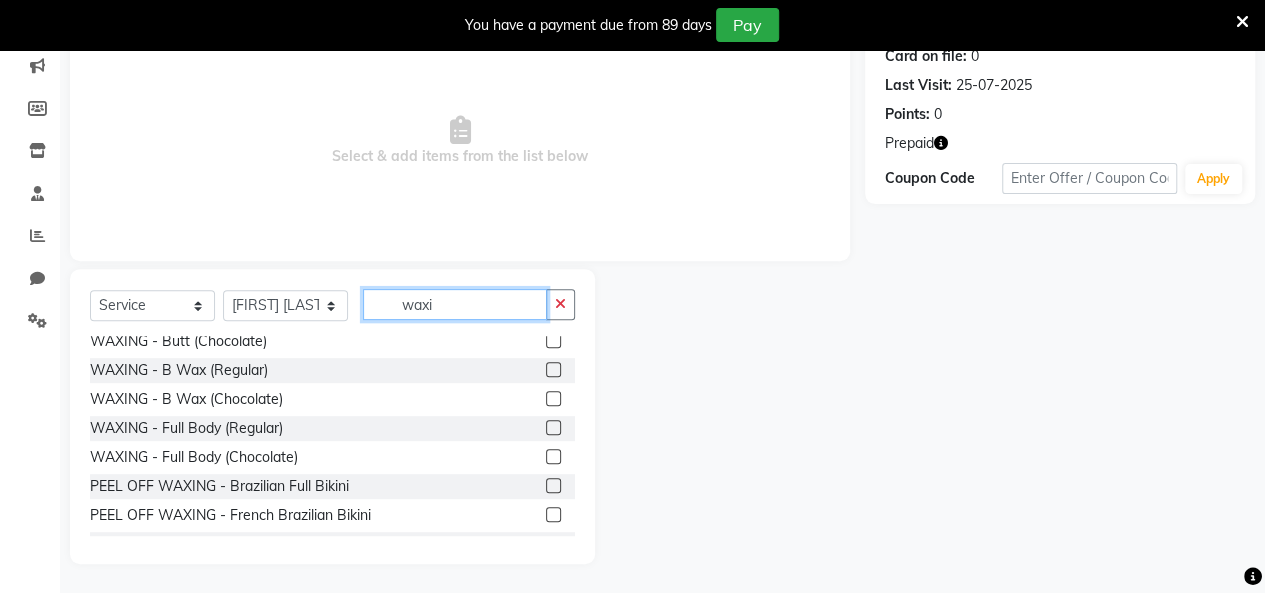 type on "waxi" 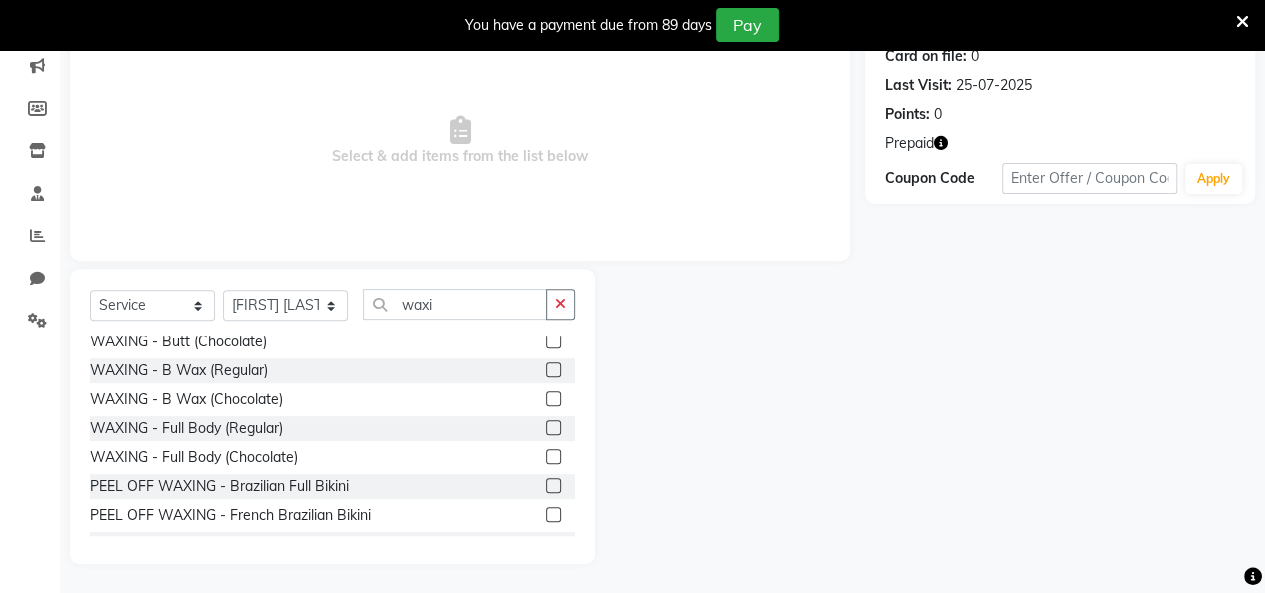 click 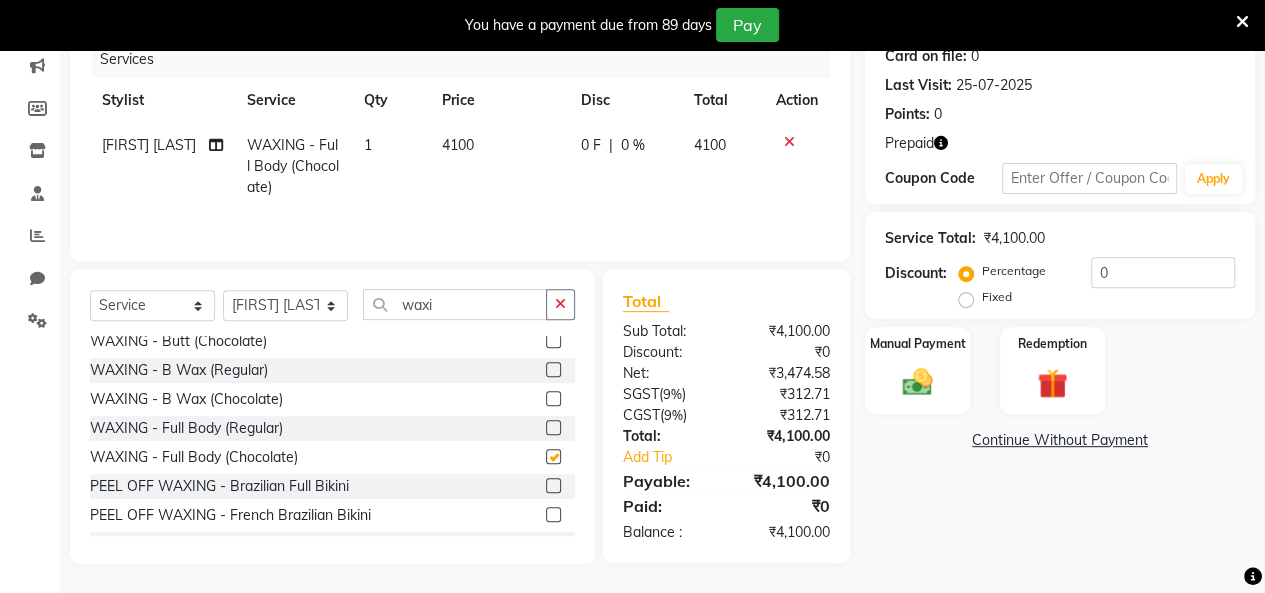 checkbox on "false" 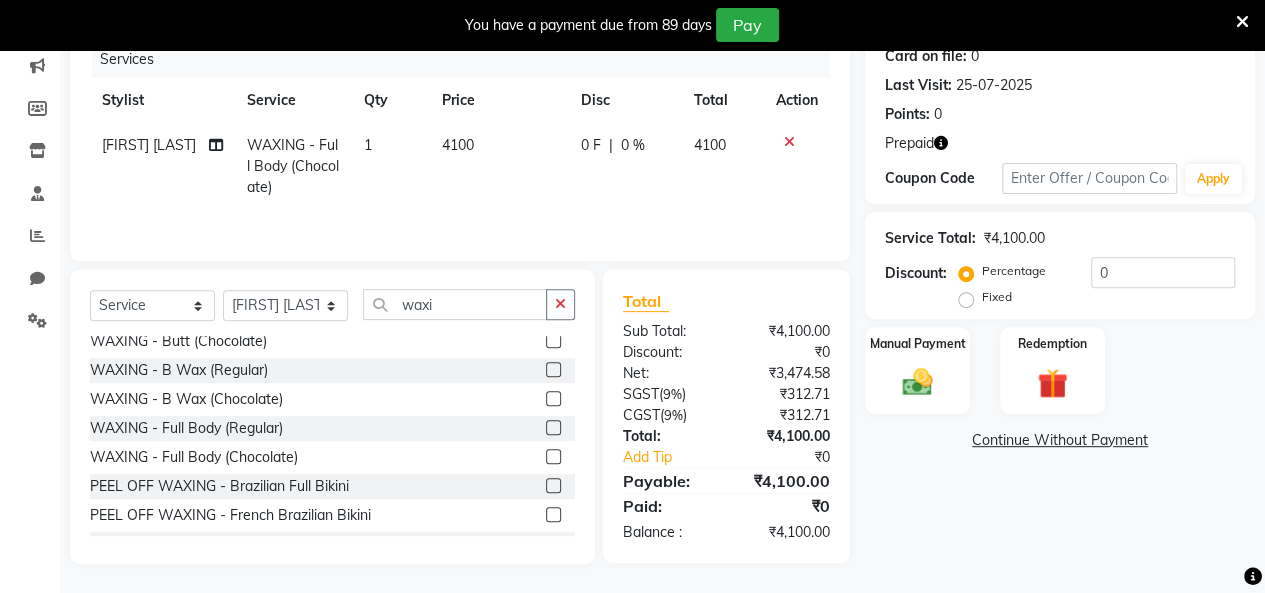 click on "4100" 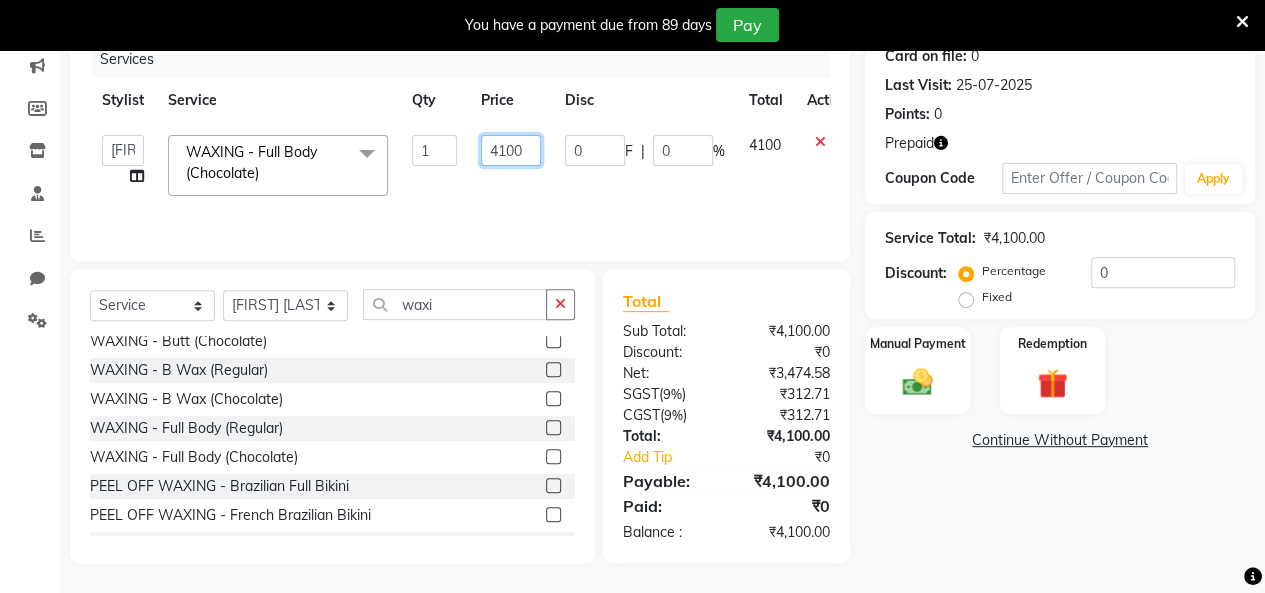 click on "4100" 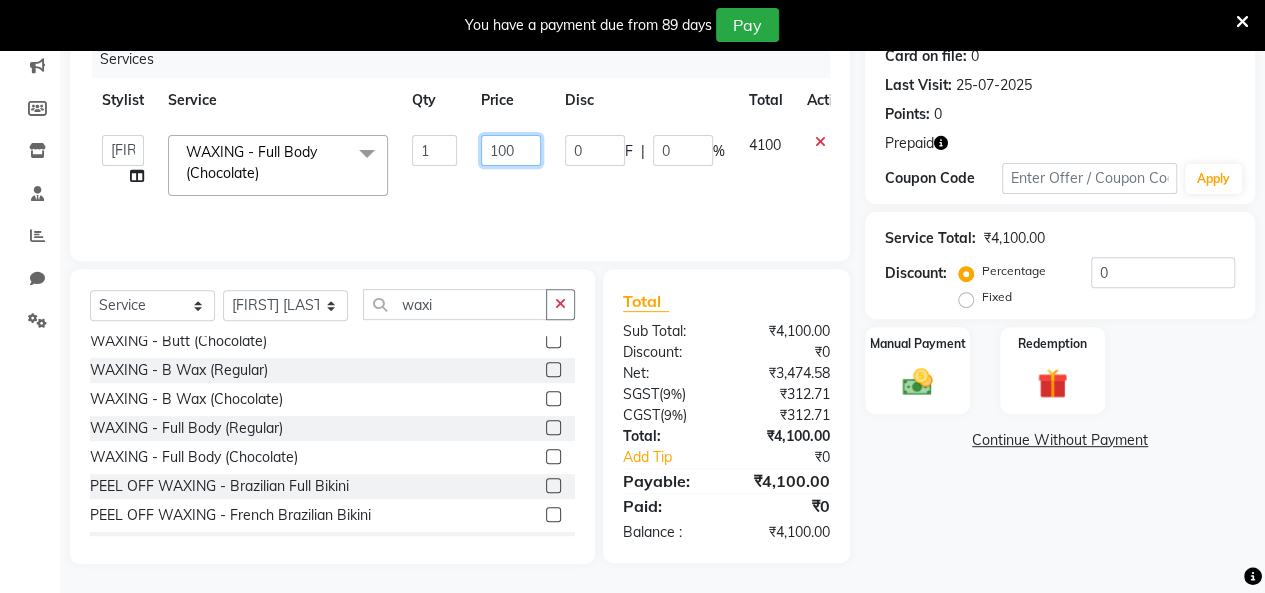 type on "1700" 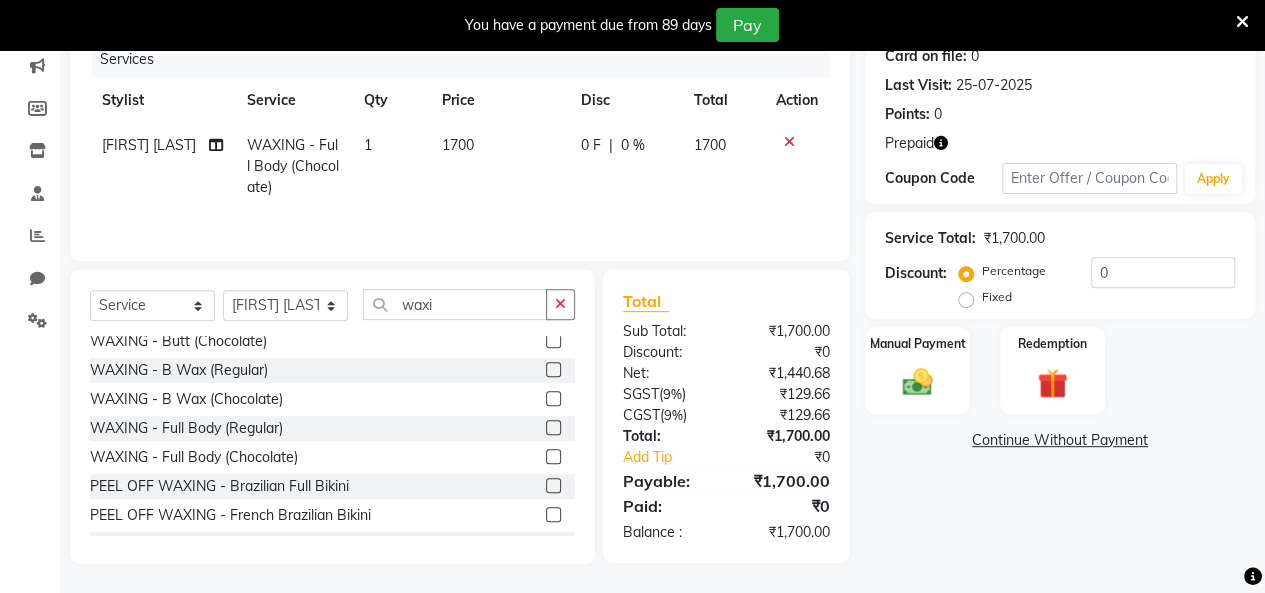 click on "Stylist Service Qty Price Disc Total Action" 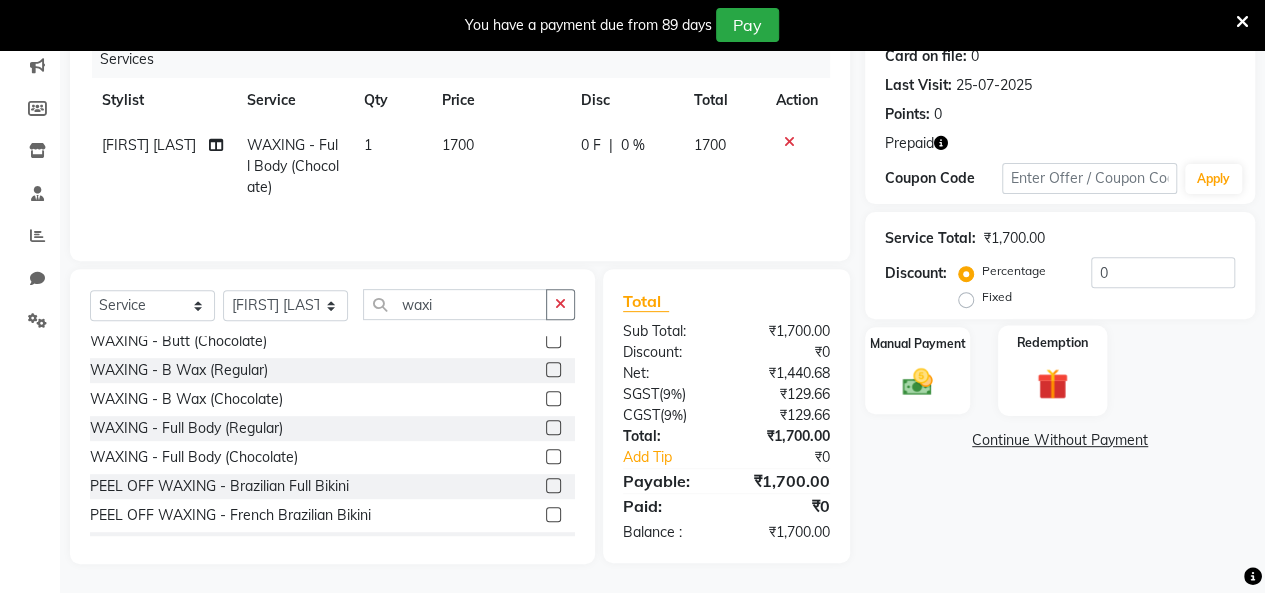 scroll, scrollTop: 256, scrollLeft: 0, axis: vertical 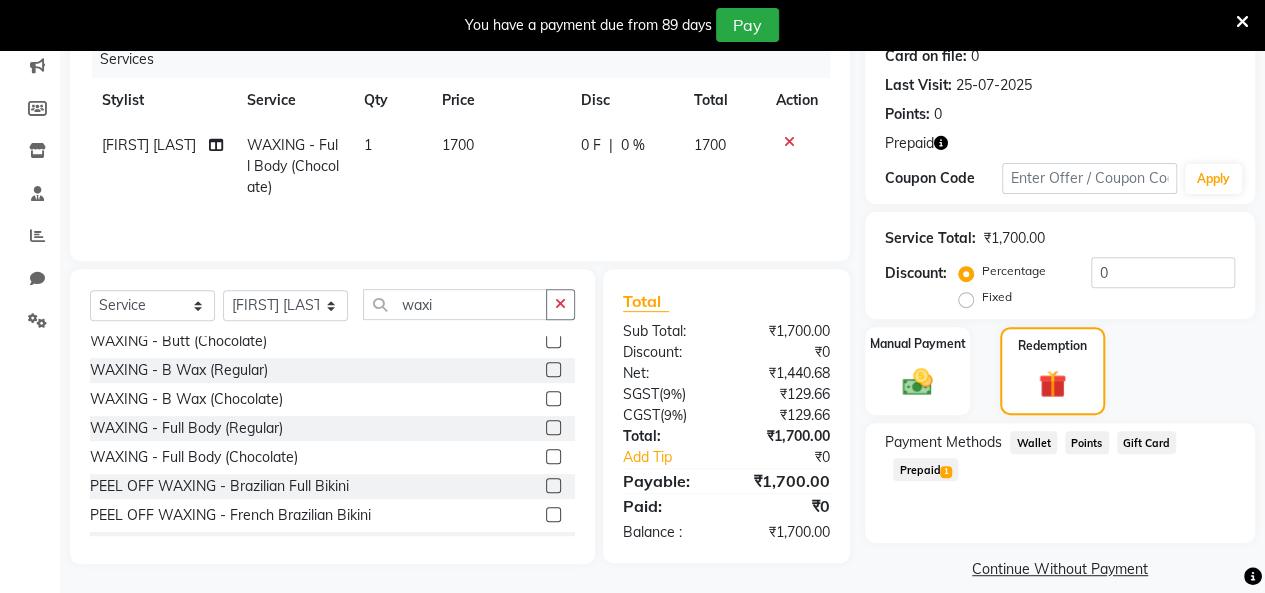 click on "Prepaid  1" 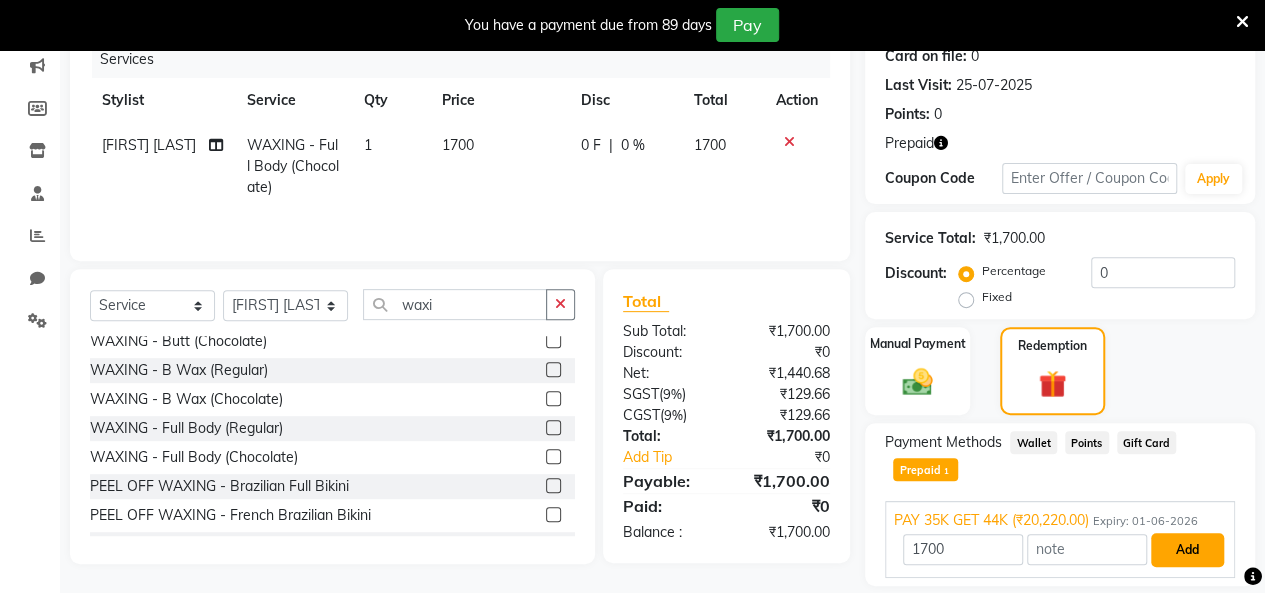 click on "Add" at bounding box center (1187, 550) 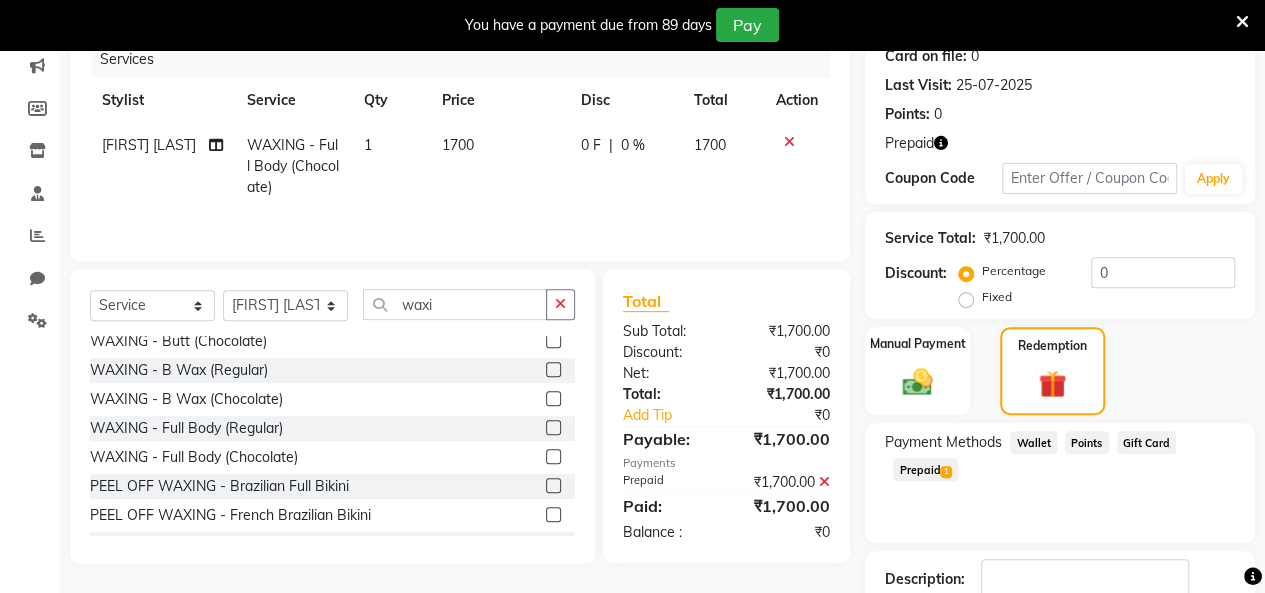 scroll, scrollTop: 388, scrollLeft: 0, axis: vertical 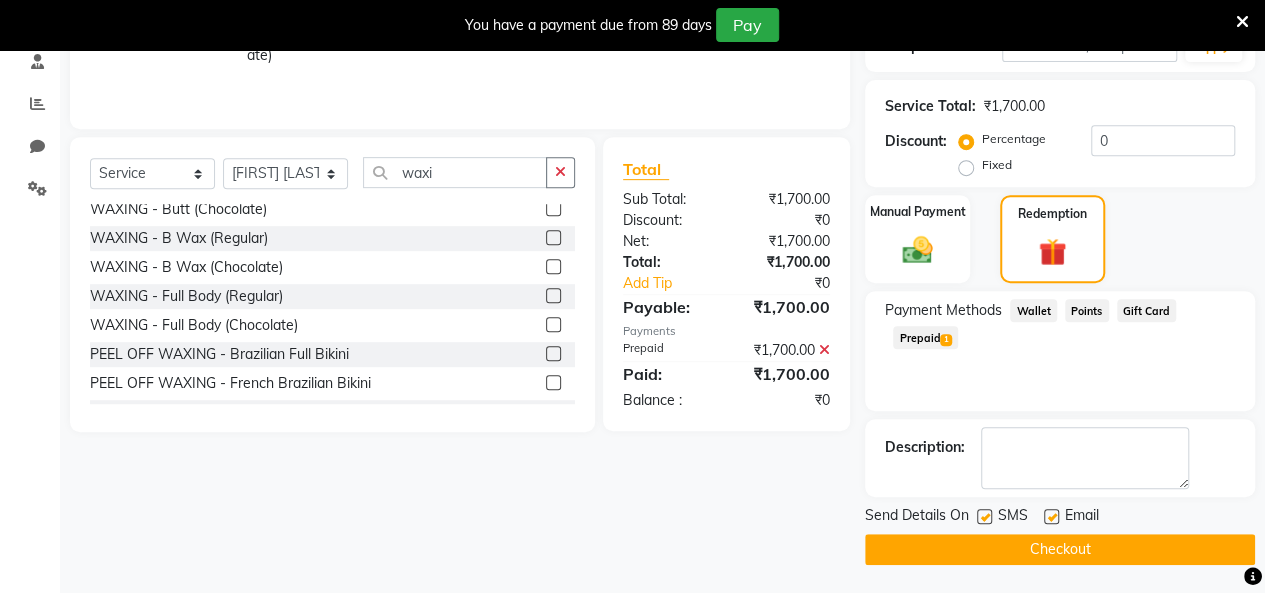 click on "Checkout" 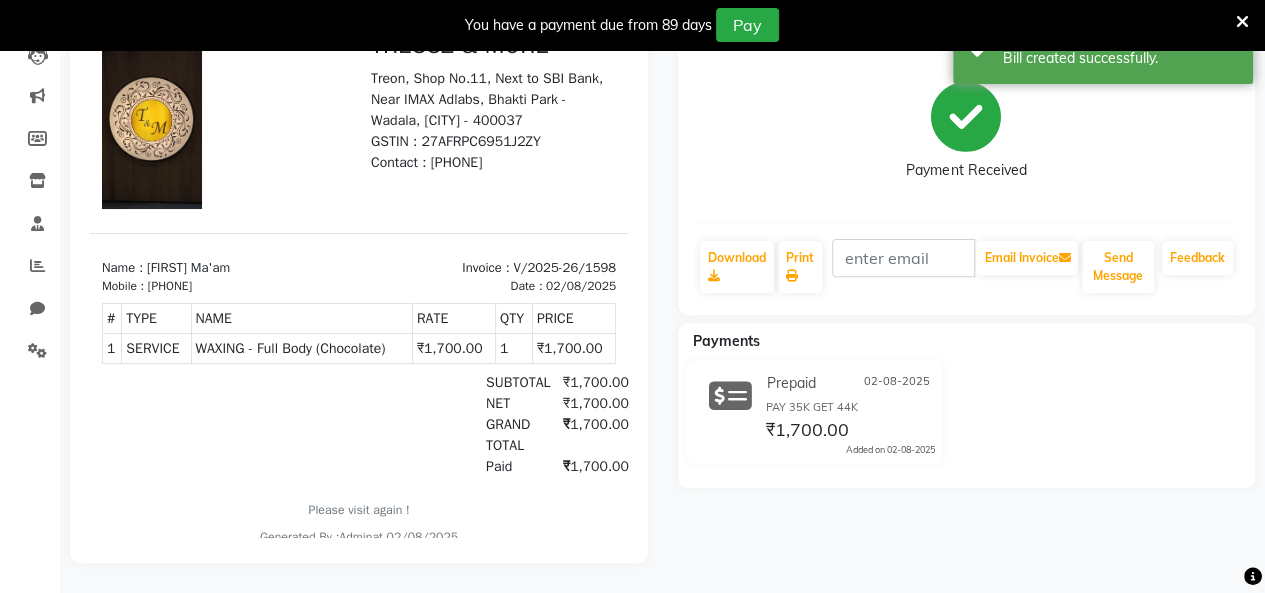 scroll, scrollTop: 0, scrollLeft: 0, axis: both 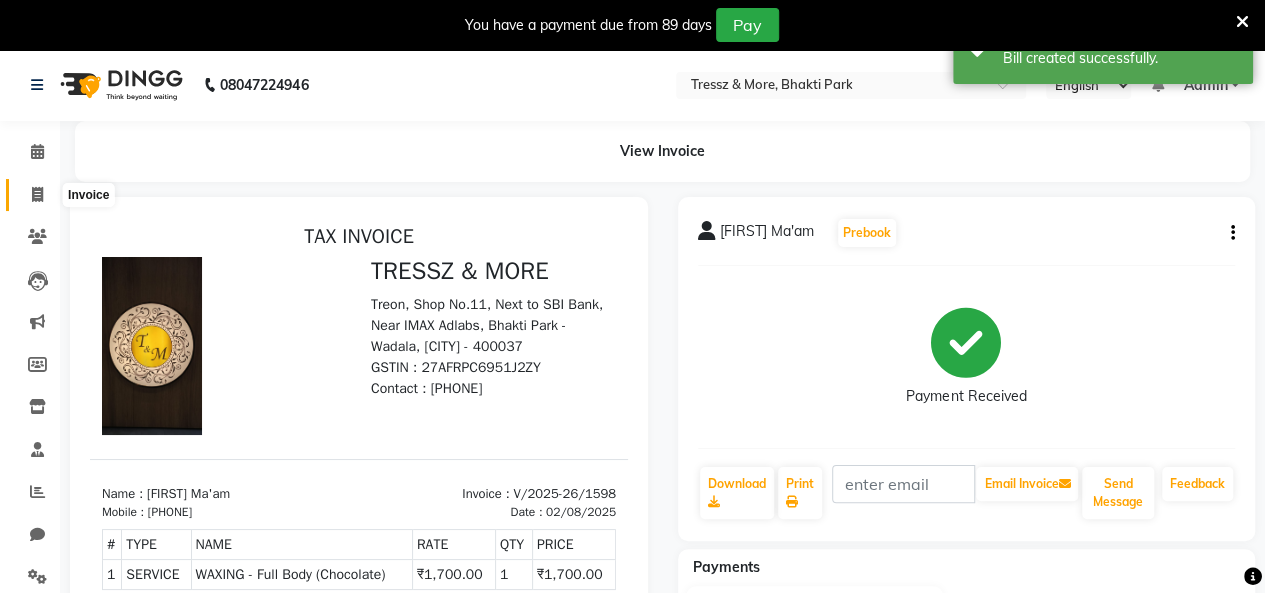 click 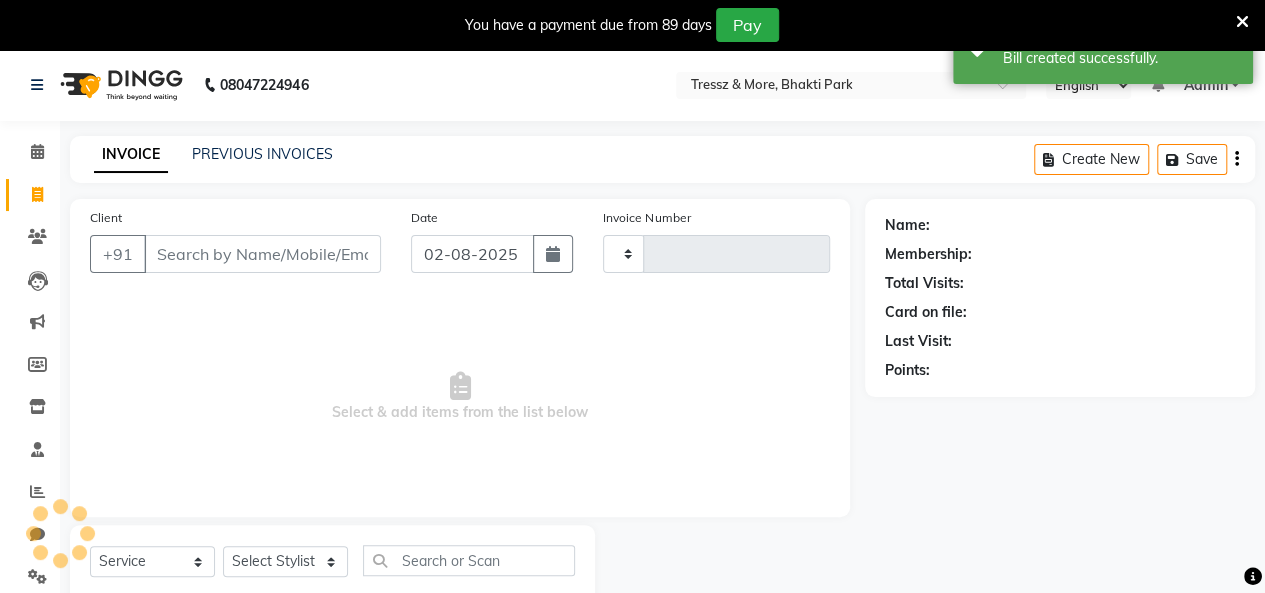 scroll, scrollTop: 56, scrollLeft: 0, axis: vertical 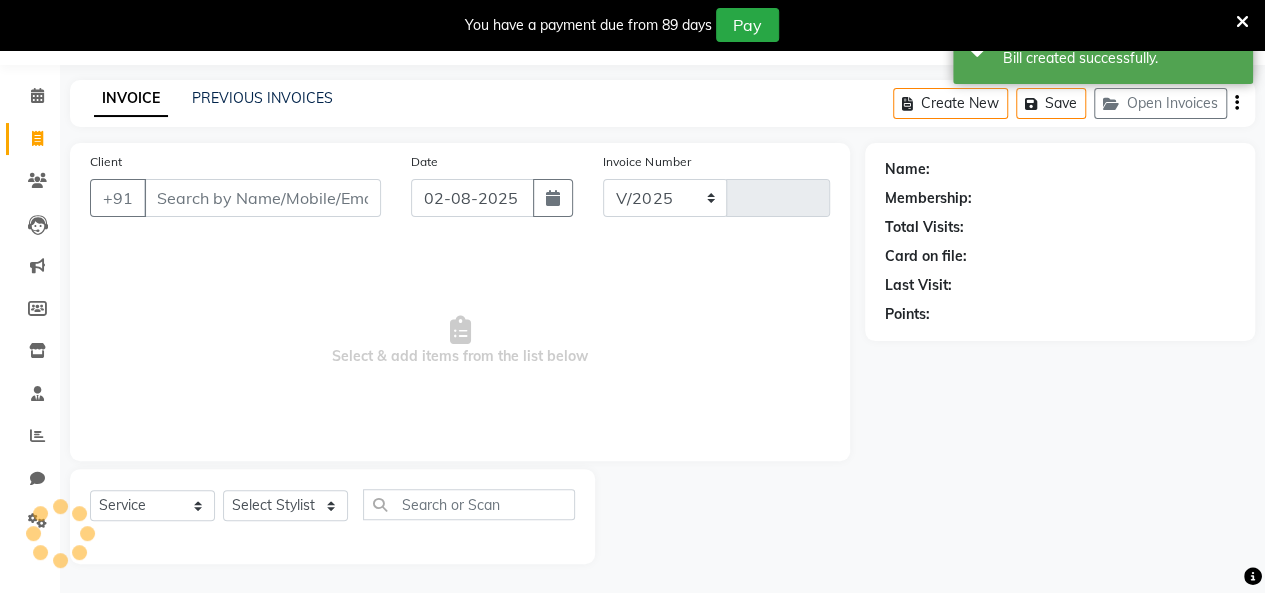 type on "9" 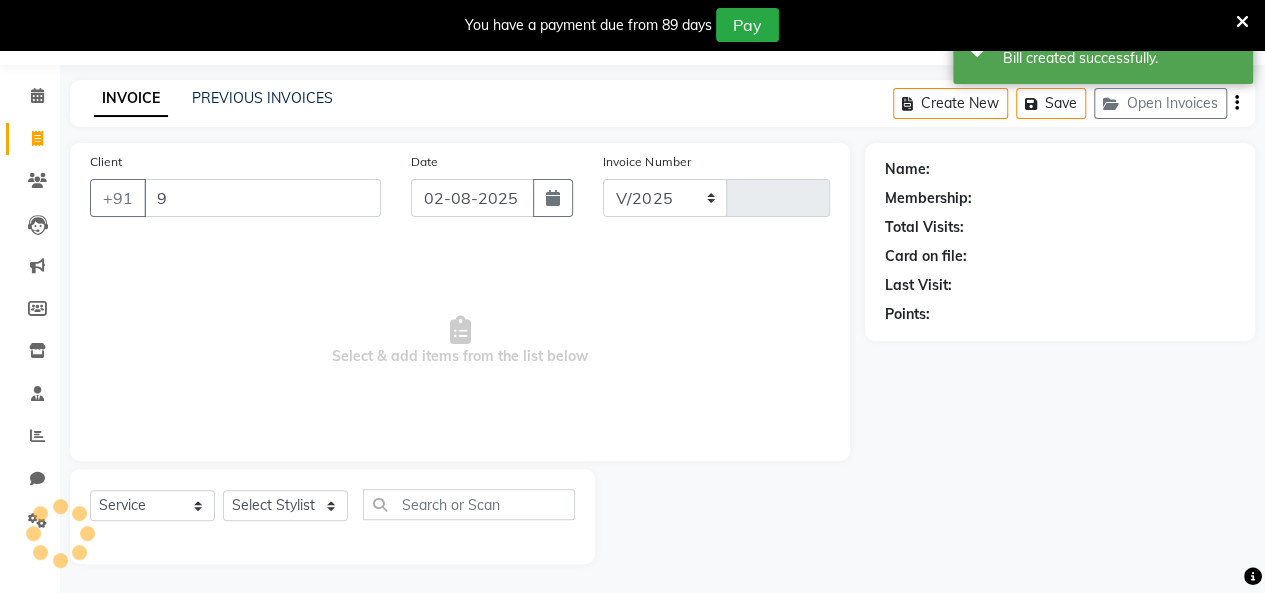 select on "3037" 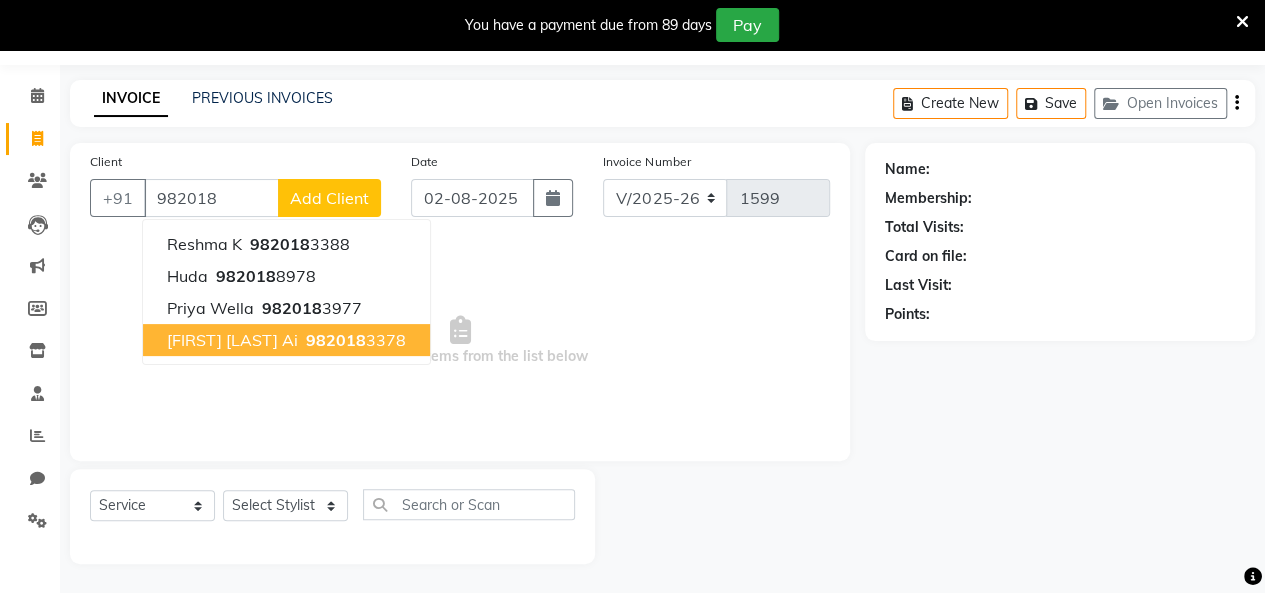 click on "[FIRST] [LAST] Ai" at bounding box center (232, 340) 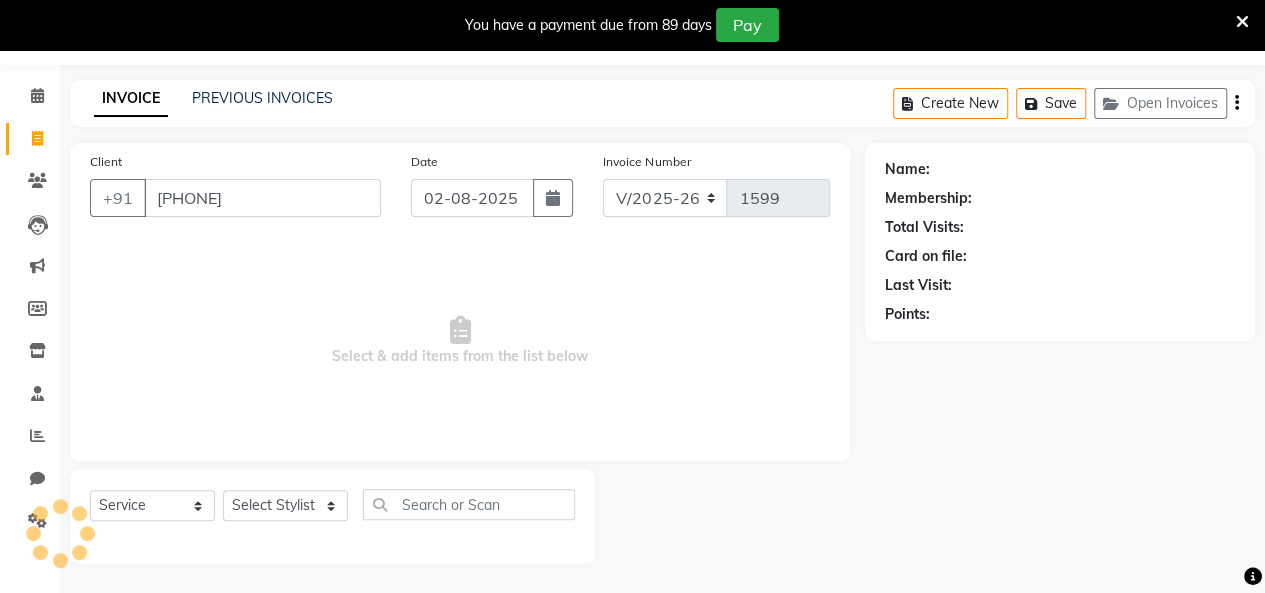 type on "[PHONE]" 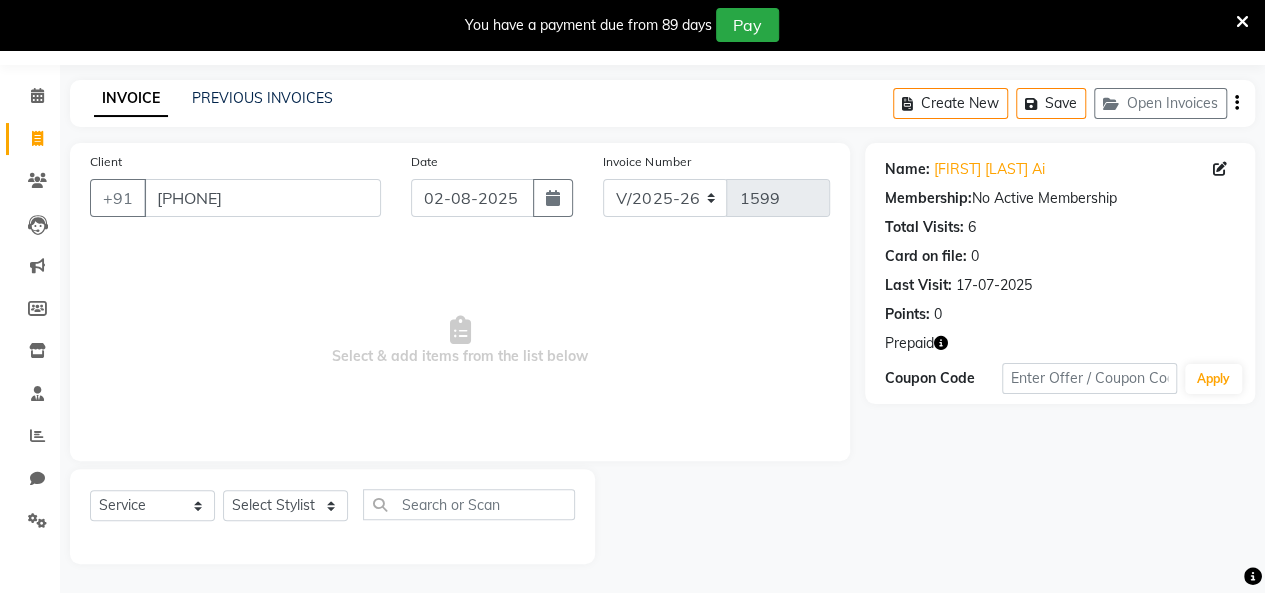 click 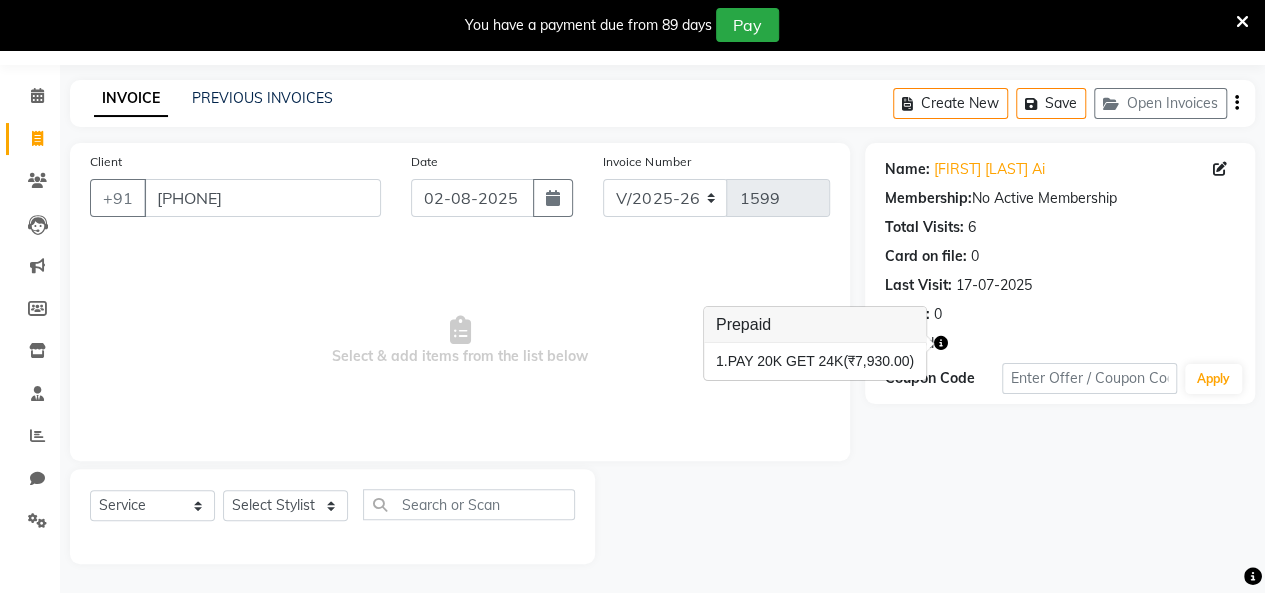 click on "Select & add items from the list below" at bounding box center [460, 341] 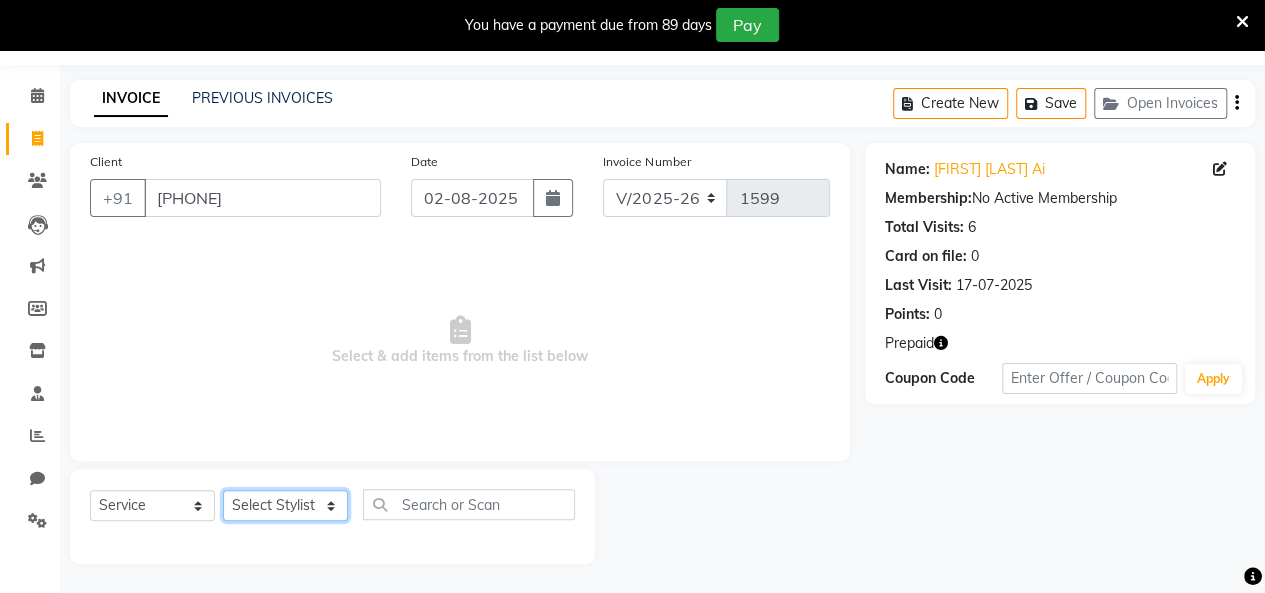 click on "Select Stylist [FIRST] [LAST] [FIRST] [LAST] [FIRST] [LAST] [FIRST] [LAST] [FIRST] [LAST] [FIRST] [LAST] [FIRST] [LAST] [FIRST] [LAST] [FIRST] [LAST] [FIRST] [LAST] [FIRST] [LAST] [FIRST] [LAST]" 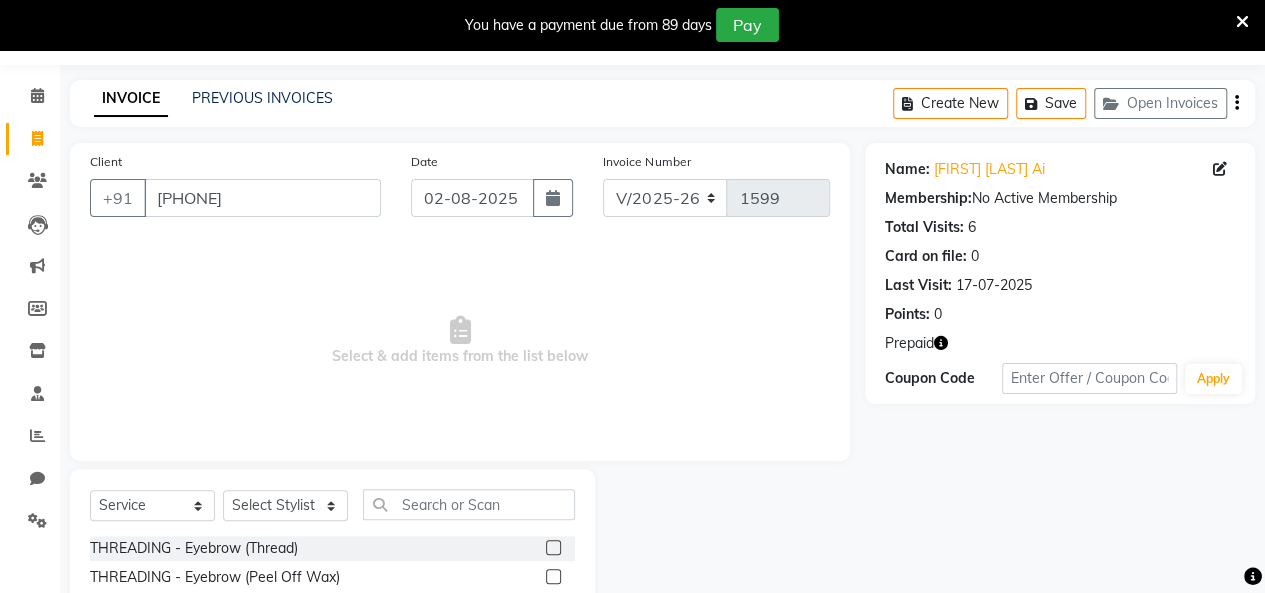 click 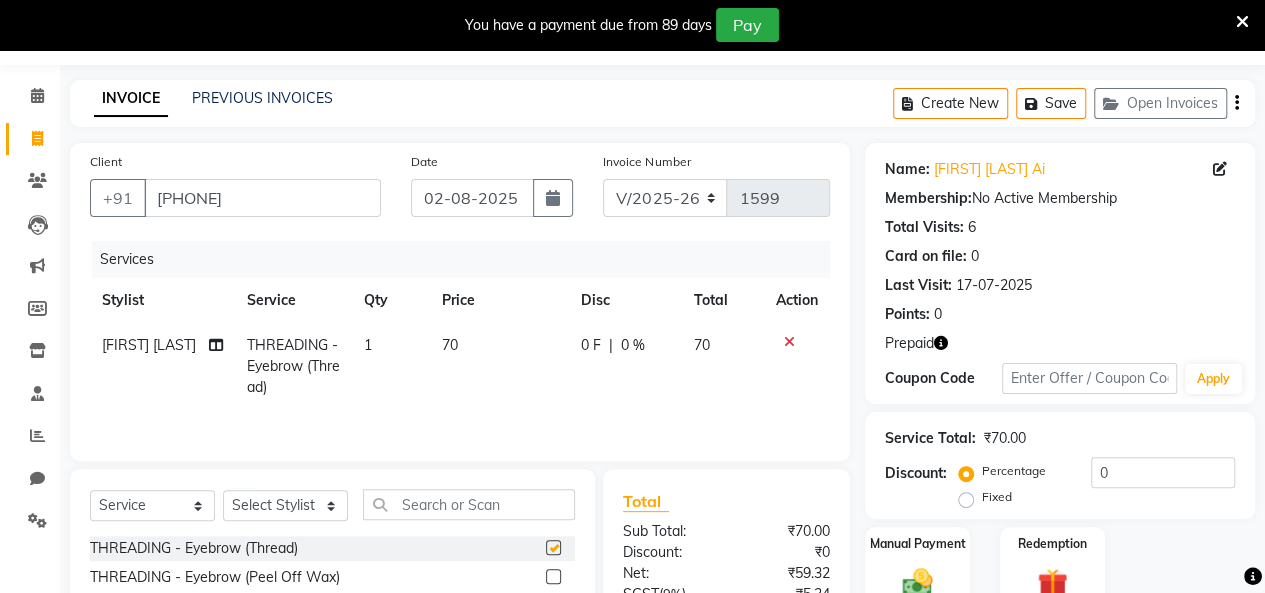 click on "Price" 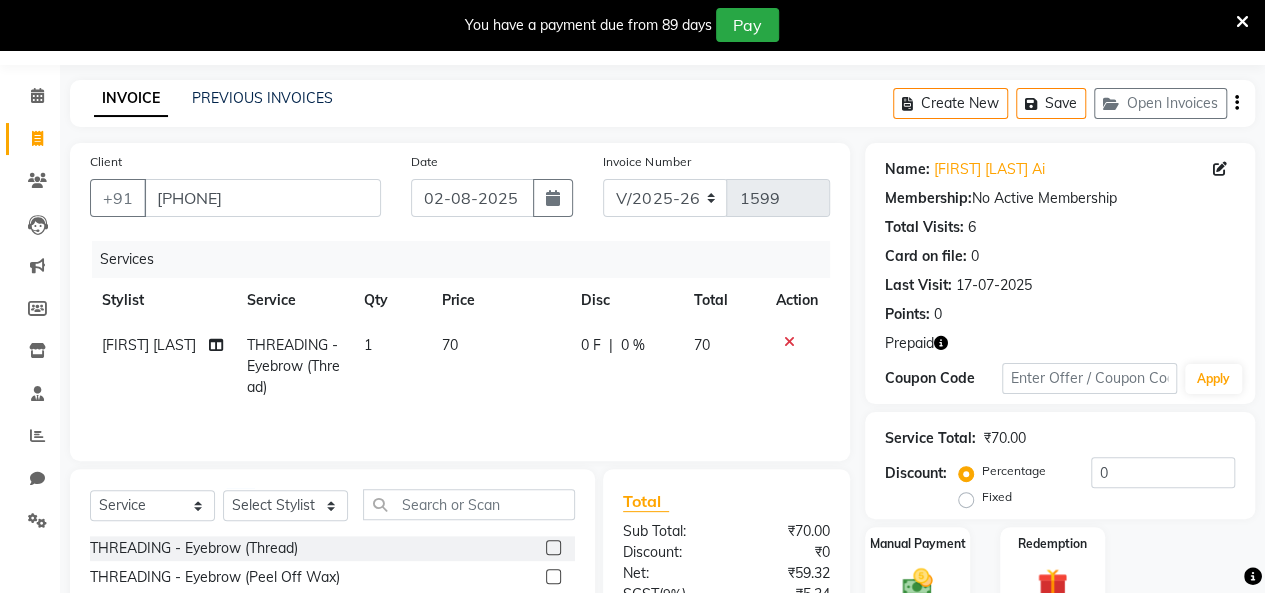 checkbox on "false" 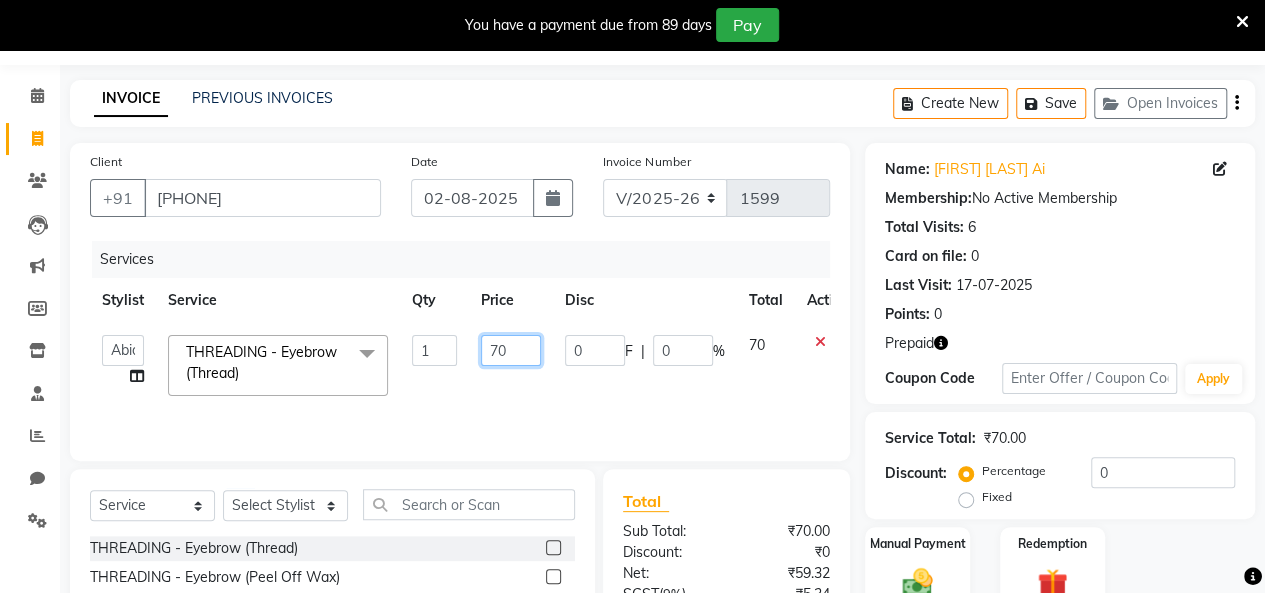 click on "70" 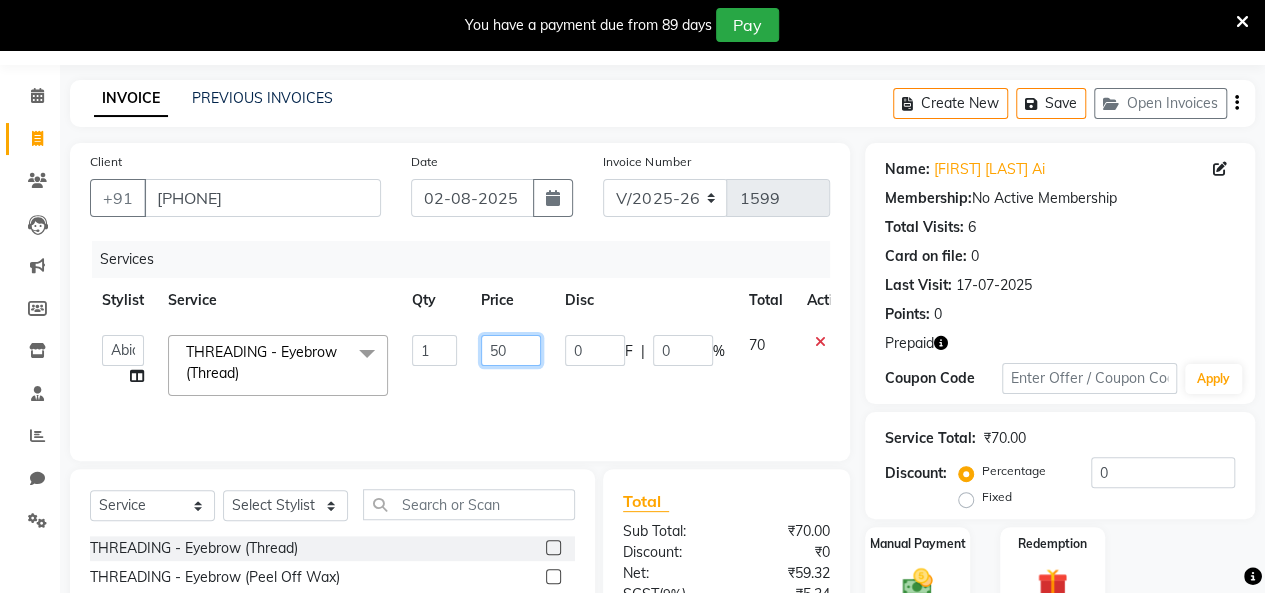 type on "520" 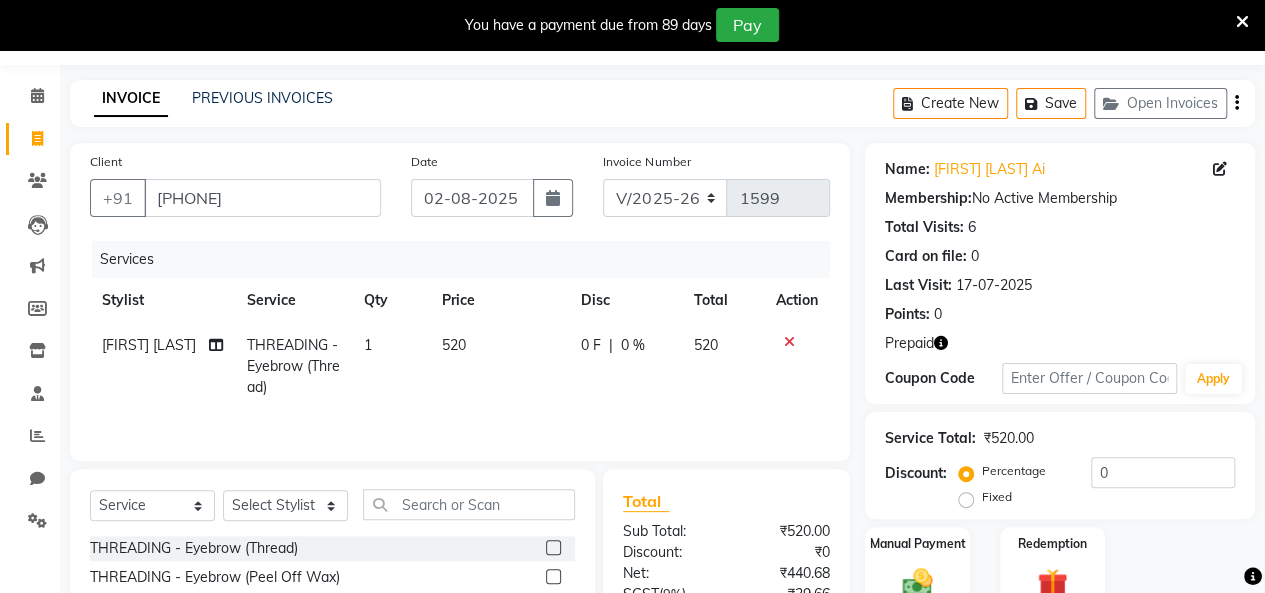 click on "Stylist Service Qty Price Disc Total Action" 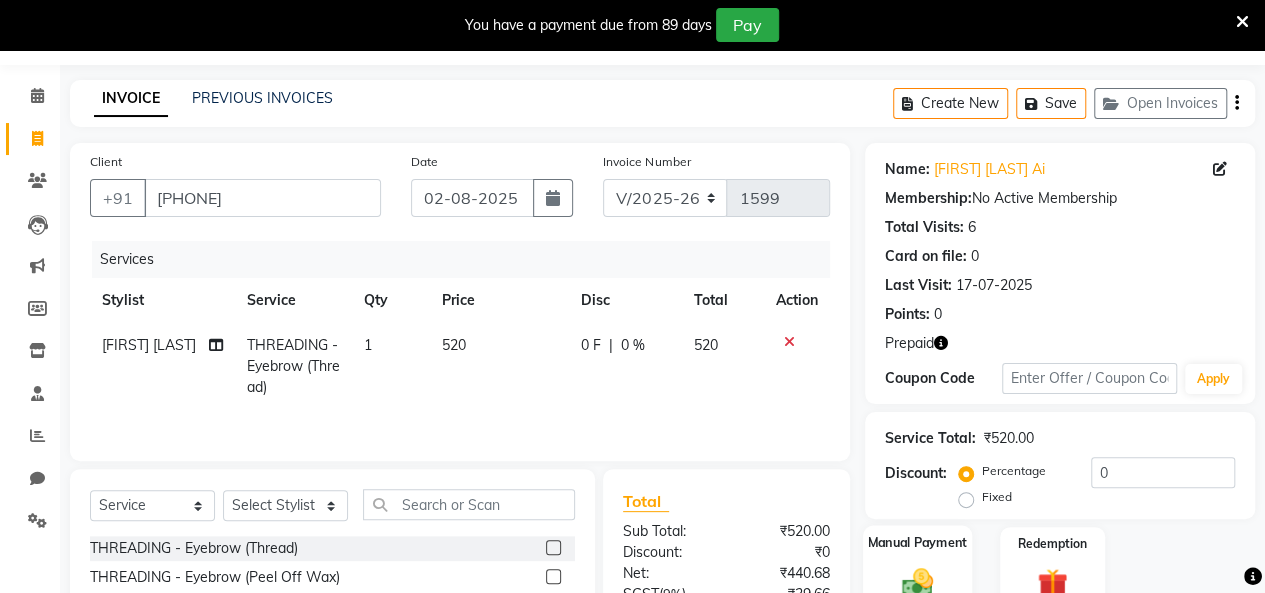 scroll, scrollTop: 256, scrollLeft: 0, axis: vertical 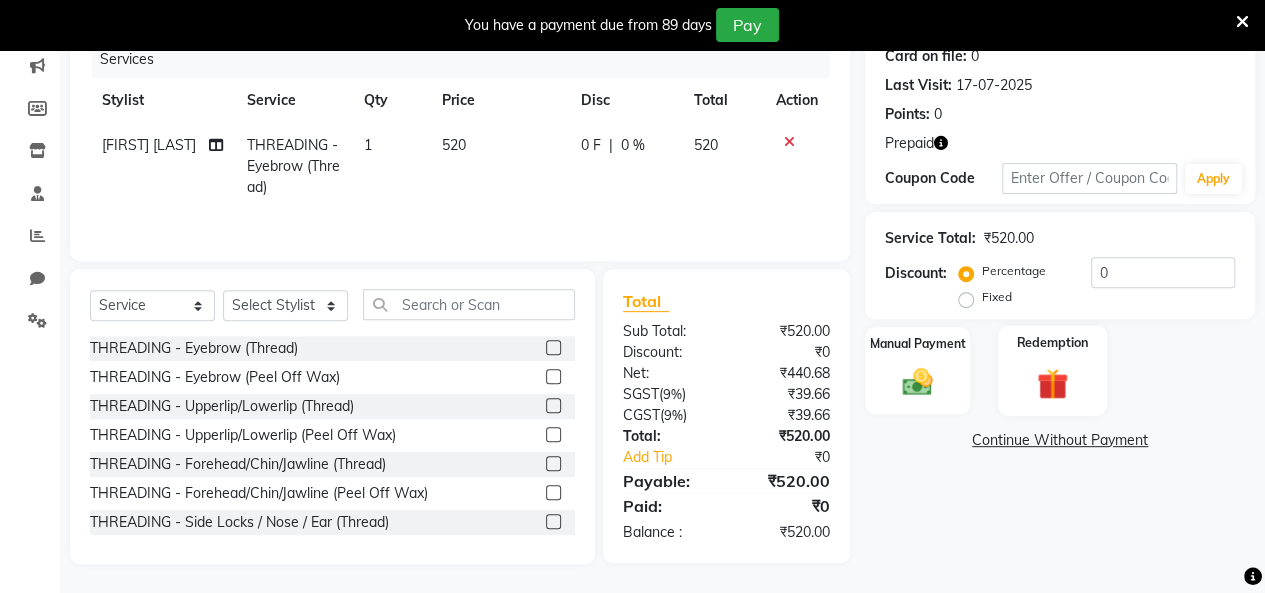 drag, startPoint x: 1090, startPoint y: 399, endPoint x: 1040, endPoint y: 393, distance: 50.358715 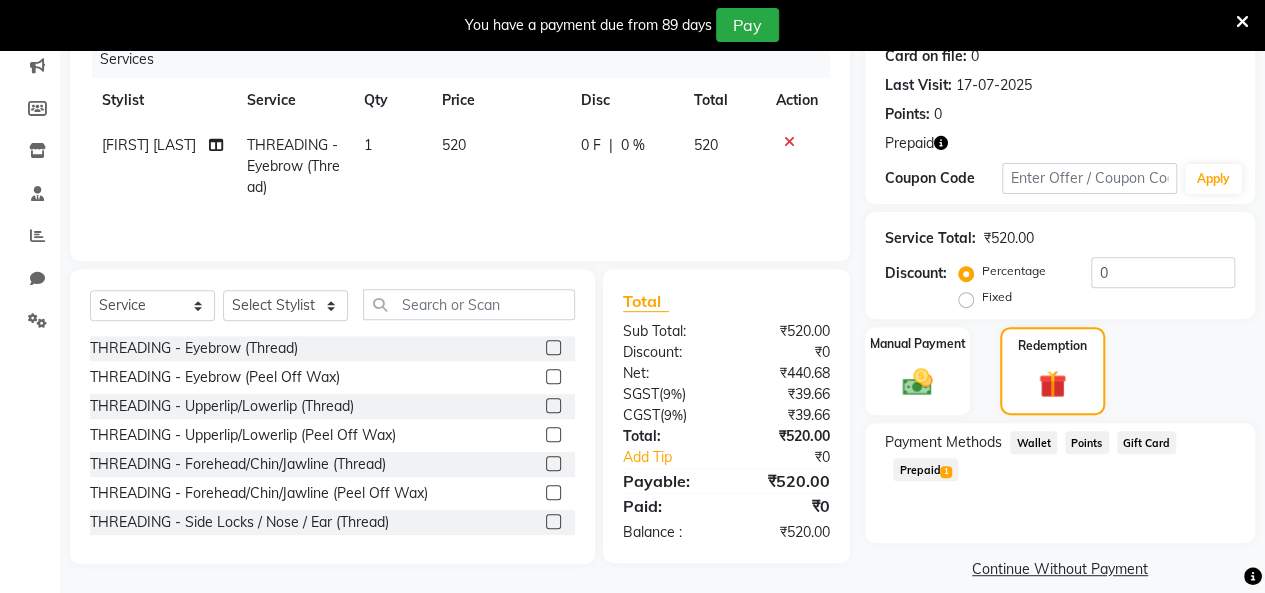 click on "Prepaid  1" 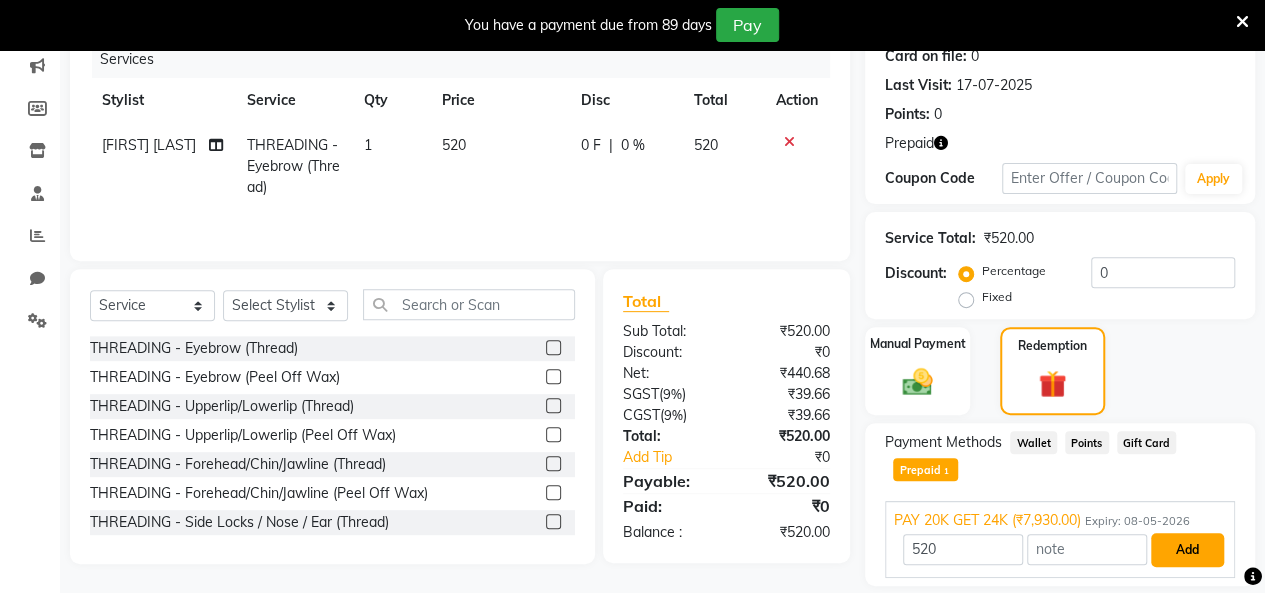 click on "Add" at bounding box center [1187, 550] 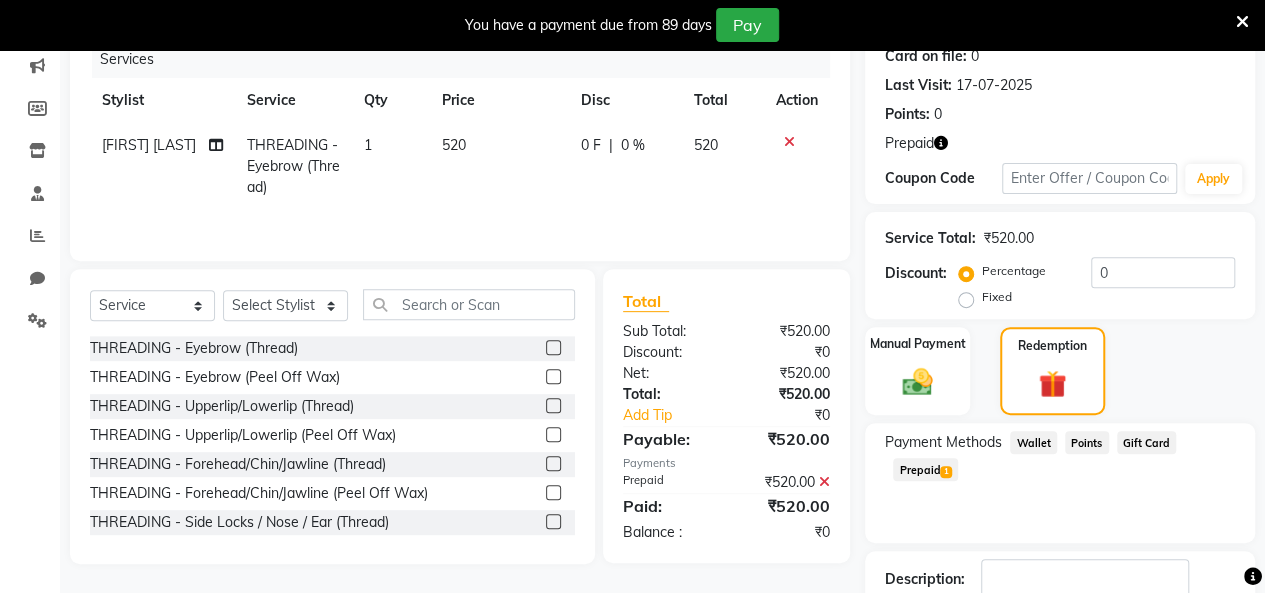 scroll, scrollTop: 388, scrollLeft: 0, axis: vertical 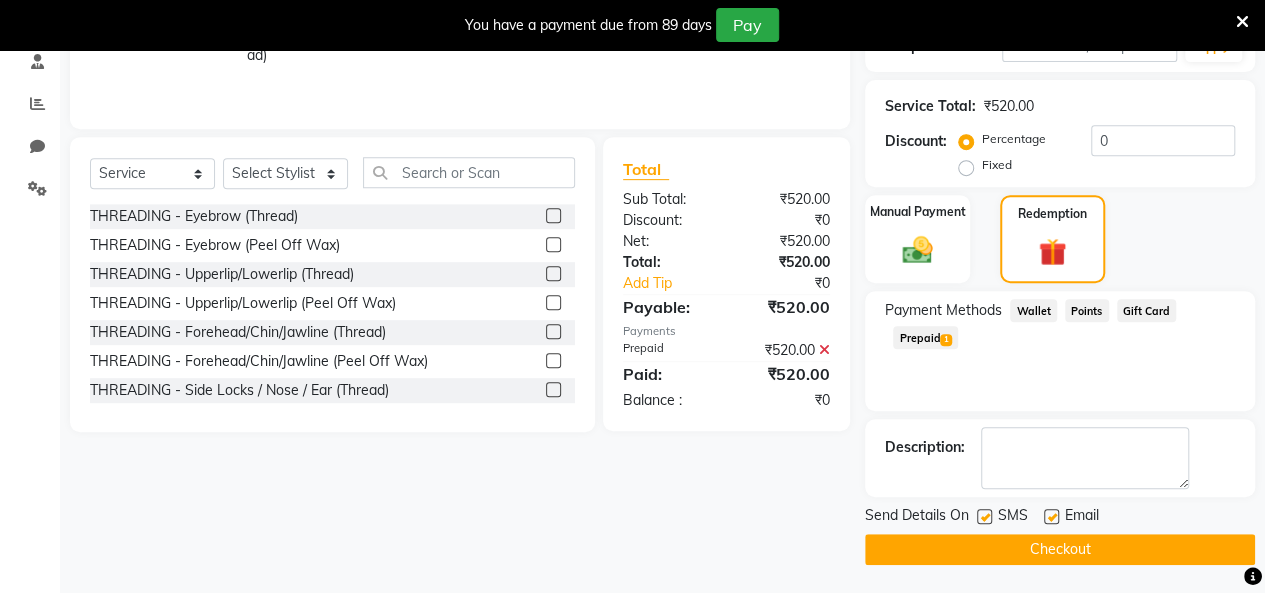 click on "Checkout" 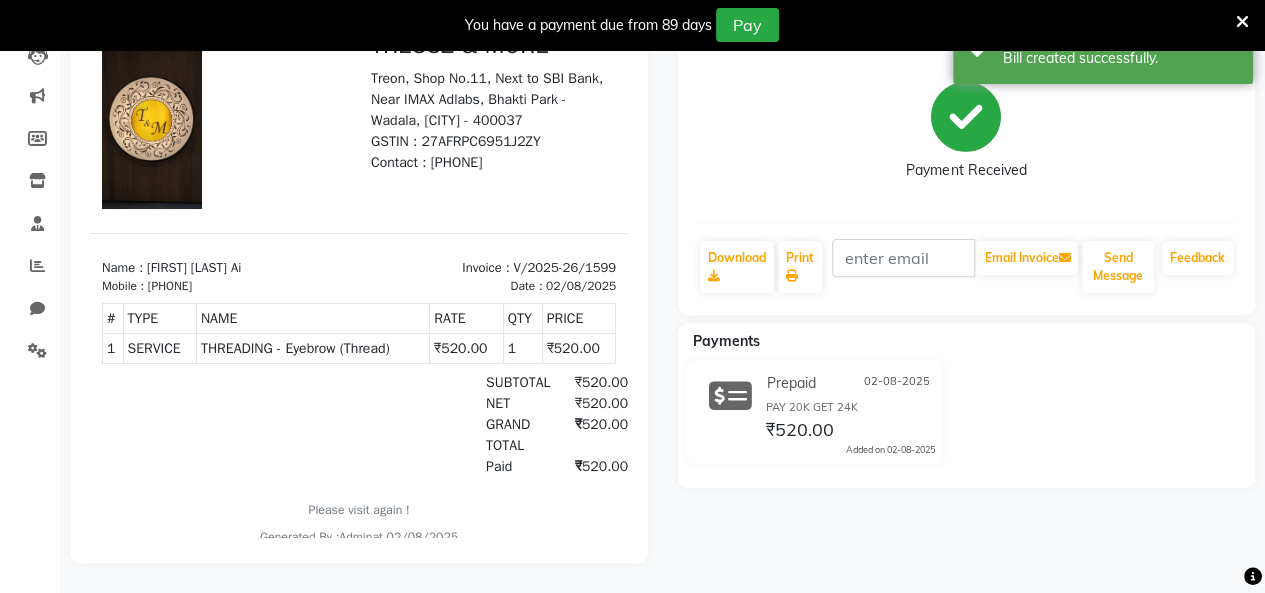 scroll, scrollTop: 0, scrollLeft: 0, axis: both 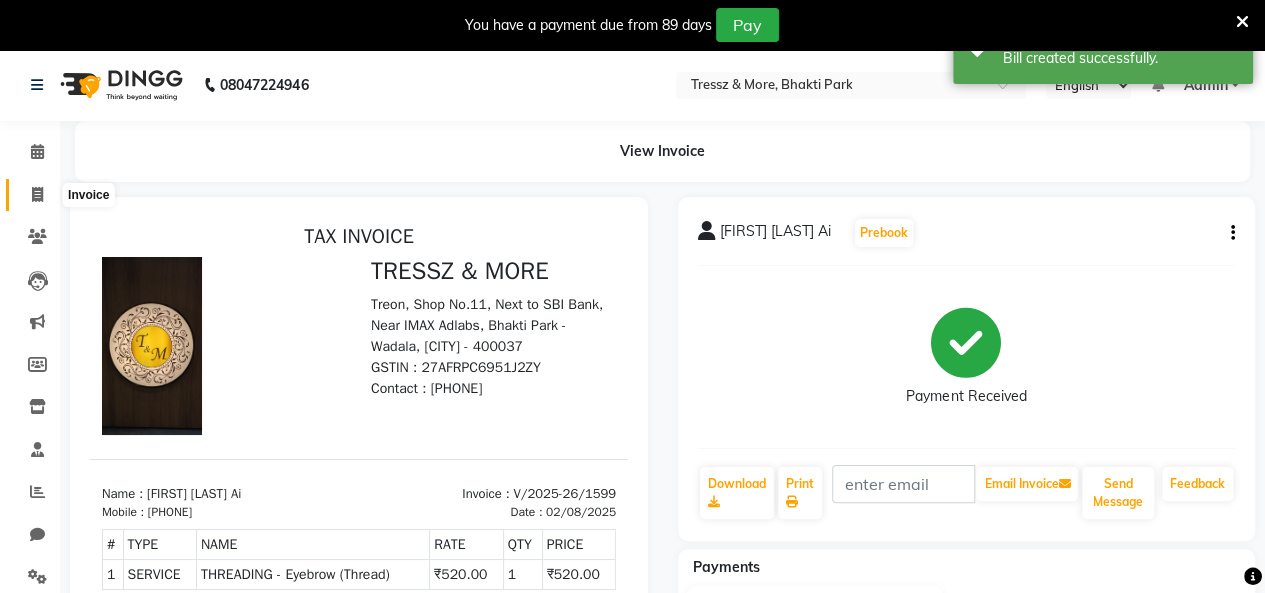 click 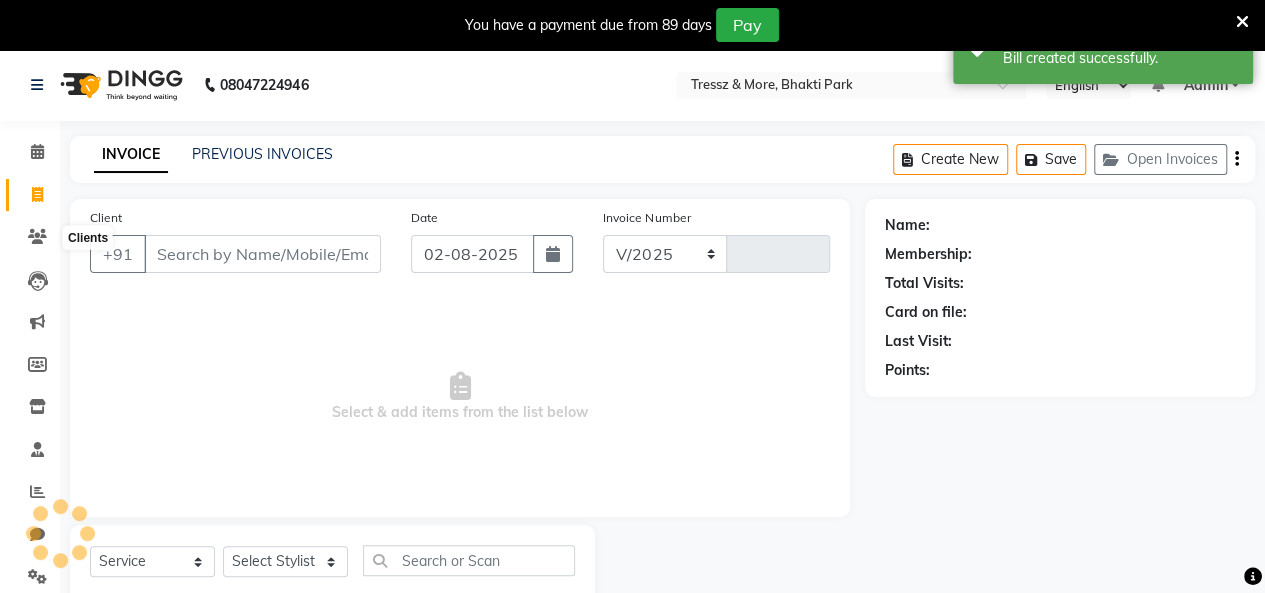 select on "3037" 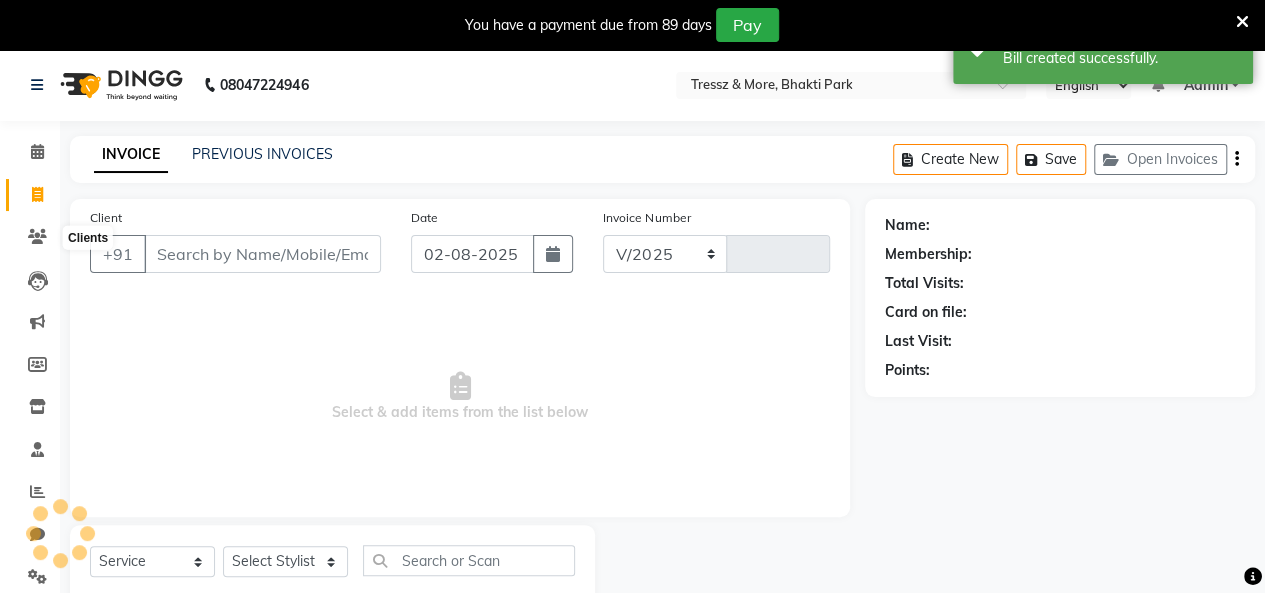 type on "1600" 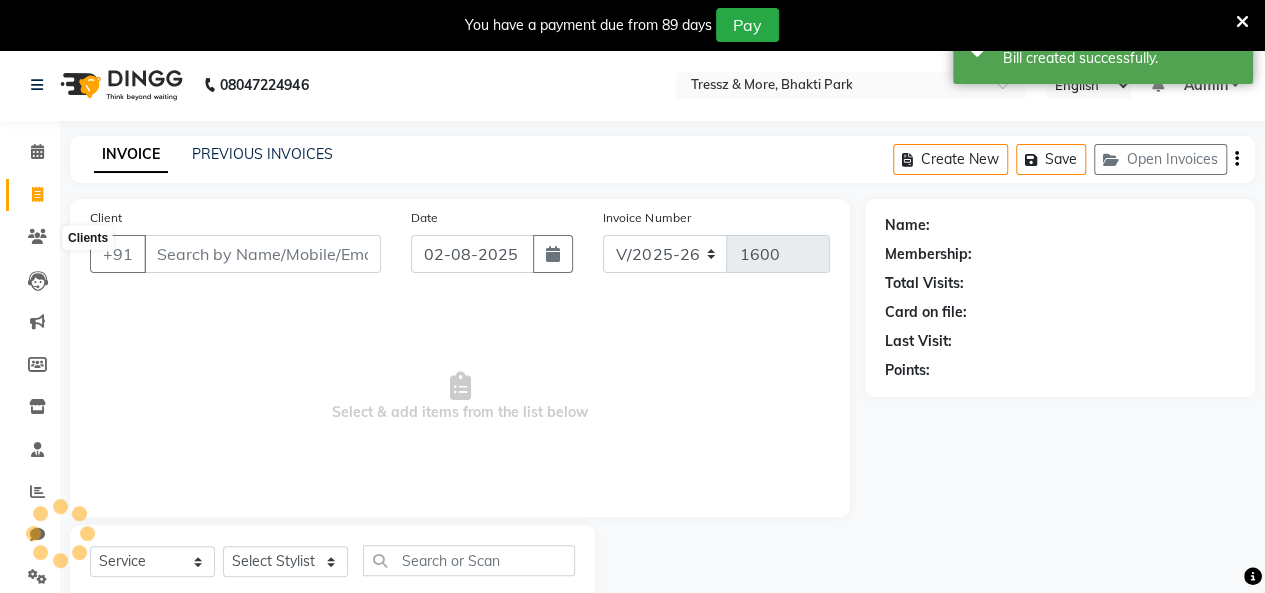 scroll, scrollTop: 56, scrollLeft: 0, axis: vertical 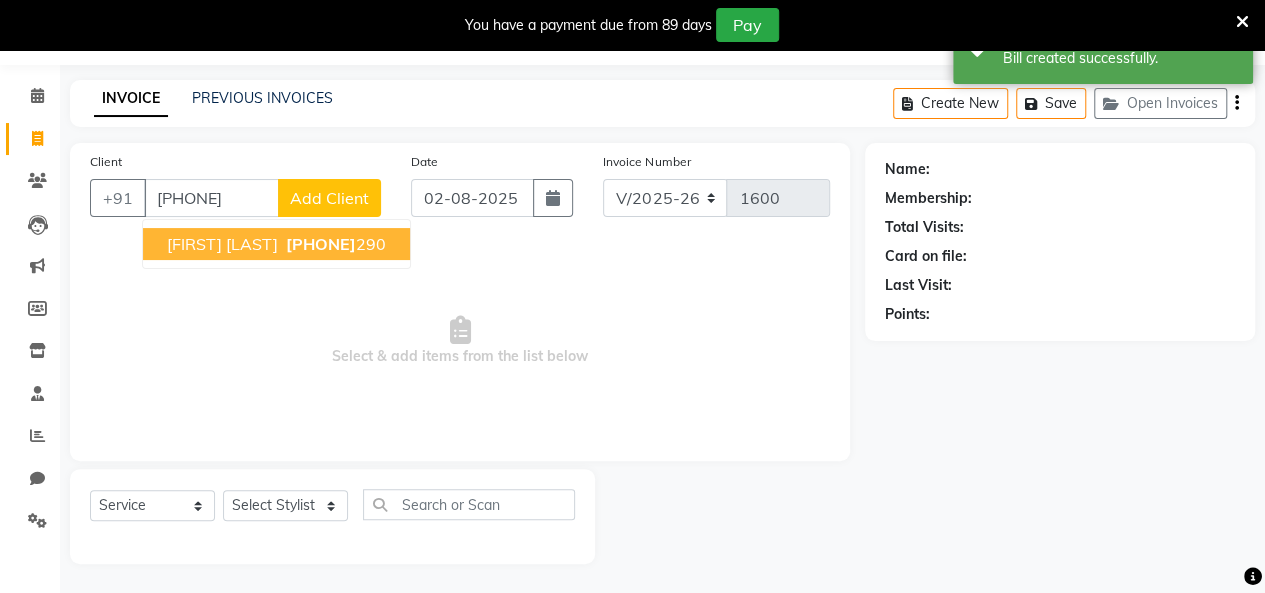 click on "[FIRST] [LAST]" at bounding box center (222, 244) 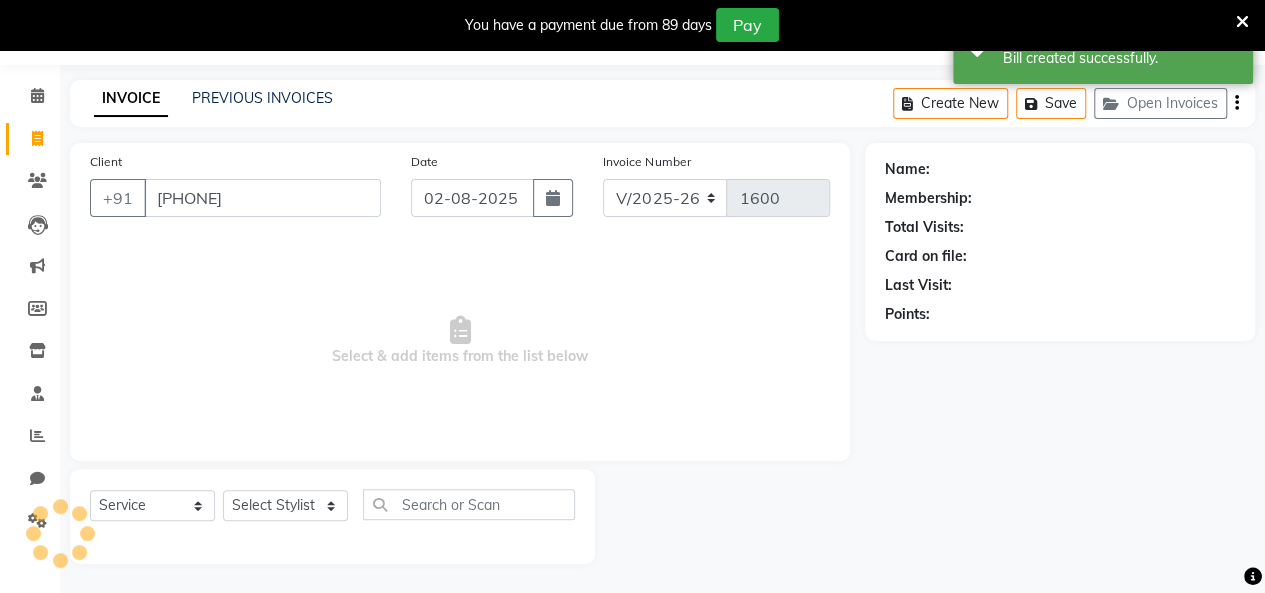 type on "[PHONE]" 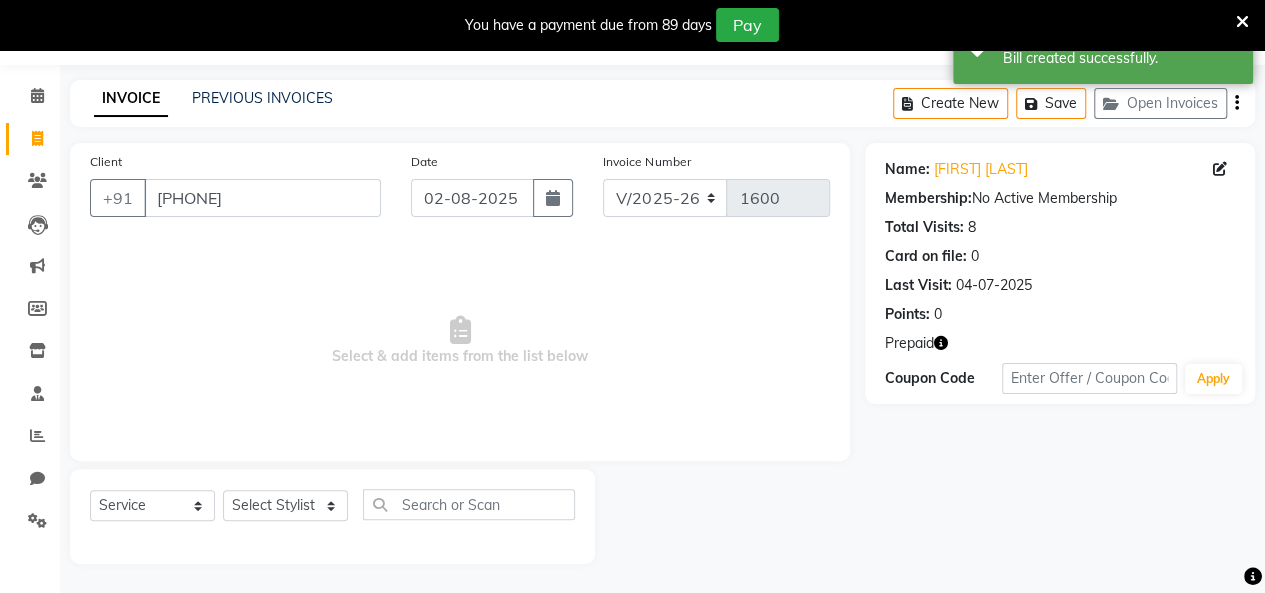 click 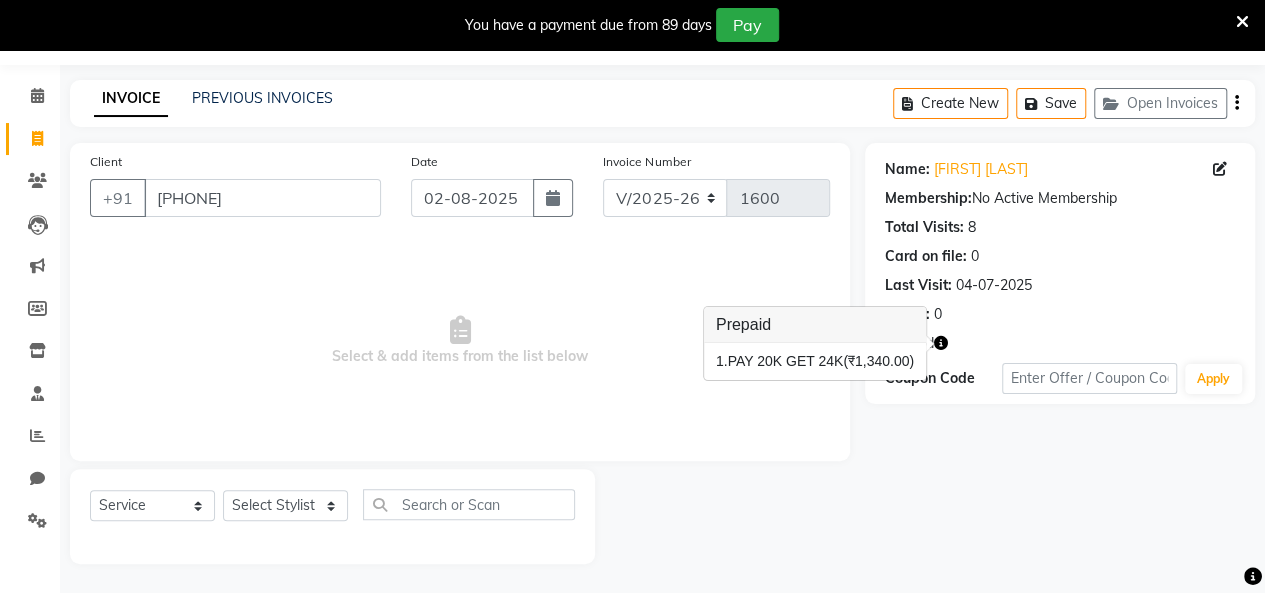 drag, startPoint x: 621, startPoint y: 342, endPoint x: 571, endPoint y: 277, distance: 82.006096 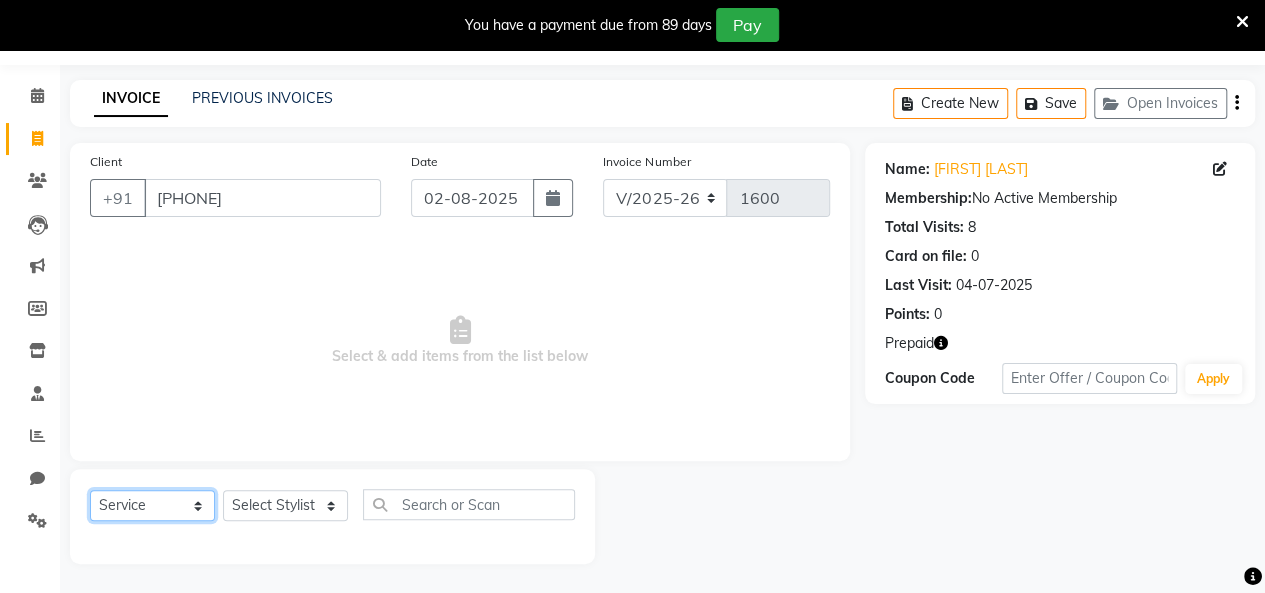 click on "Select  Service  Product  Membership  Package Voucher Prepaid Gift Card" 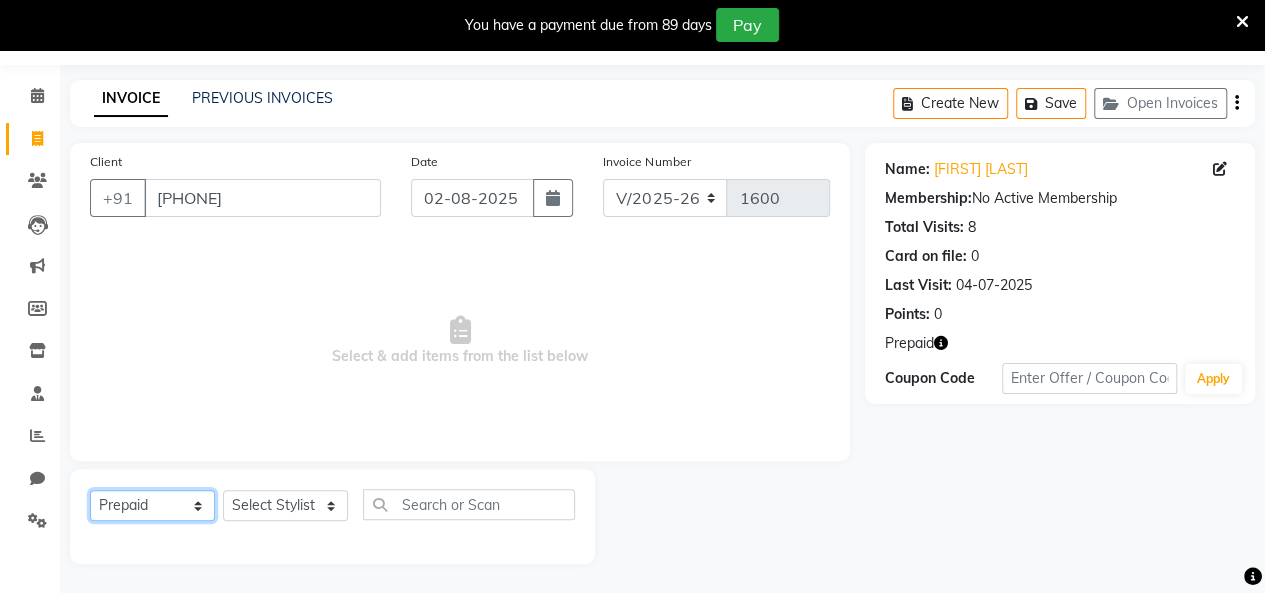 click on "Select  Service  Product  Membership  Package Voucher Prepaid Gift Card" 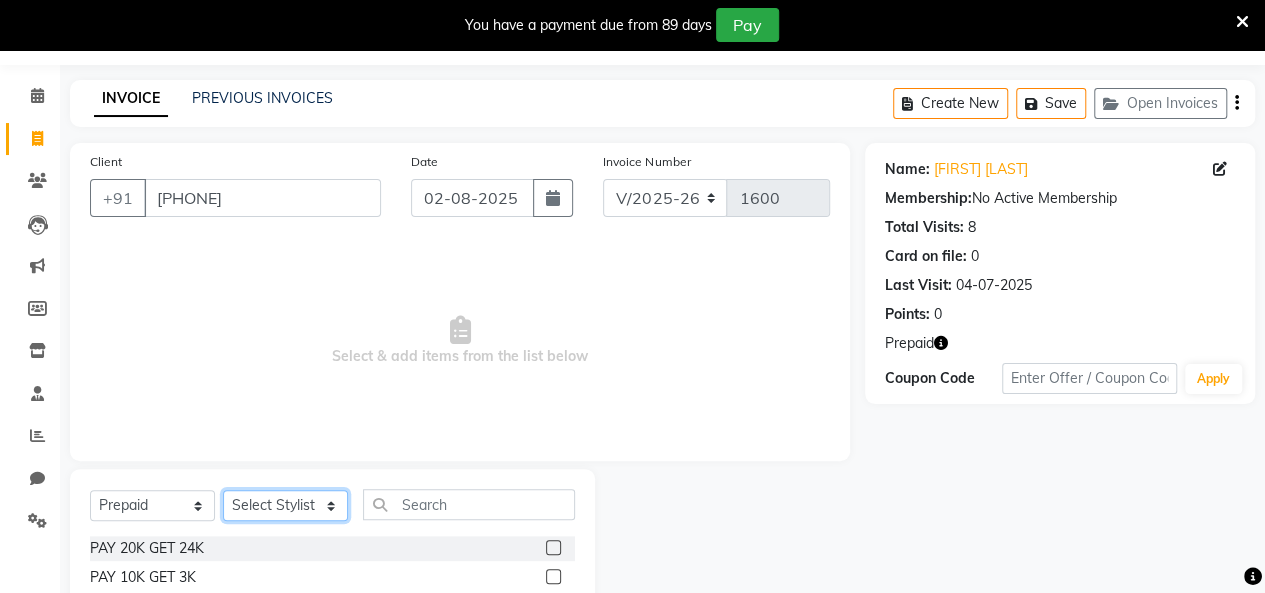 drag, startPoint x: 268, startPoint y: 509, endPoint x: 266, endPoint y: 491, distance: 18.110771 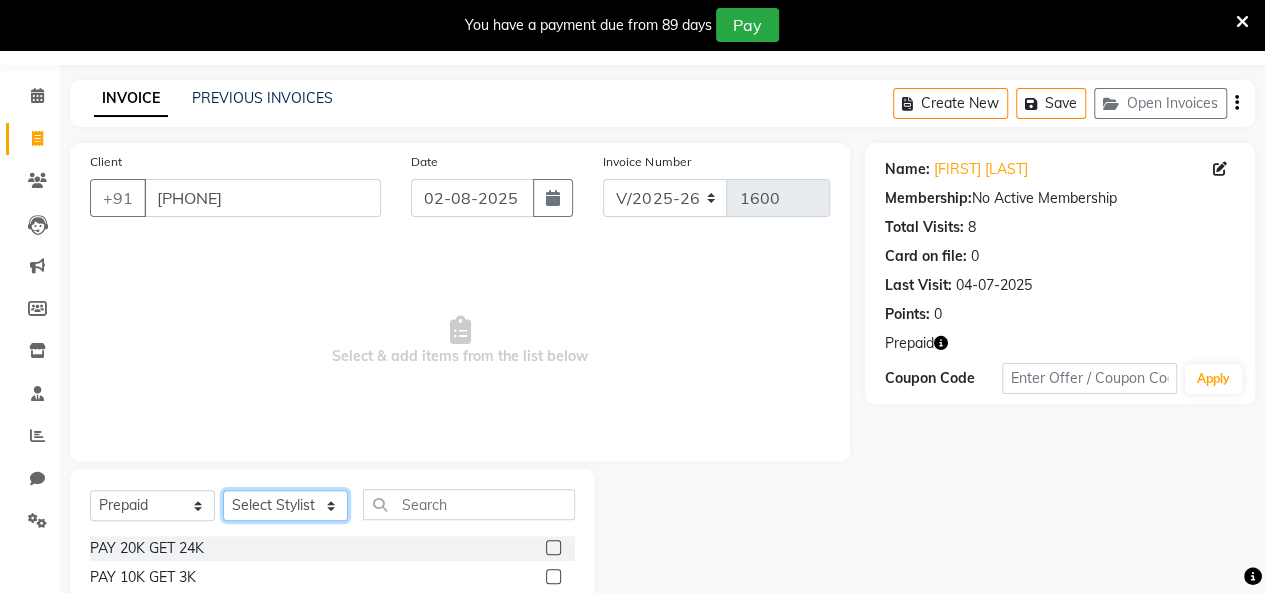 select on "[PHONE]" 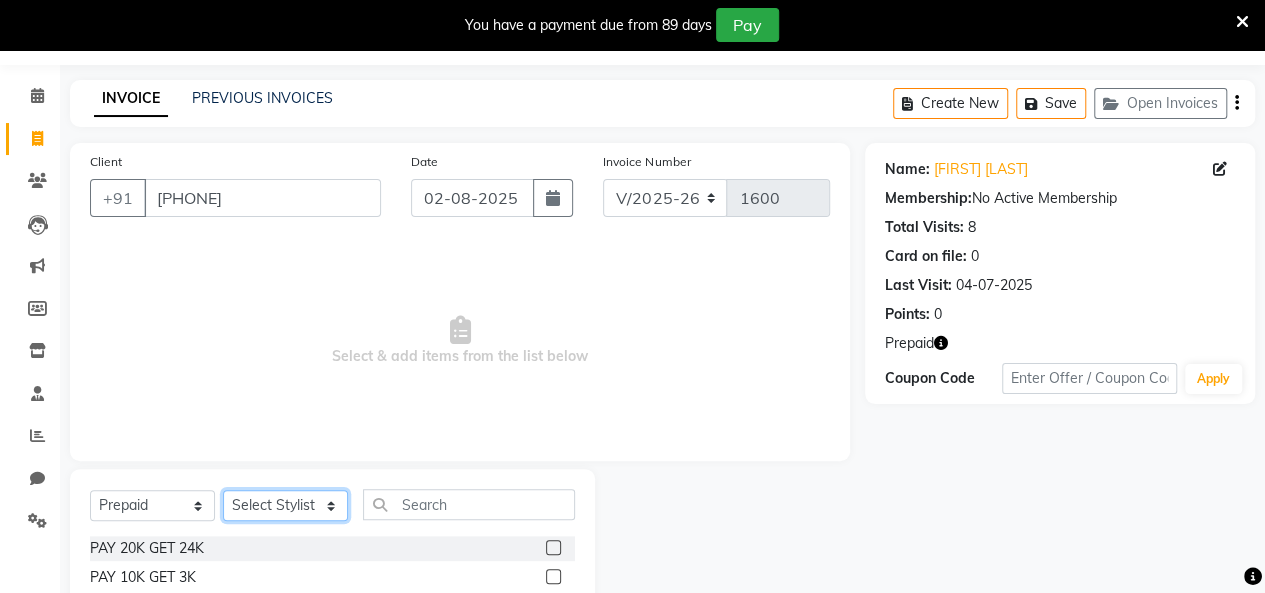 click on "Select Stylist [FIRST] [LAST] [FIRST] [LAST] [FIRST] [LAST] [FIRST] [LAST] [FIRST] [LAST] [FIRST] [LAST] [FIRST] [LAST] [FIRST] [LAST] [FIRST] [LAST] [FIRST] [LAST] [FIRST] [LAST] [FIRST] [LAST]" 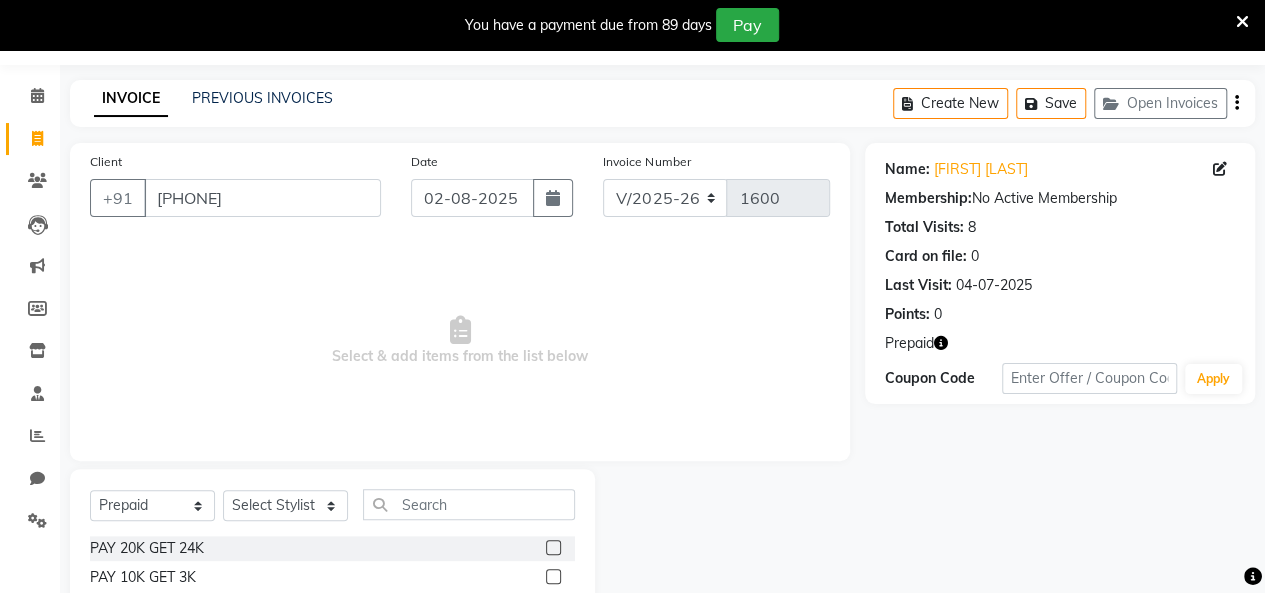 click 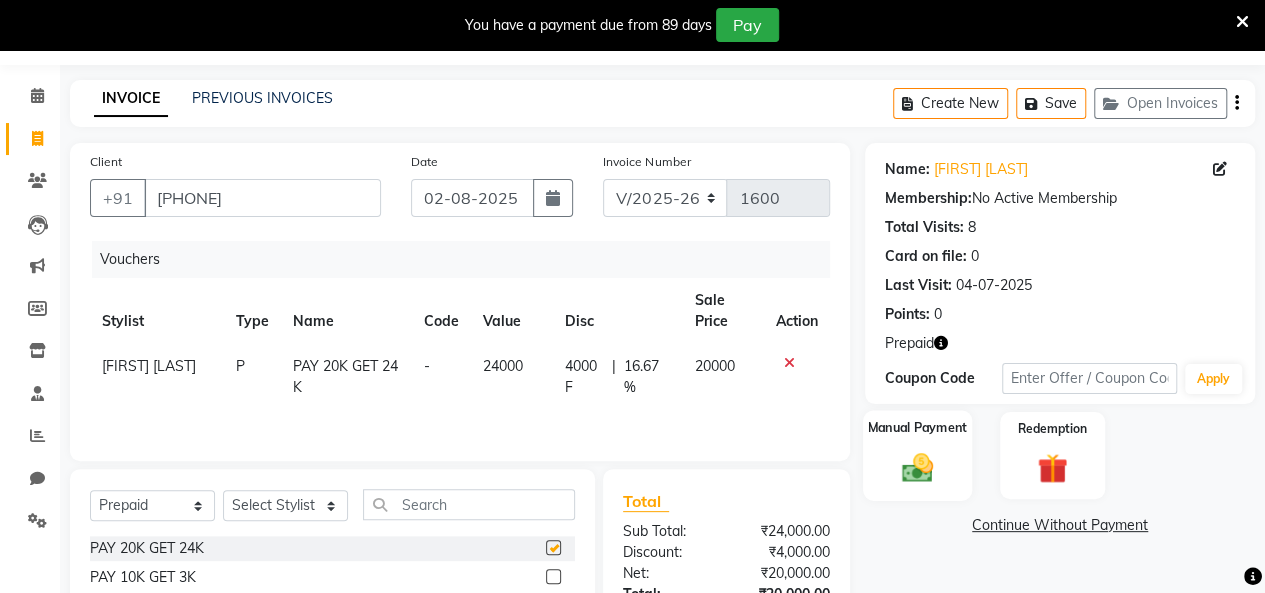 checkbox on "false" 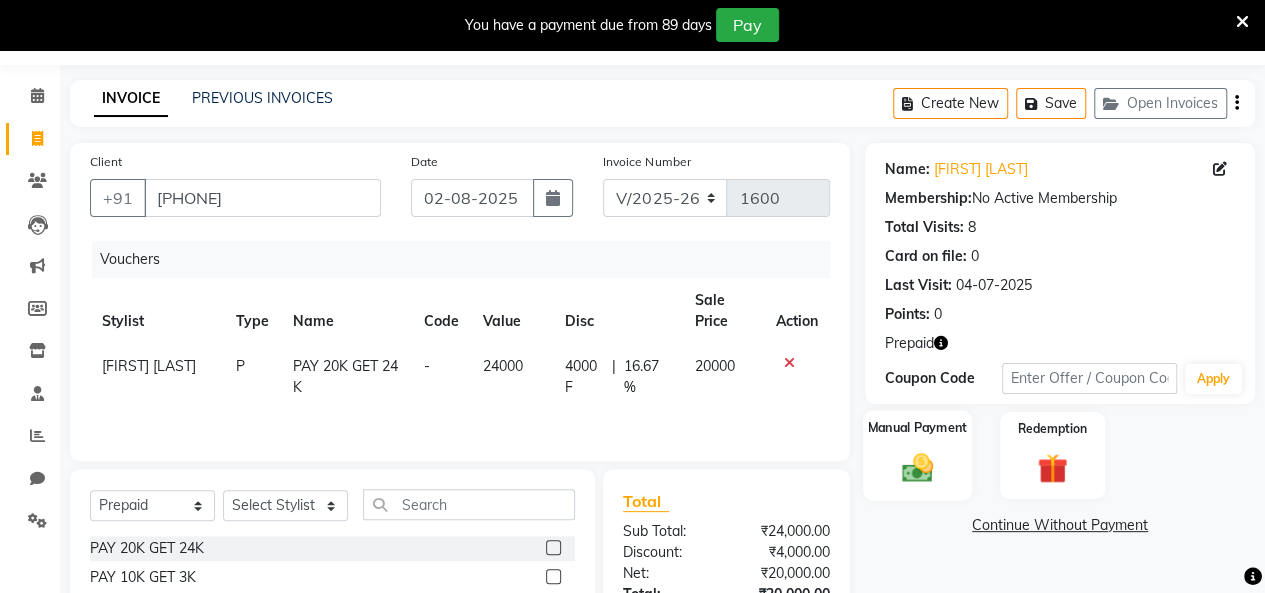 click on "Manual Payment" 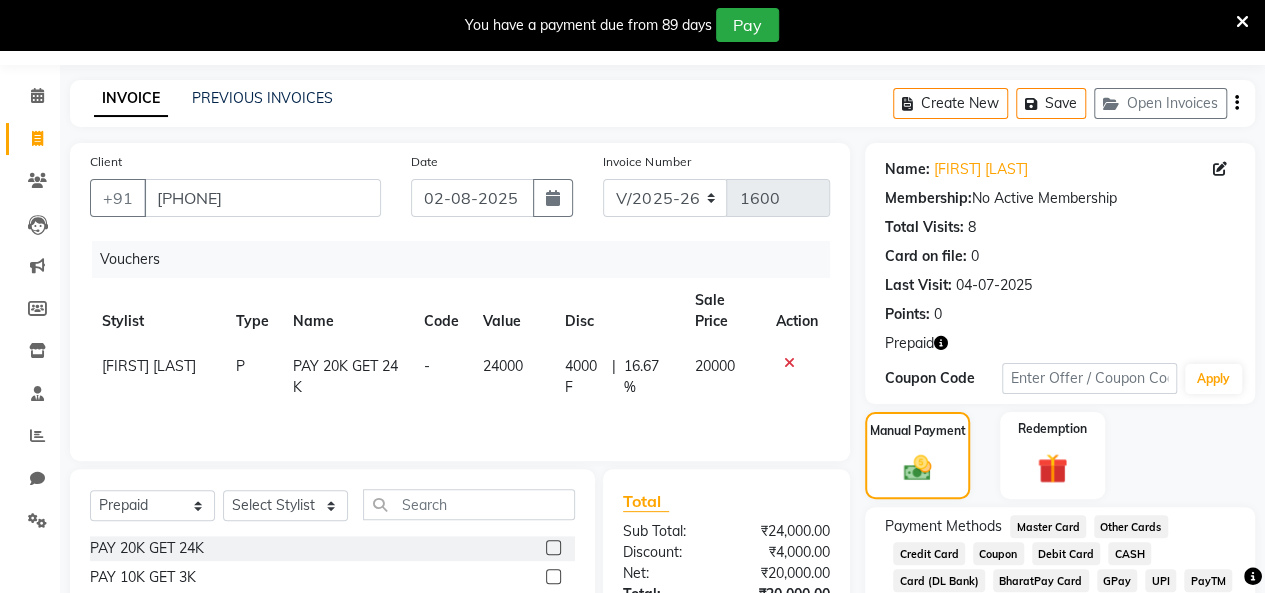 scroll, scrollTop: 256, scrollLeft: 0, axis: vertical 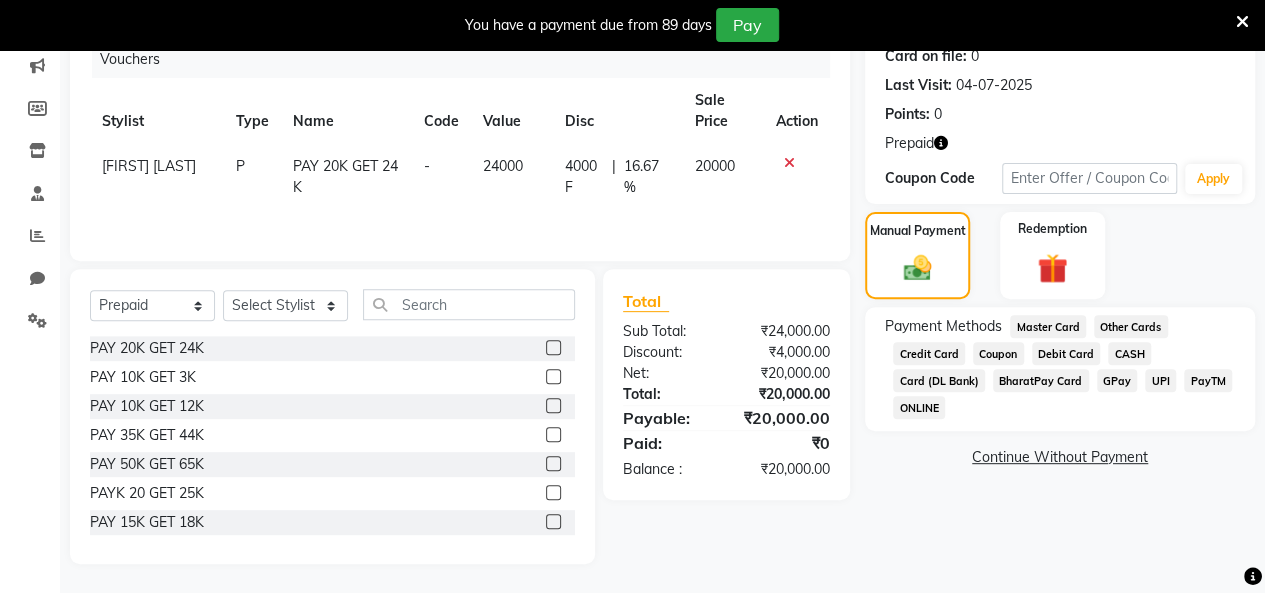 drag, startPoint x: 911, startPoint y: 351, endPoint x: 1004, endPoint y: 390, distance: 100.84642 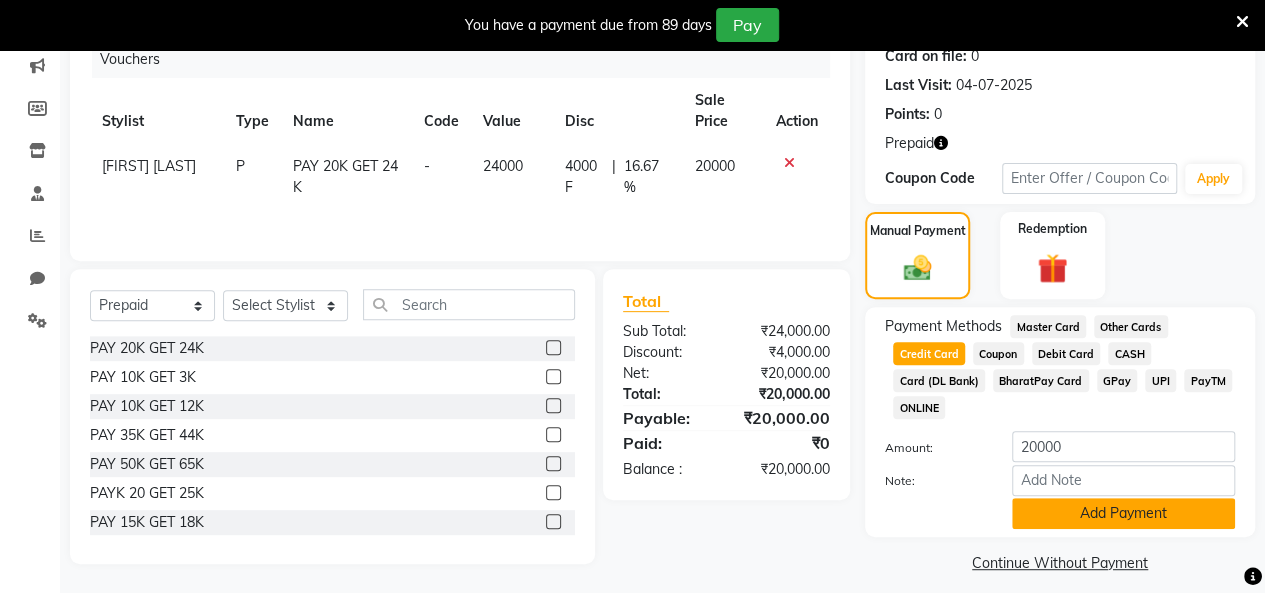 click on "Add Payment" 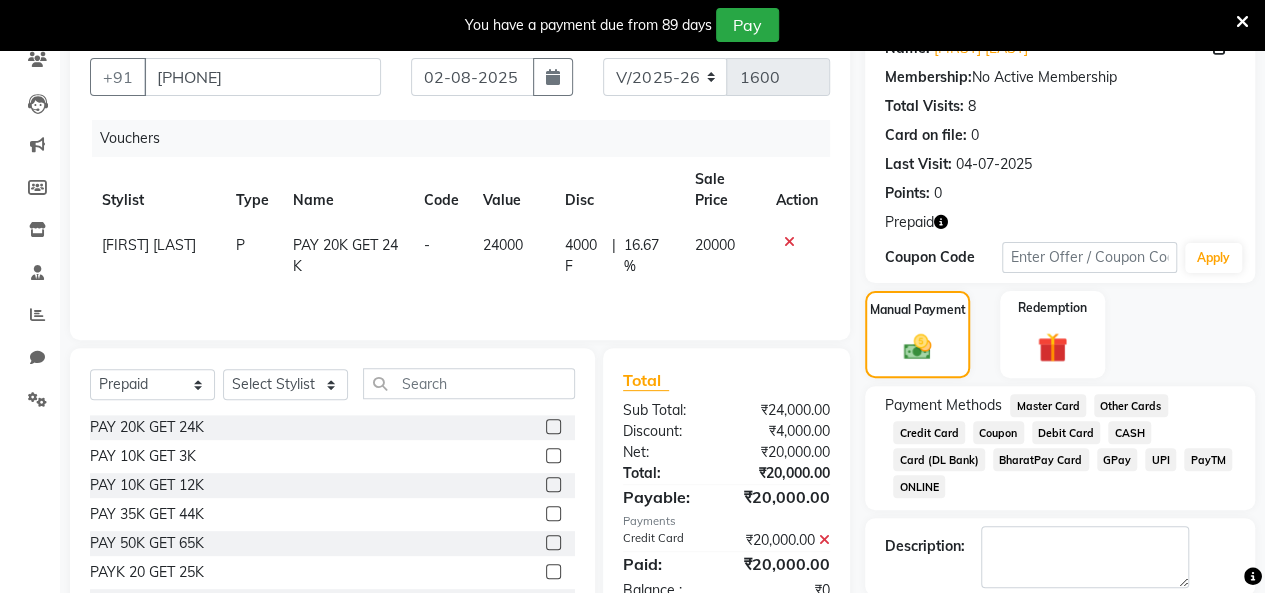 scroll, scrollTop: 277, scrollLeft: 0, axis: vertical 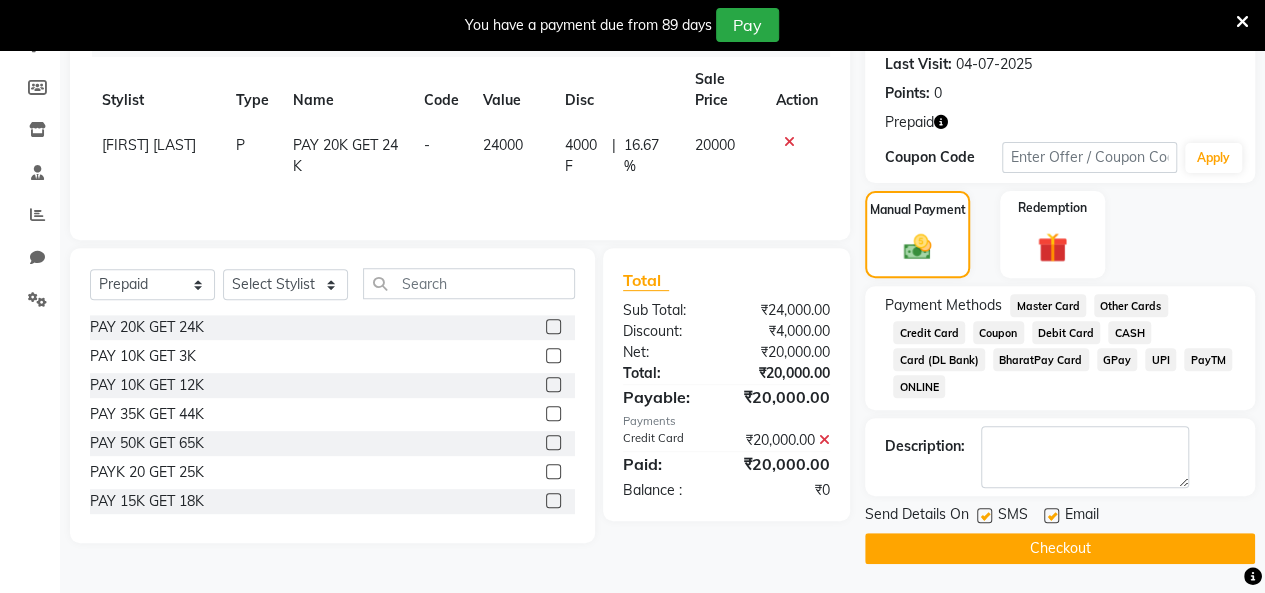 click on "Checkout" 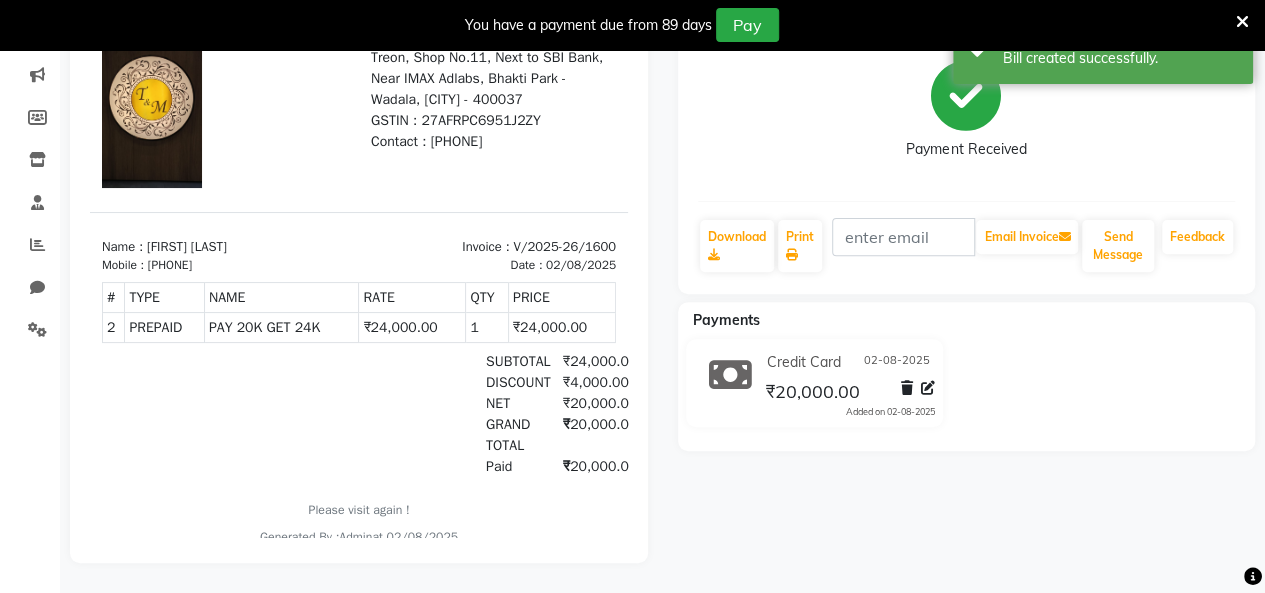 scroll, scrollTop: 0, scrollLeft: 0, axis: both 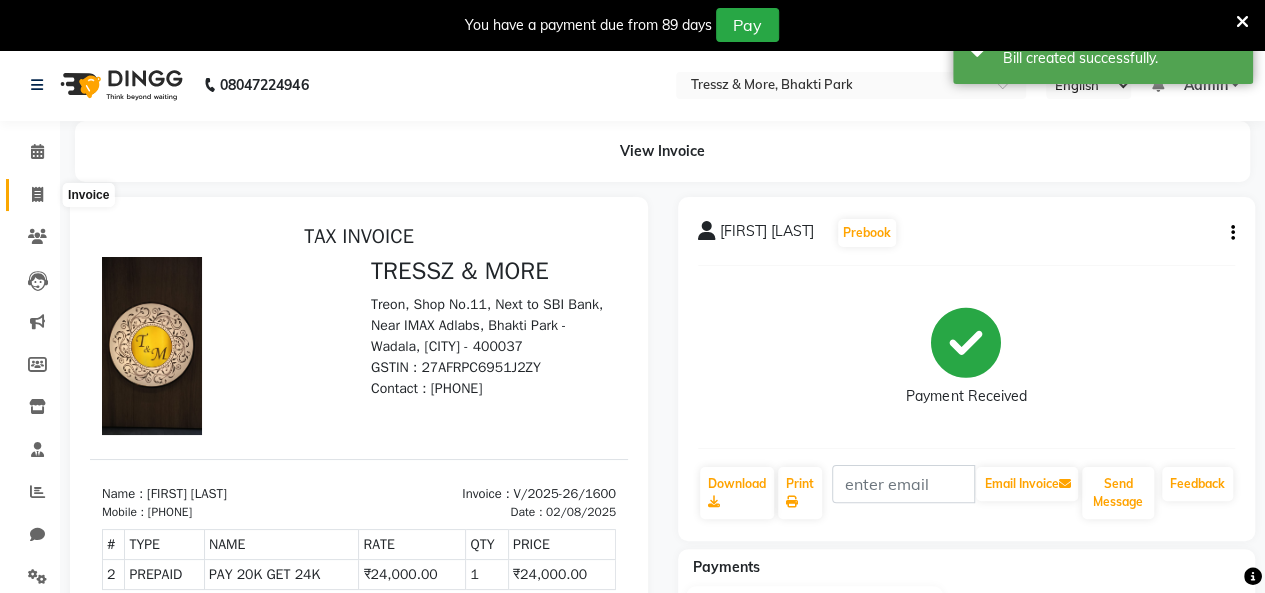 click 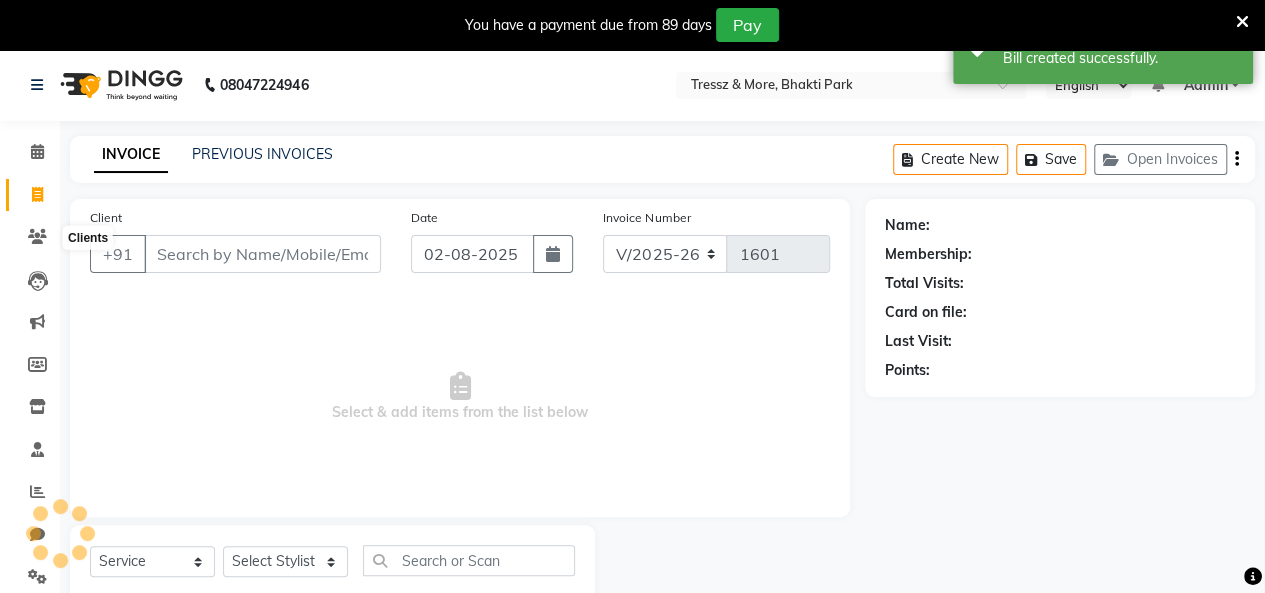 scroll, scrollTop: 56, scrollLeft: 0, axis: vertical 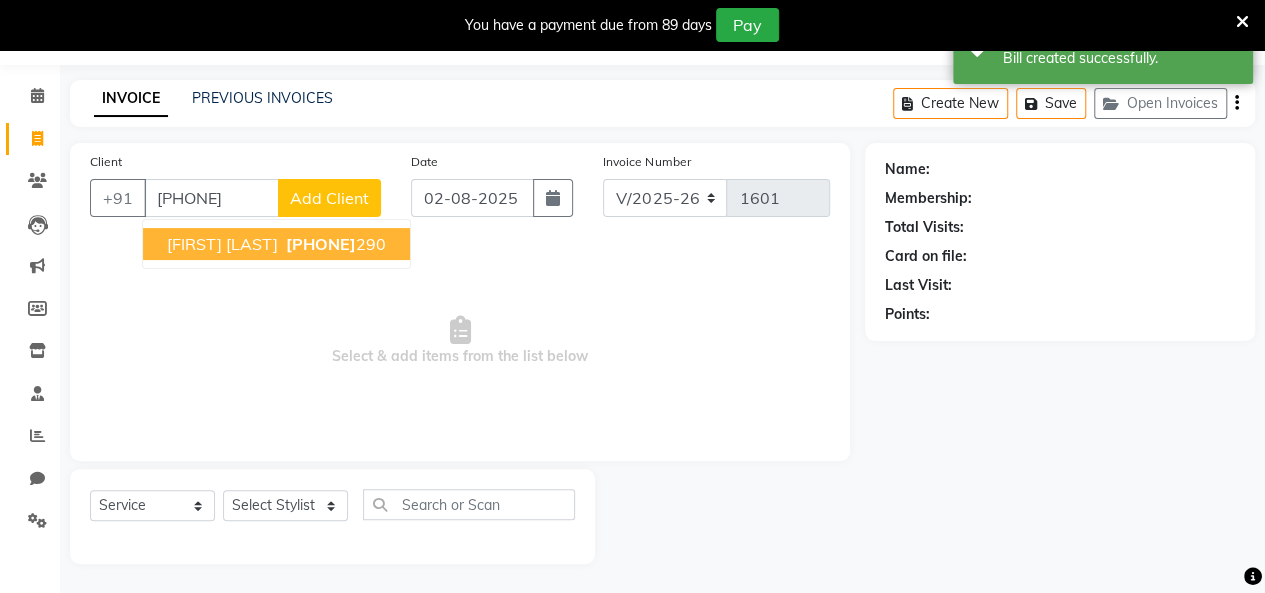 click on "[PHONE]" at bounding box center (321, 244) 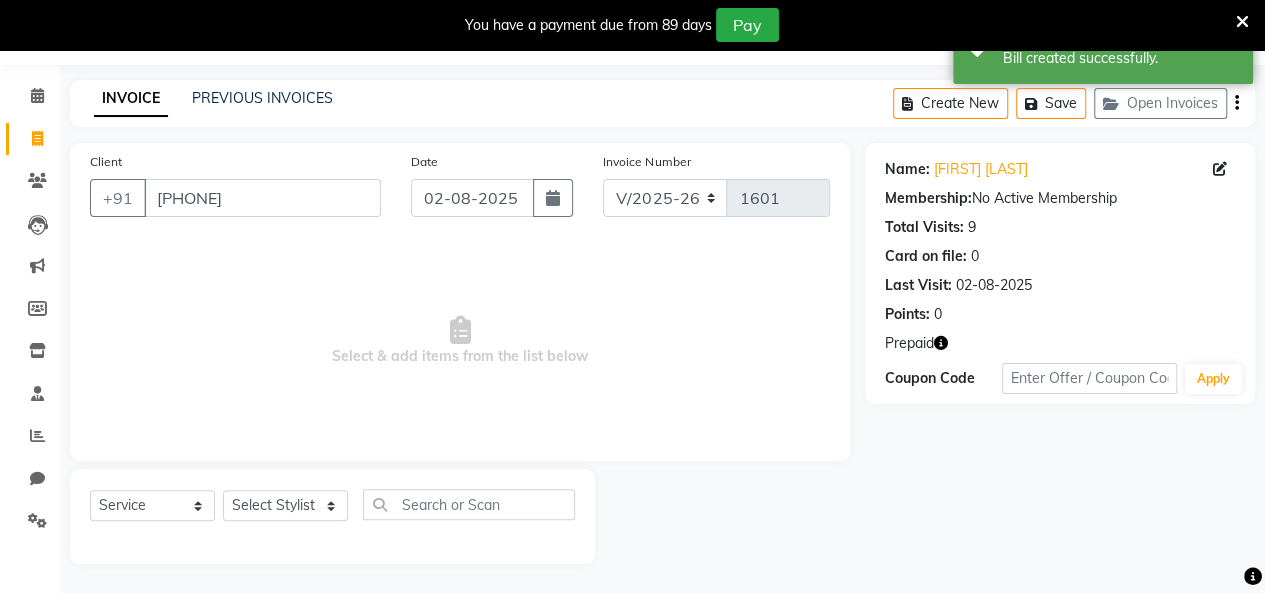 click 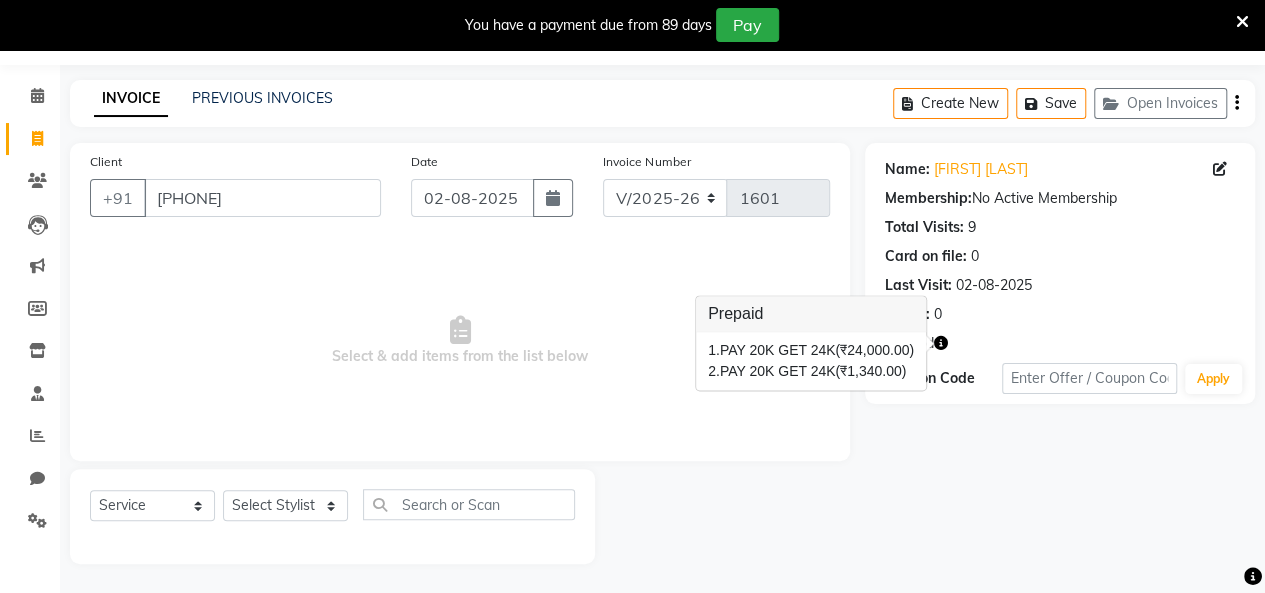 click on "Select & add items from the list below" at bounding box center [460, 341] 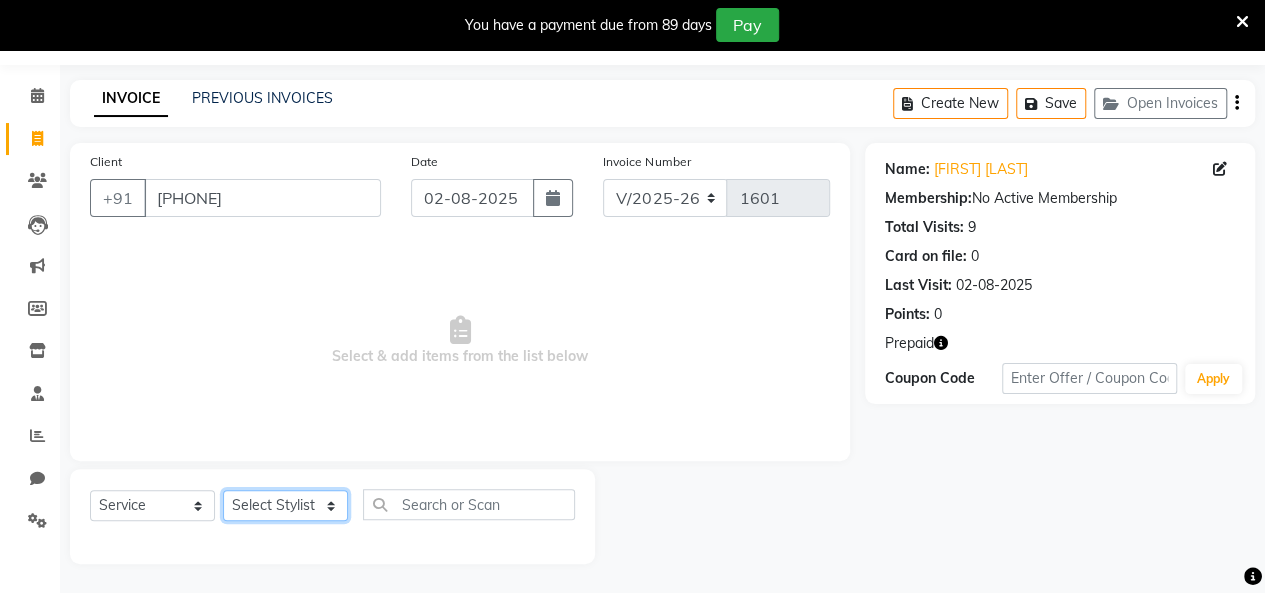 click on "Select Stylist [FIRST] [LAST] [FIRST] [LAST] [FIRST] [LAST] [FIRST] [LAST] [FIRST] [LAST] [FIRST] [LAST] [FIRST] [LAST] [FIRST] [LAST] [FIRST] [LAST] [FIRST] [LAST] [FIRST] [LAST] [FIRST] [LAST]" 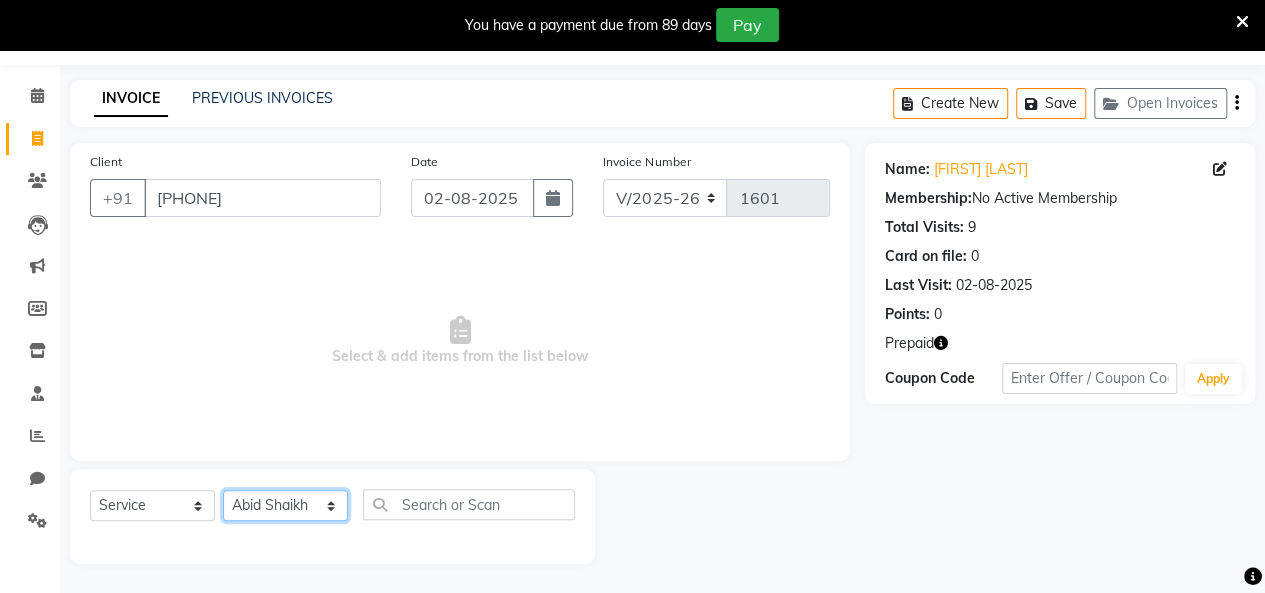 click on "Select Stylist [FIRST] [LAST] [FIRST] [LAST] [FIRST] [LAST] [FIRST] [LAST] [FIRST] [LAST] [FIRST] [LAST] [FIRST] [LAST] [FIRST] [LAST] [FIRST] [LAST] [FIRST] [LAST] [FIRST] [LAST] [FIRST] [LAST]" 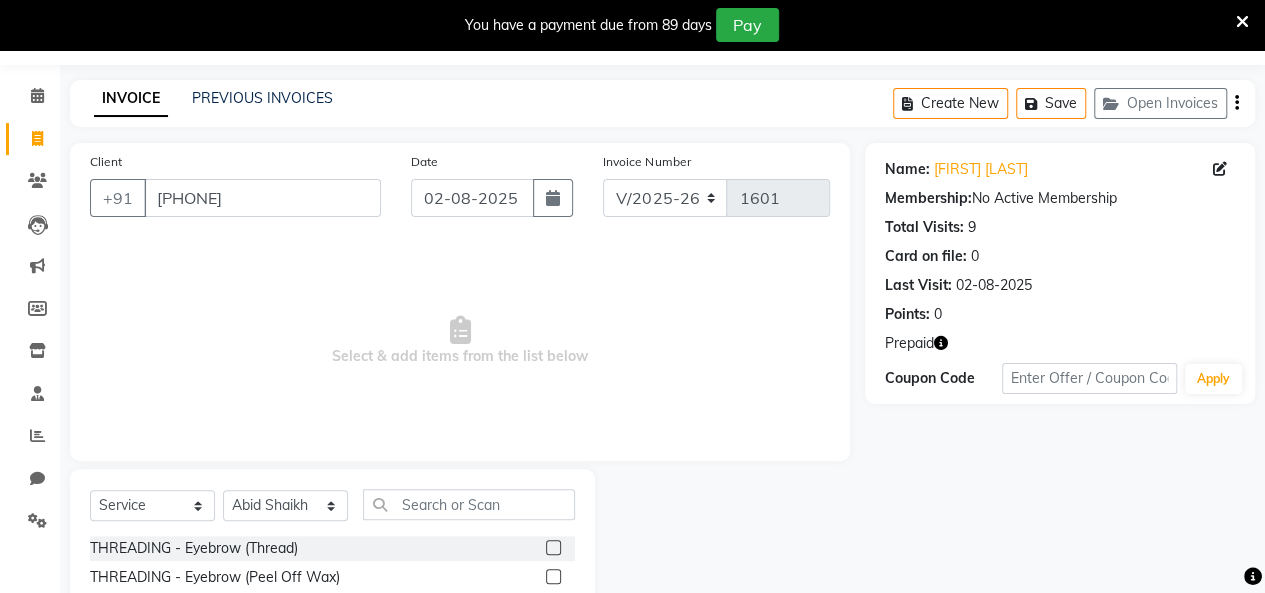 click on "Select Service Product Membership Package Voucher Prepaid Gift Card Select Stylist Abid Shaikh Anas Ansari Ankita Arshad Shaikh Ayan Ansari Babita maurya Farman Salmani Joshna Khaire Naushad Mansoori Preeti Gilatar Shahin Shaikh Zarmeena Shah" 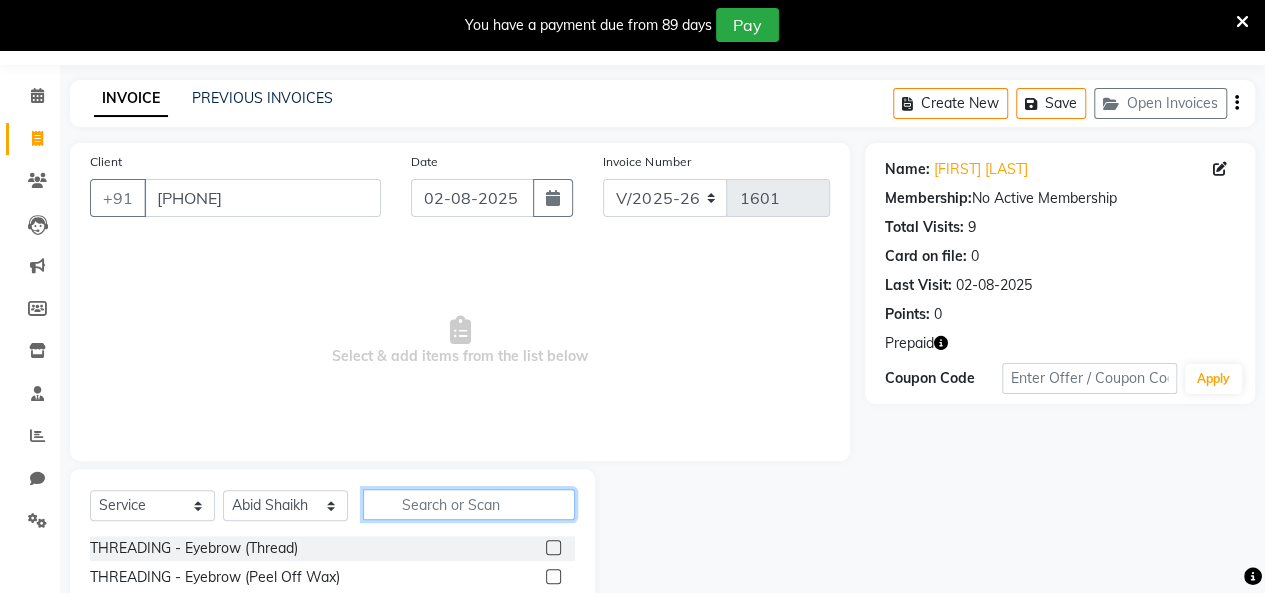 click 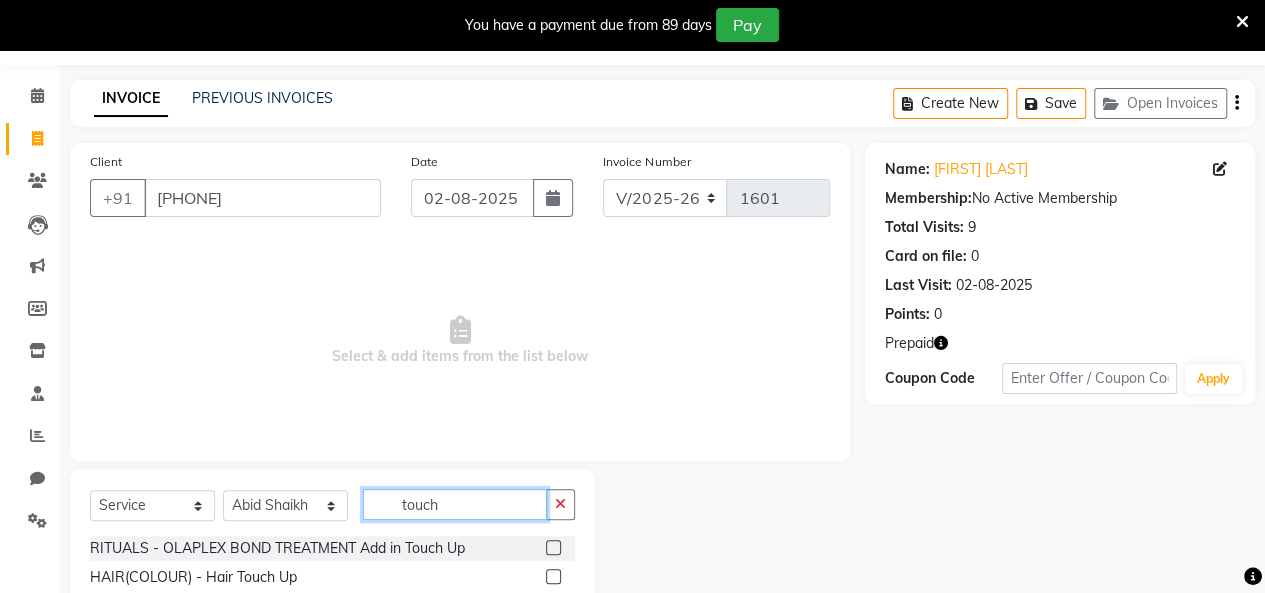 type on "touch" 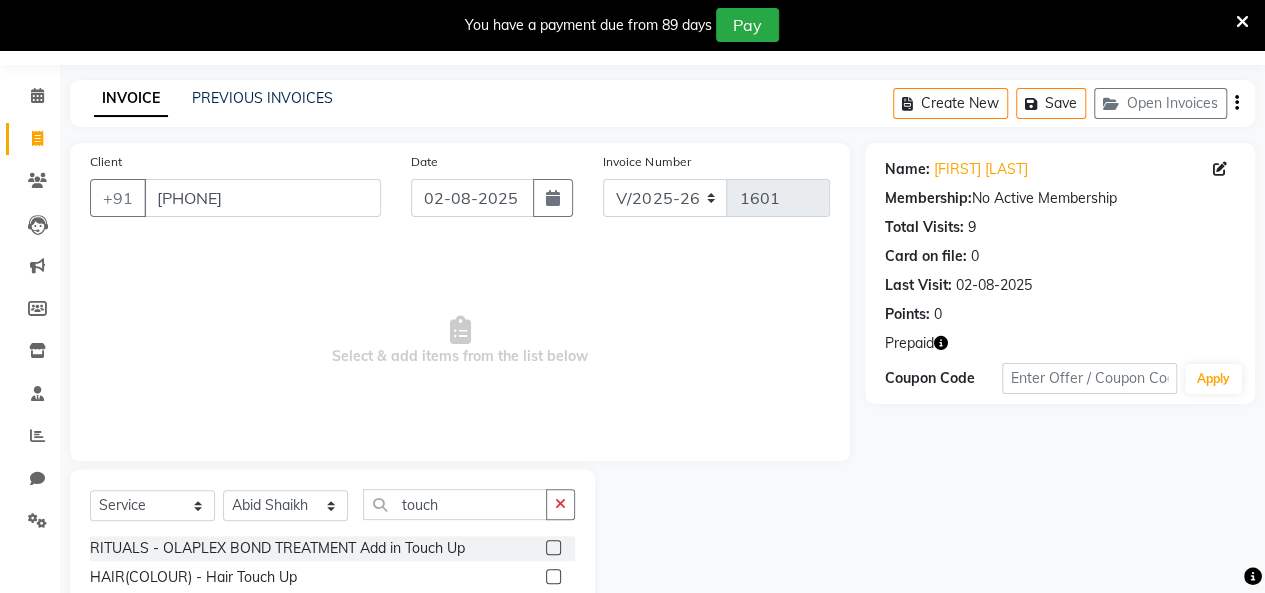 click 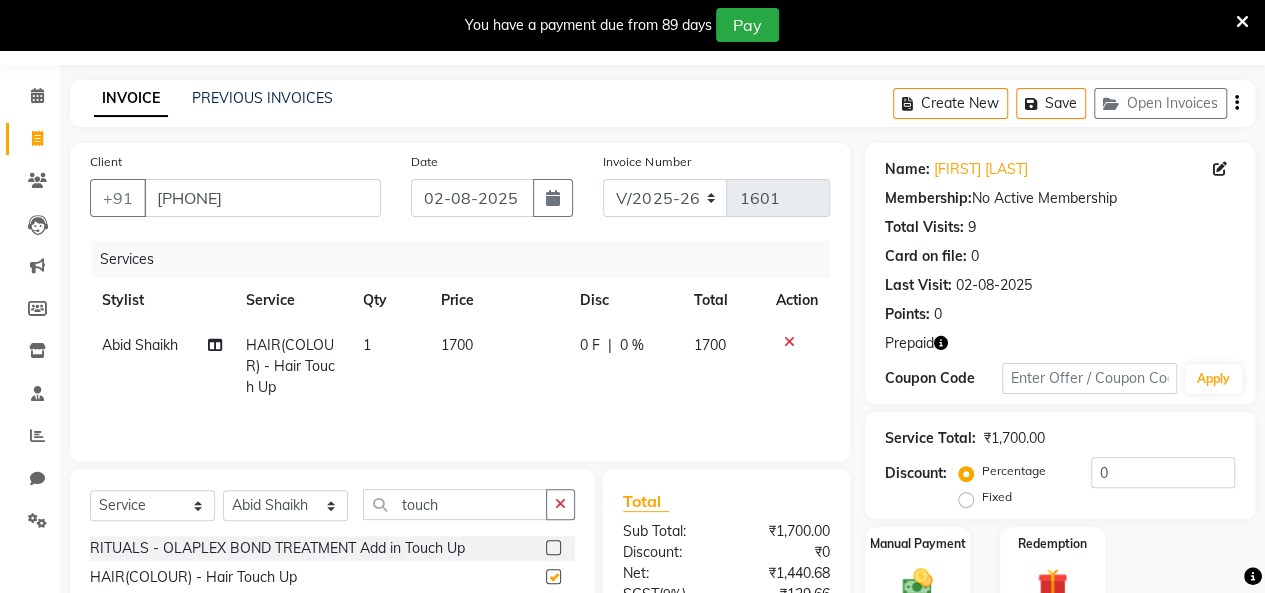 checkbox on "false" 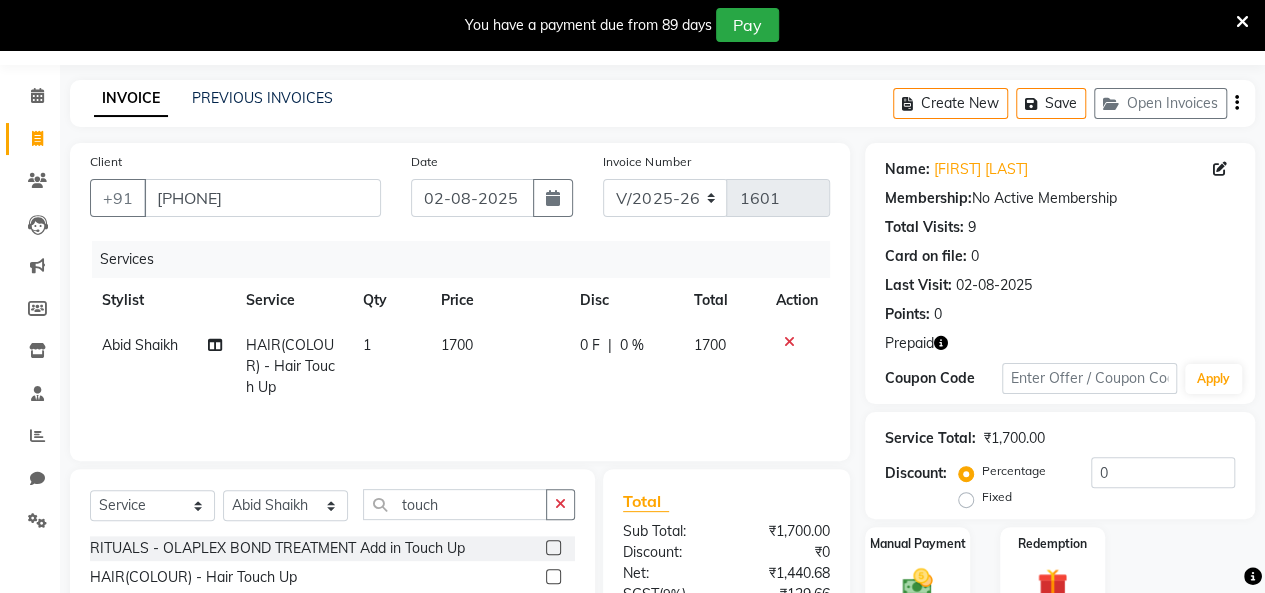 click on "1700" 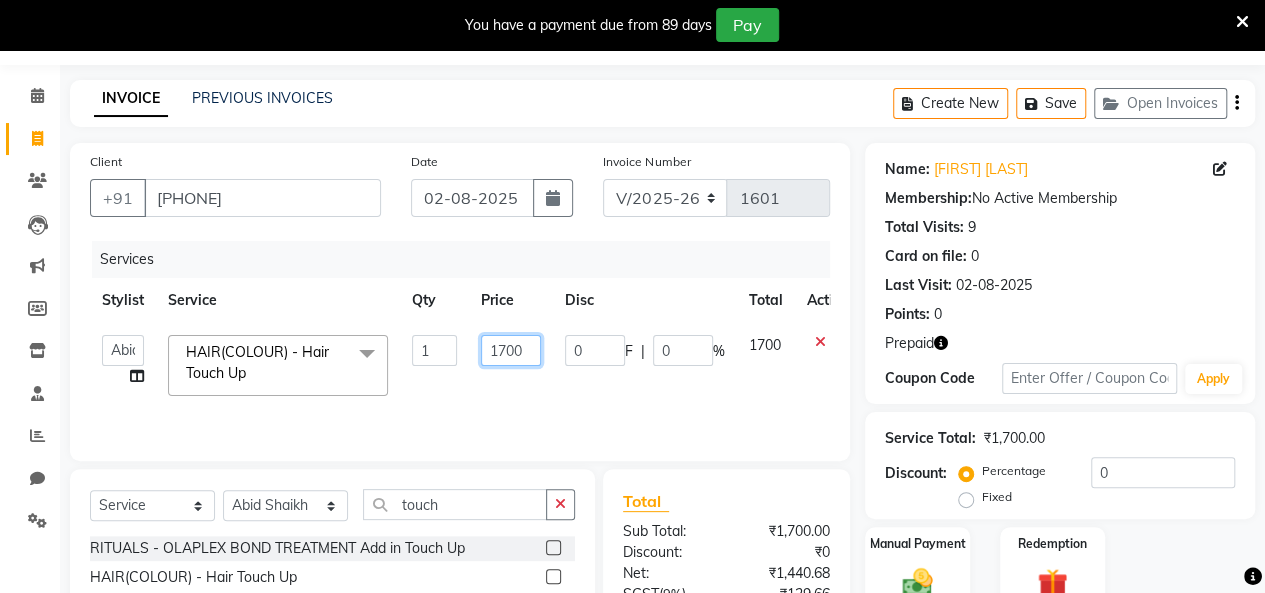 click on "1700" 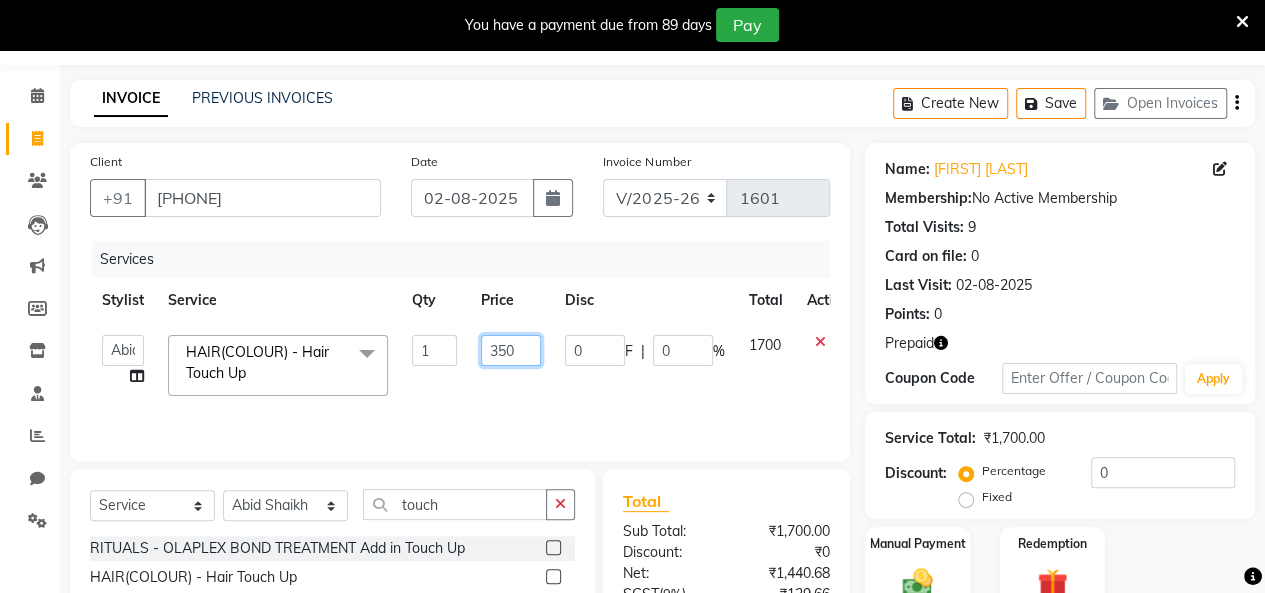 type on "3520" 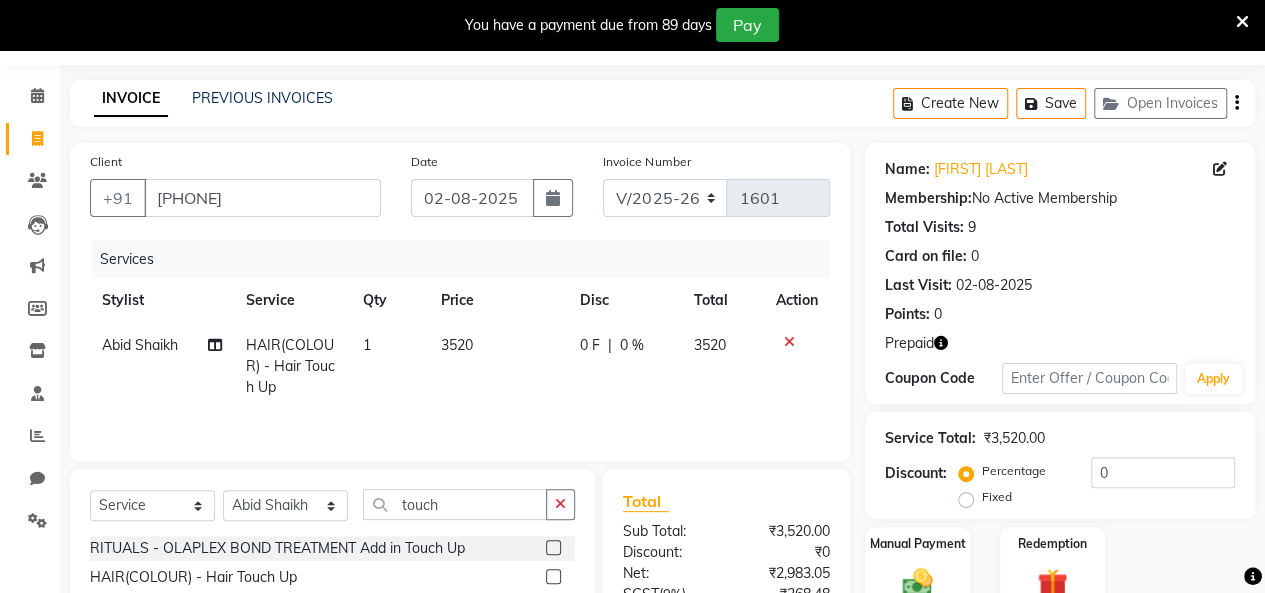 click on "Services" 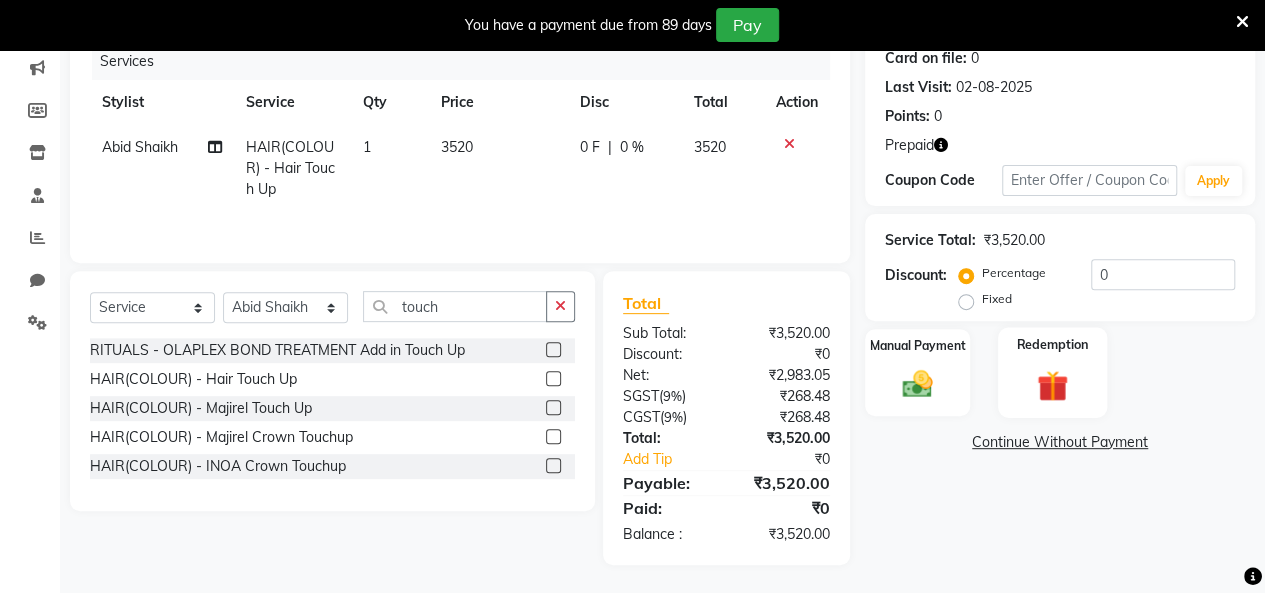 click 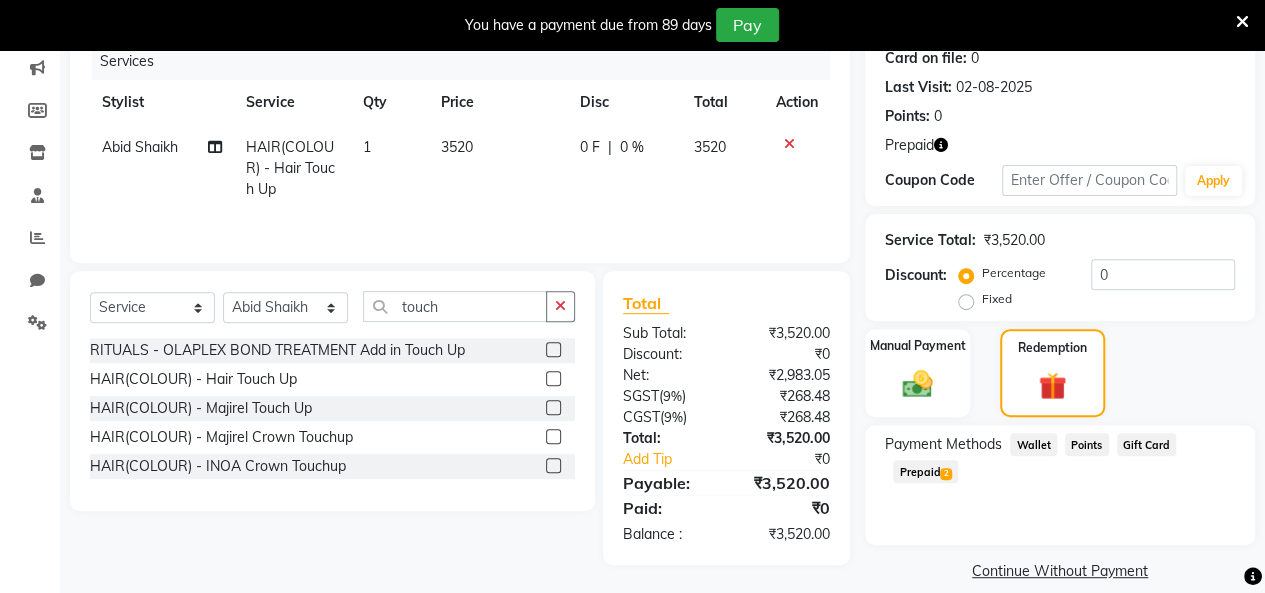 click on "Prepaid  2" 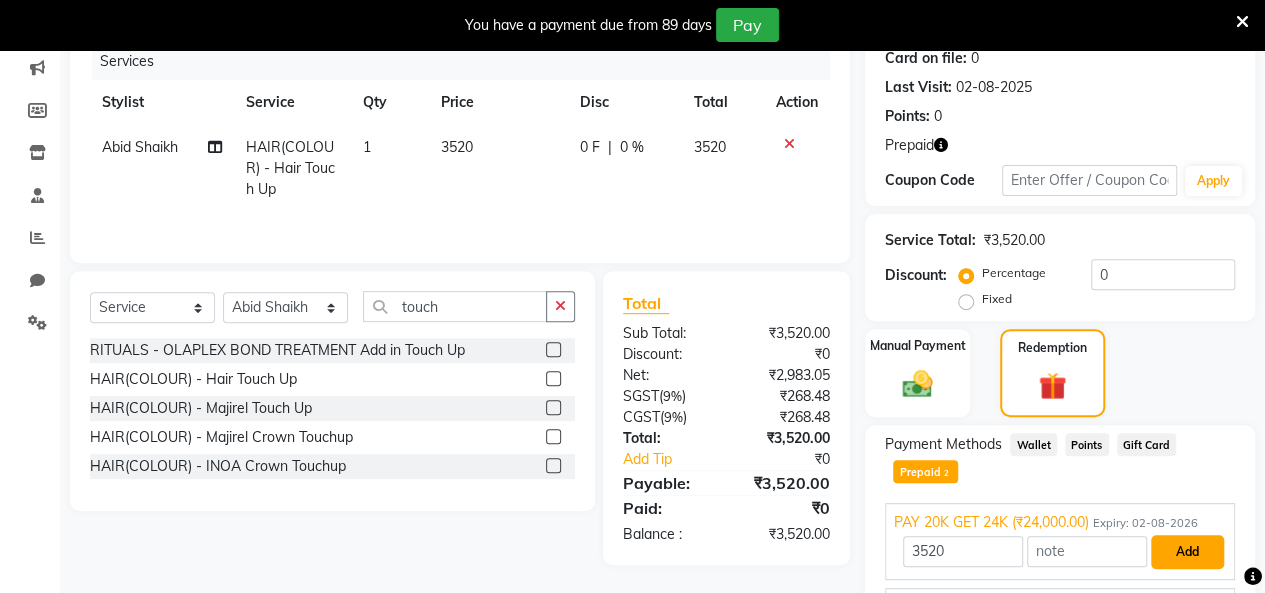 click on "Add" at bounding box center (1187, 552) 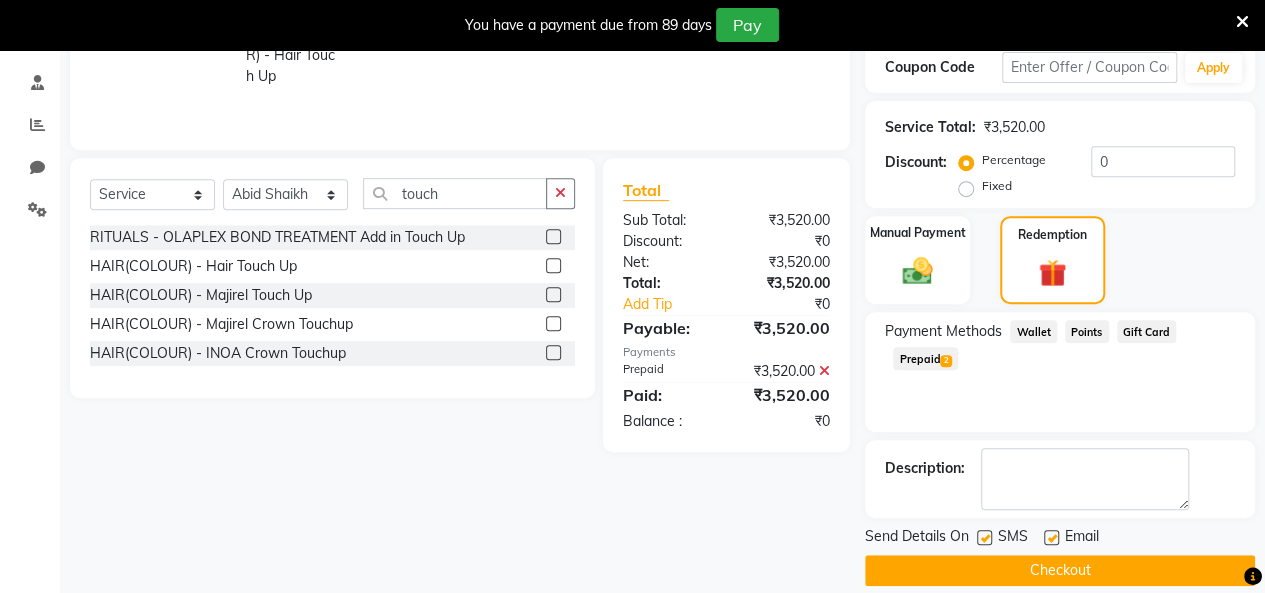 scroll, scrollTop: 388, scrollLeft: 0, axis: vertical 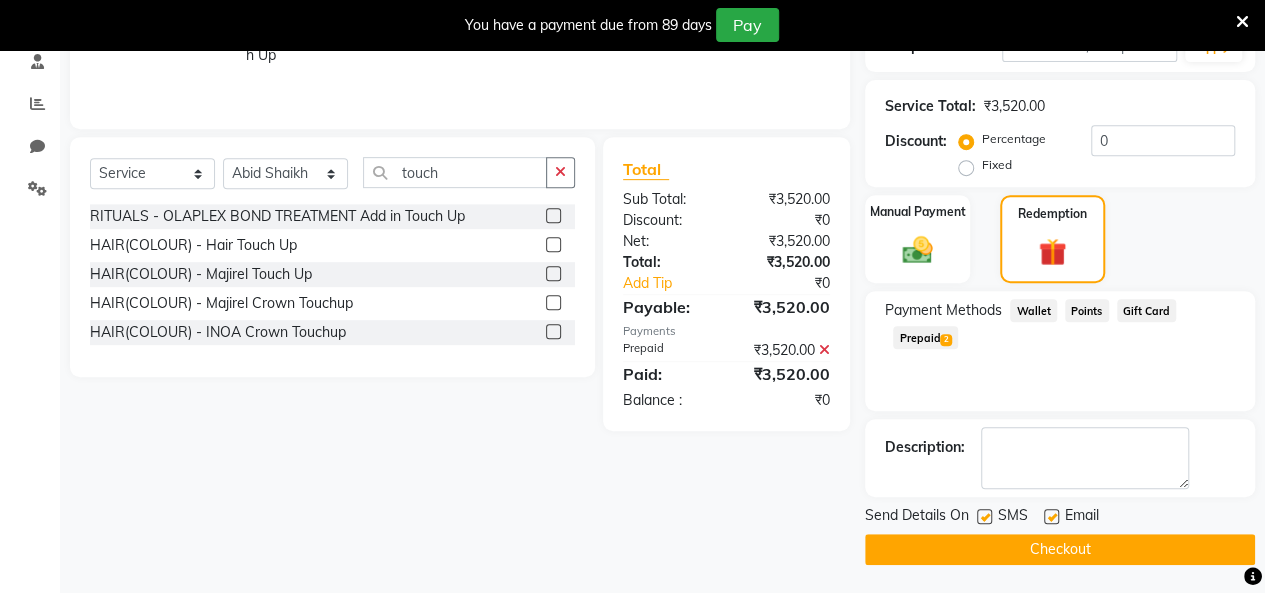 click on "Prepaid  2" 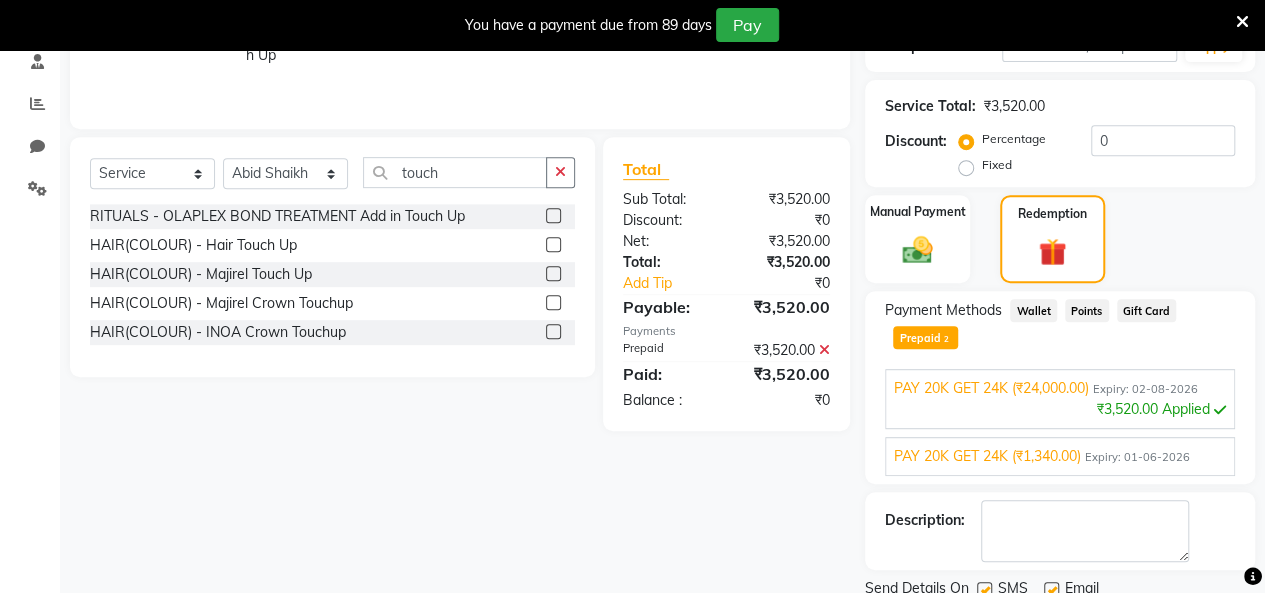 click on "PAY 20K GET 24K (₹1,340.00)" at bounding box center [987, 456] 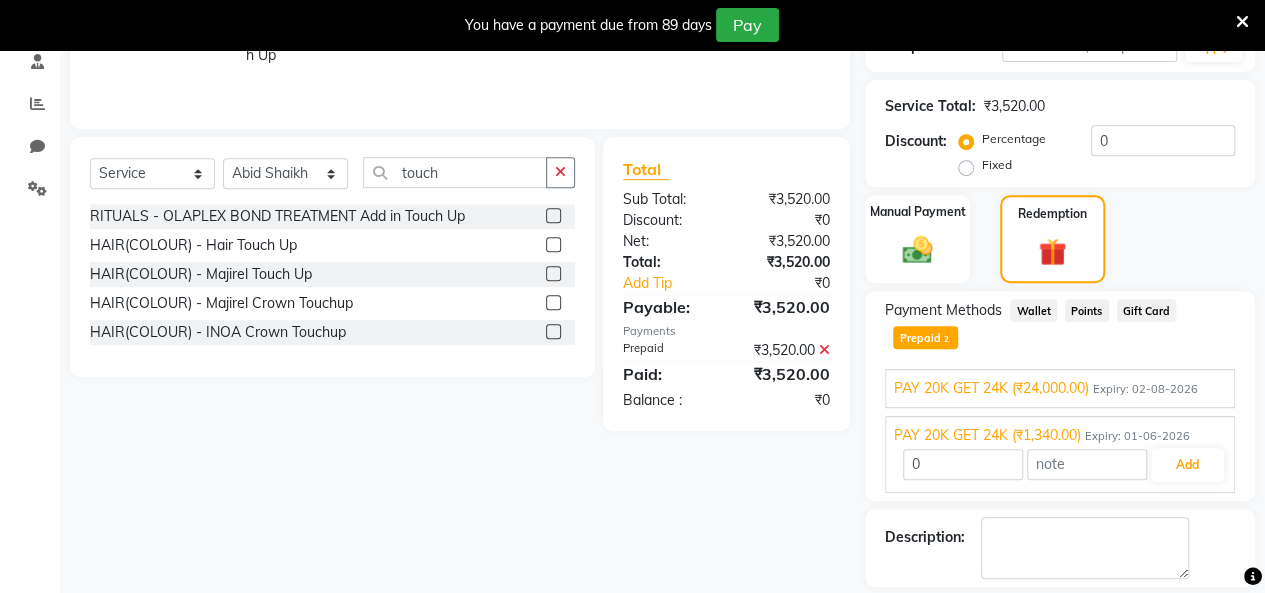 click 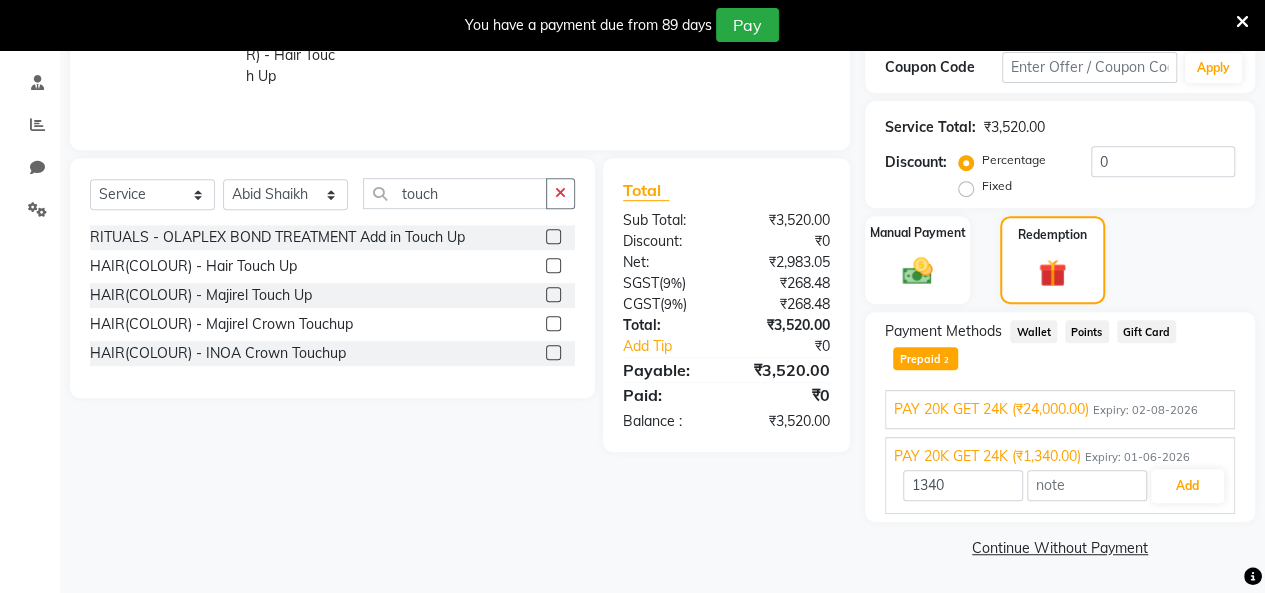 scroll, scrollTop: 366, scrollLeft: 0, axis: vertical 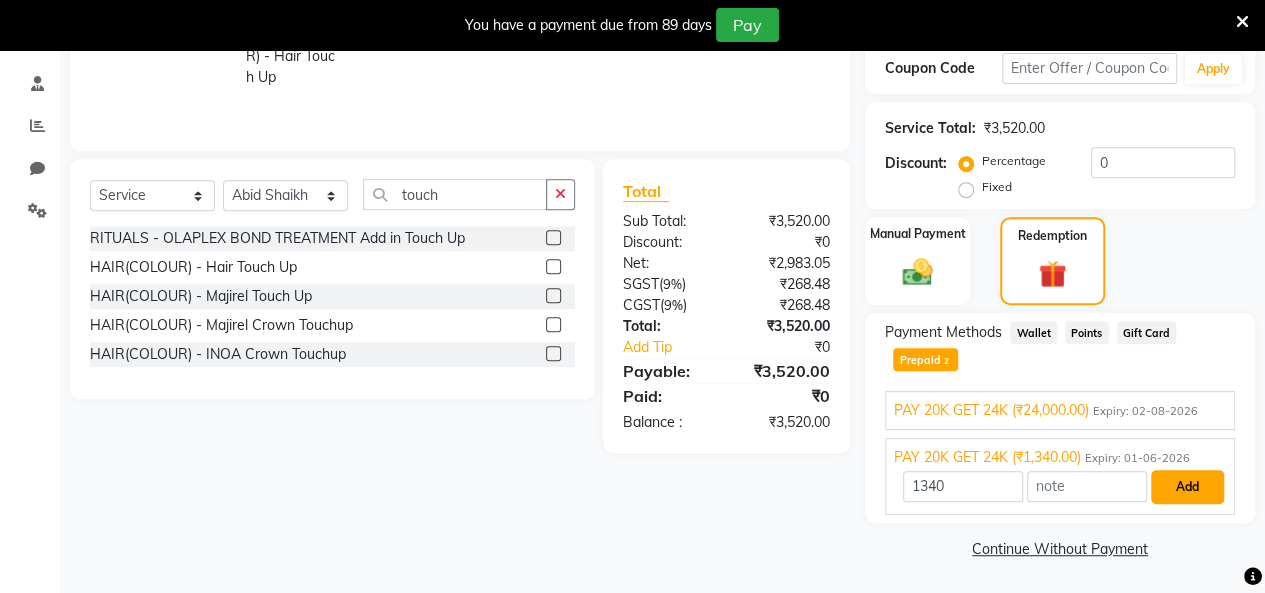 click on "Add" at bounding box center (1187, 487) 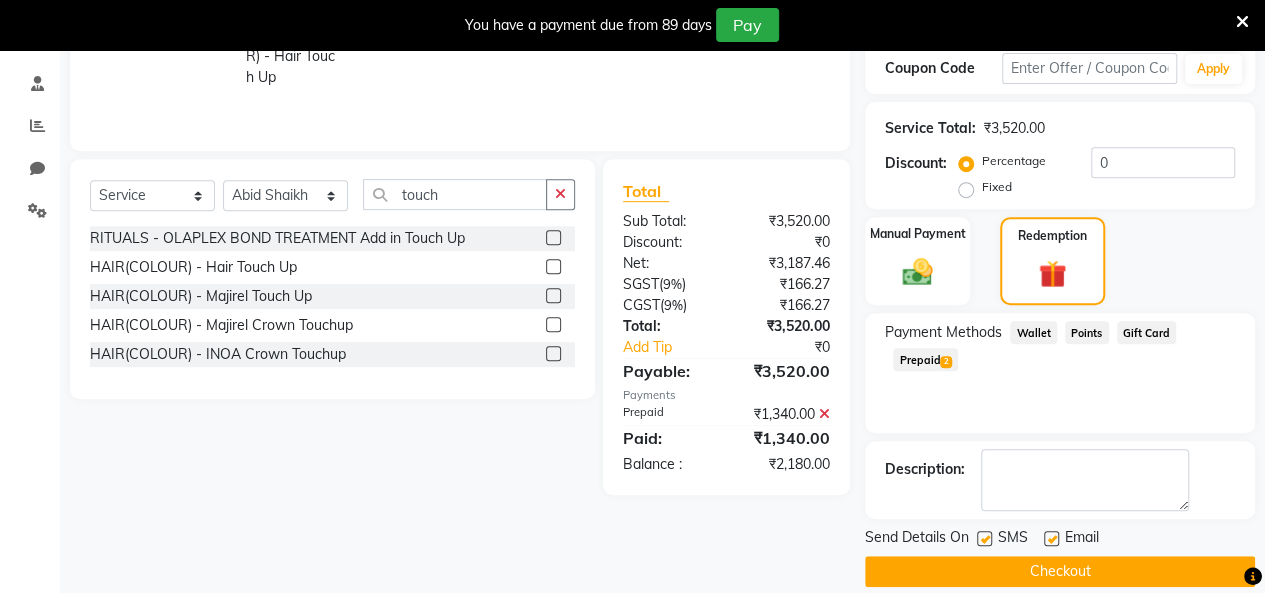 click on "Prepaid  2" 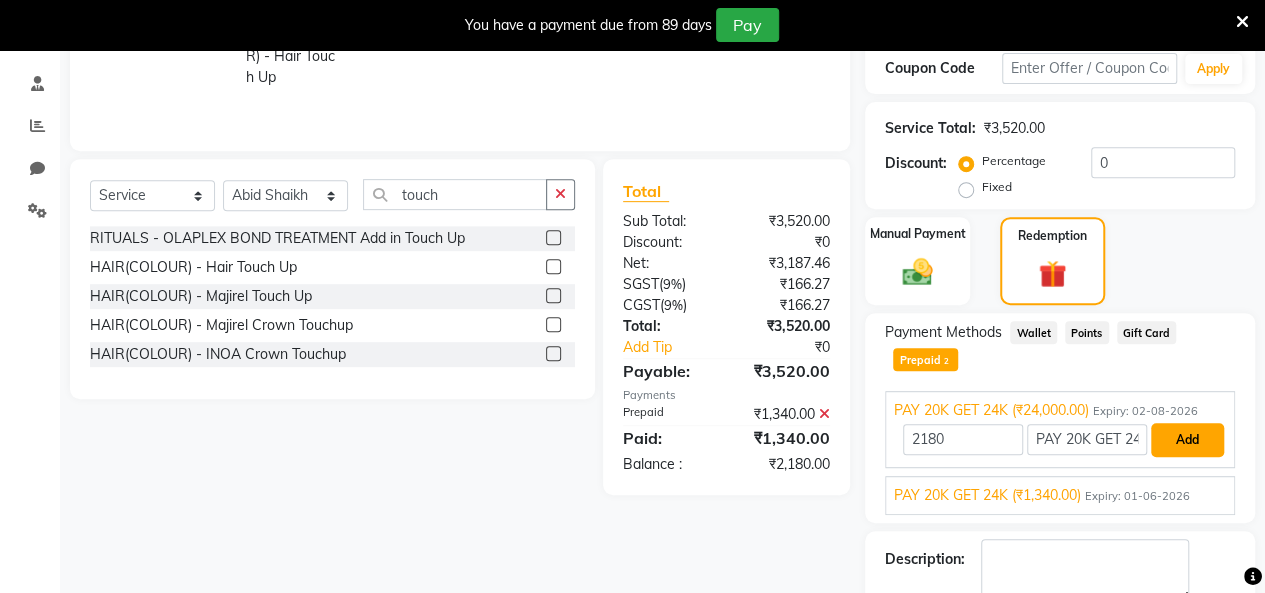 click on "Add" at bounding box center [1187, 440] 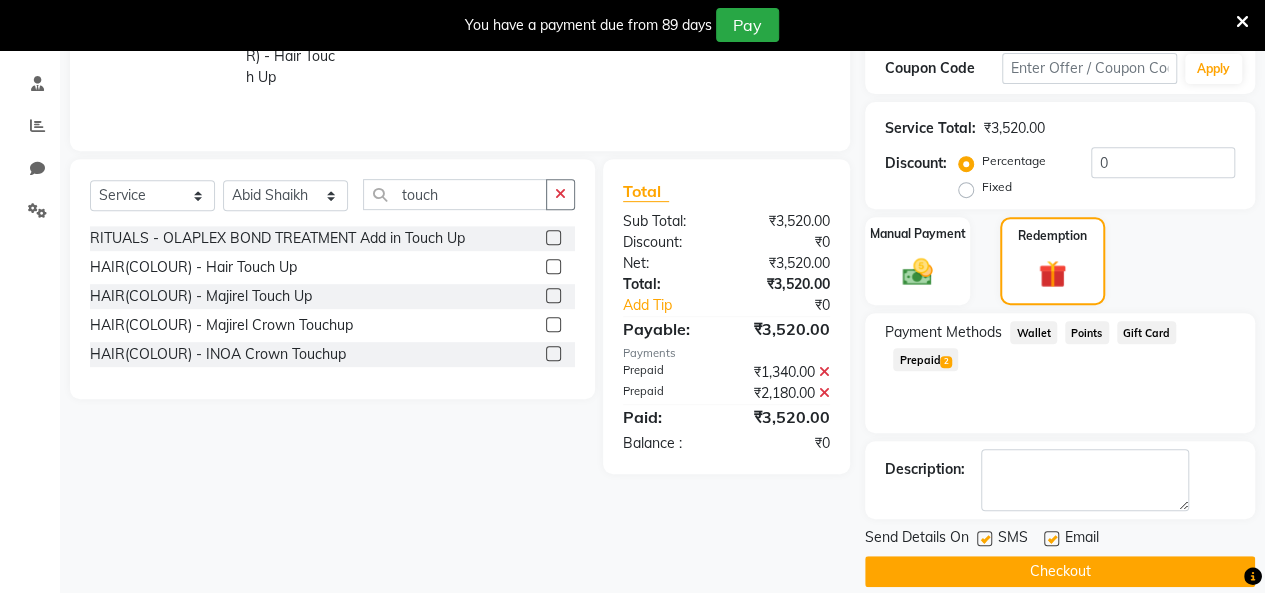 scroll, scrollTop: 388, scrollLeft: 0, axis: vertical 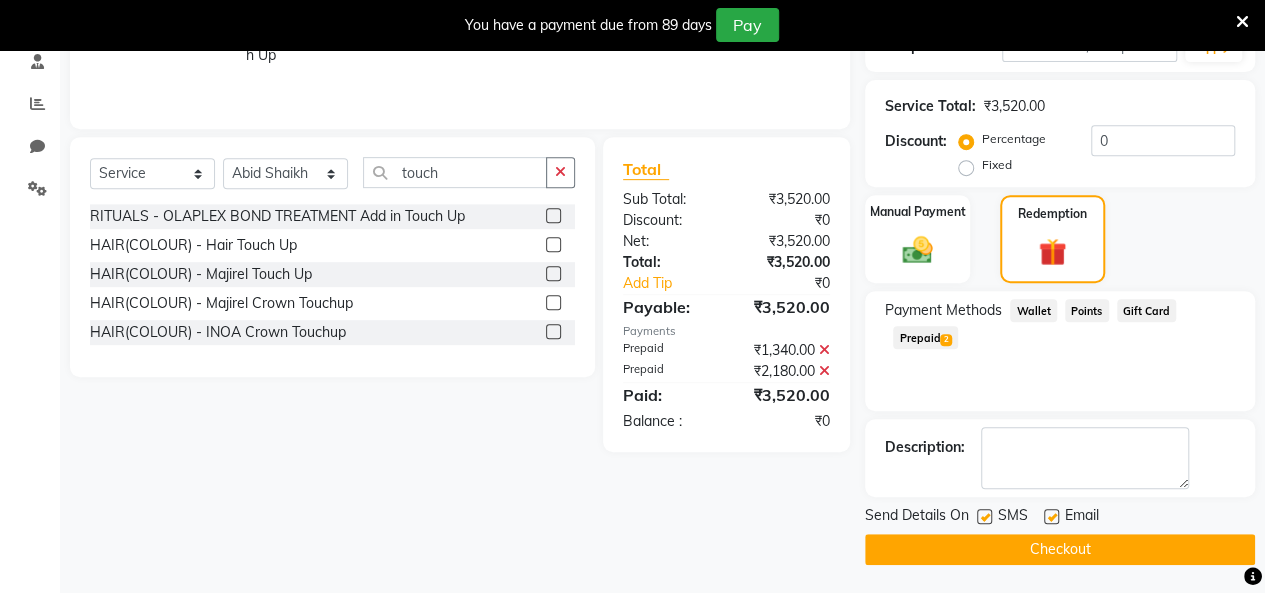 click on "Checkout" 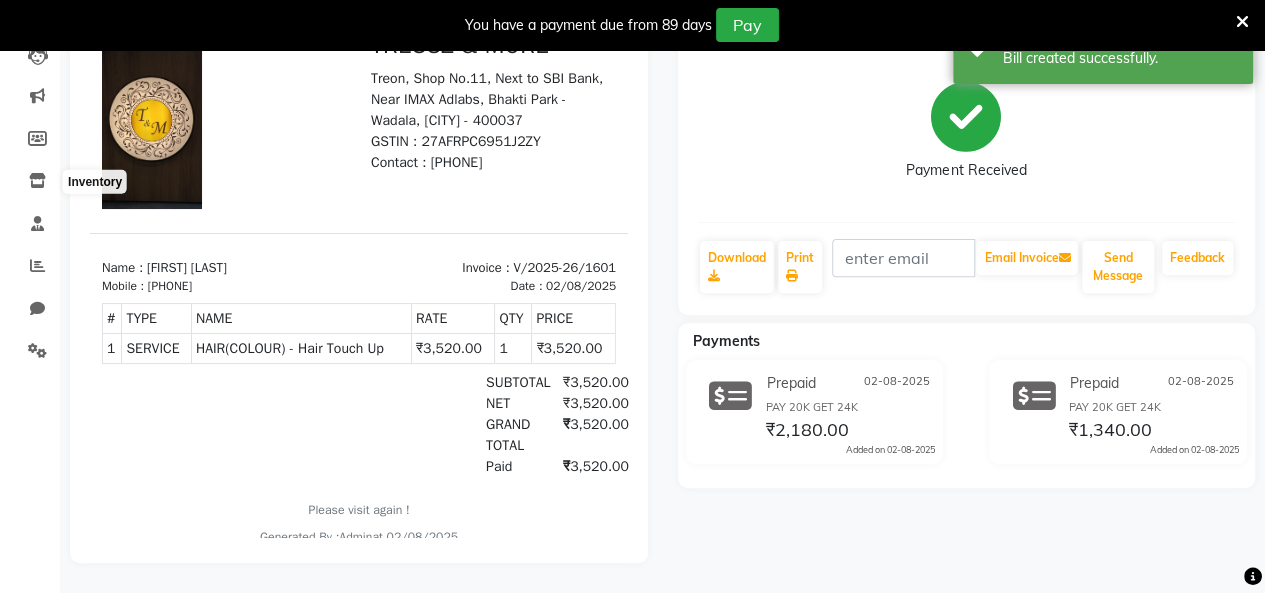 scroll, scrollTop: 0, scrollLeft: 0, axis: both 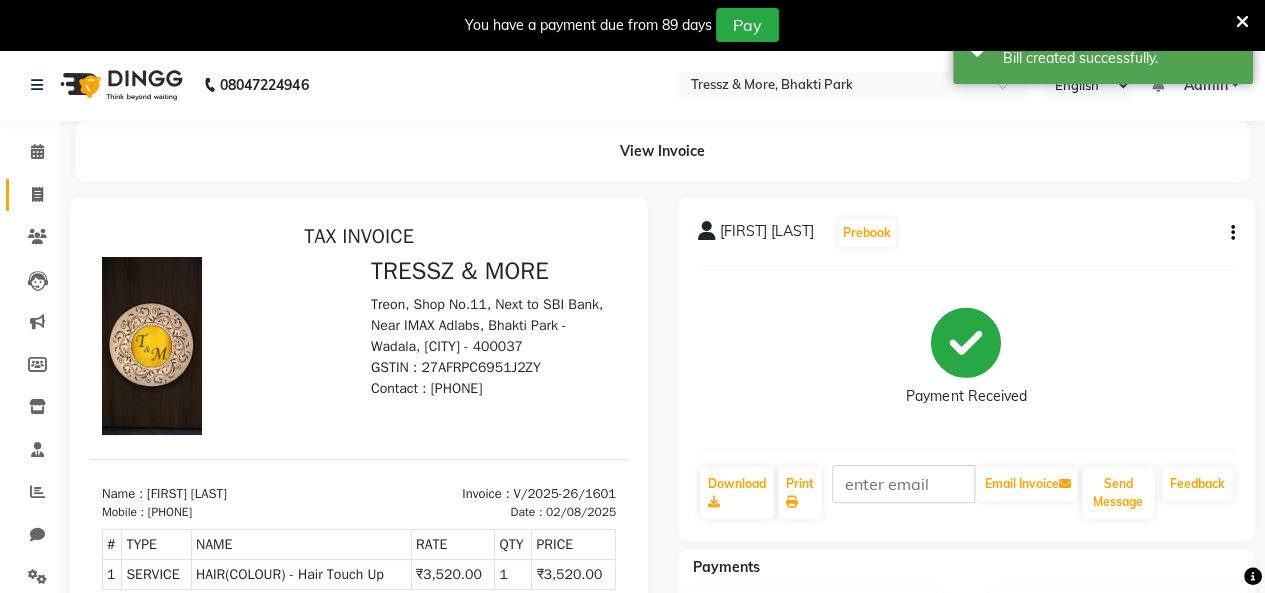 click 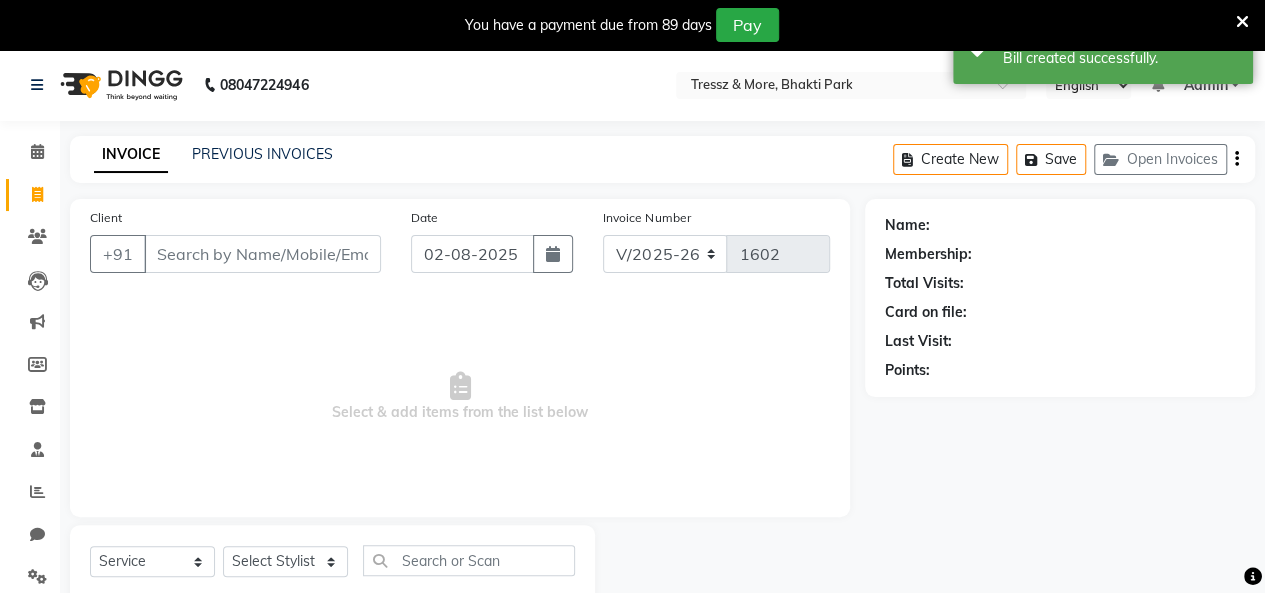 scroll, scrollTop: 56, scrollLeft: 0, axis: vertical 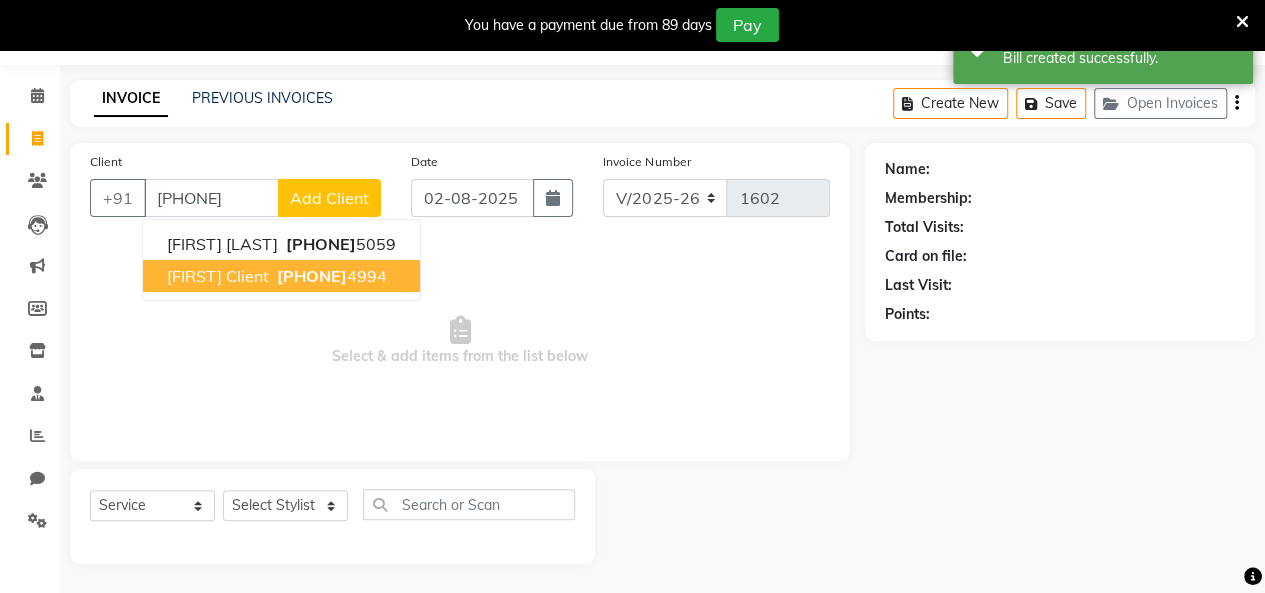click on "[FIRST] Client" at bounding box center (218, 276) 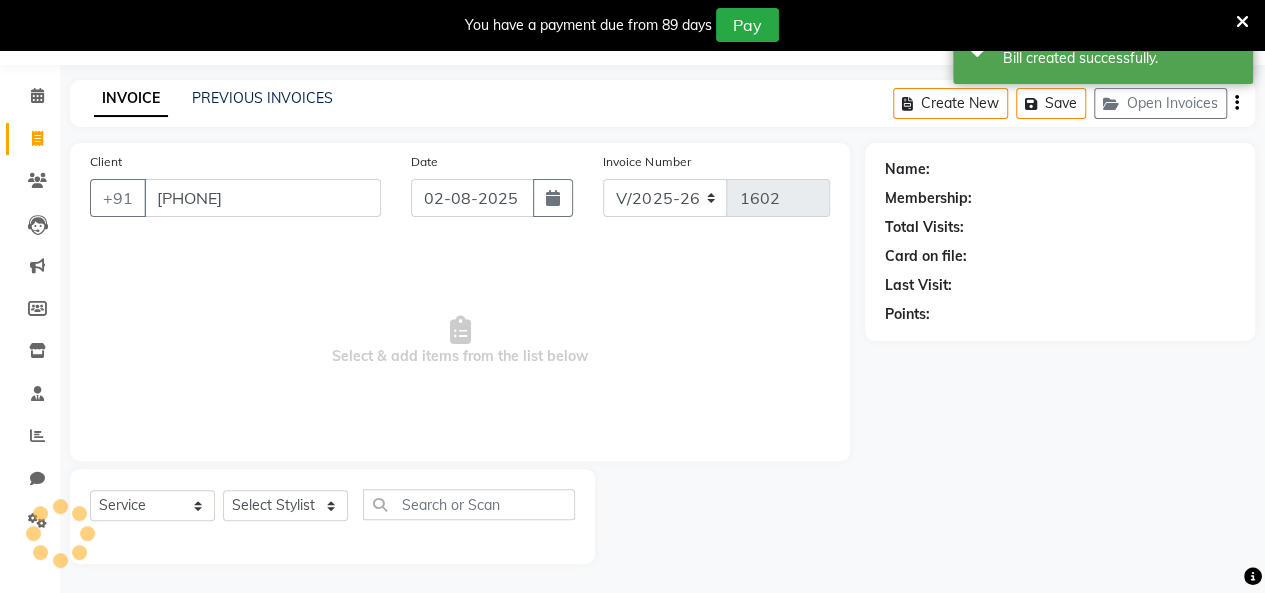 type on "[PHONE]" 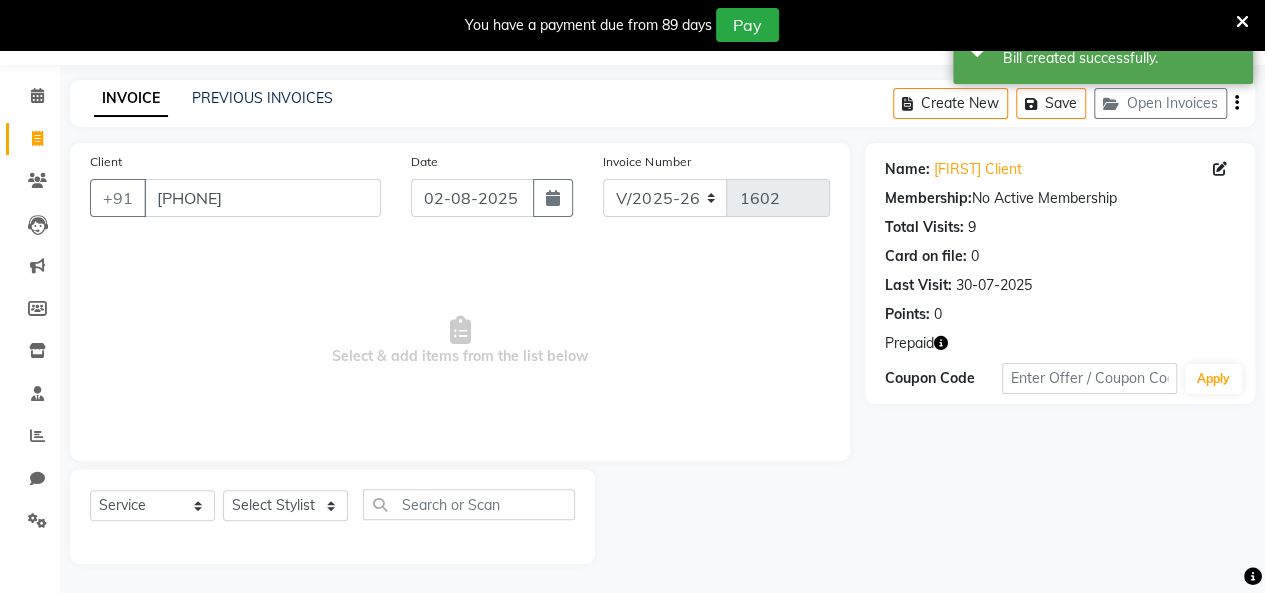 click 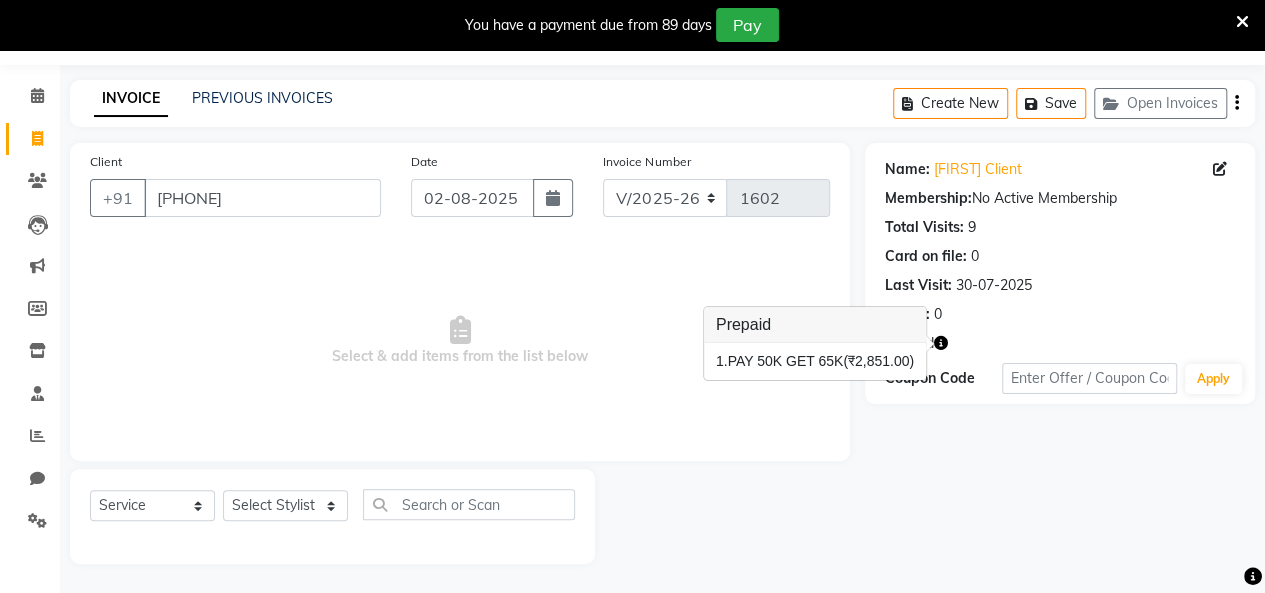 click on "1.   PAY 50K GET 65K  (₹2,851.00)" at bounding box center [815, 361] 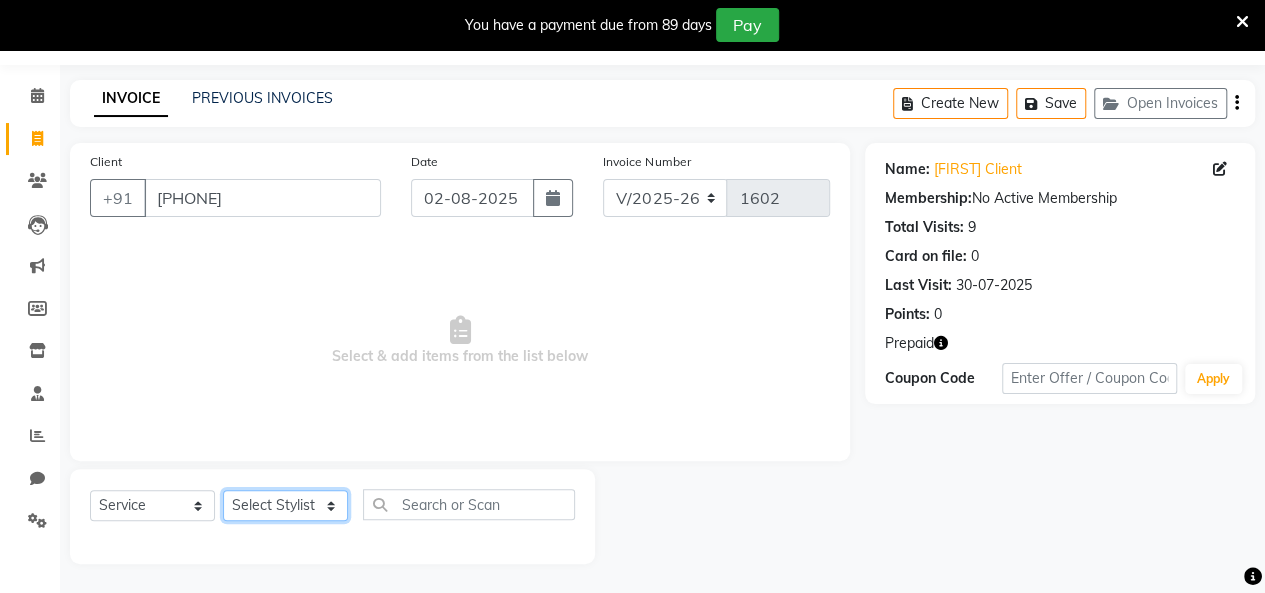 click on "Select Stylist [FIRST] [LAST] [FIRST] [LAST] [FIRST] [LAST] [FIRST] [LAST] [FIRST] [LAST] [FIRST] [LAST] [FIRST] [LAST] [FIRST] [LAST] [FIRST] [LAST] [FIRST] [LAST] [FIRST] [LAST] [FIRST] [LAST]" 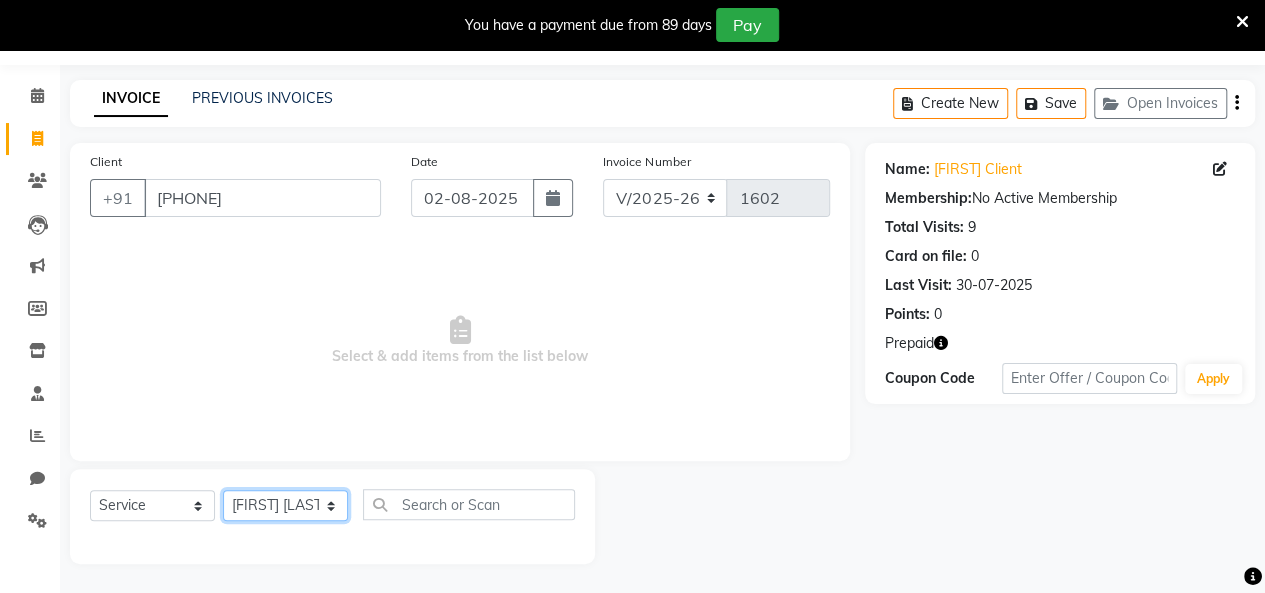 click on "Select Stylist [FIRST] [LAST] [FIRST] [LAST] [FIRST] [LAST] [FIRST] [LAST] [FIRST] [LAST] [FIRST] [LAST] [FIRST] [LAST] [FIRST] [LAST] [FIRST] [LAST] [FIRST] [LAST] [FIRST] [LAST] [FIRST] [LAST]" 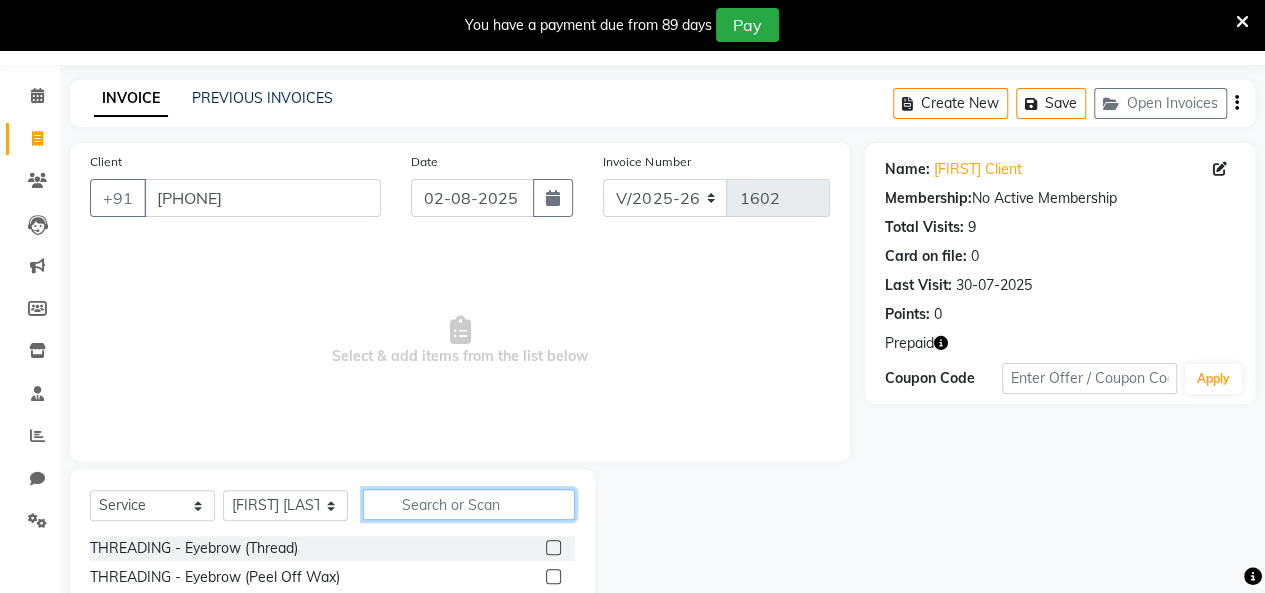 click 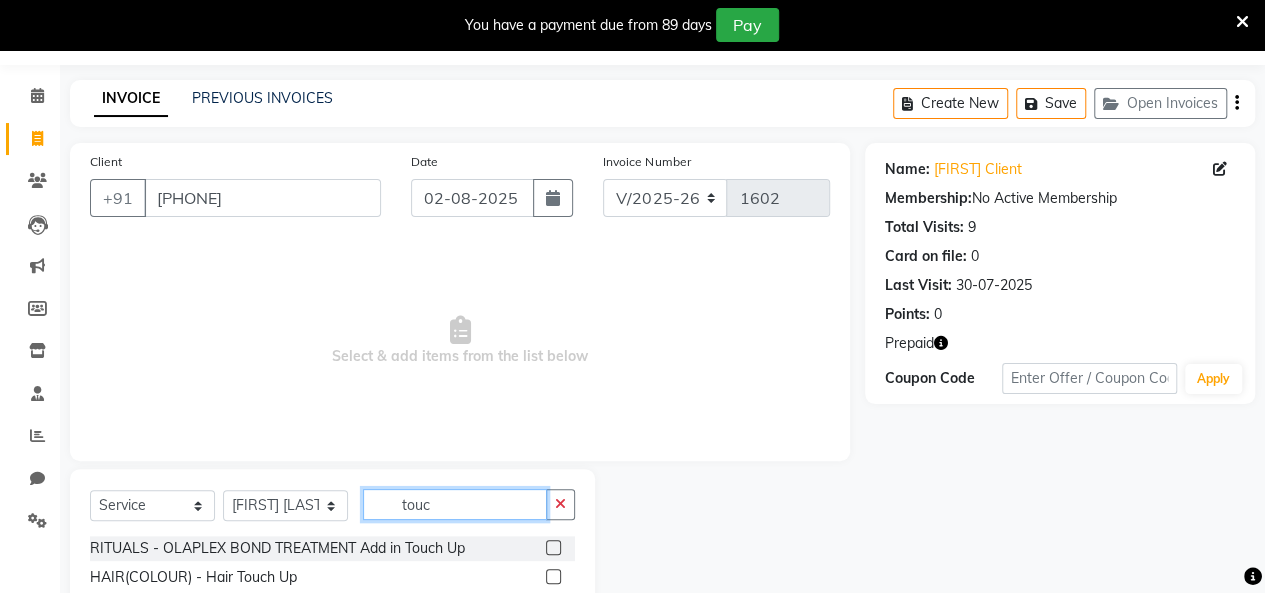 type on "touc" 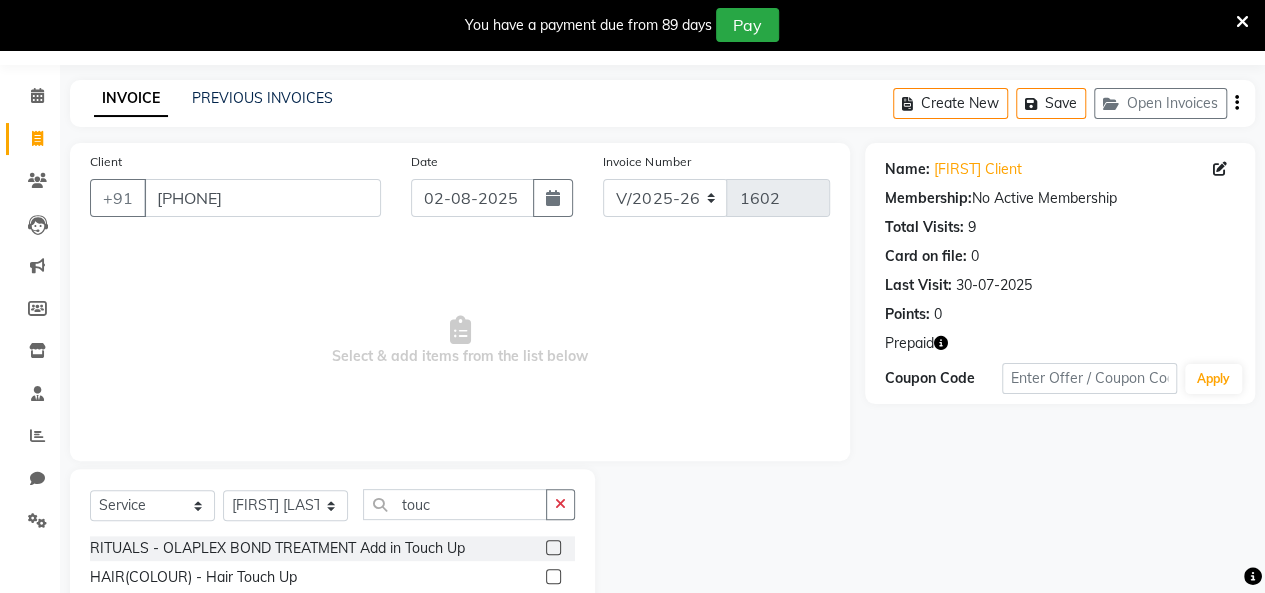 click 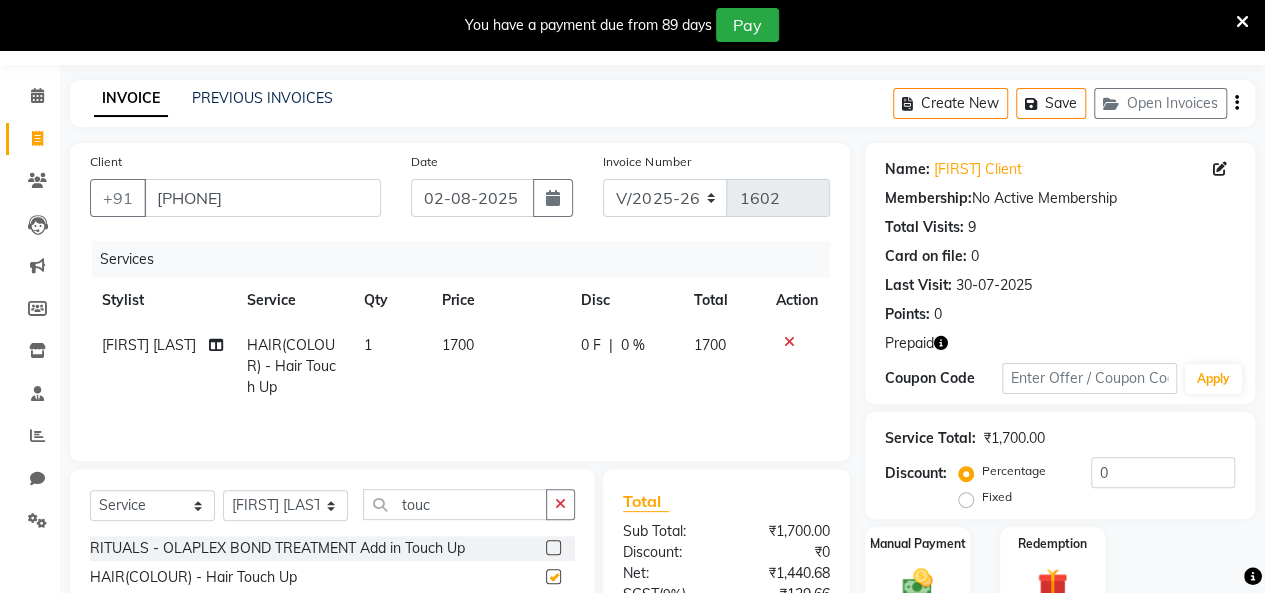 checkbox on "false" 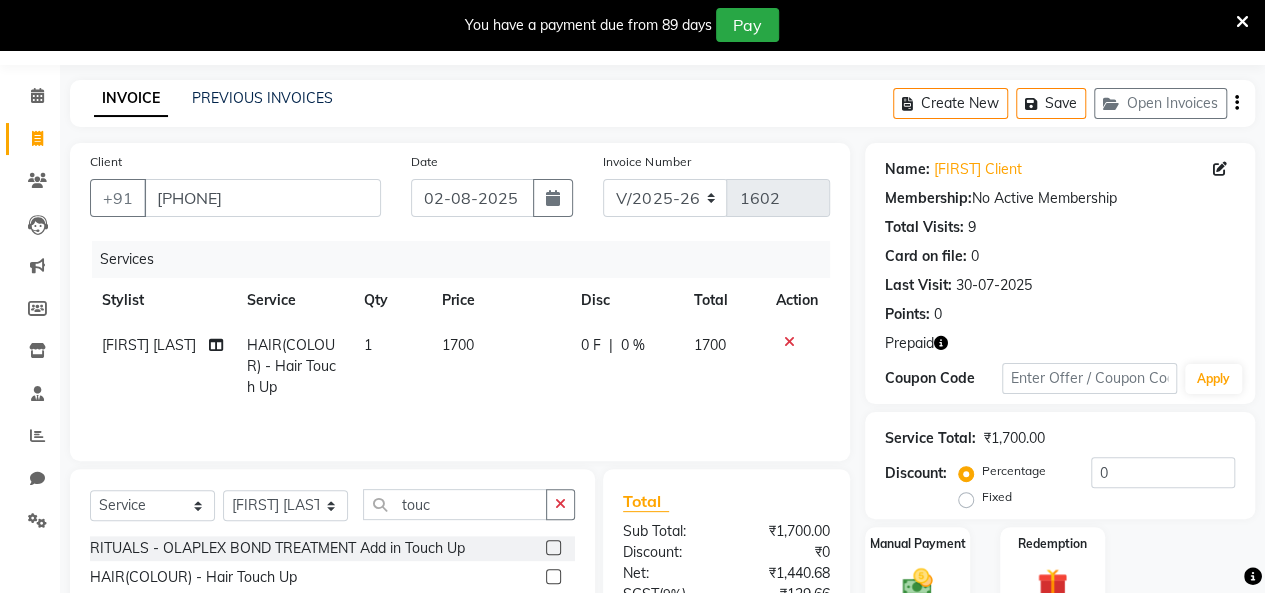 click on "1700" 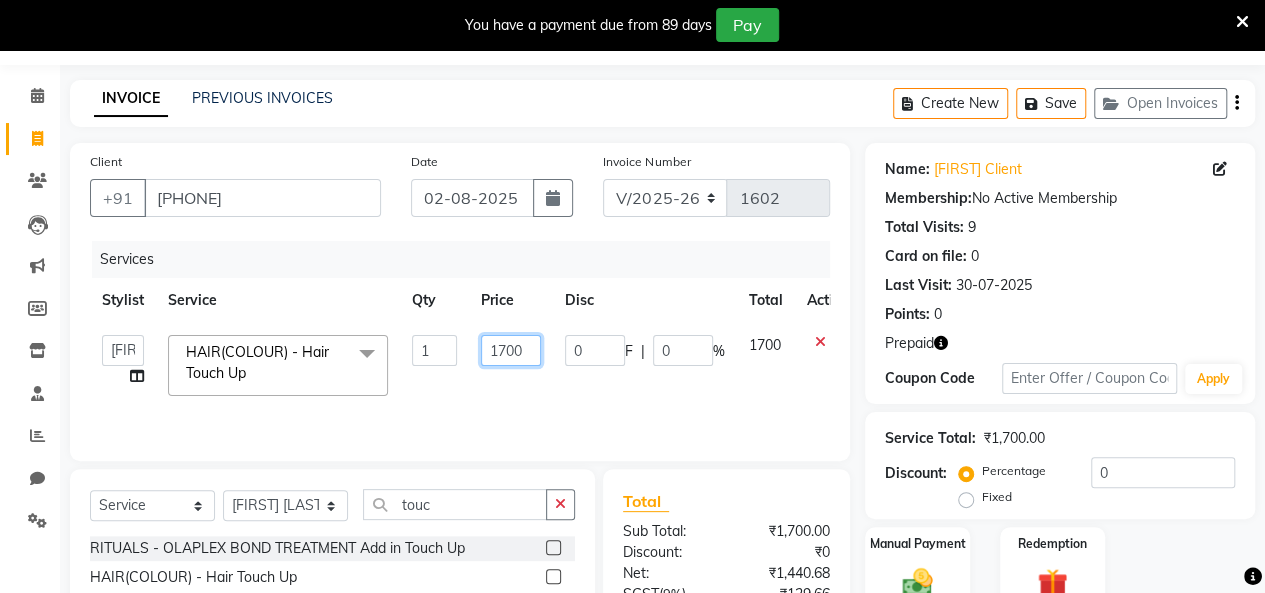 click on "1700" 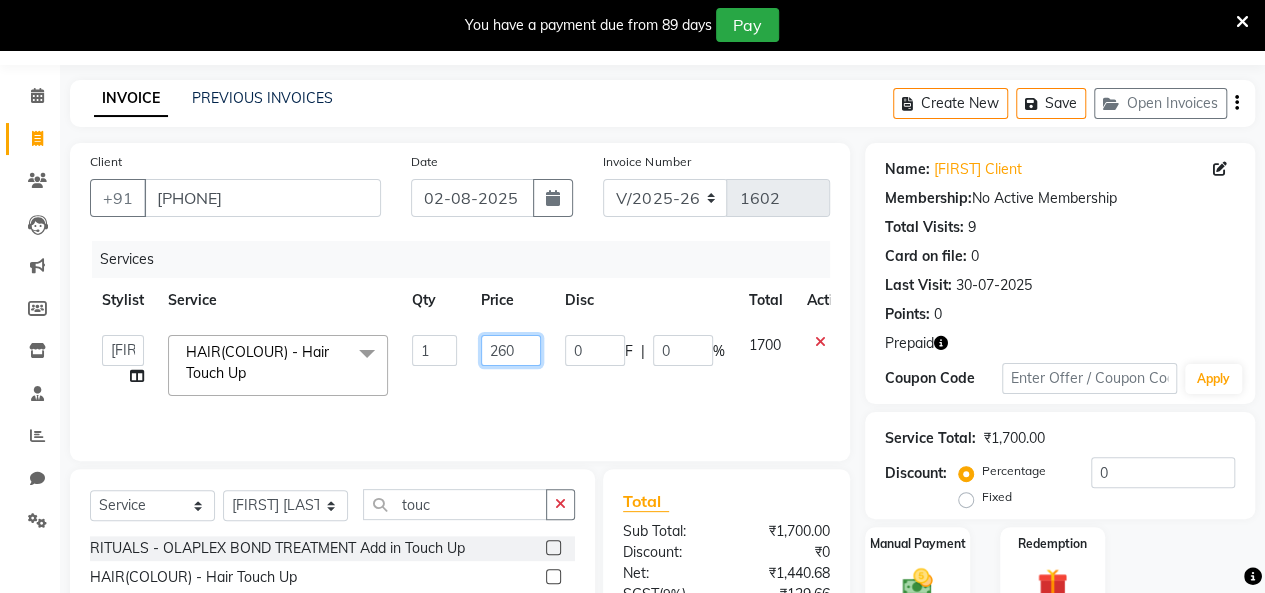 type on "2620" 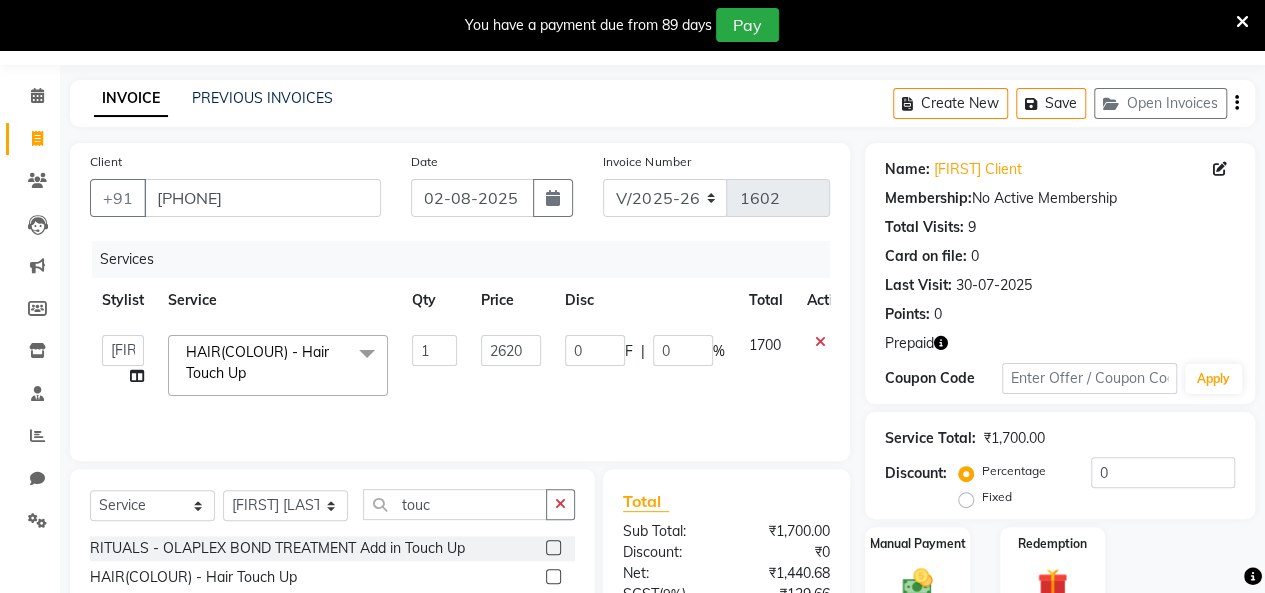drag, startPoint x: 377, startPoint y: 252, endPoint x: 442, endPoint y: 270, distance: 67.44627 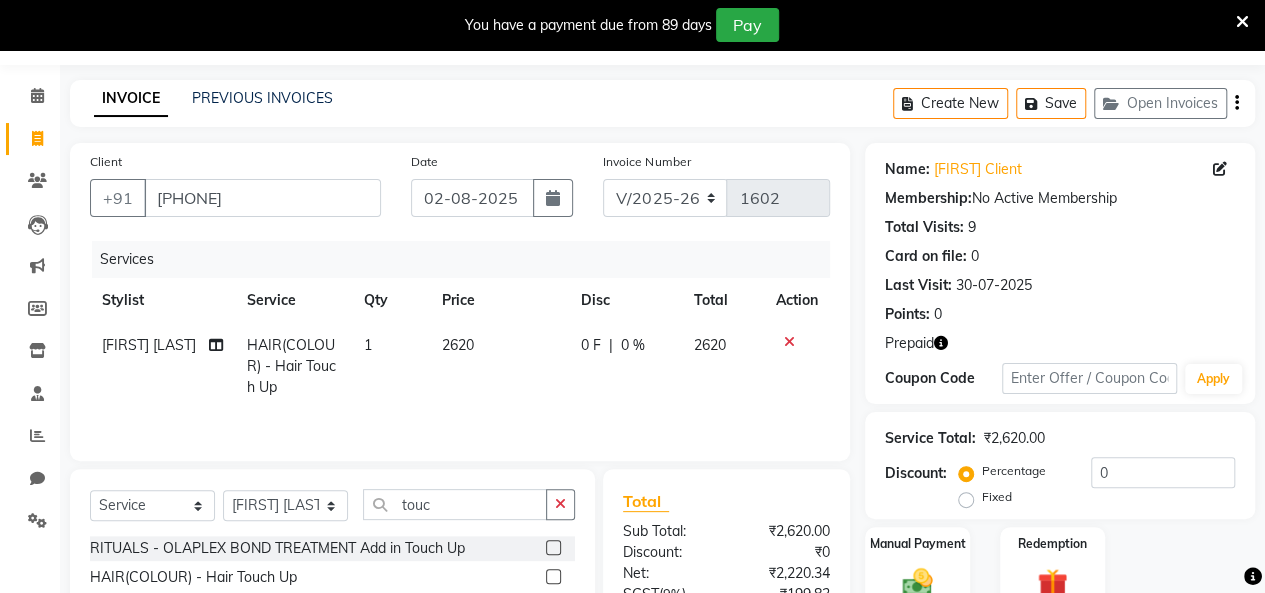 scroll, scrollTop: 254, scrollLeft: 0, axis: vertical 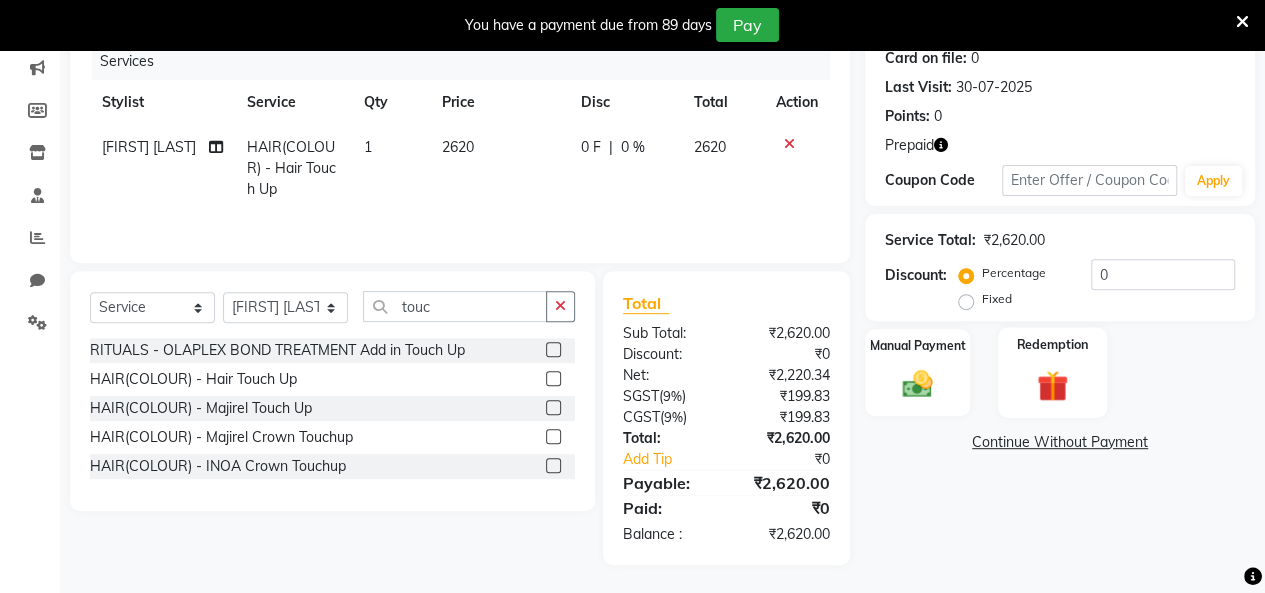 click on "Redemption" 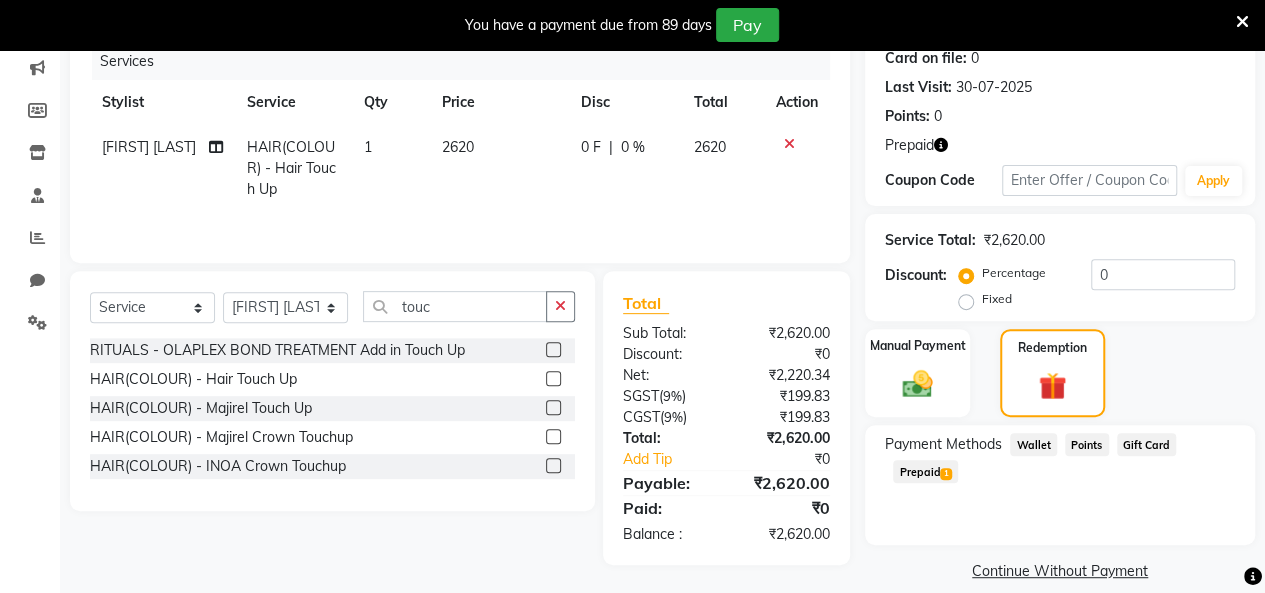click on "1" 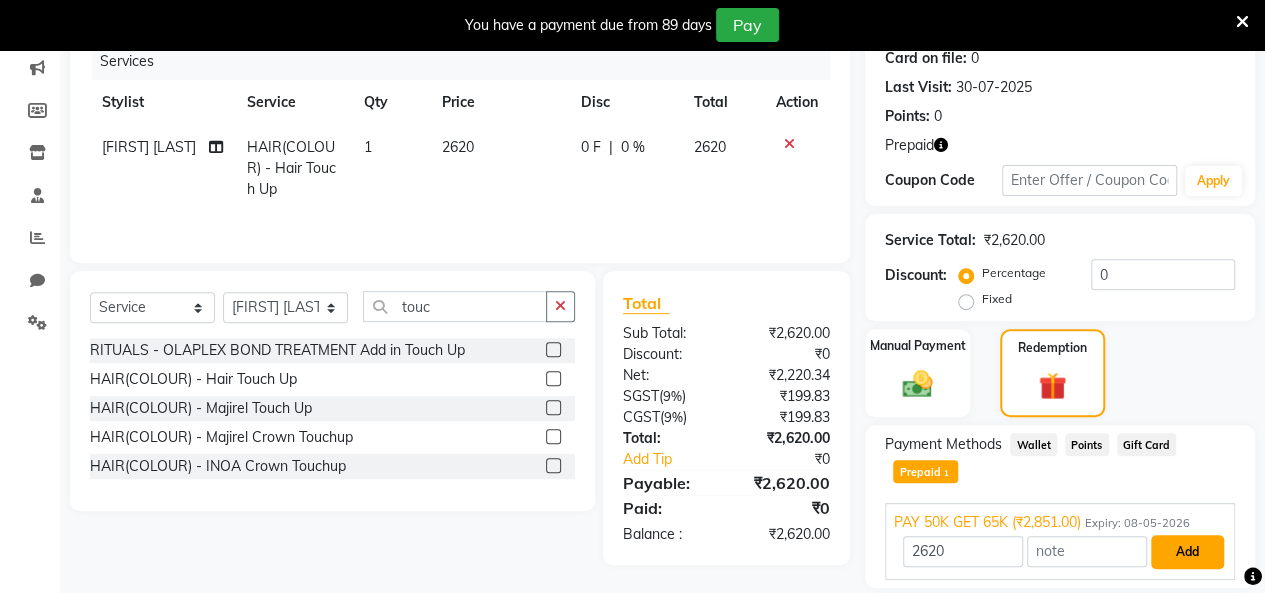 click on "Add" at bounding box center [1187, 552] 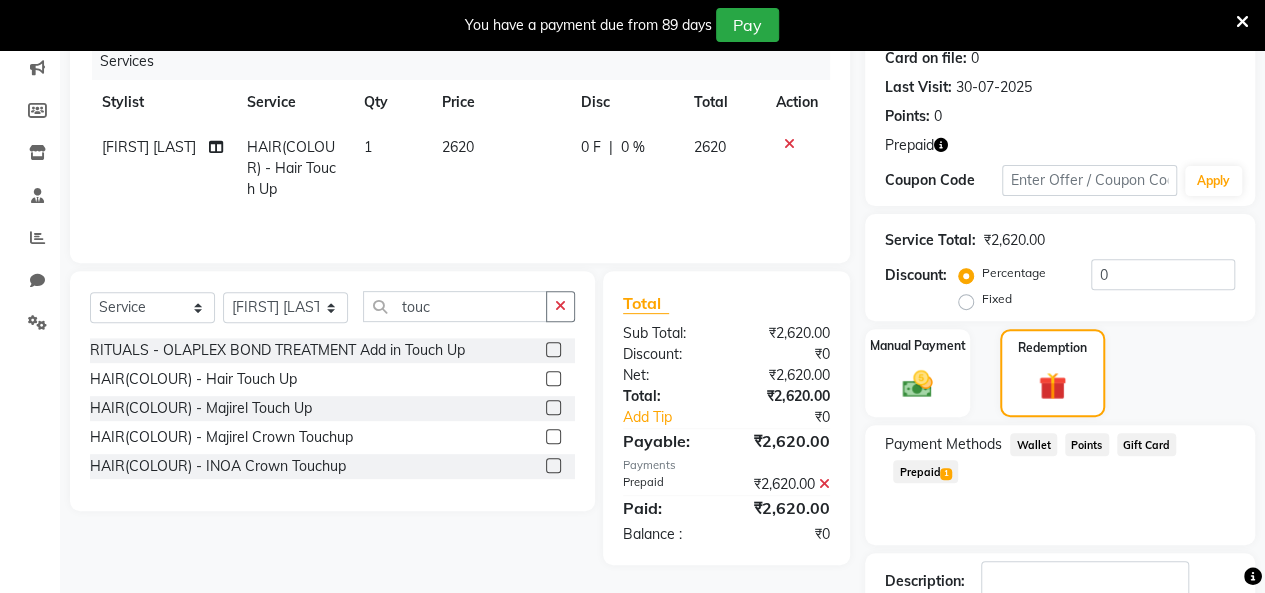 scroll, scrollTop: 388, scrollLeft: 0, axis: vertical 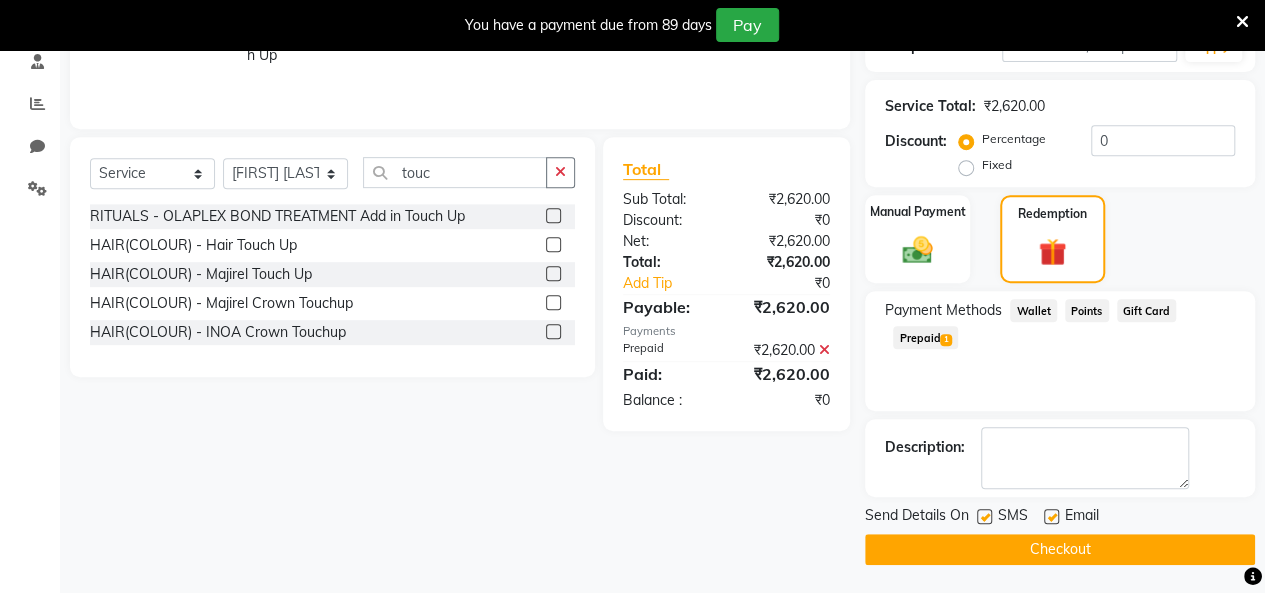 click on "Checkout" 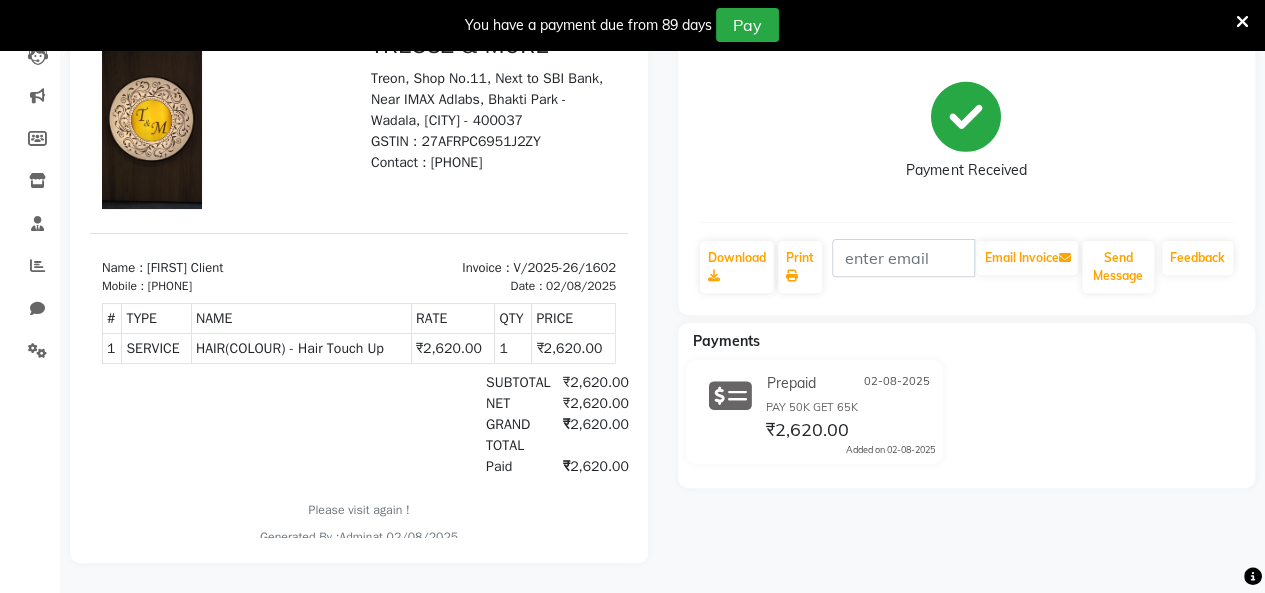 scroll, scrollTop: 0, scrollLeft: 0, axis: both 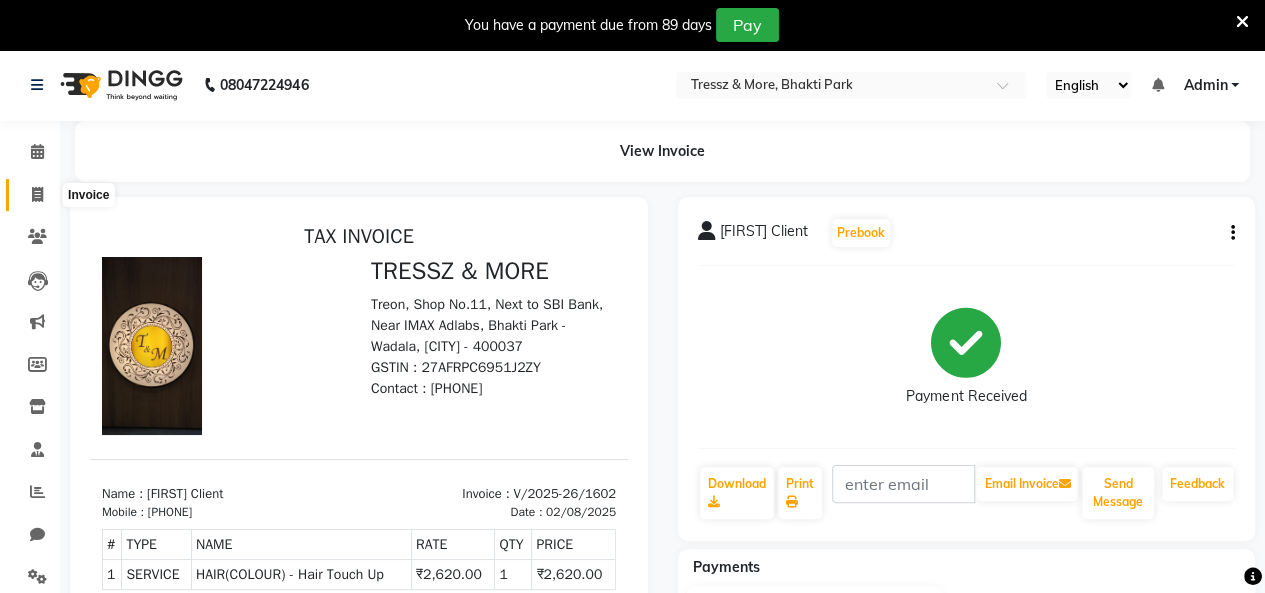 click 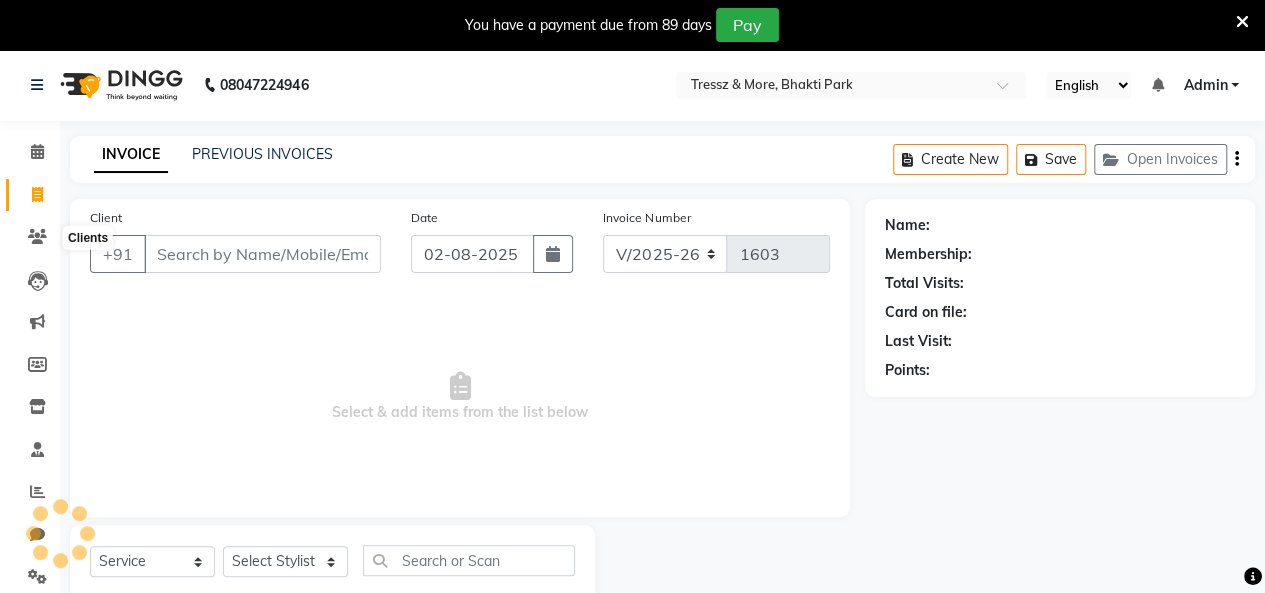 scroll, scrollTop: 56, scrollLeft: 0, axis: vertical 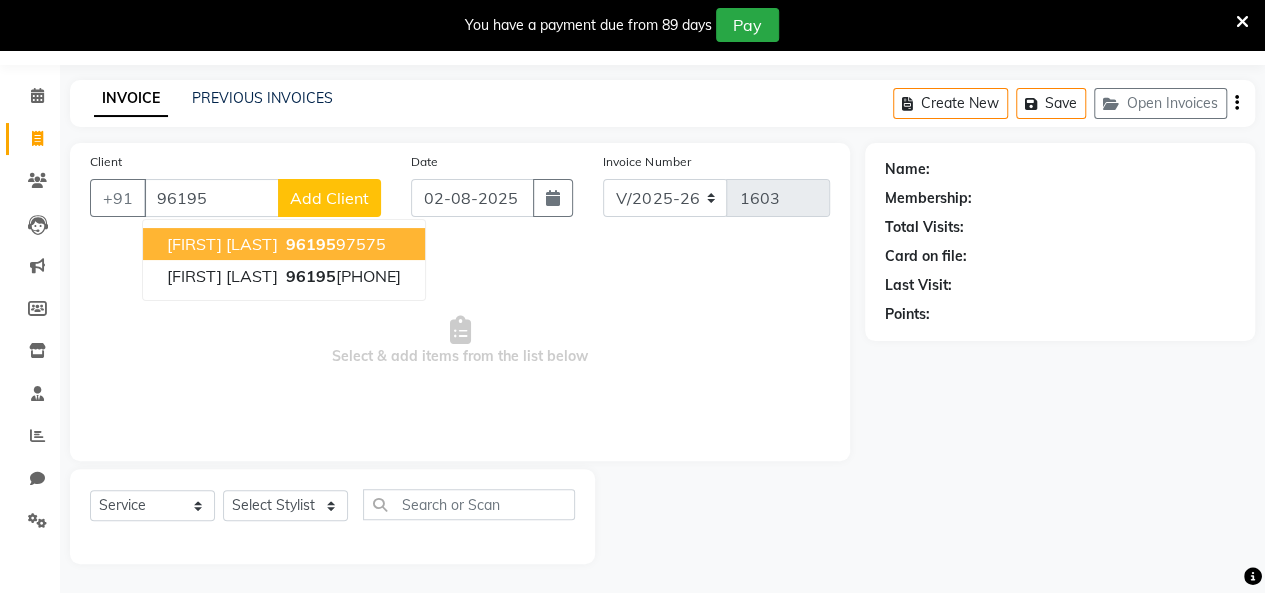click on "[FIRST] [LAST]" at bounding box center [222, 244] 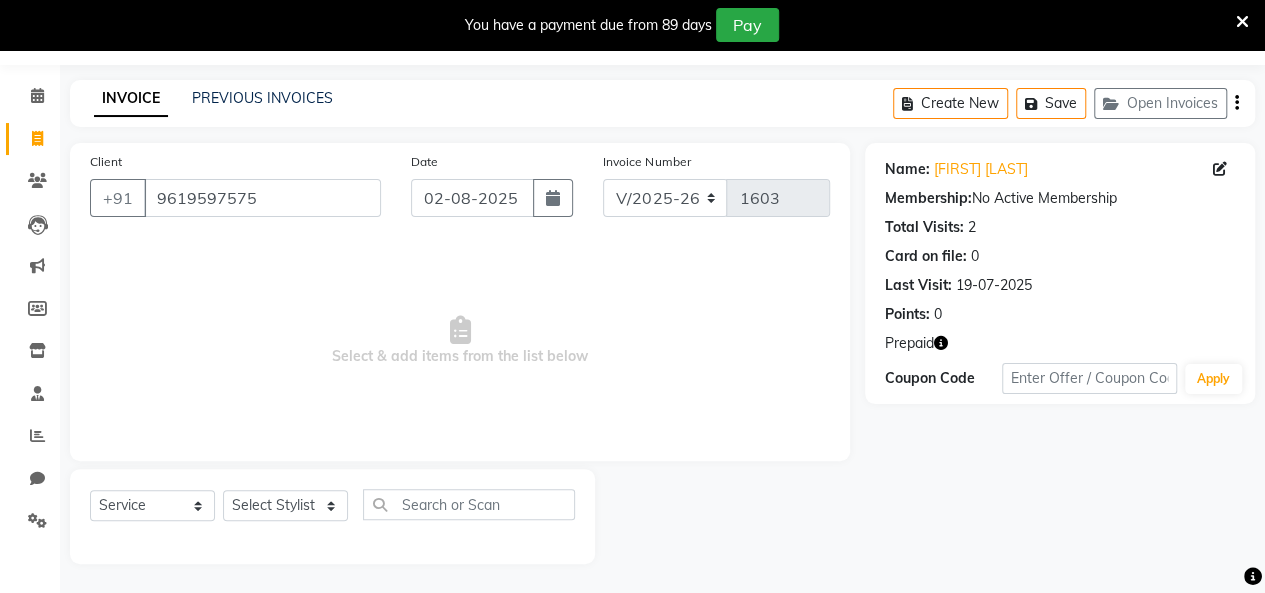 click 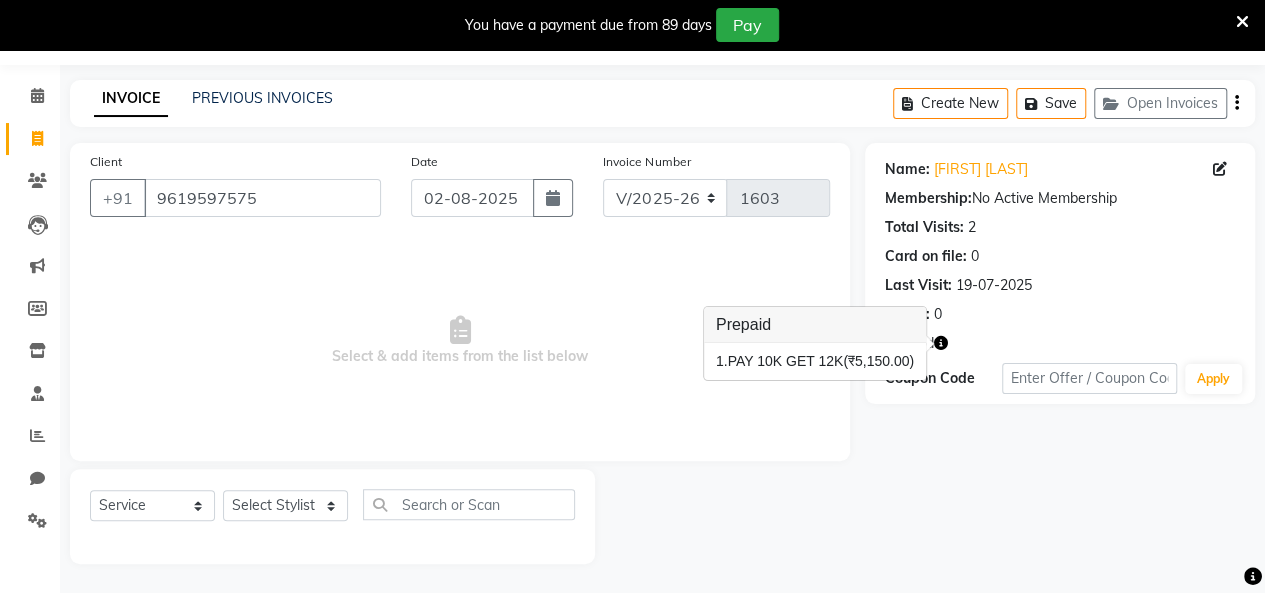 click on "Select & add items from the list below" at bounding box center (460, 341) 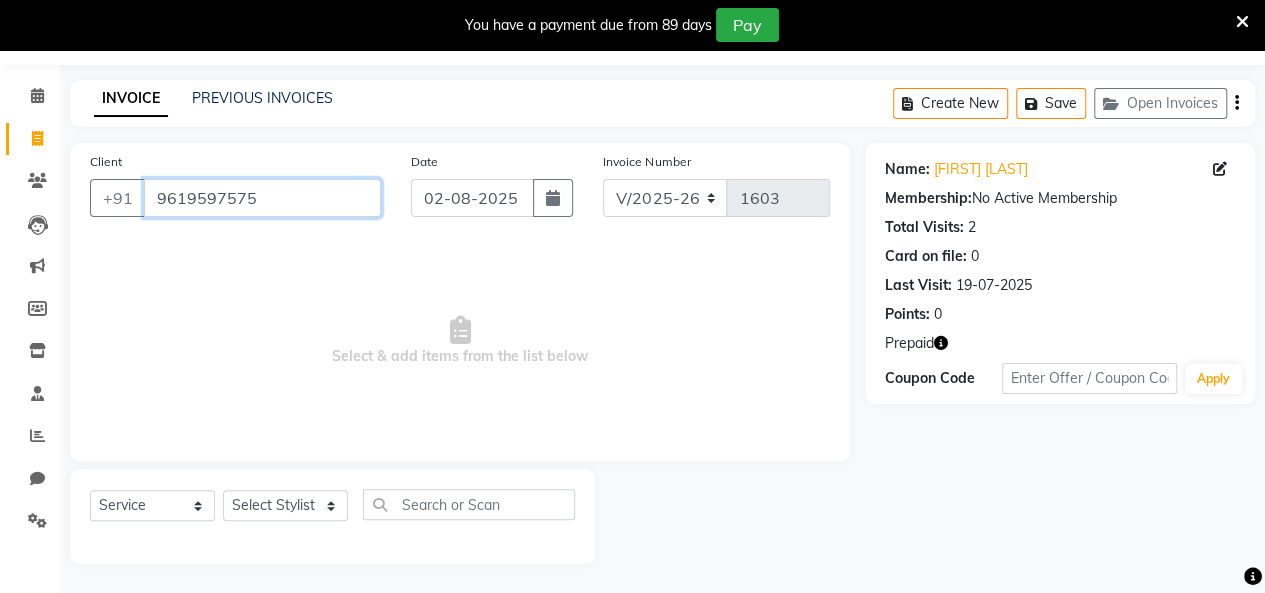 click on "9619597575" at bounding box center (262, 198) 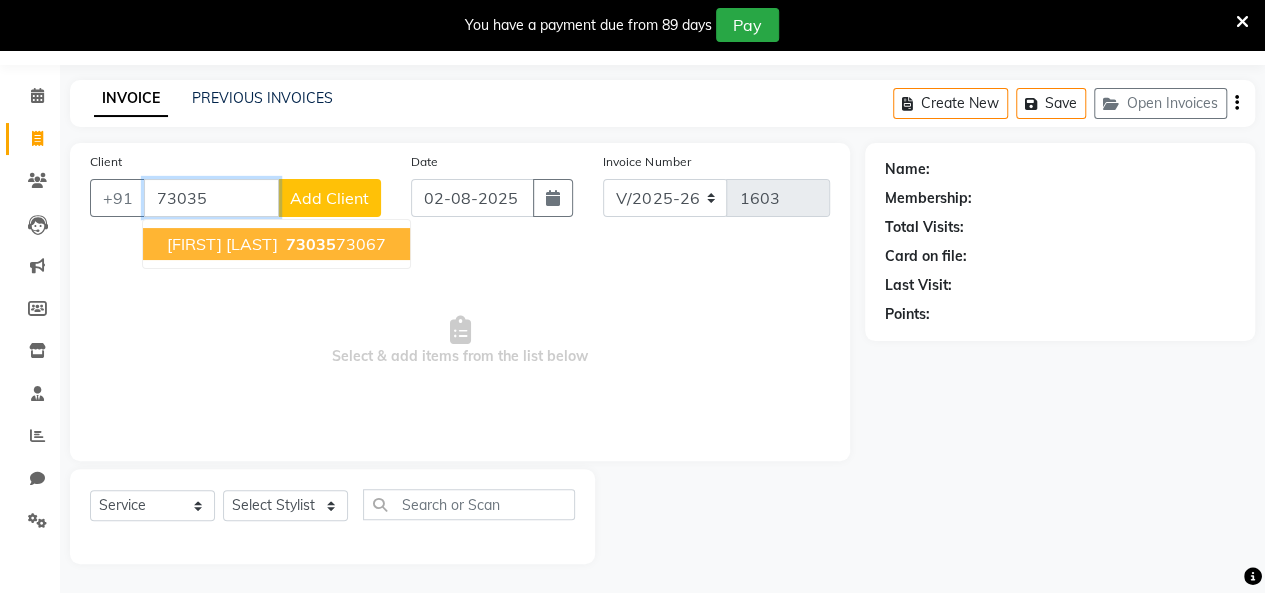 click on "[FIRST] Mam   [PHONE]" at bounding box center [276, 244] 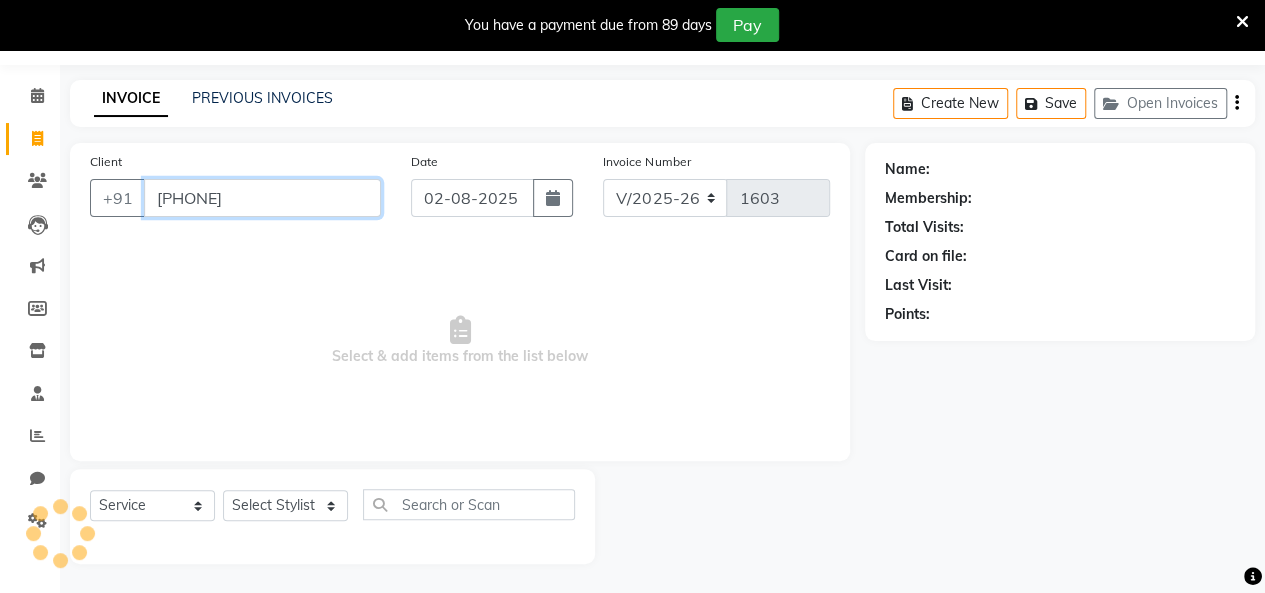 type on "[PHONE]" 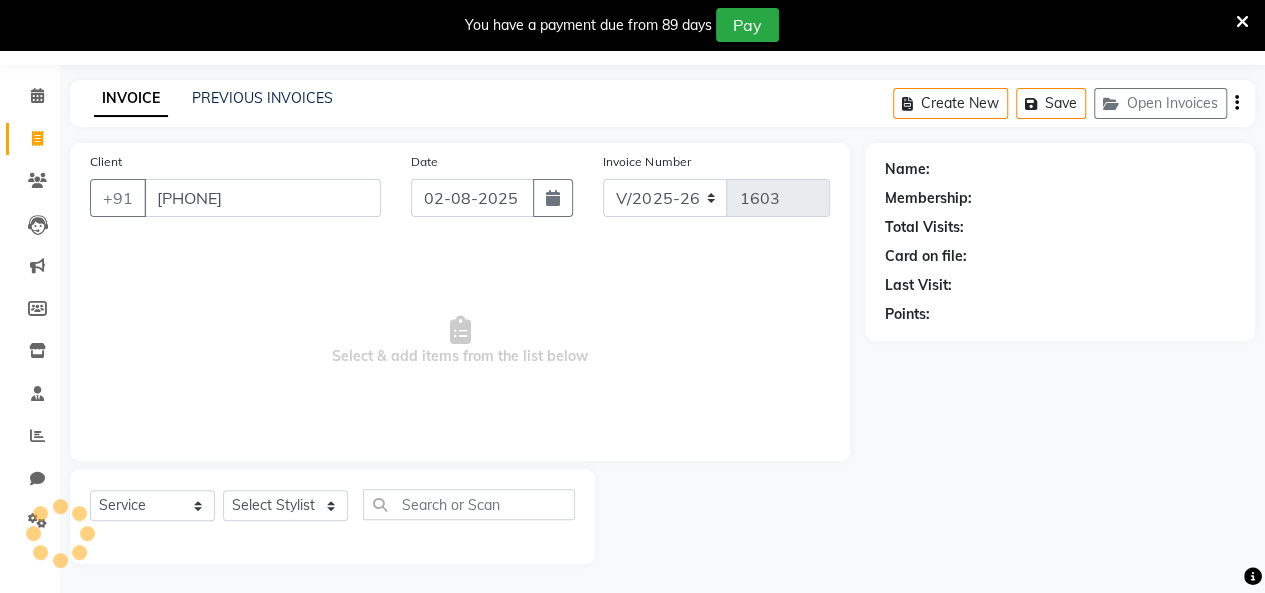 click on "Select & add items from the list below" at bounding box center (460, 341) 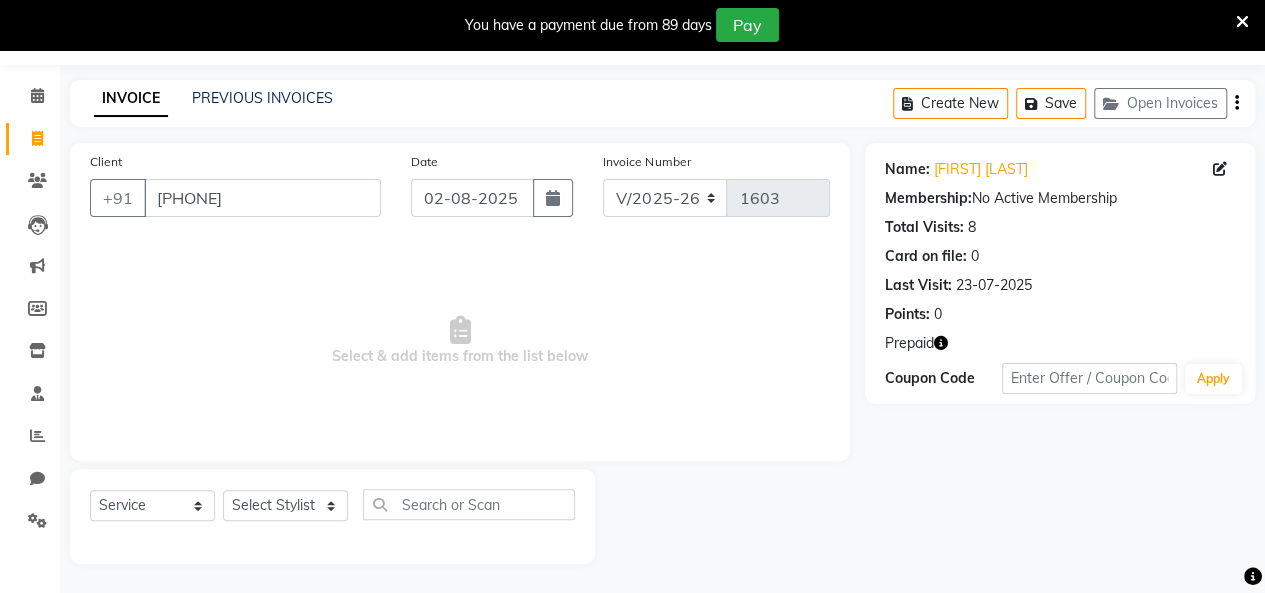 click 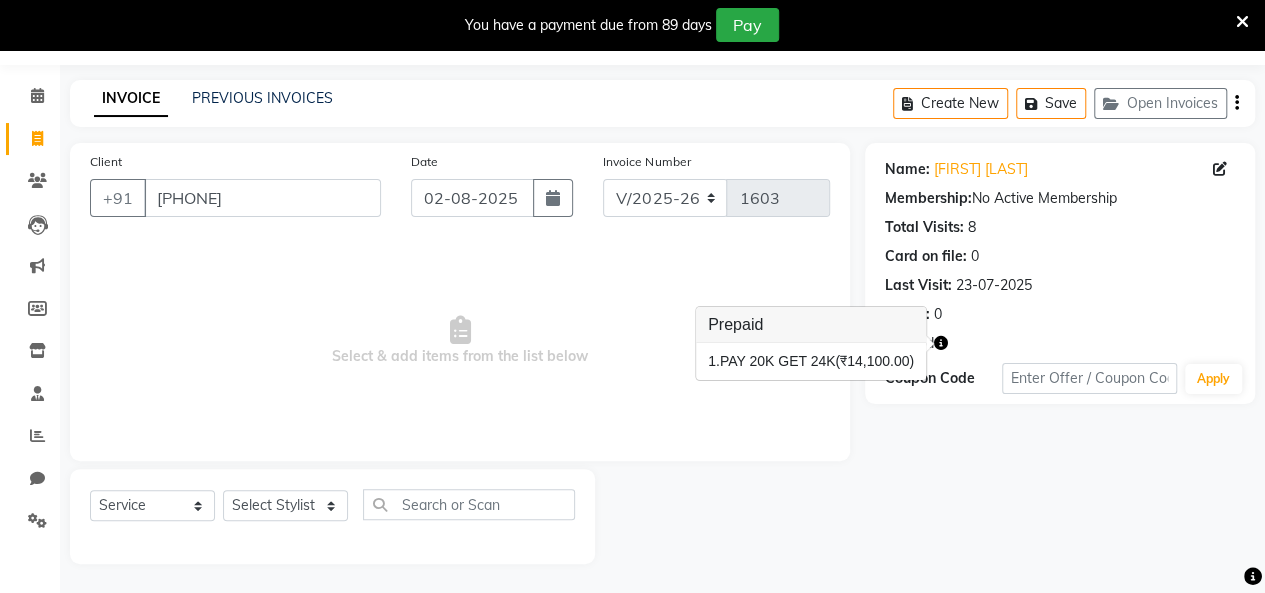 click on "Select & add items from the list below" at bounding box center (460, 341) 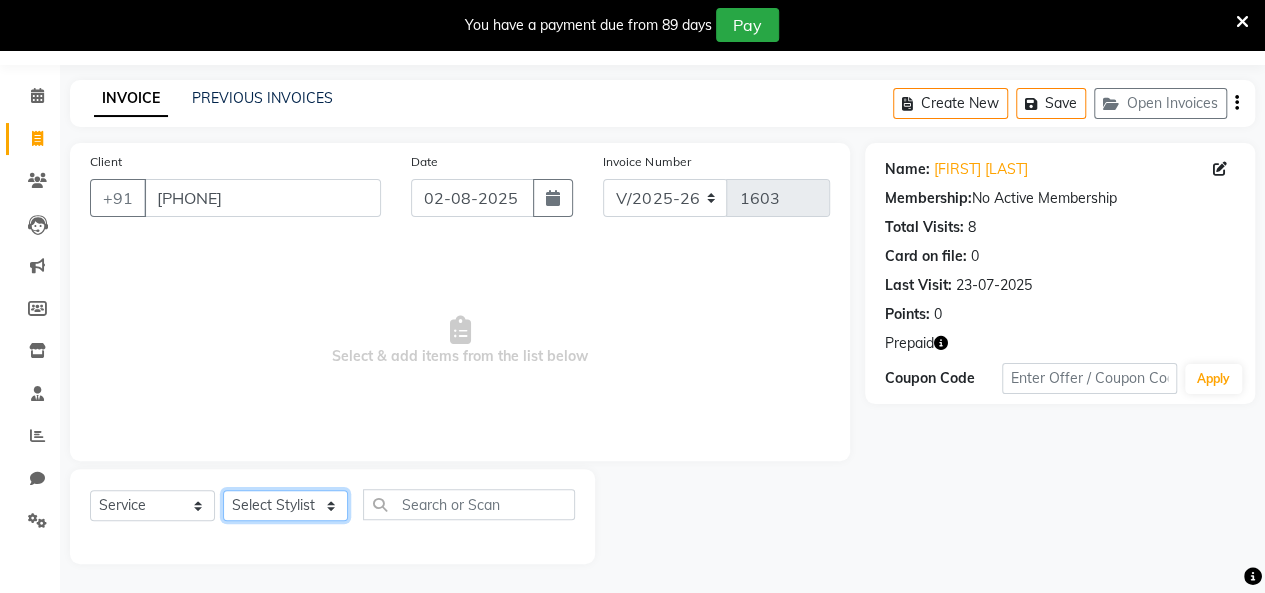 click on "Select Stylist [FIRST] [LAST] [FIRST] [LAST] [FIRST] [LAST] [FIRST] [LAST] [FIRST] [LAST] [FIRST] [LAST] [FIRST] [LAST] [FIRST] [LAST] [FIRST] [LAST] [FIRST] [LAST] [FIRST] [LAST] [FIRST] [LAST]" 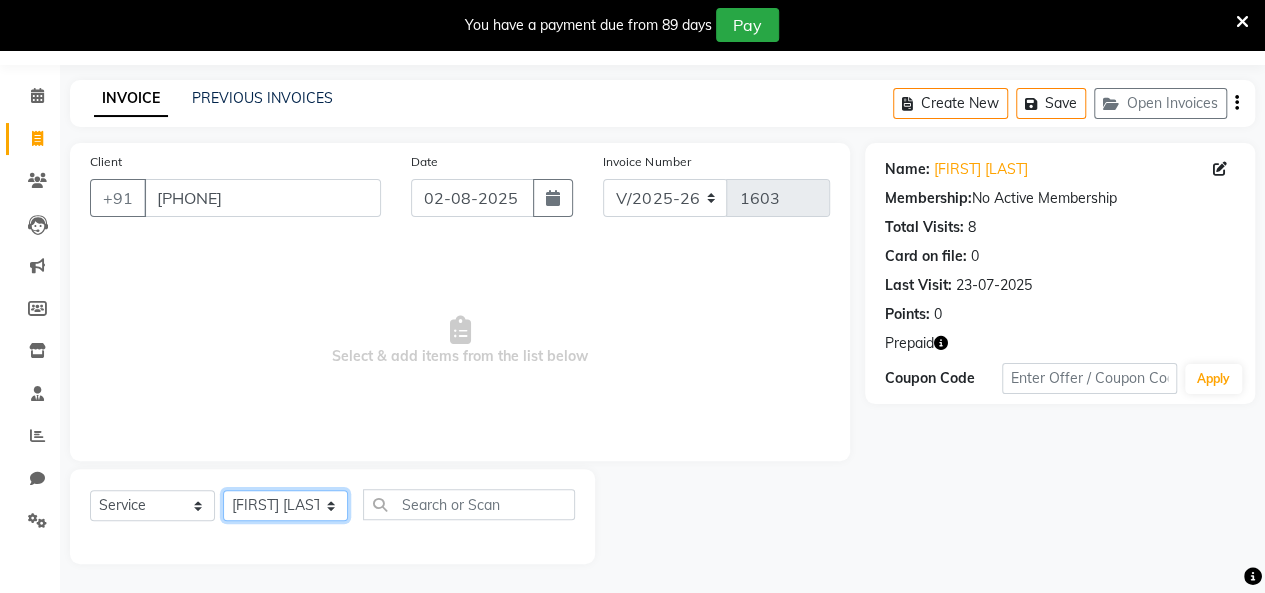 click on "Select Stylist [FIRST] [LAST] [FIRST] [LAST] [FIRST] [LAST] [FIRST] [LAST] [FIRST] [LAST] [FIRST] [LAST] [FIRST] [LAST] [FIRST] [LAST] [FIRST] [LAST] [FIRST] [LAST] [FIRST] [LAST] [FIRST] [LAST]" 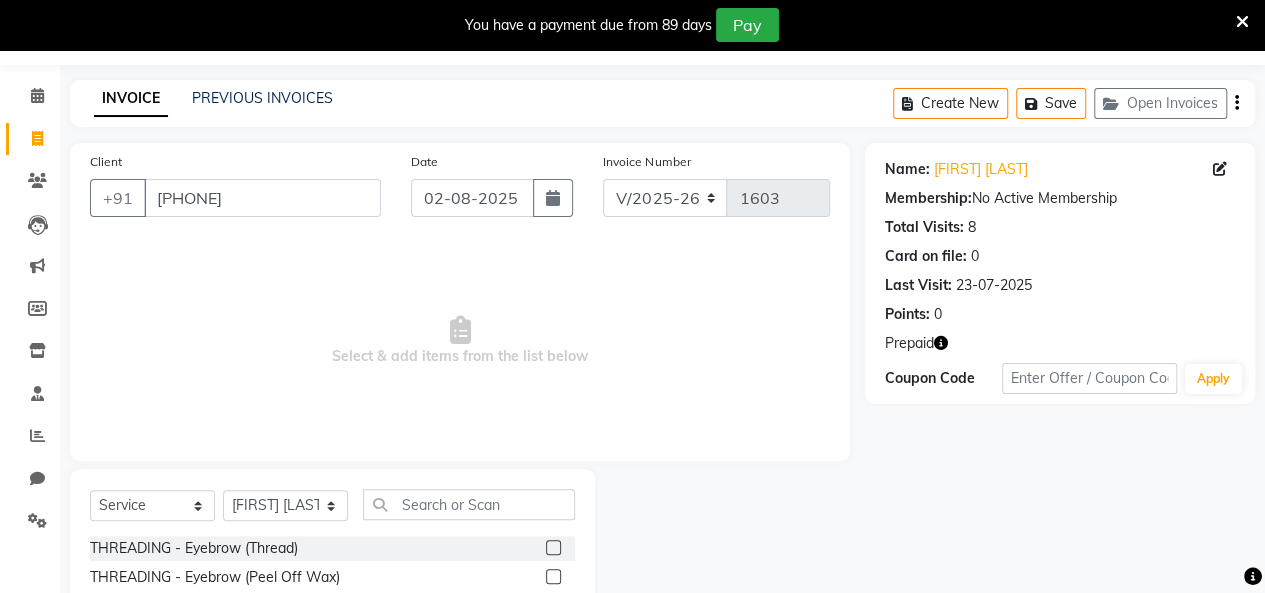 drag, startPoint x: 538, startPoint y: 544, endPoint x: 529, endPoint y: 529, distance: 17.492855 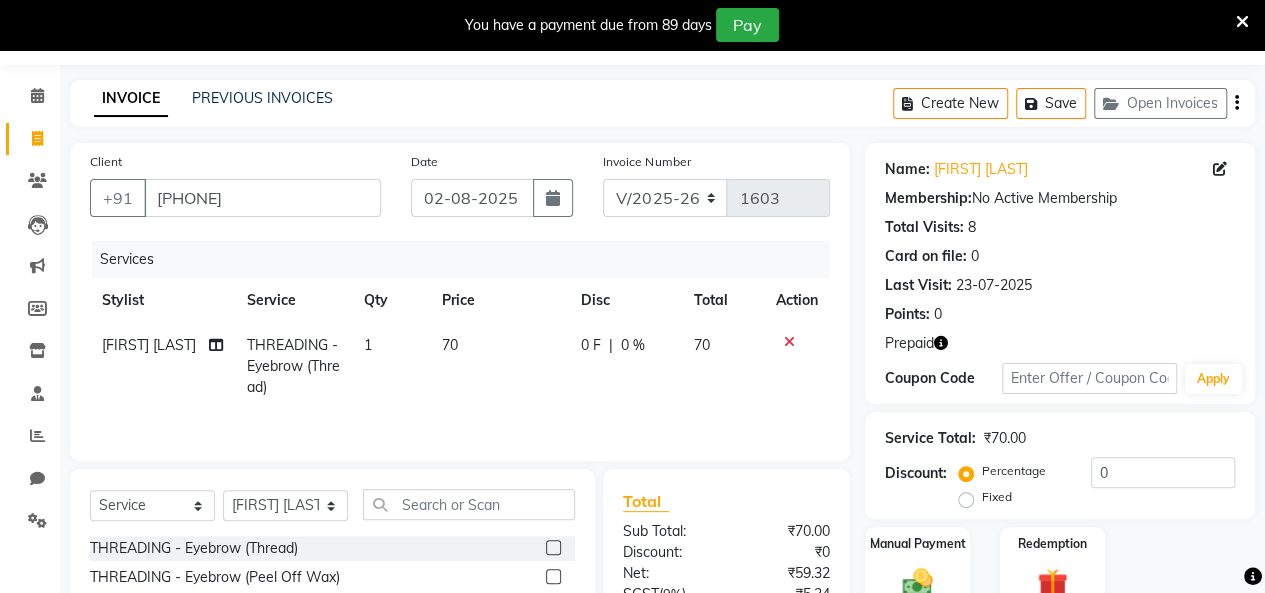 checkbox on "false" 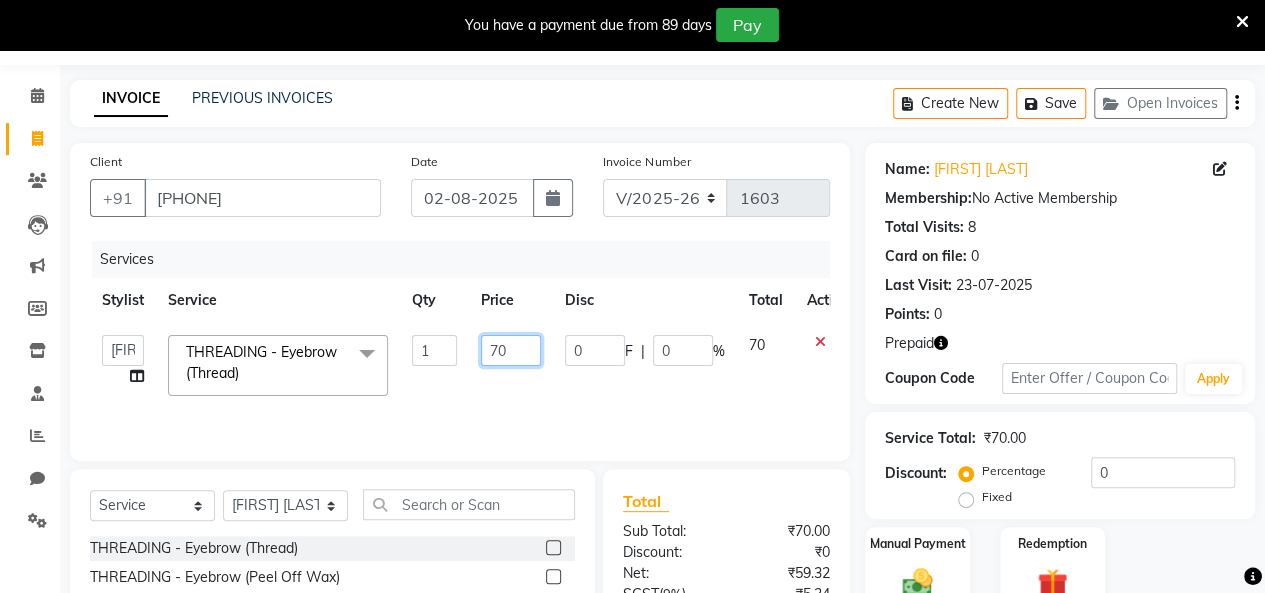 click on "70" 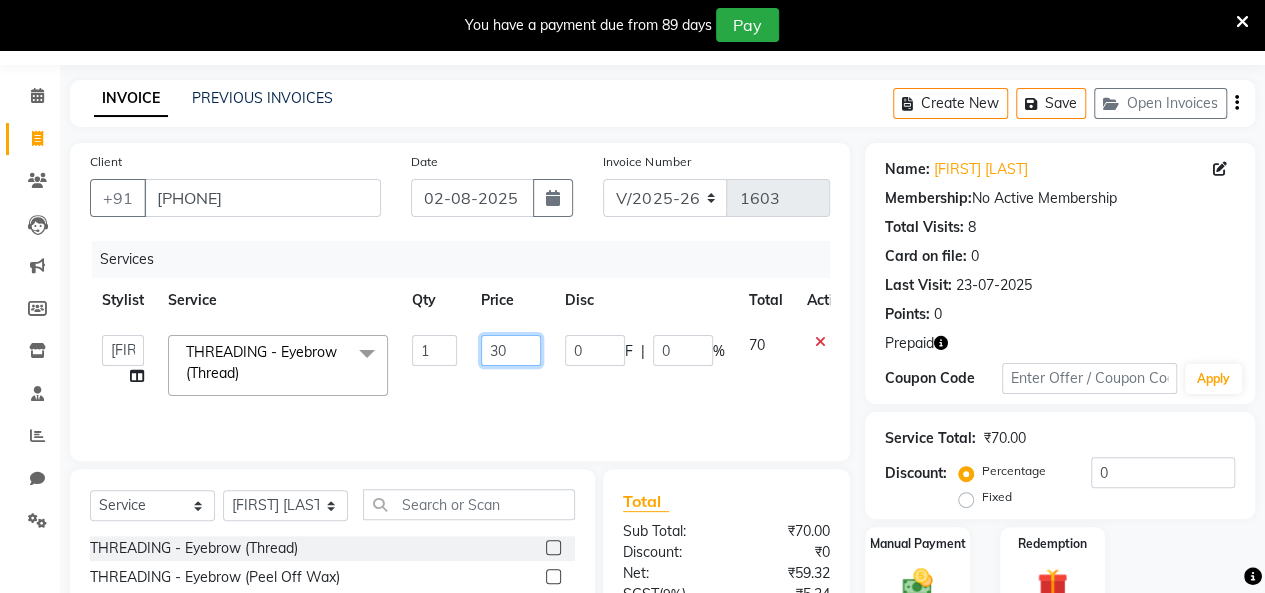 type on "350" 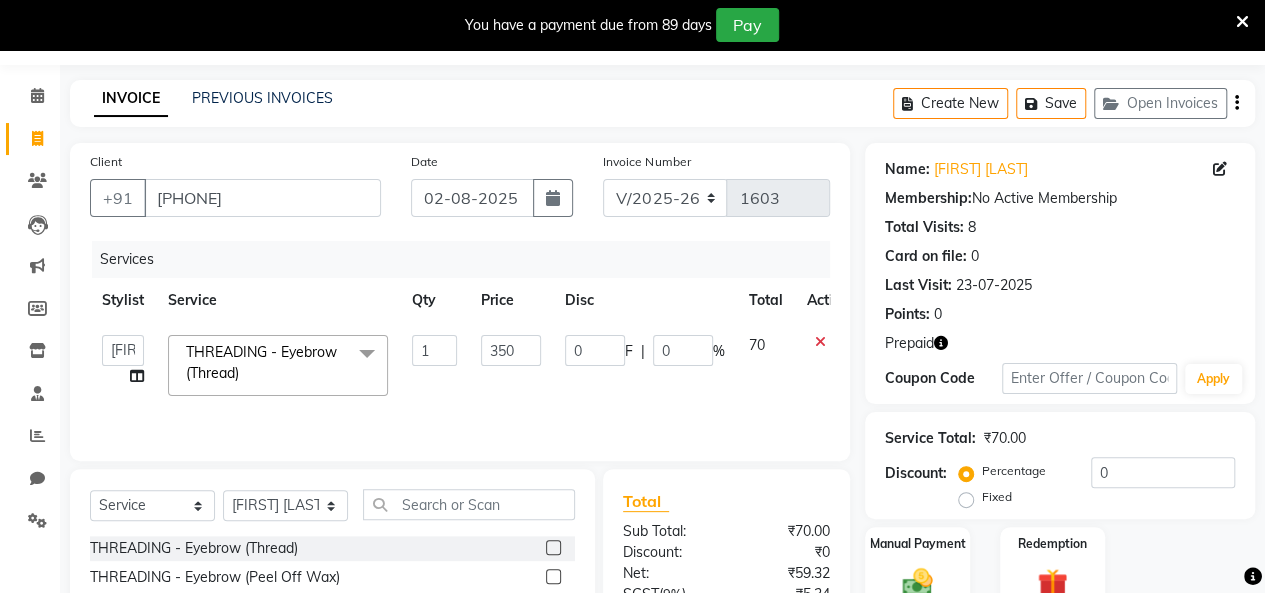 click on "Client +91 [PHONE]" 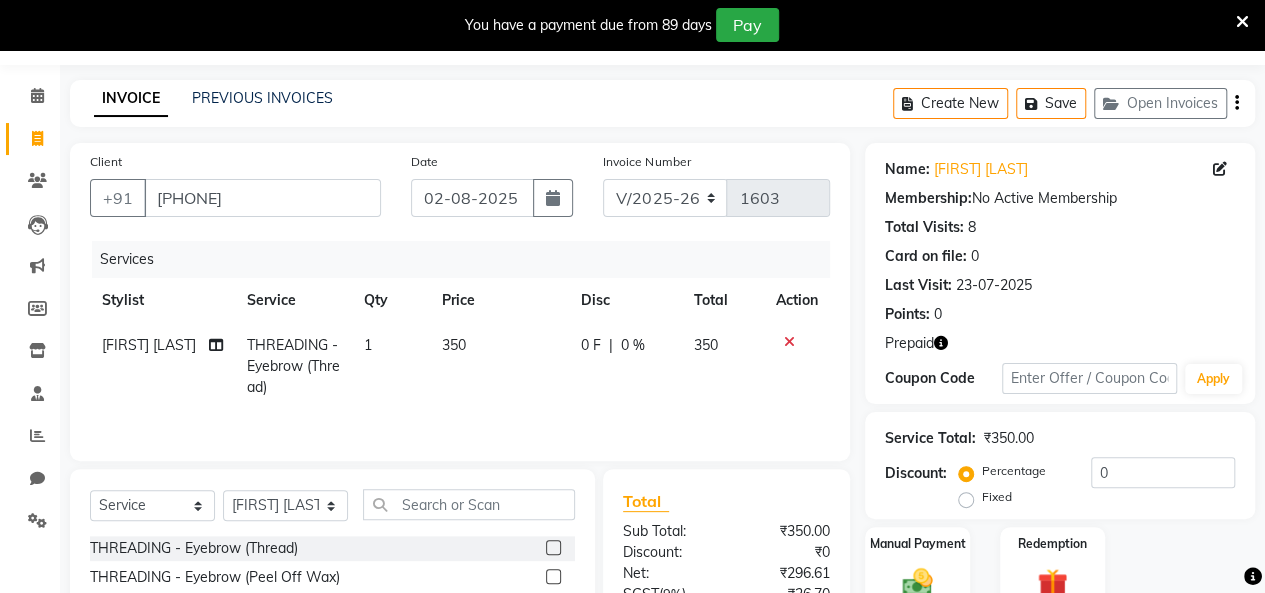 scroll, scrollTop: 256, scrollLeft: 0, axis: vertical 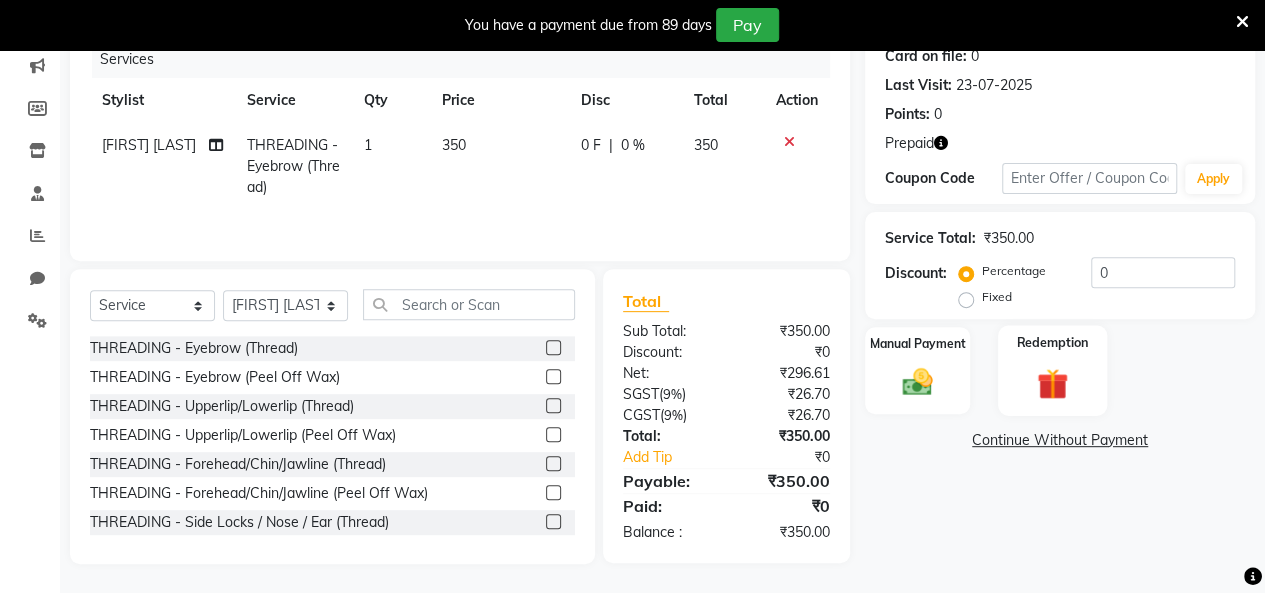 click 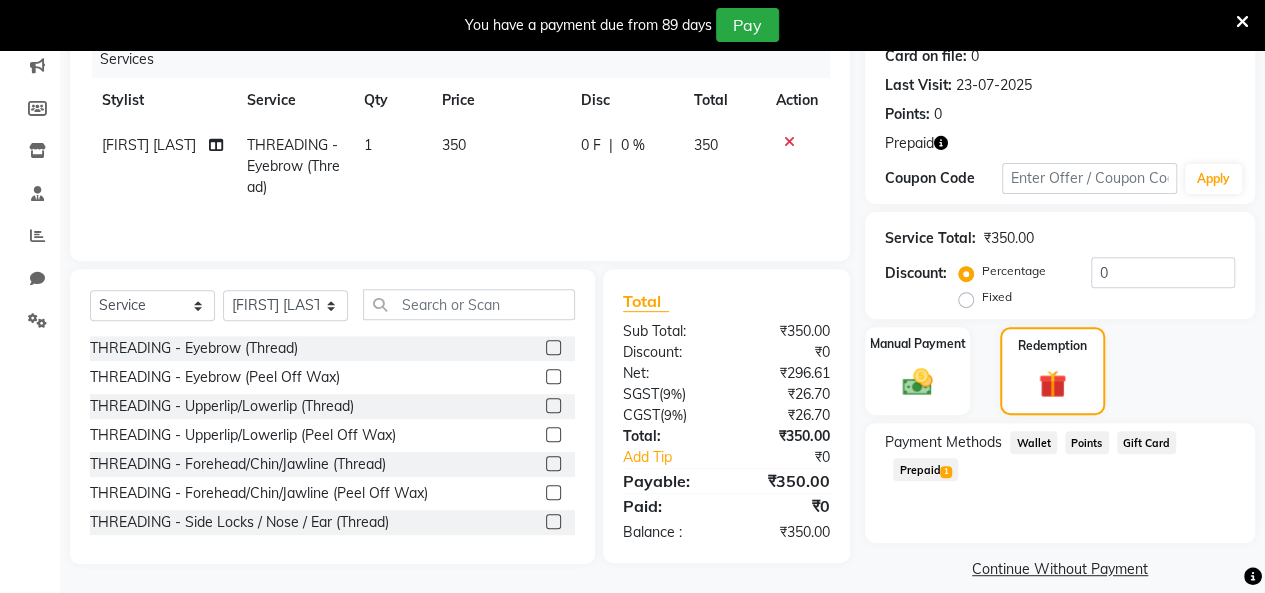 click on "Prepaid  1" 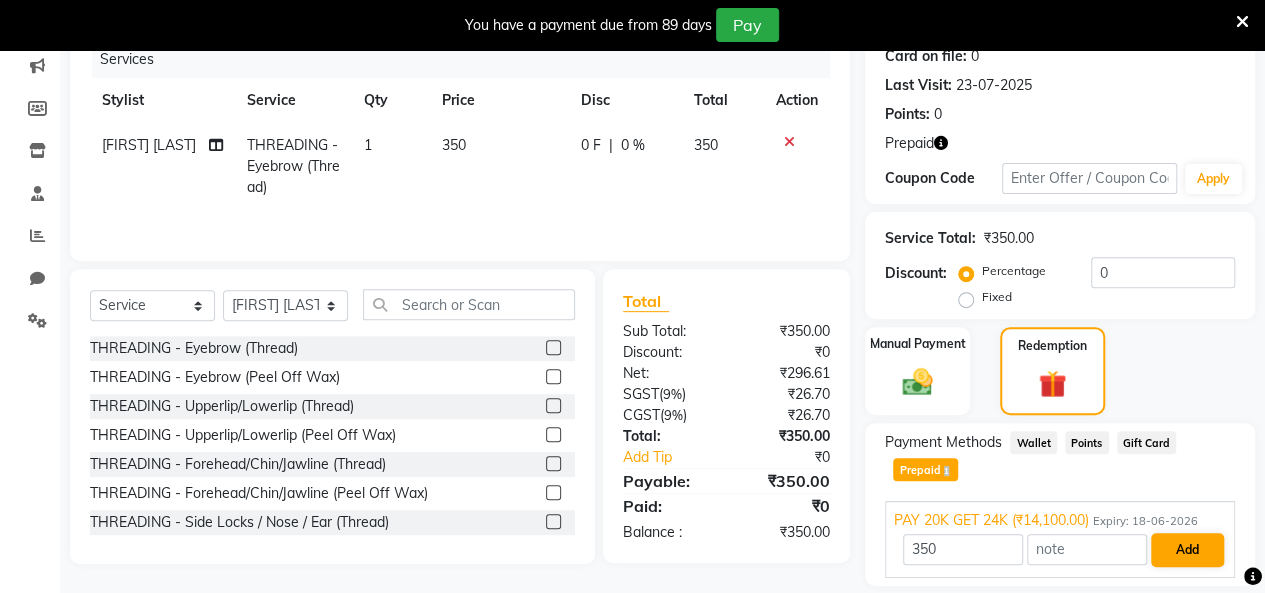 drag, startPoint x: 949, startPoint y: 463, endPoint x: 1173, endPoint y: 541, distance: 237.19191 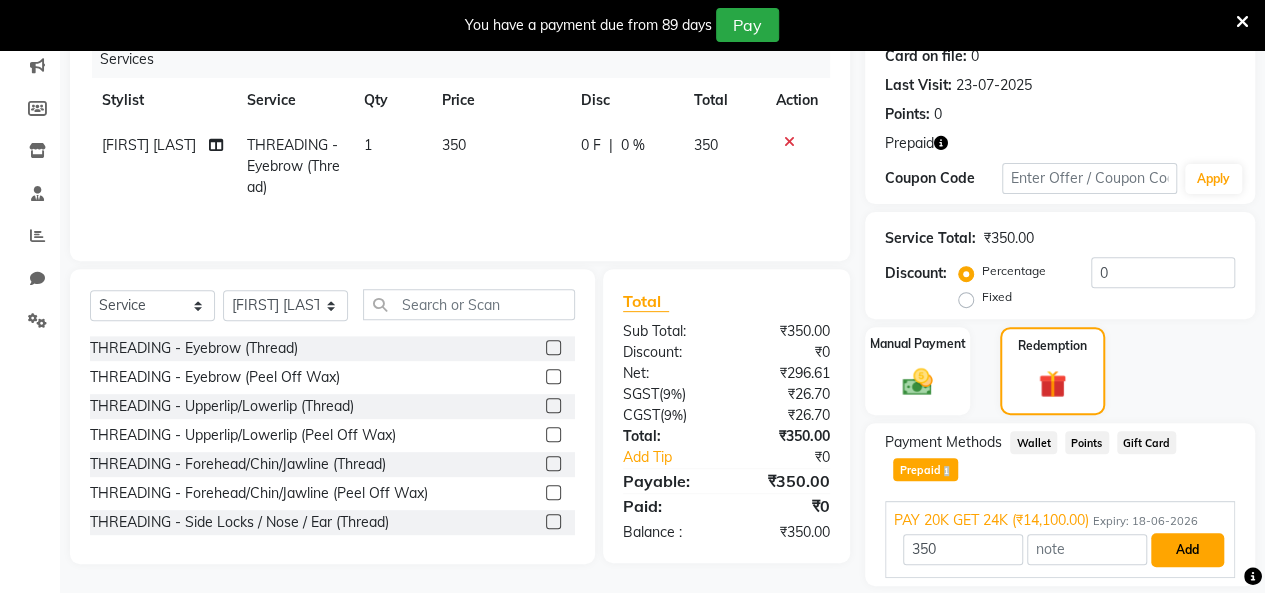 click on "Add" at bounding box center [1187, 550] 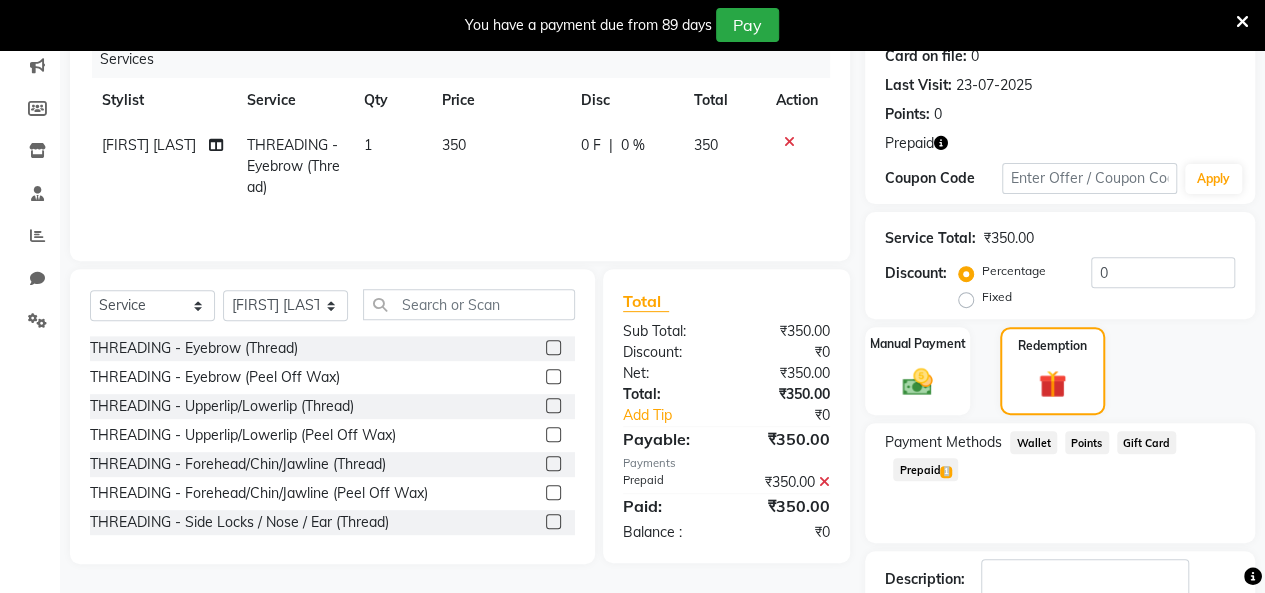 scroll, scrollTop: 388, scrollLeft: 0, axis: vertical 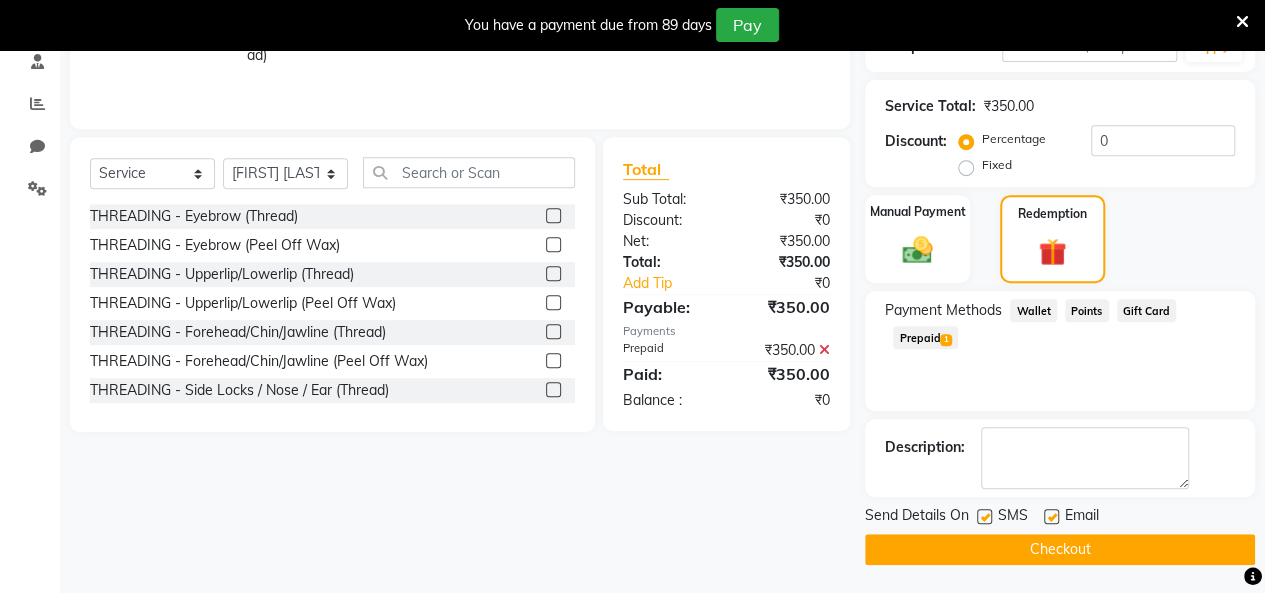 click 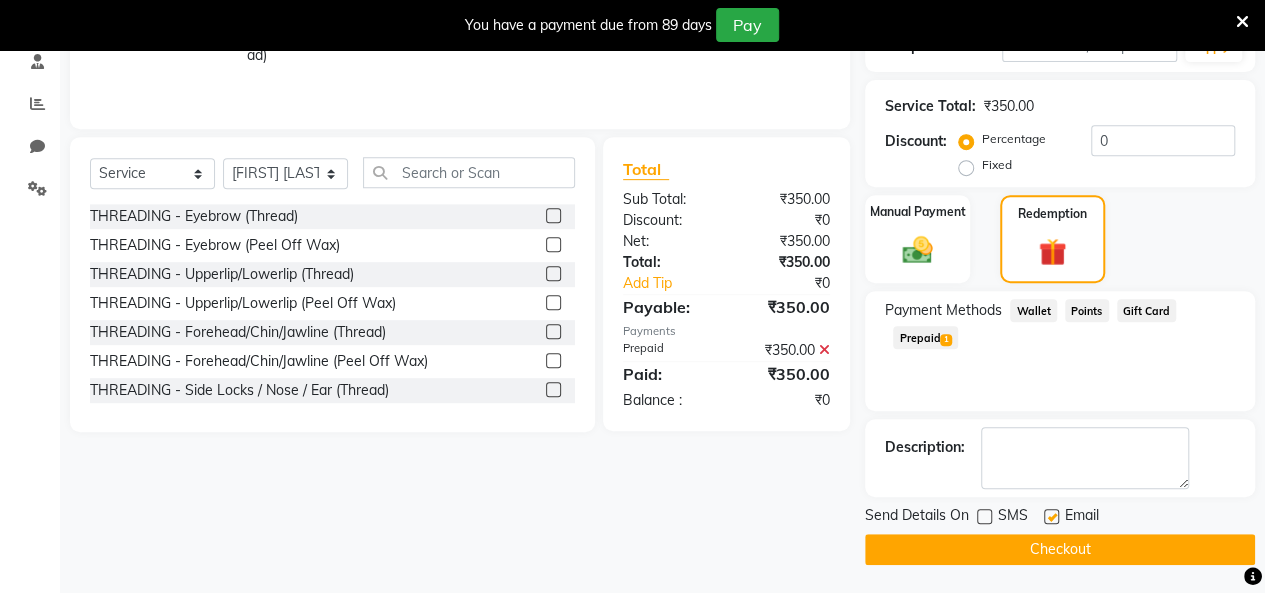 click 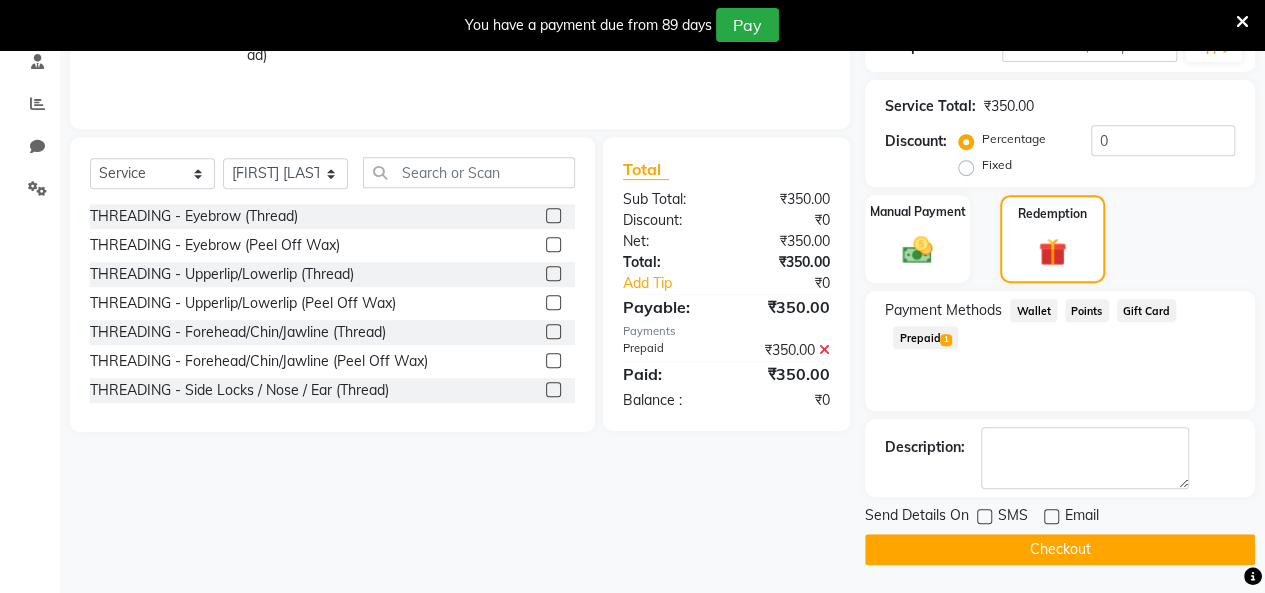 click on "Checkout" 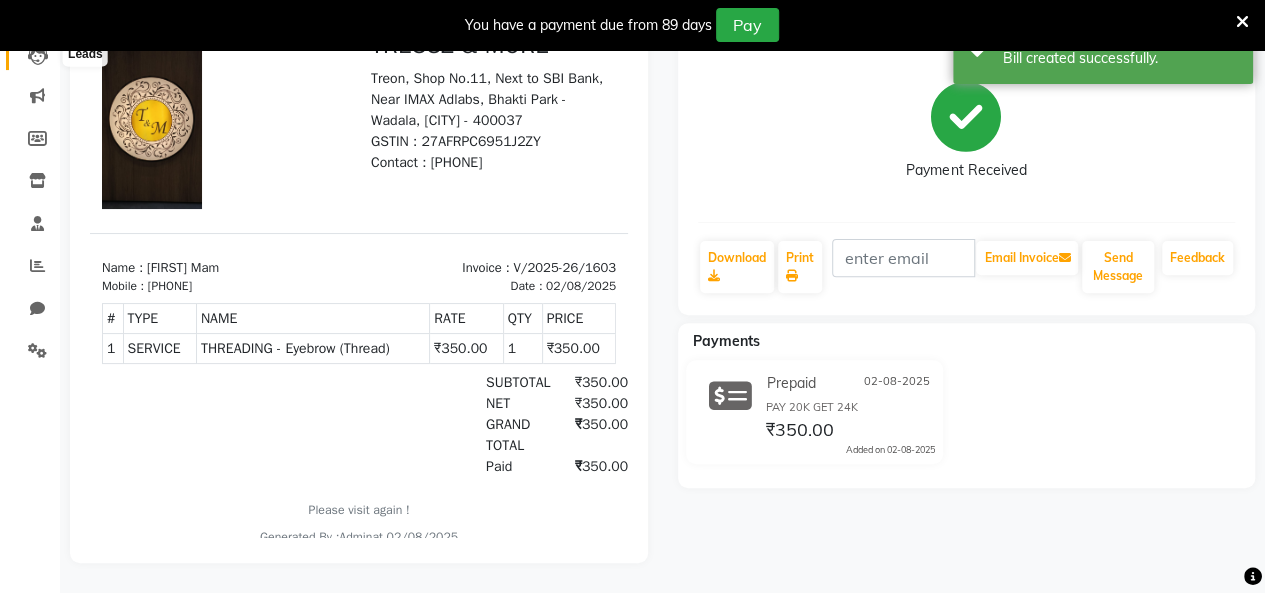 scroll, scrollTop: 0, scrollLeft: 0, axis: both 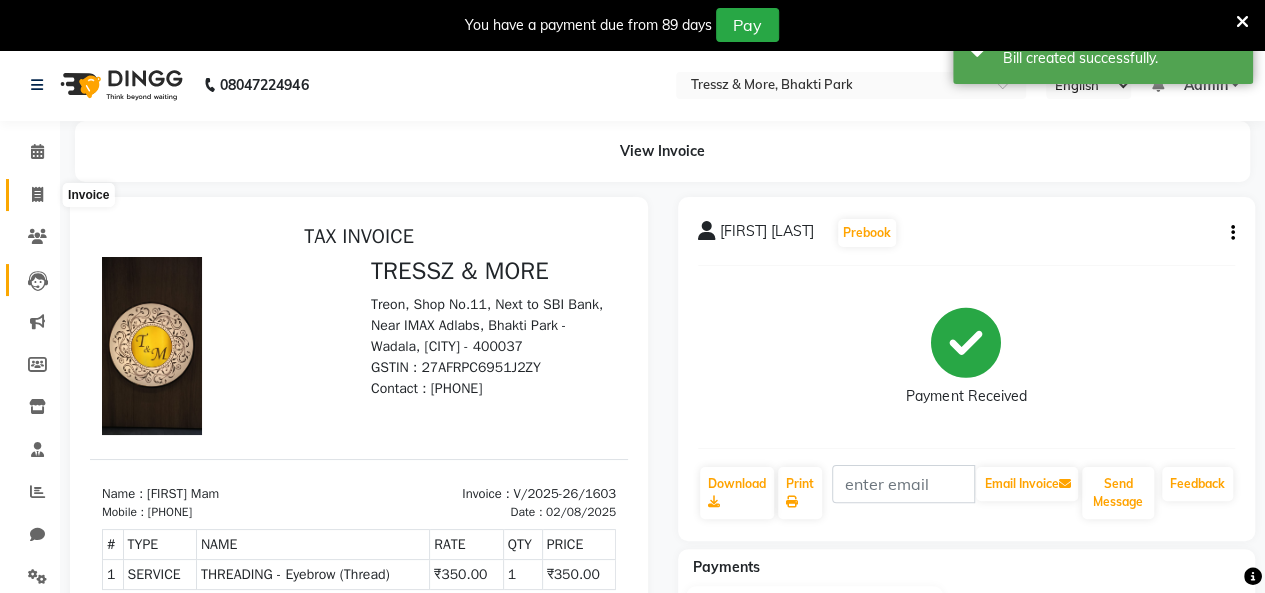 click 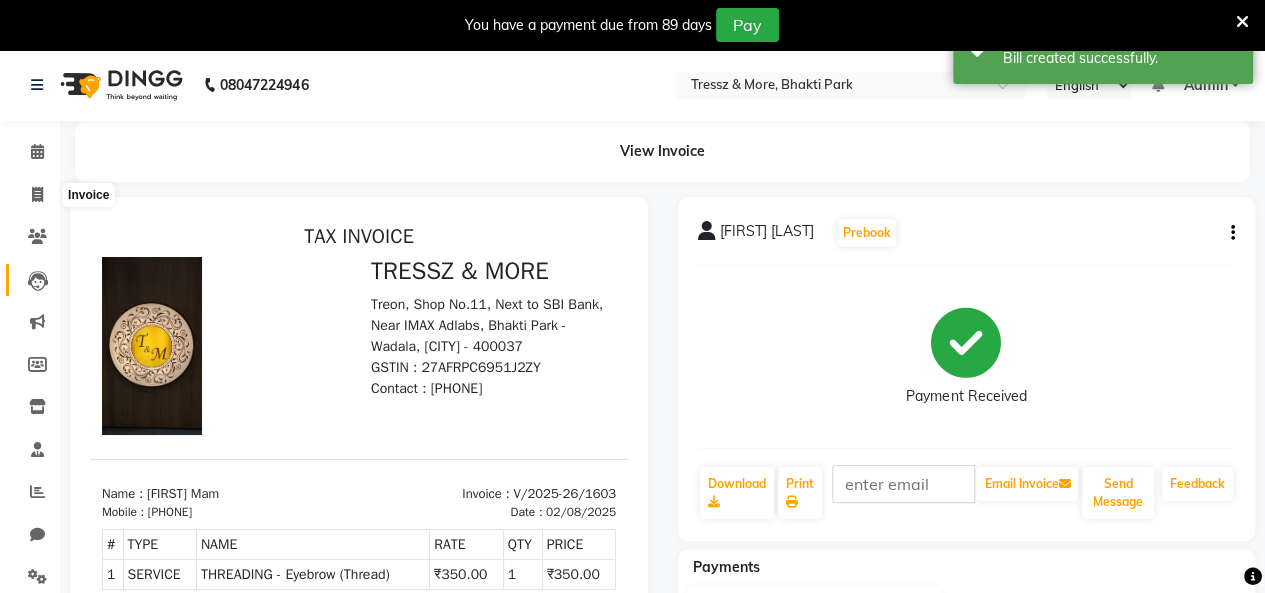 select on "3037" 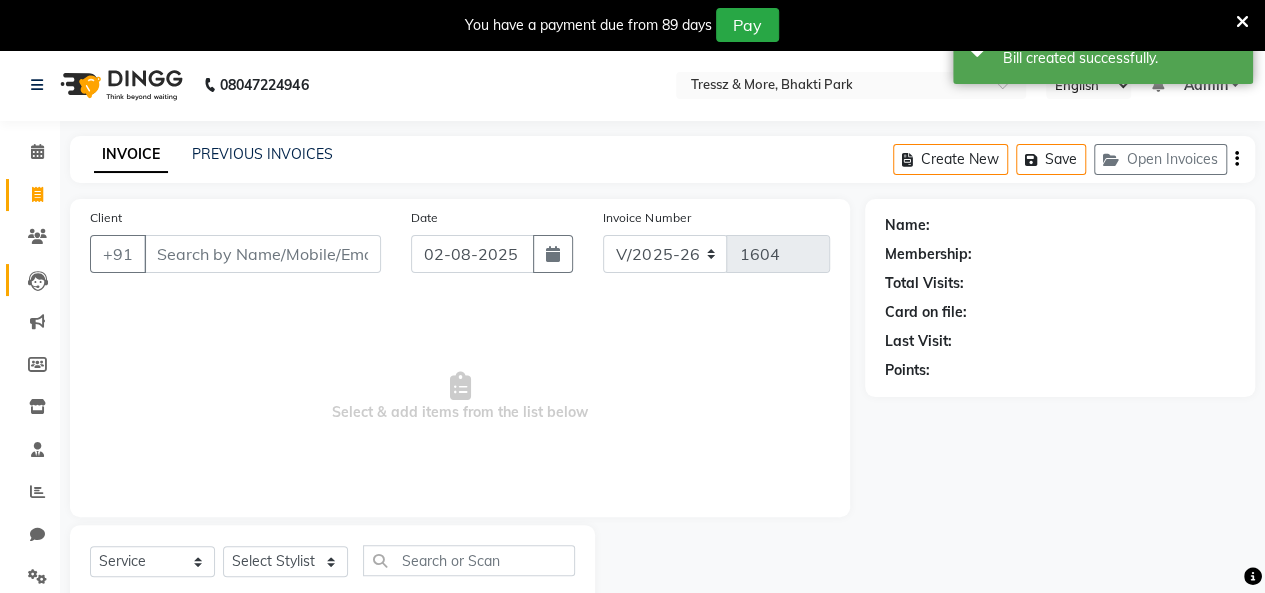 scroll, scrollTop: 56, scrollLeft: 0, axis: vertical 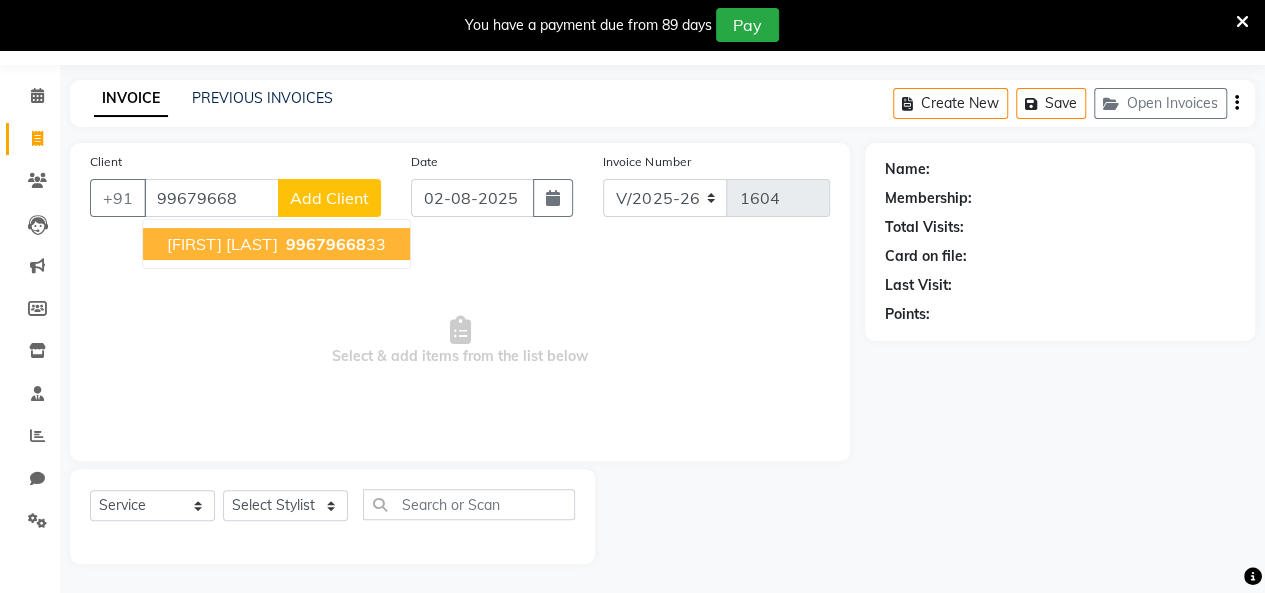 click on "[FIRST] [LAST]" at bounding box center [222, 244] 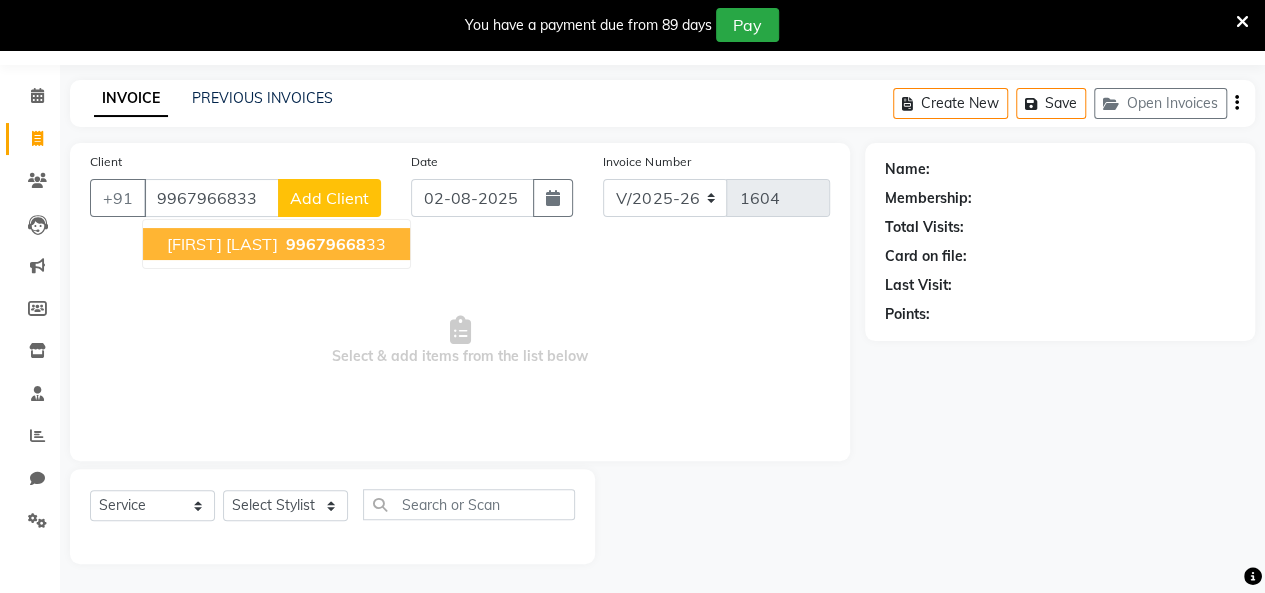 type on "9967966833" 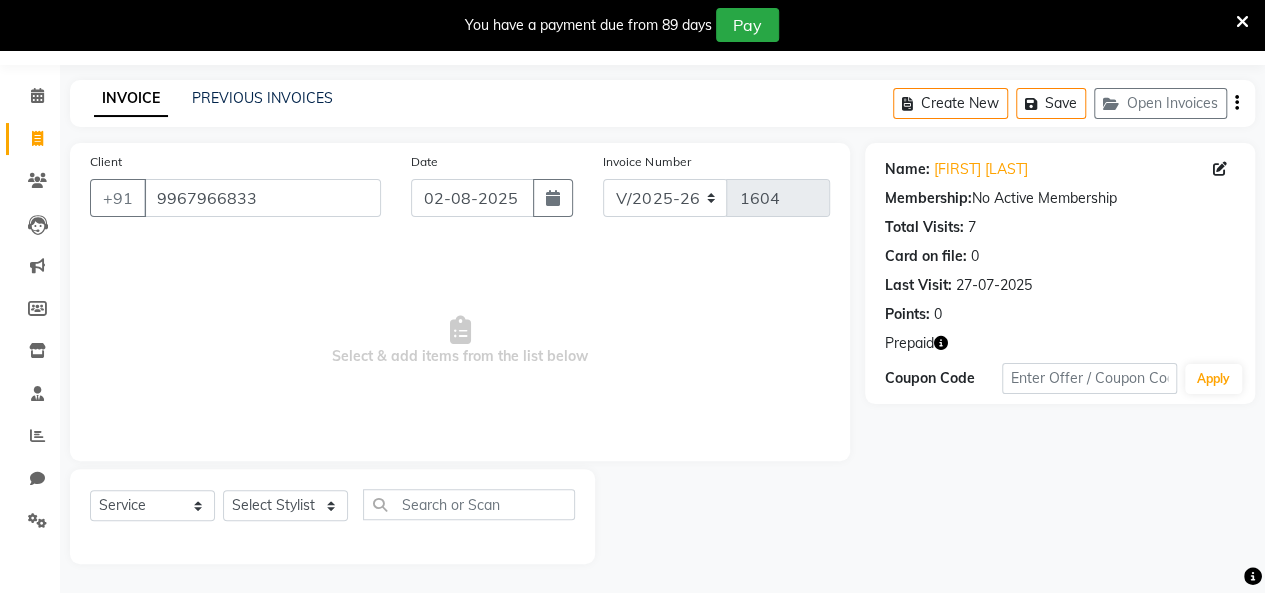 click 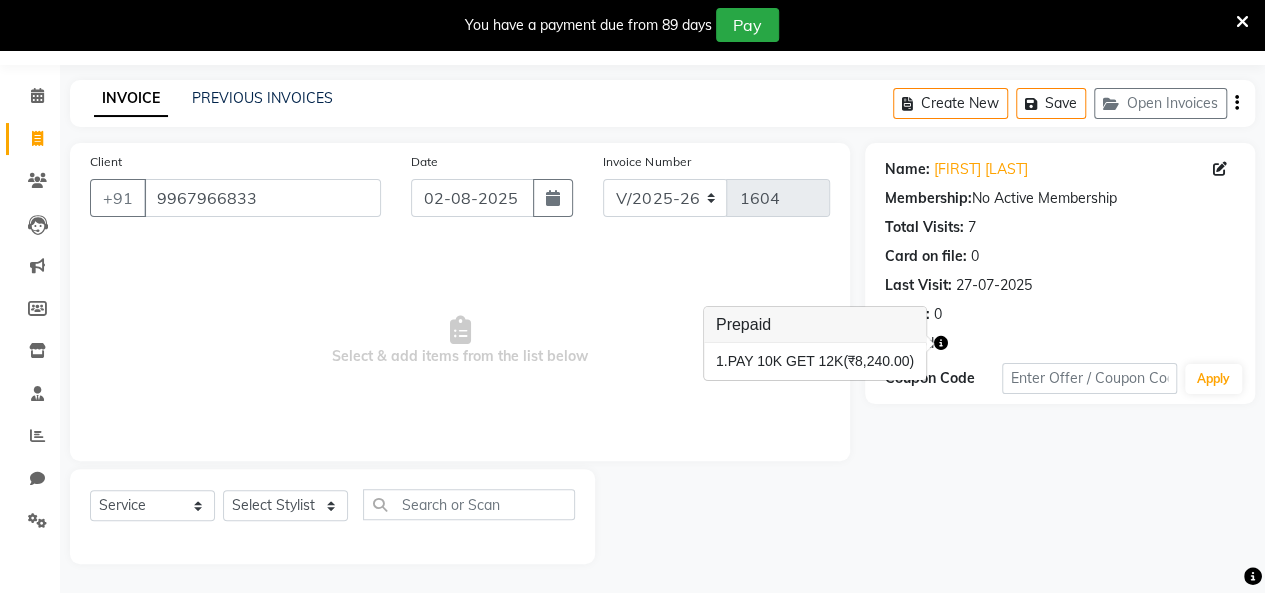 click on "Select & add items from the list below" at bounding box center (460, 341) 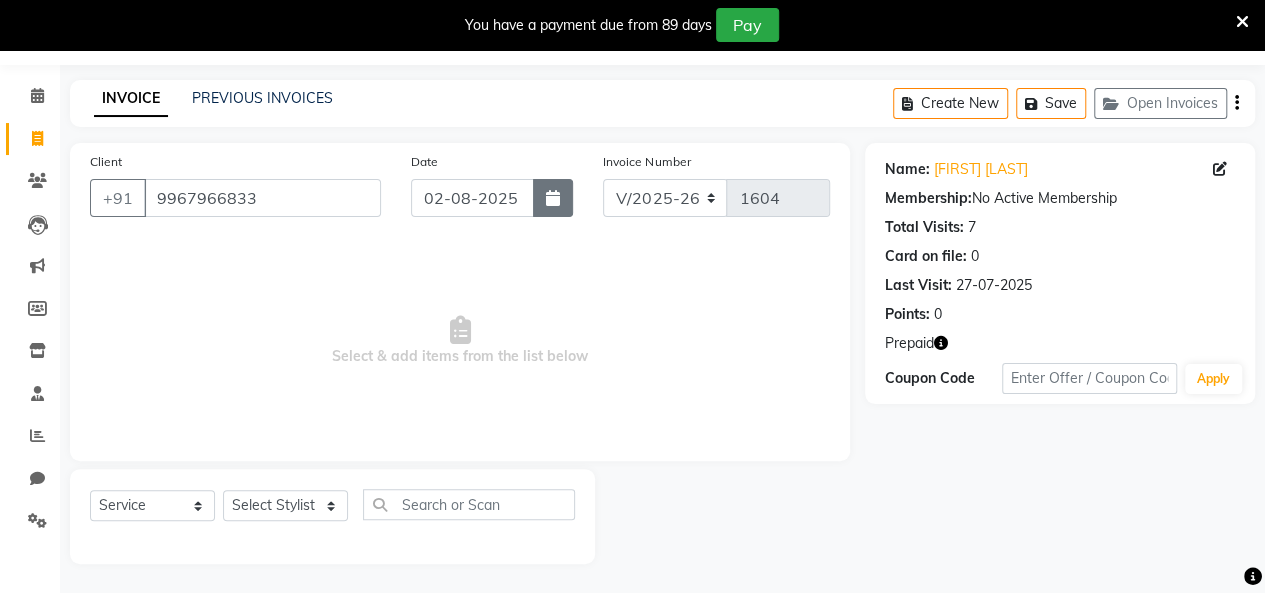 click 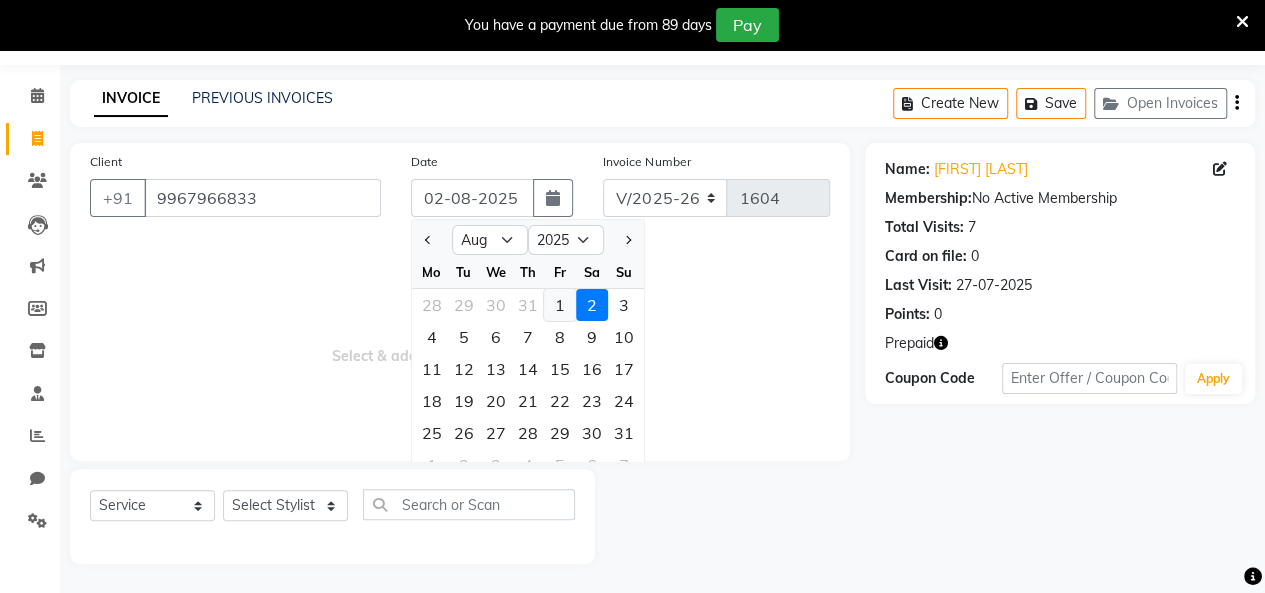 click on "1" 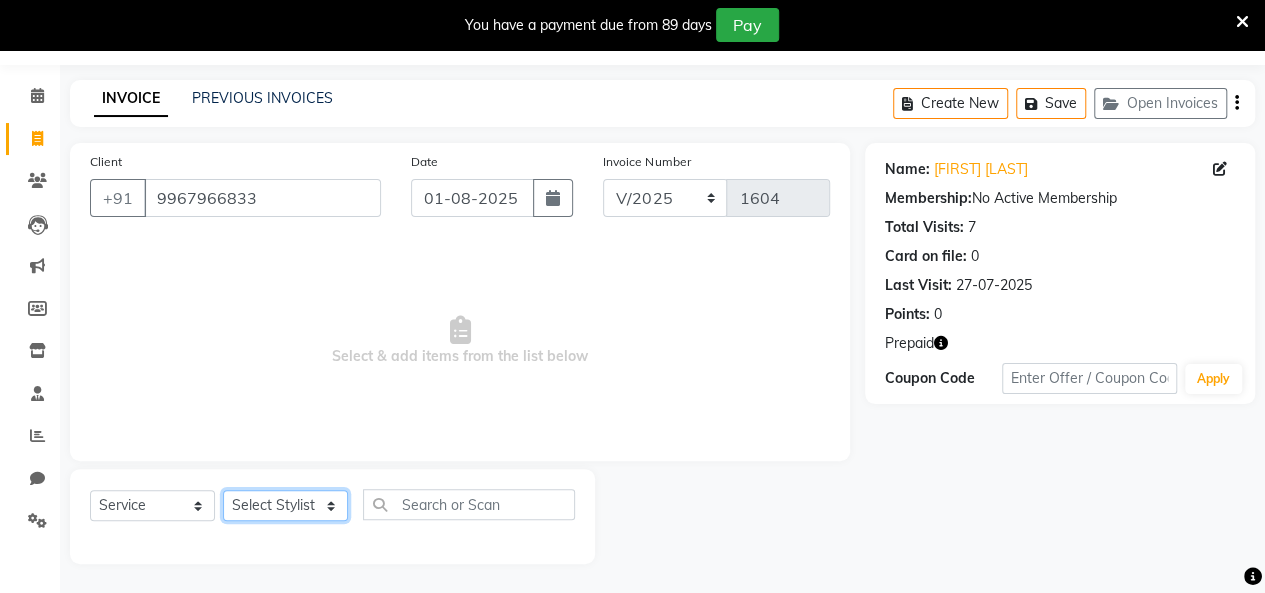 click on "Select Stylist [FIRST] [LAST] [FIRST] [LAST] [FIRST] [LAST] [FIRST] [LAST] [FIRST] [LAST] [FIRST] [LAST] [FIRST] [LAST] [FIRST] [LAST] [FIRST] [LAST] [FIRST] [LAST] [FIRST] [LAST] [FIRST] [LAST]" 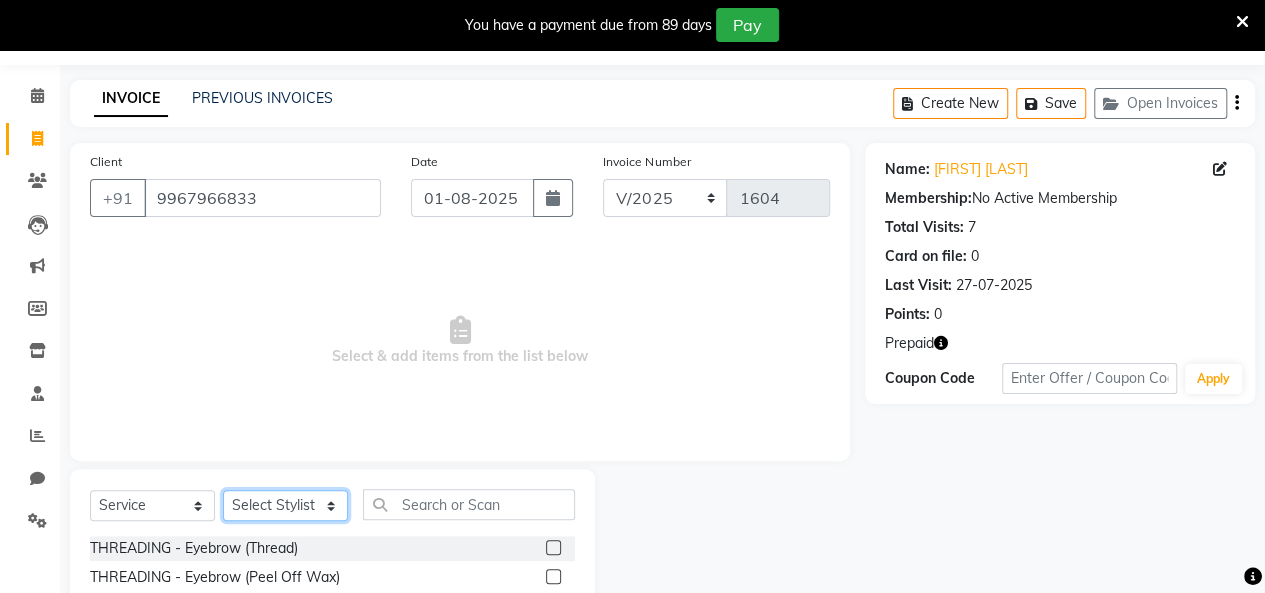 drag, startPoint x: 311, startPoint y: 506, endPoint x: 309, endPoint y: 495, distance: 11.18034 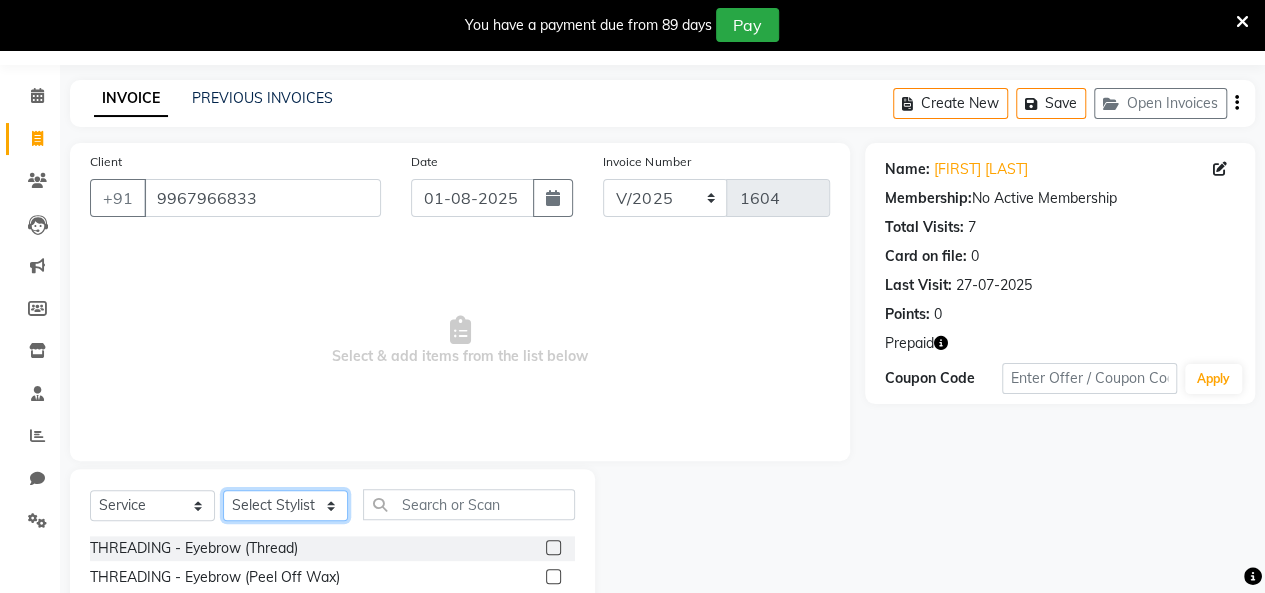click on "Select Stylist [FIRST] [LAST] [FIRST] [LAST] [FIRST] [LAST] [FIRST] [LAST] [FIRST] [LAST] [FIRST] [LAST] [FIRST] [LAST] [FIRST] [LAST] [FIRST] [LAST] [FIRST] [LAST] [FIRST] [LAST] [FIRST] [LAST]" 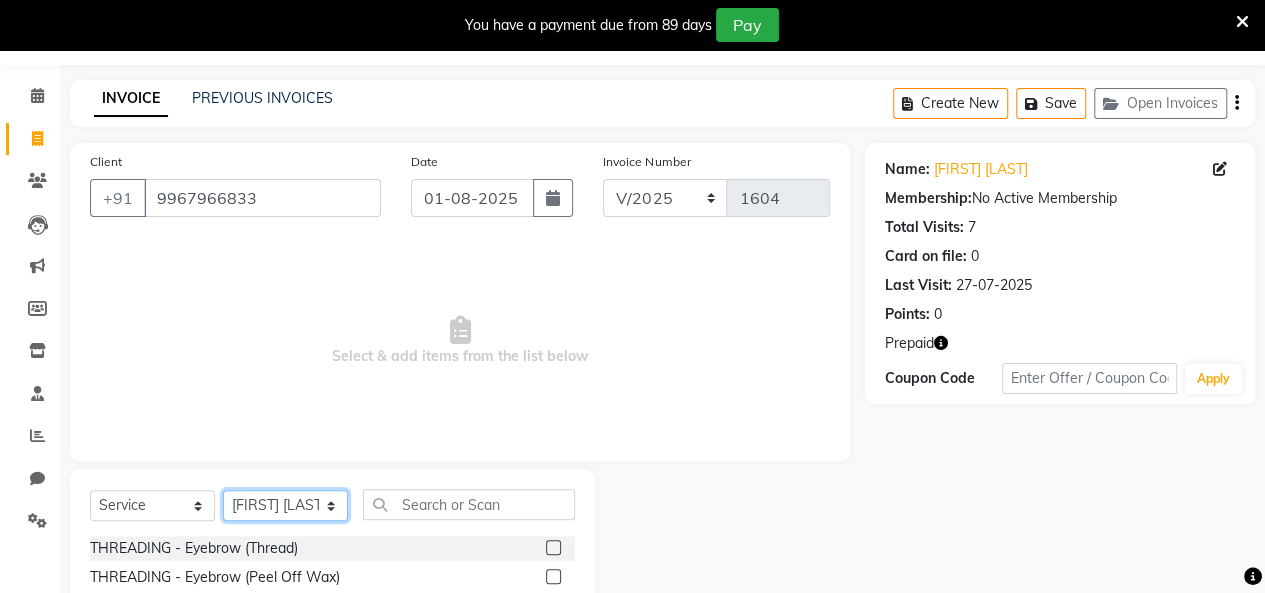 click on "Select Stylist [FIRST] [LAST] [FIRST] [LAST] [FIRST] [LAST] [FIRST] [LAST] [FIRST] [LAST] [FIRST] [LAST] [FIRST] [LAST] [FIRST] [LAST] [FIRST] [LAST] [FIRST] [LAST] [FIRST] [LAST] [FIRST] [LAST]" 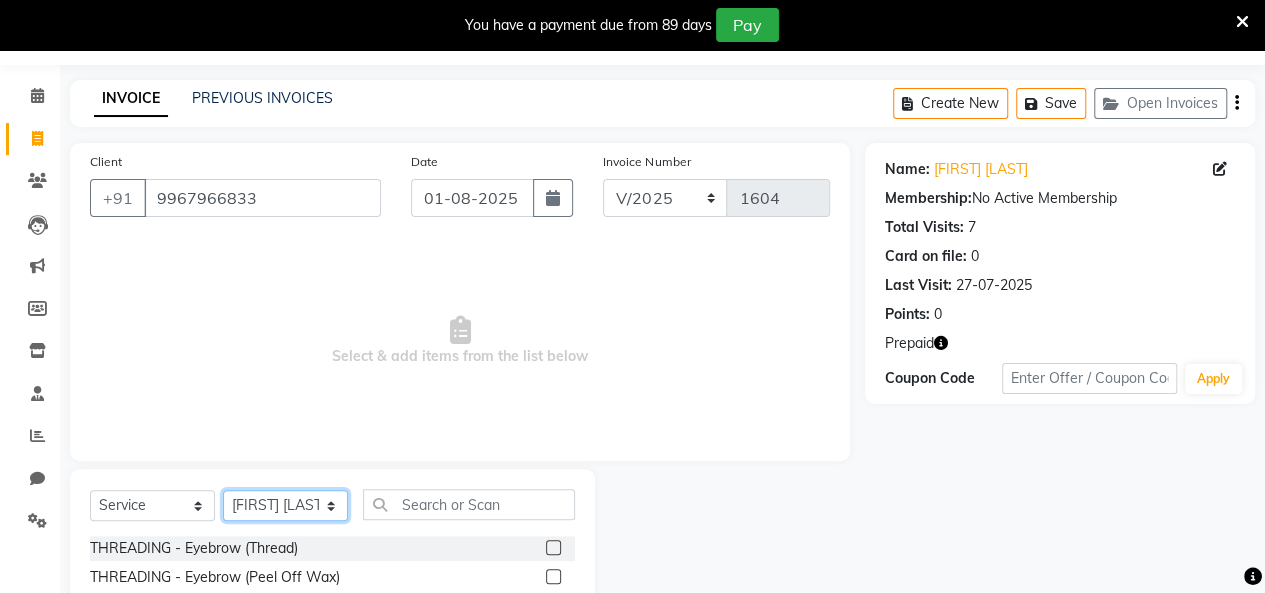 scroll, scrollTop: 156, scrollLeft: 0, axis: vertical 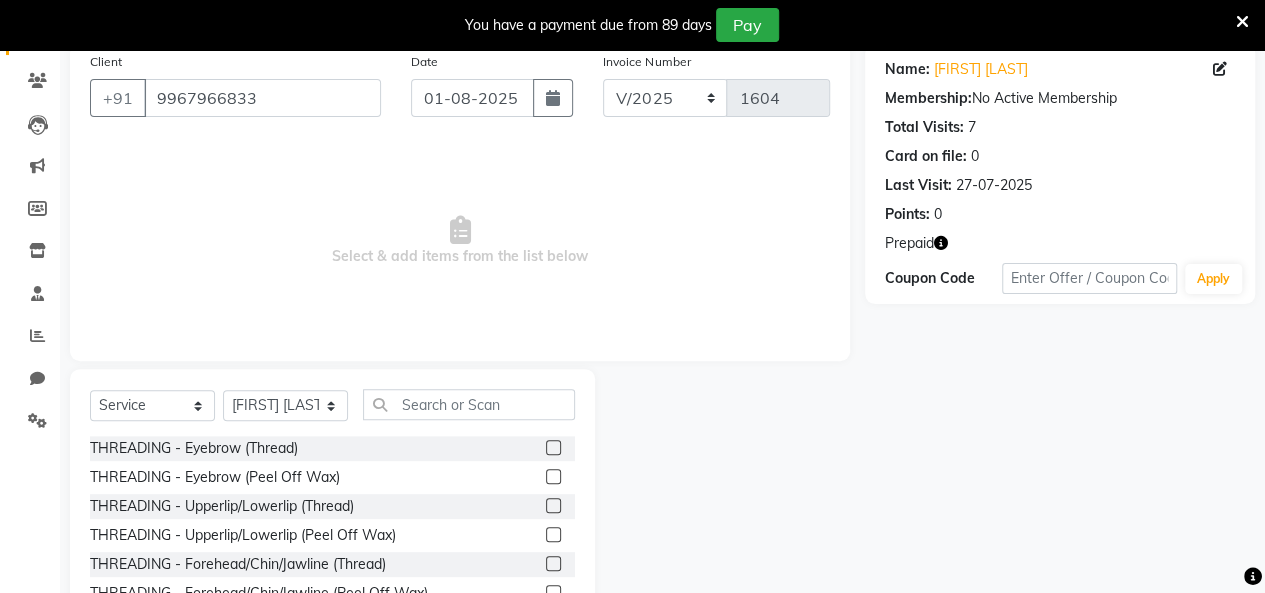 click 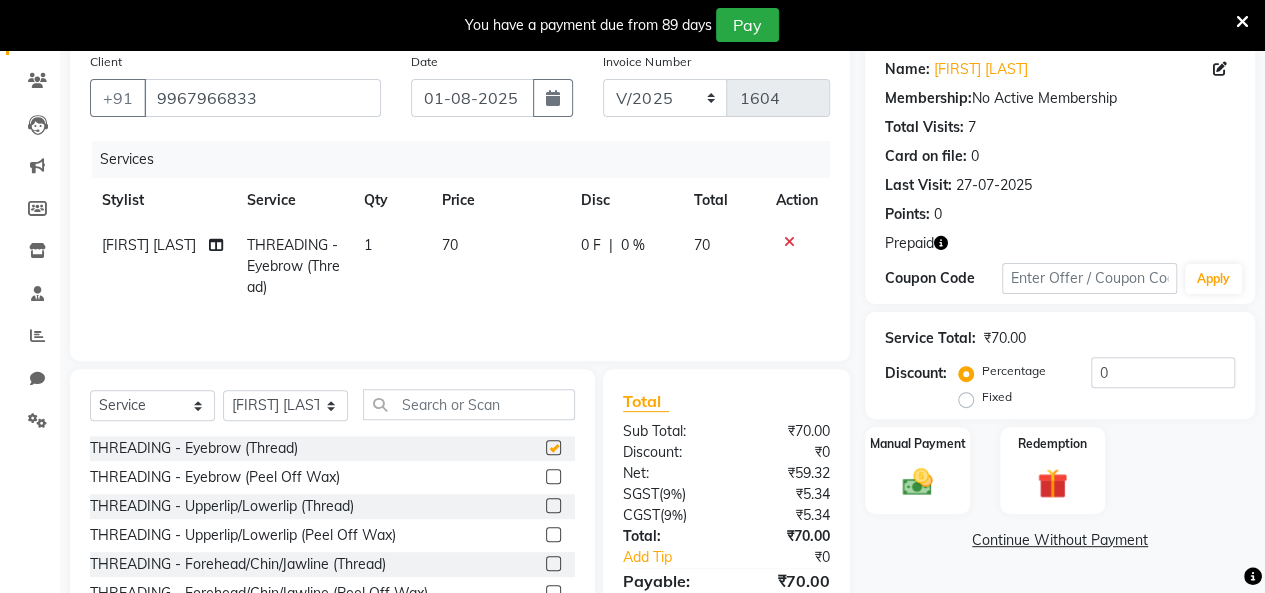 checkbox on "false" 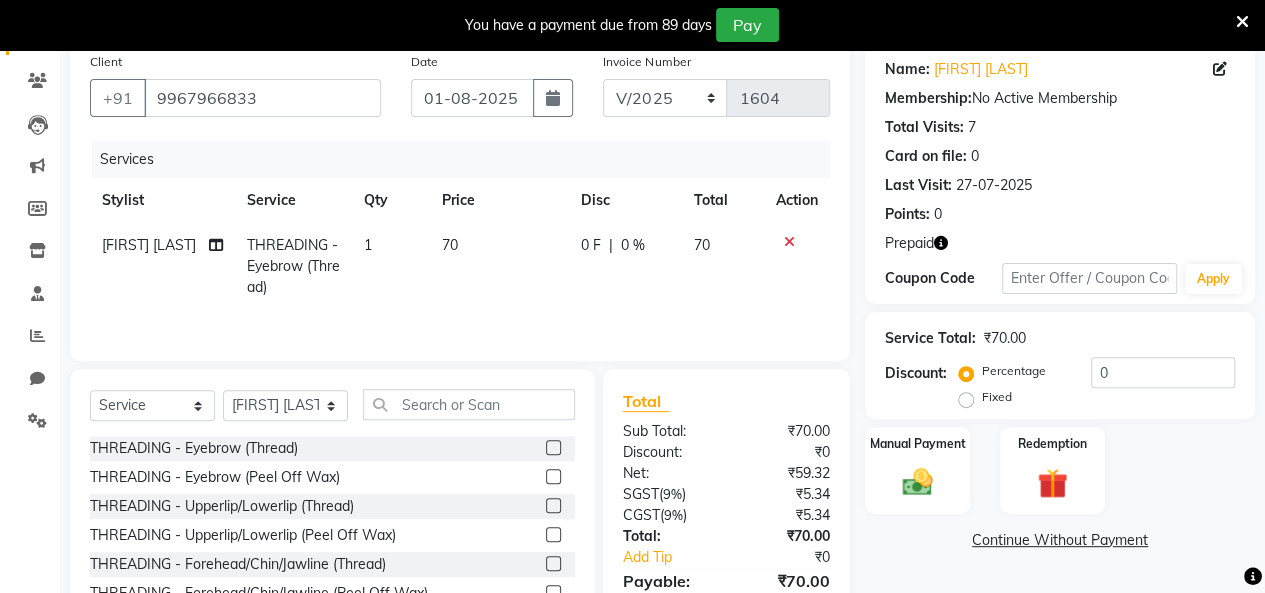 click 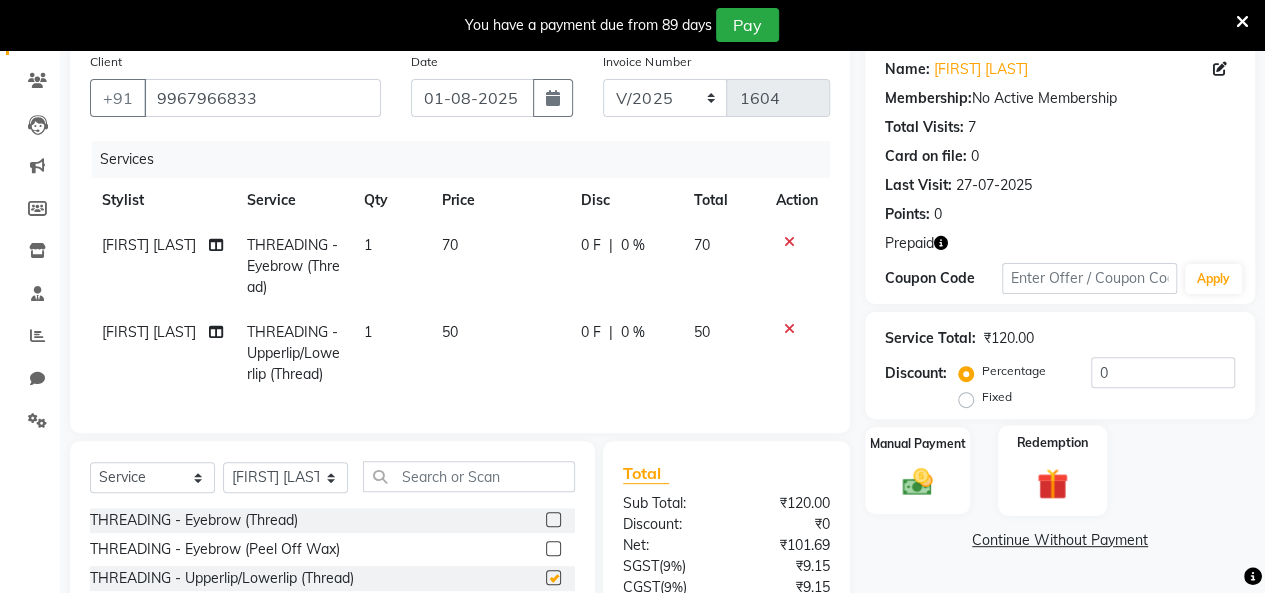 checkbox on "false" 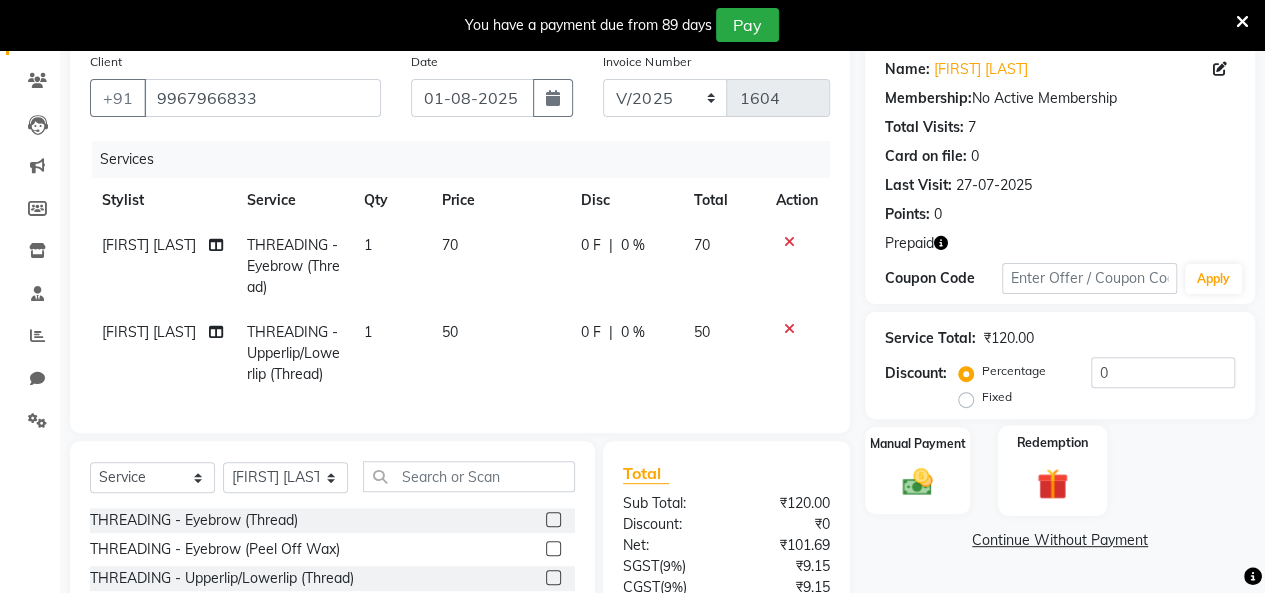 click 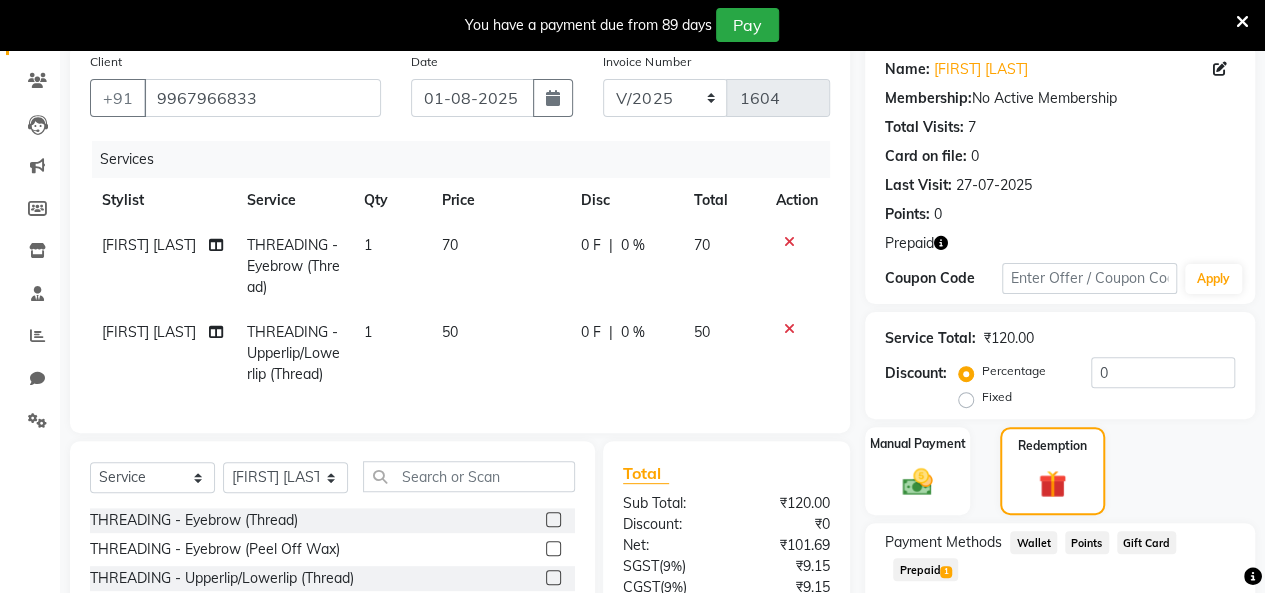 click on "1" 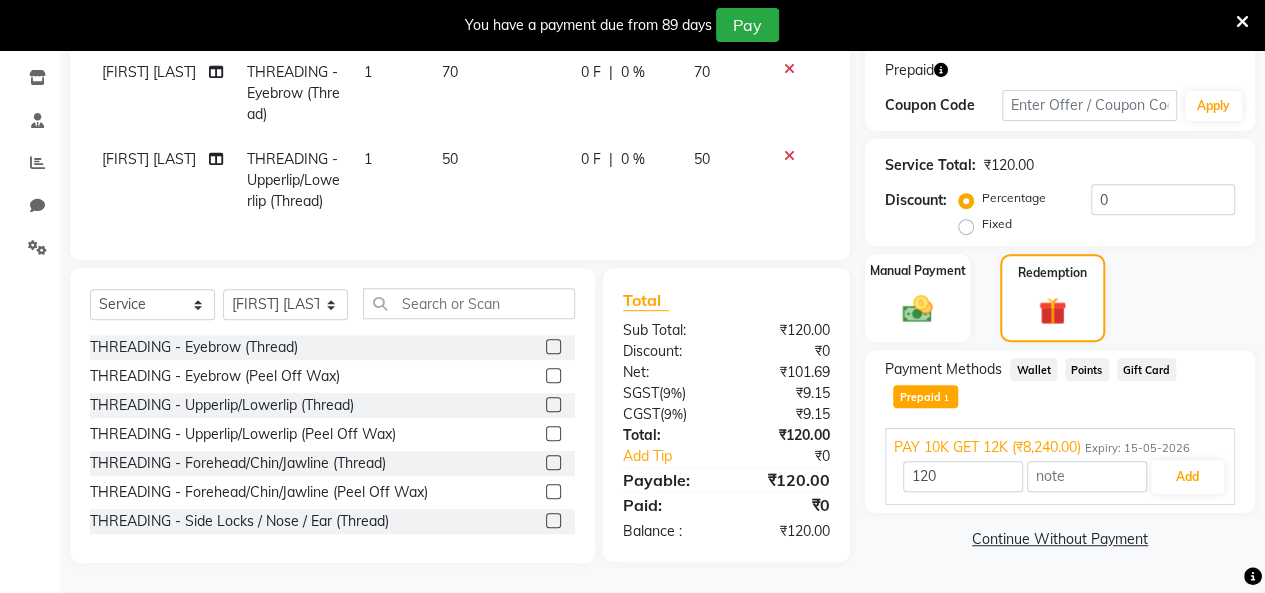 scroll, scrollTop: 364, scrollLeft: 0, axis: vertical 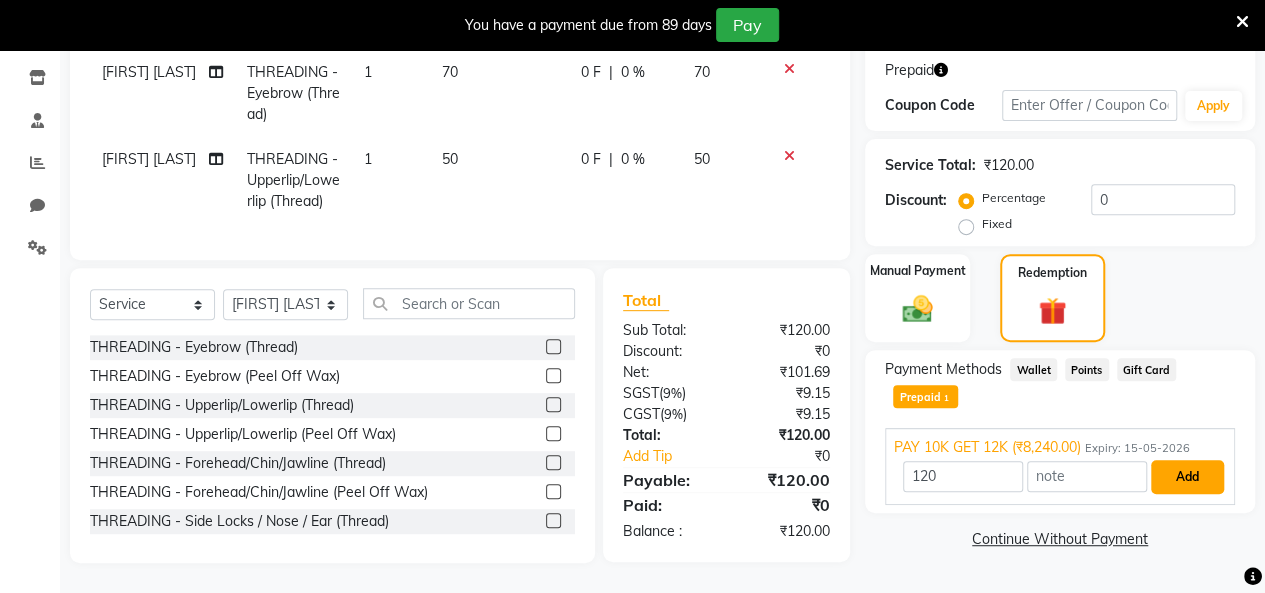 click on "Add" at bounding box center [1187, 477] 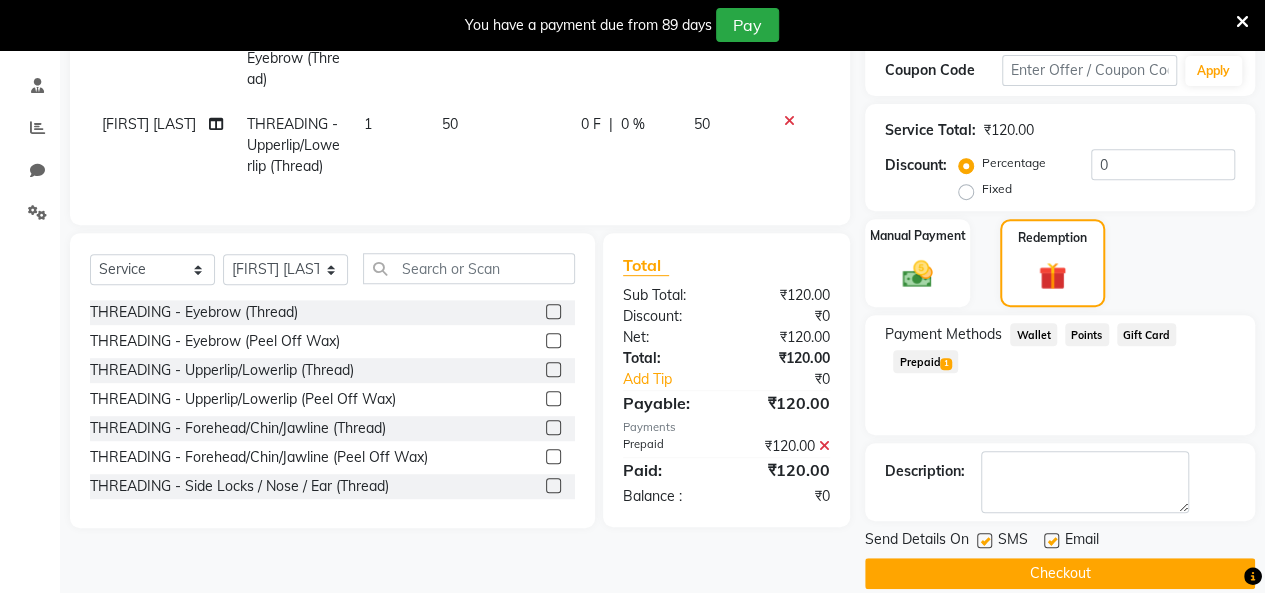 scroll, scrollTop: 388, scrollLeft: 0, axis: vertical 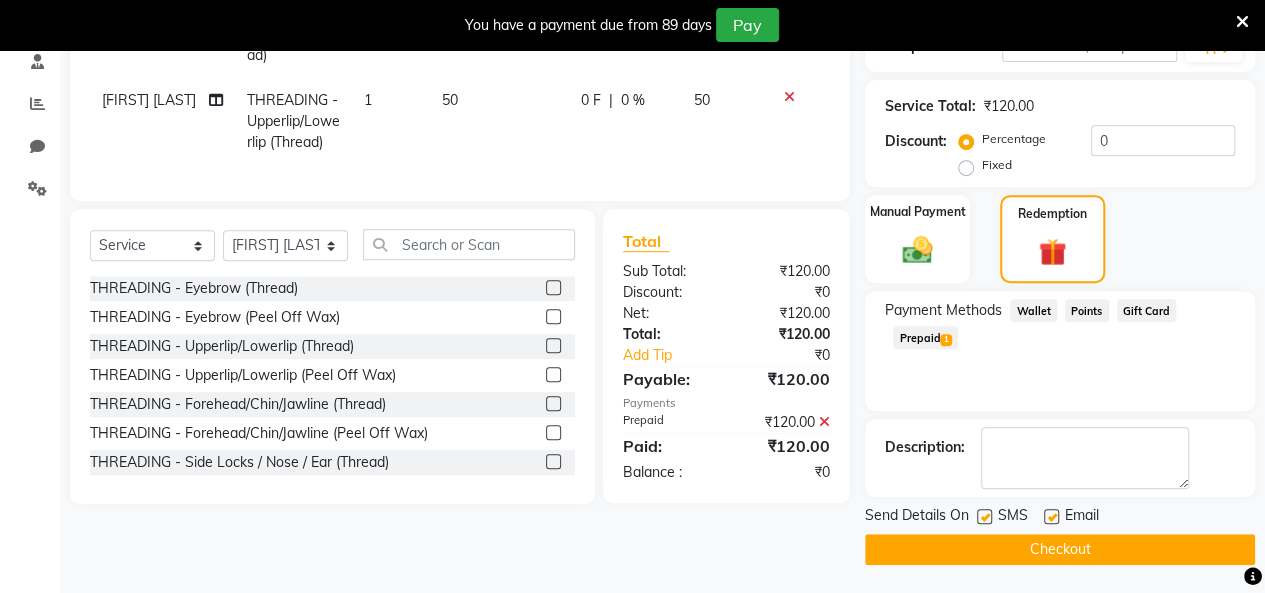 click 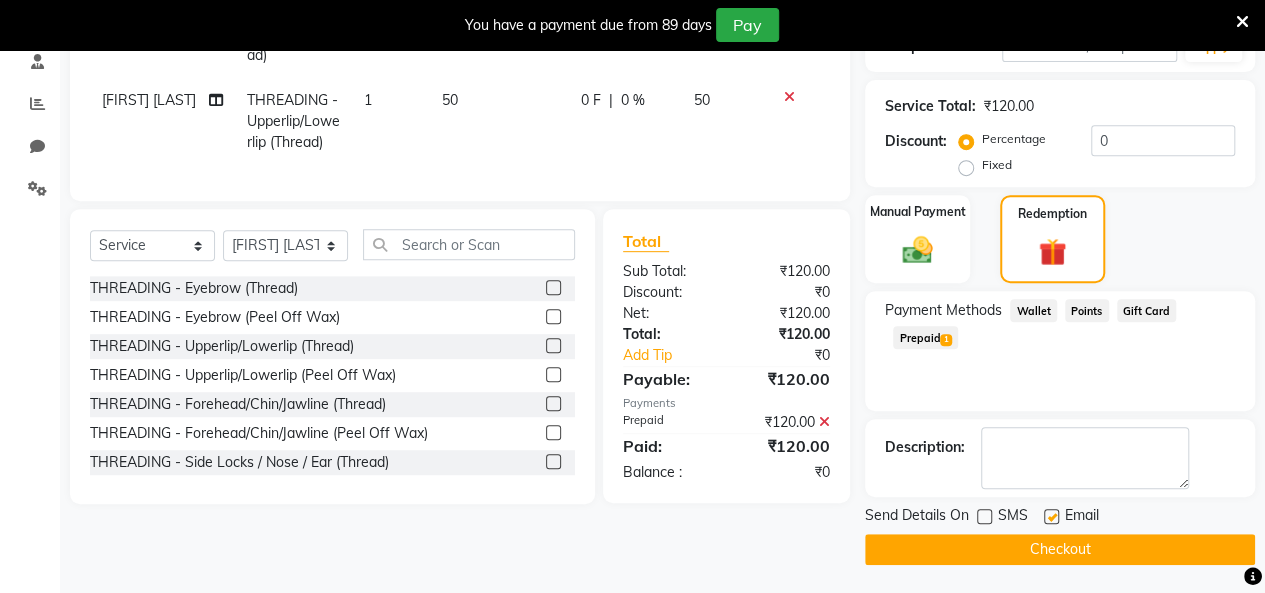click 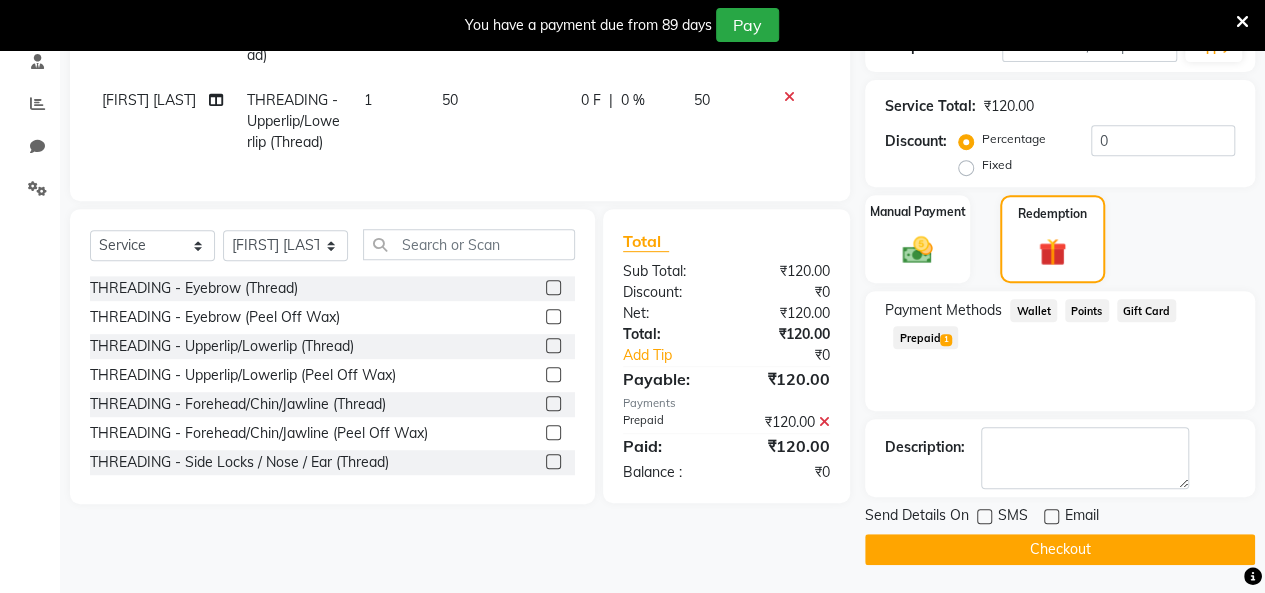 click on "Checkout" 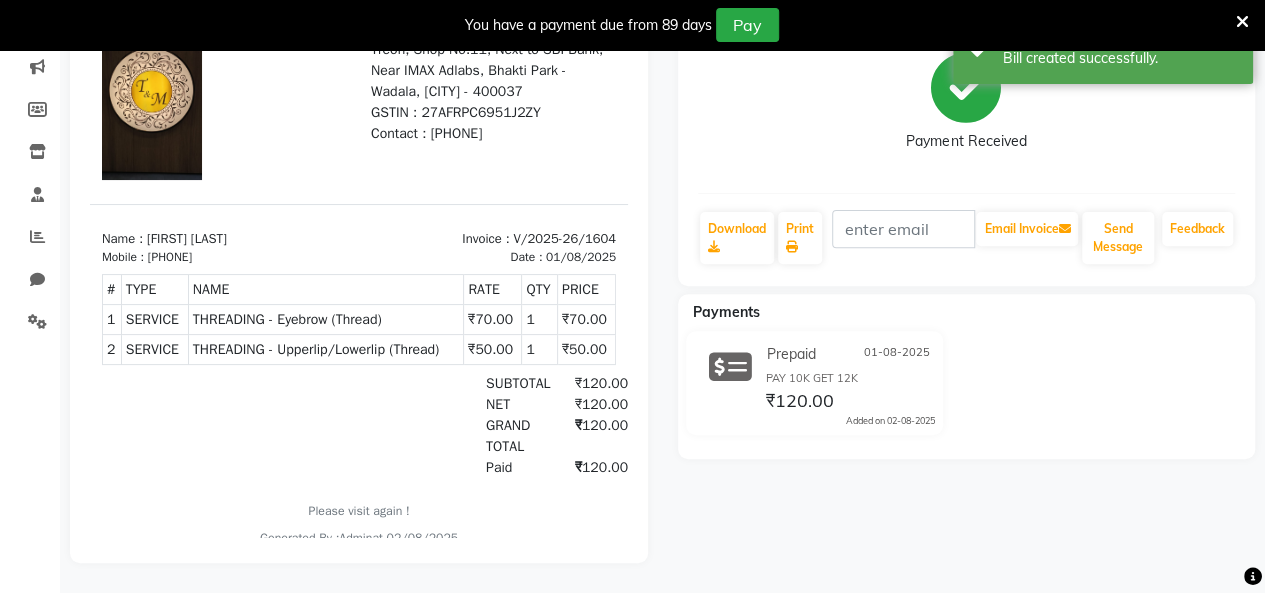 scroll, scrollTop: 0, scrollLeft: 0, axis: both 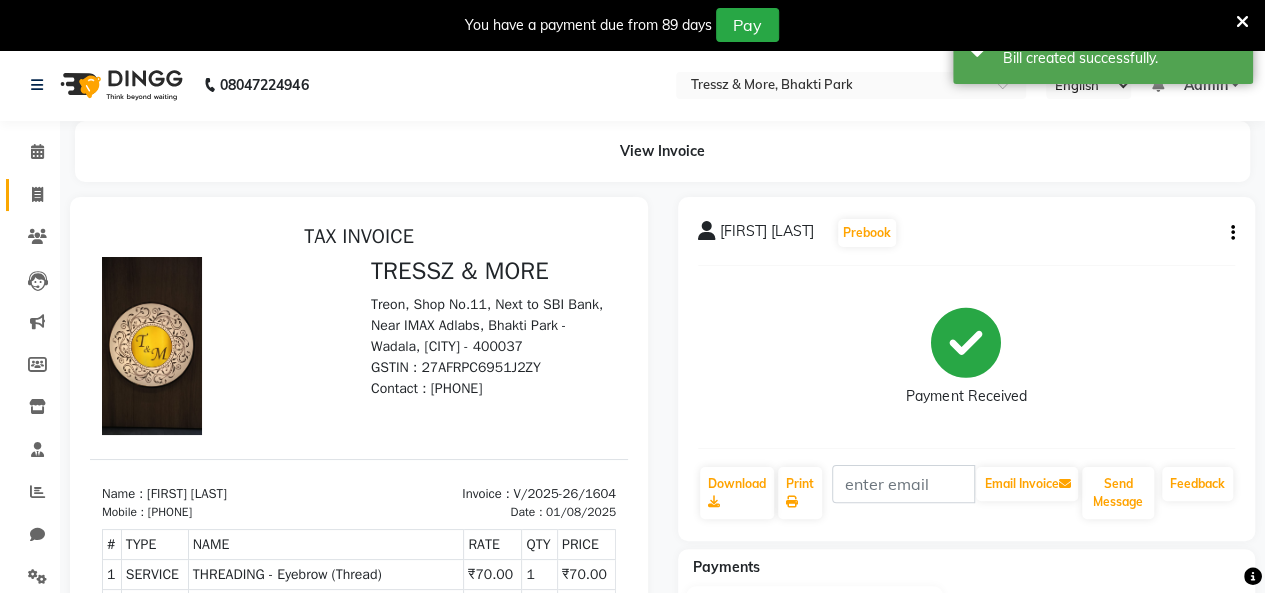 click 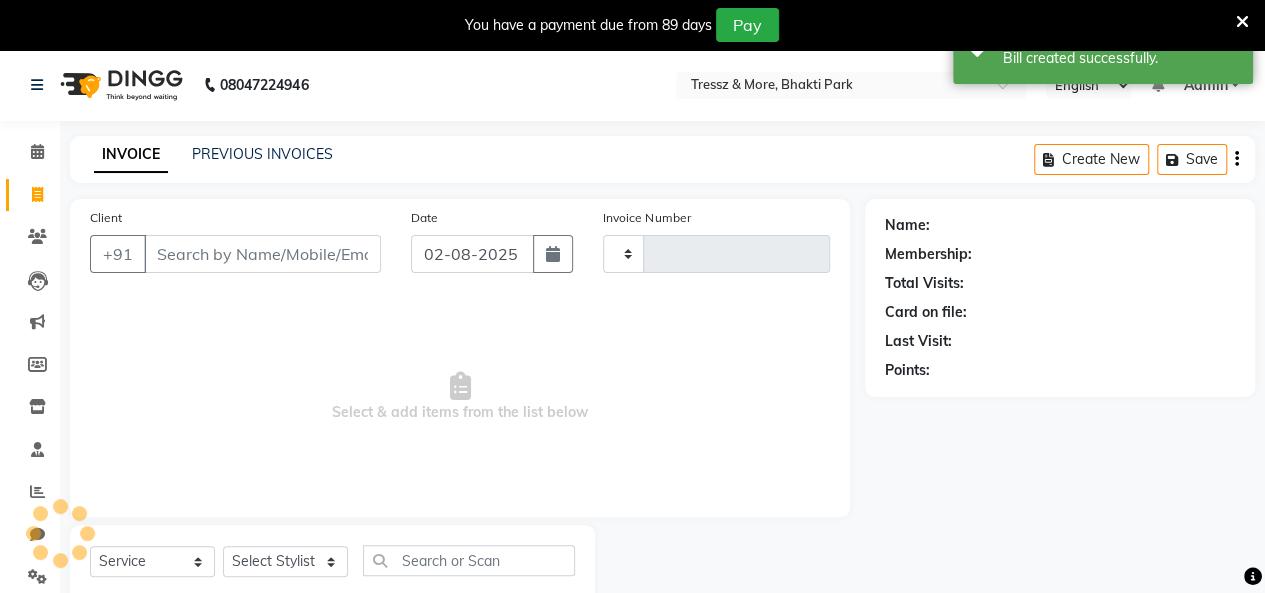 type on "1605" 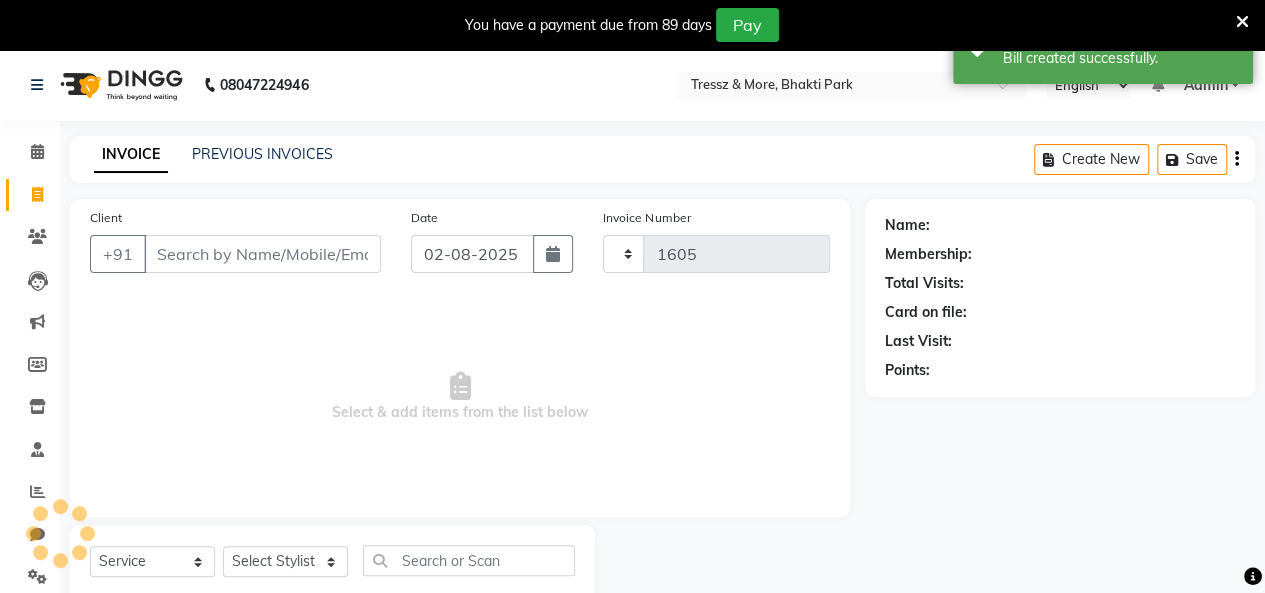 select on "3037" 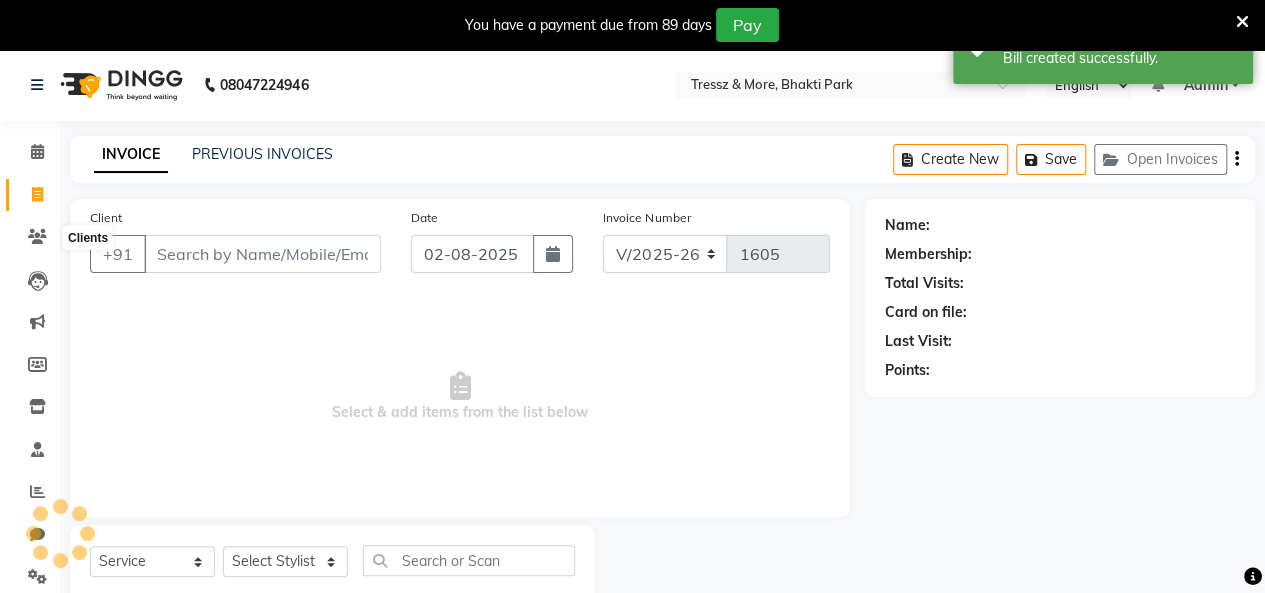 scroll, scrollTop: 56, scrollLeft: 0, axis: vertical 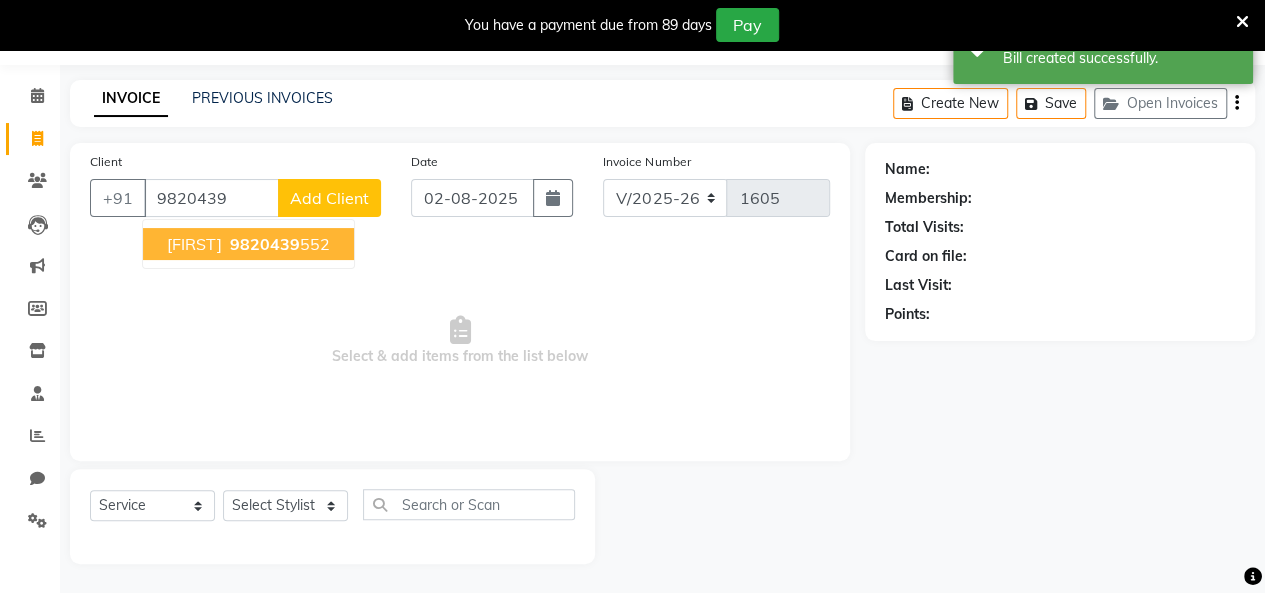 click on "[FIRST]" at bounding box center (194, 244) 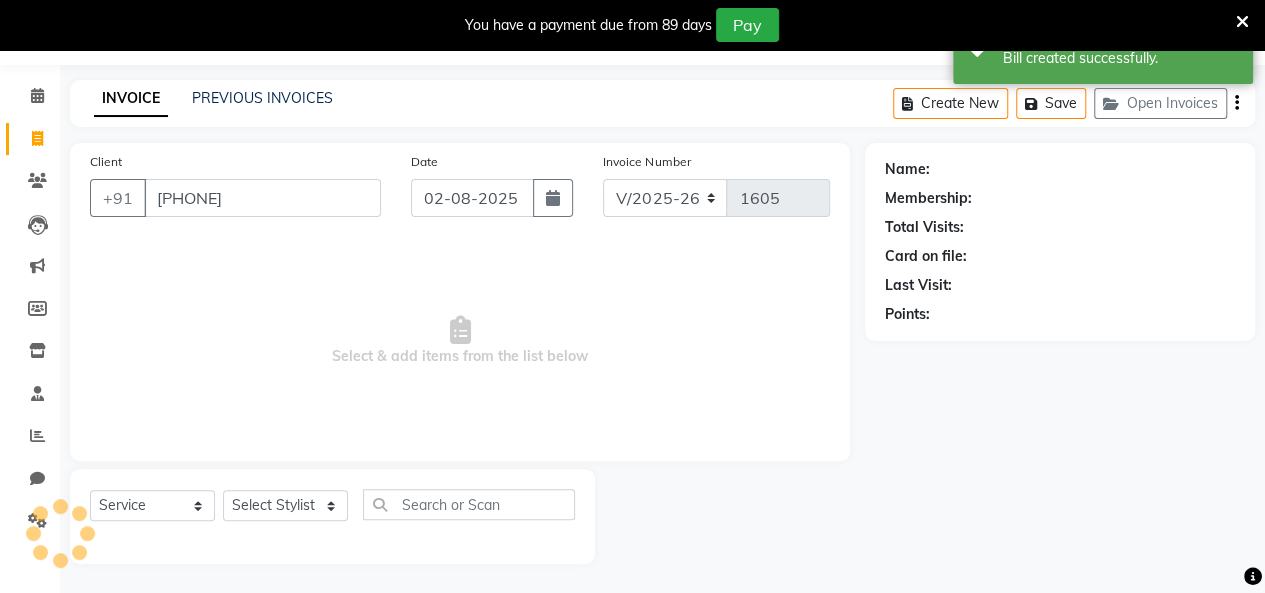 type on "[PHONE]" 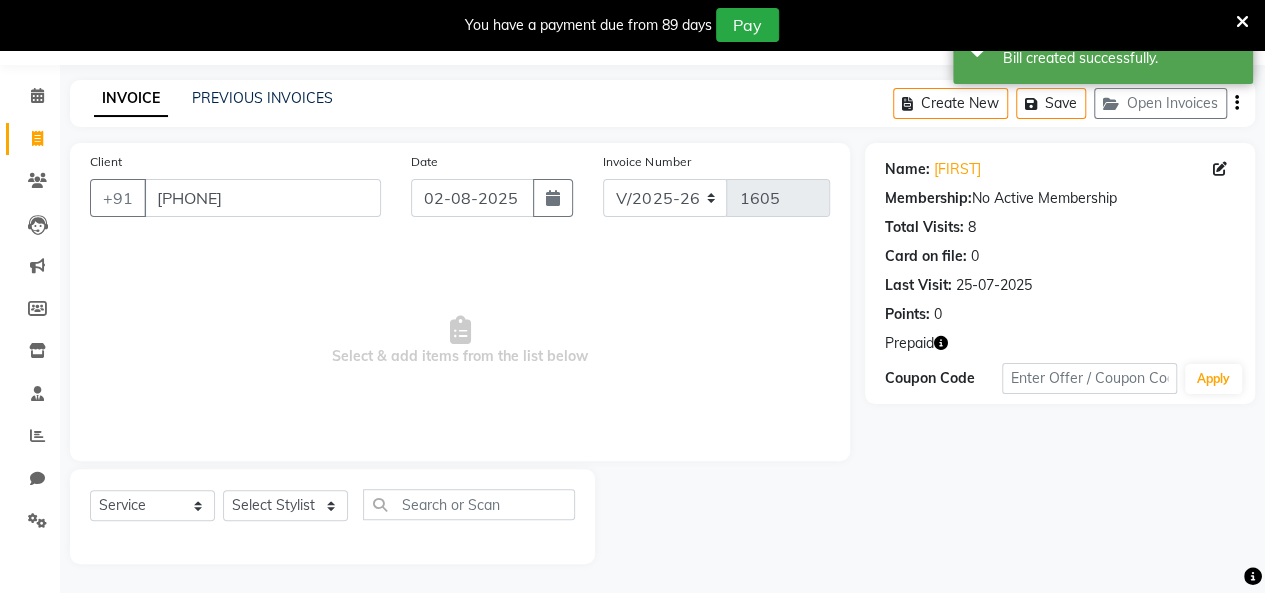click 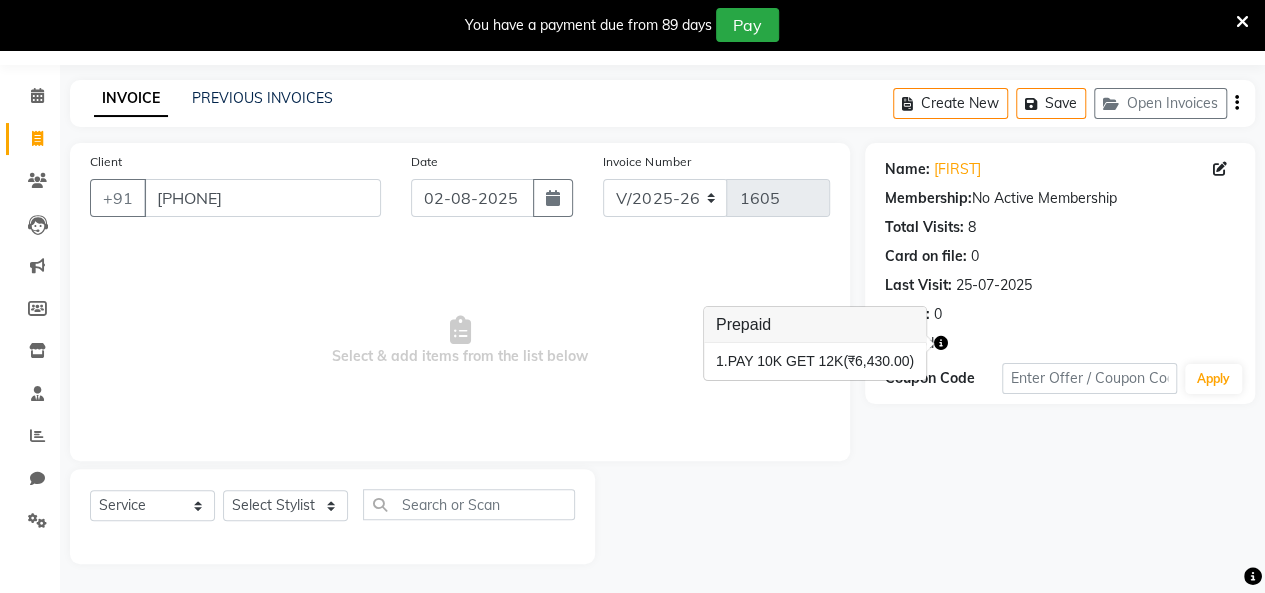 click on "Select & add items from the list below" at bounding box center (460, 341) 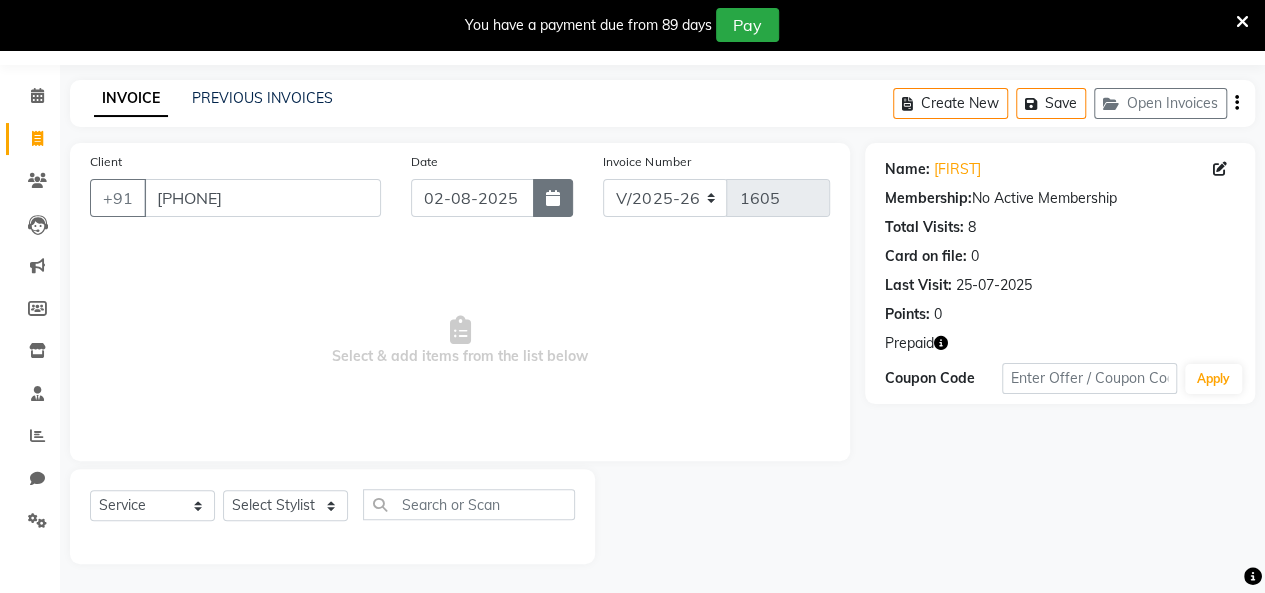 click 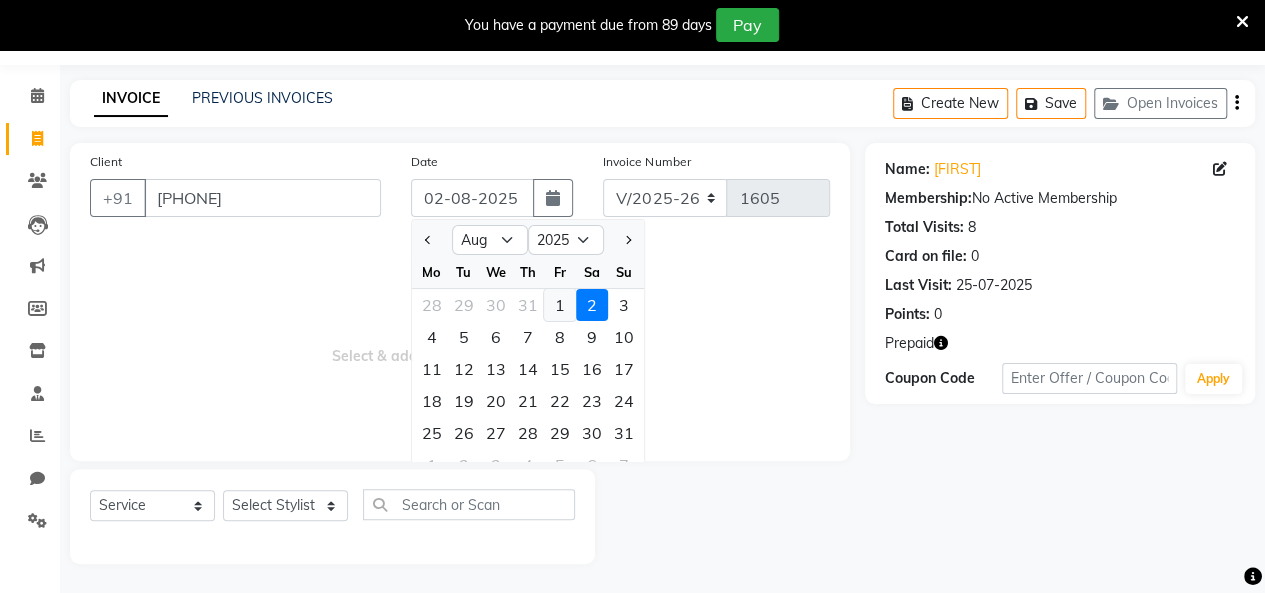 click on "1" 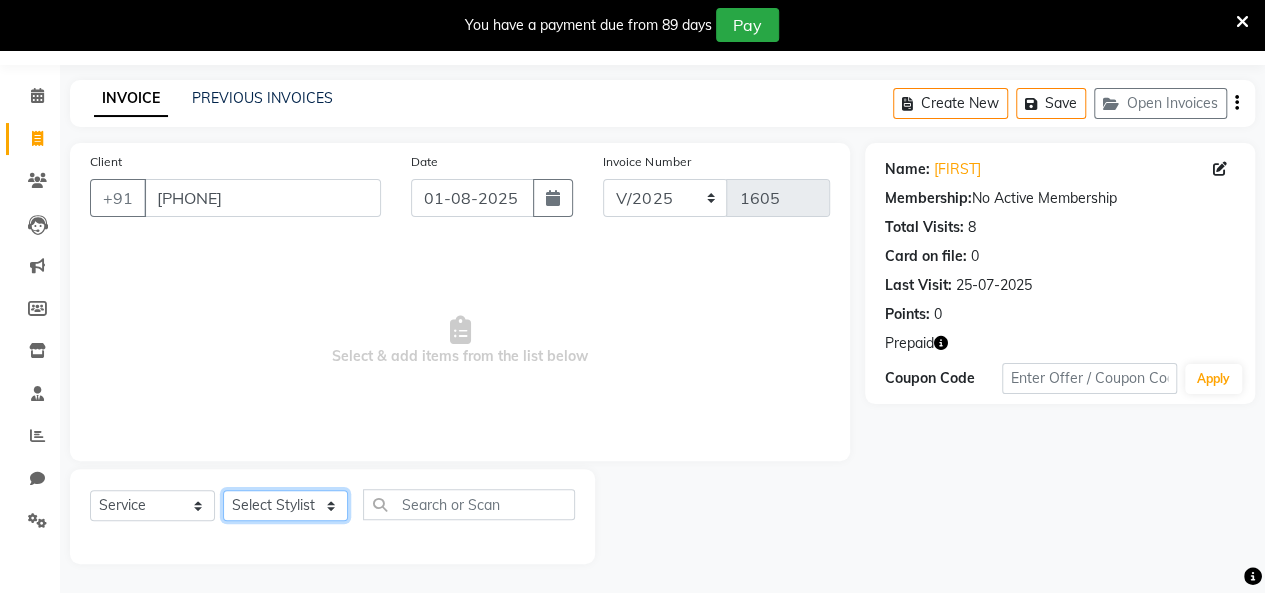 click on "Select Stylist [FIRST] [LAST] [FIRST] [LAST] [FIRST] [LAST] [FIRST] [LAST] [FIRST] [LAST] [FIRST] [LAST] [FIRST] [LAST] [FIRST] [LAST] [FIRST] [LAST] [FIRST] [LAST] [FIRST] [LAST] [FIRST] [LAST]" 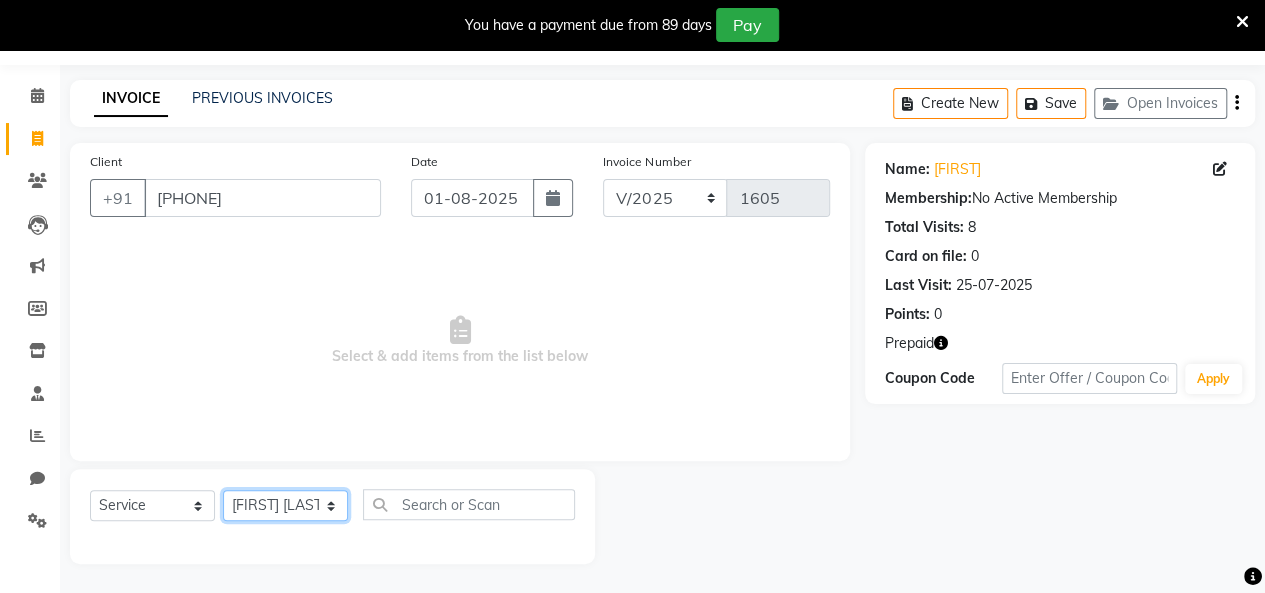 click on "Select Stylist [FIRST] [LAST] [FIRST] [LAST] [FIRST] [LAST] [FIRST] [LAST] [FIRST] [LAST] [FIRST] [LAST] [FIRST] [LAST] [FIRST] [LAST] [FIRST] [LAST] [FIRST] [LAST] [FIRST] [LAST] [FIRST] [LAST]" 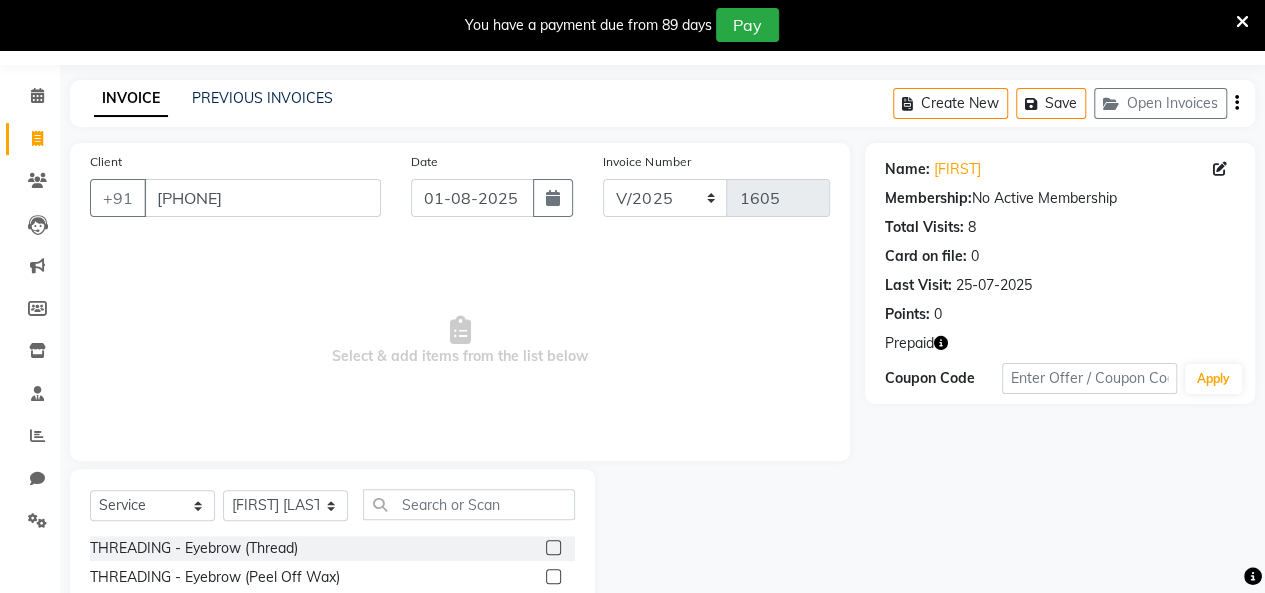 click 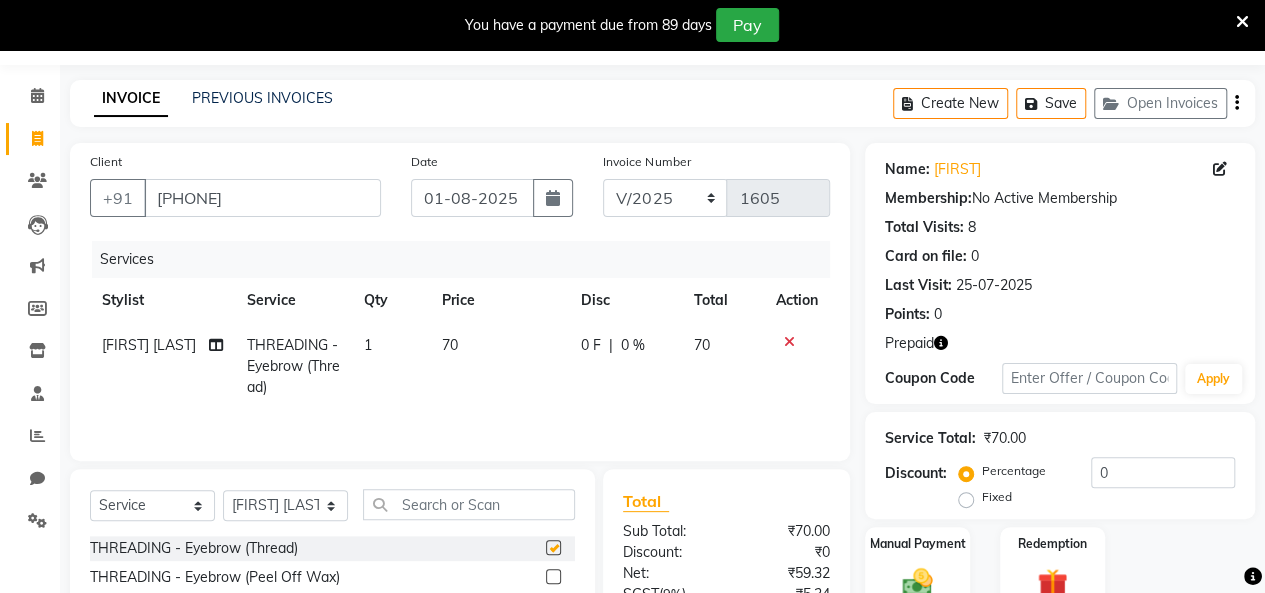 click on "70" 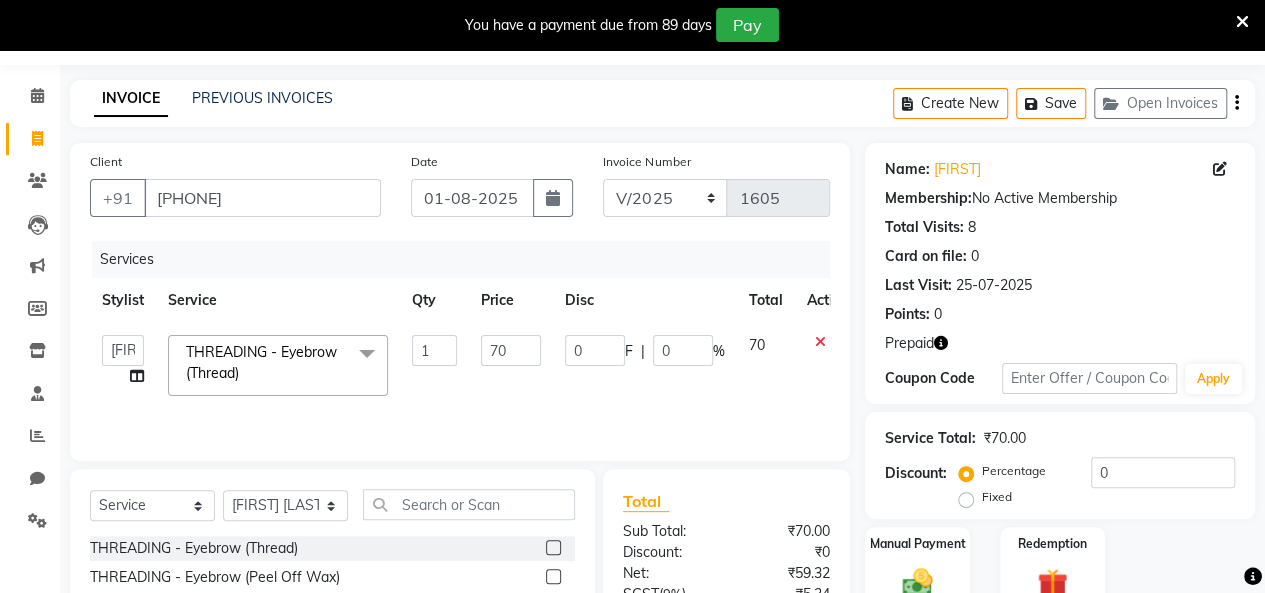 checkbox on "false" 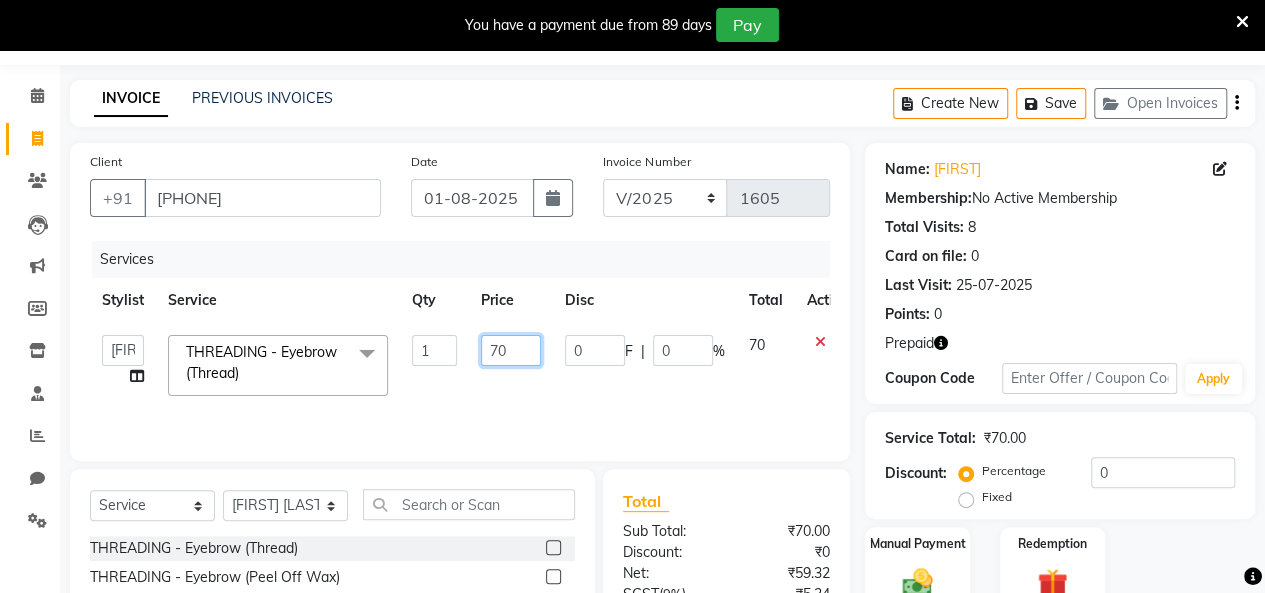 click on "70" 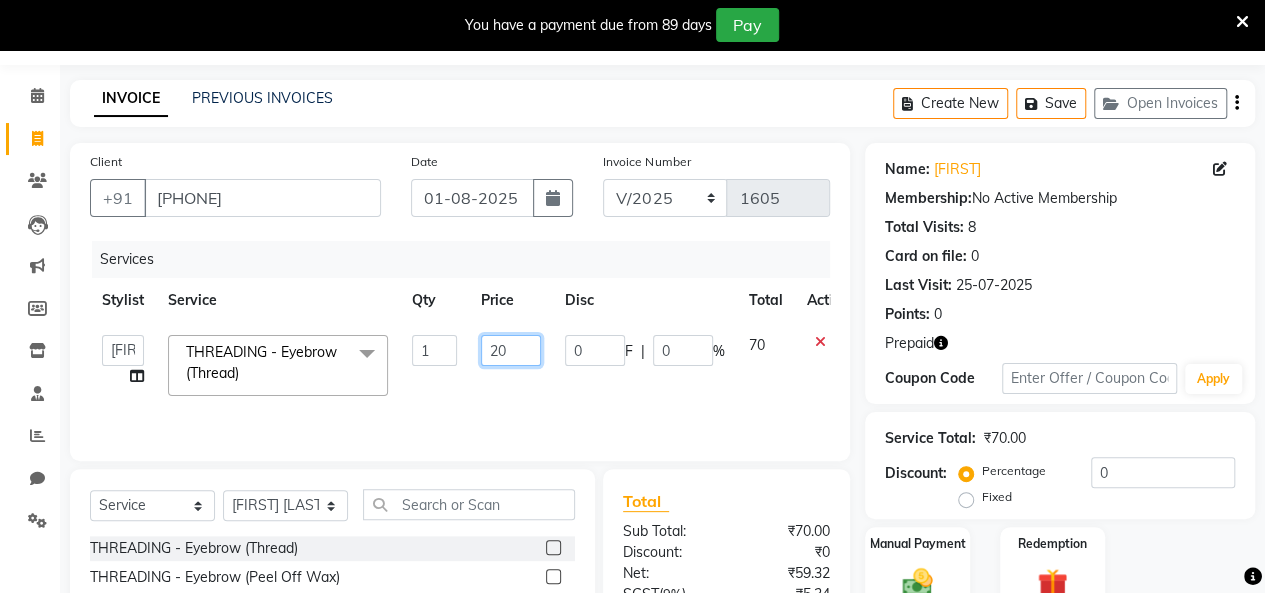 type on "250" 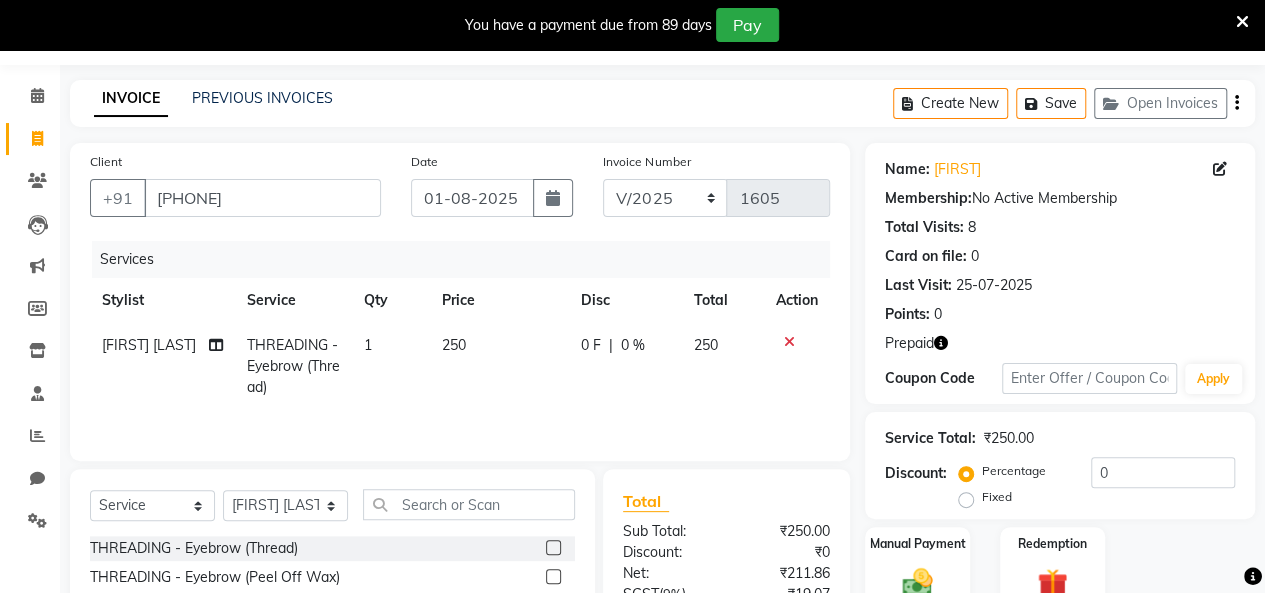 click on "Services" 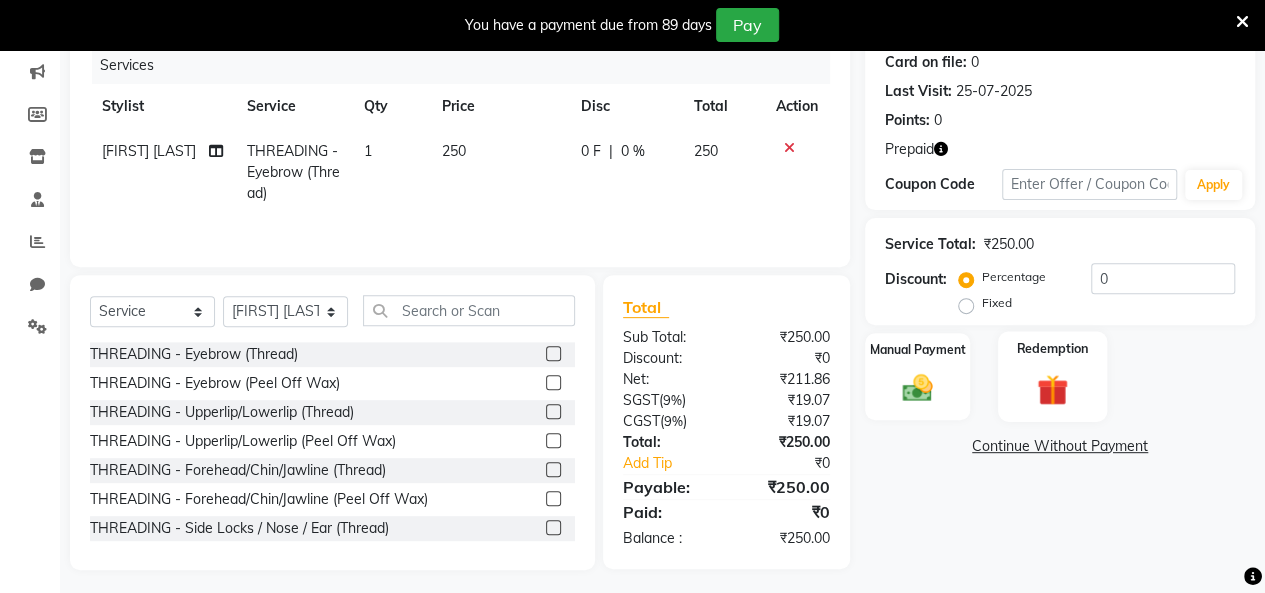 scroll, scrollTop: 256, scrollLeft: 0, axis: vertical 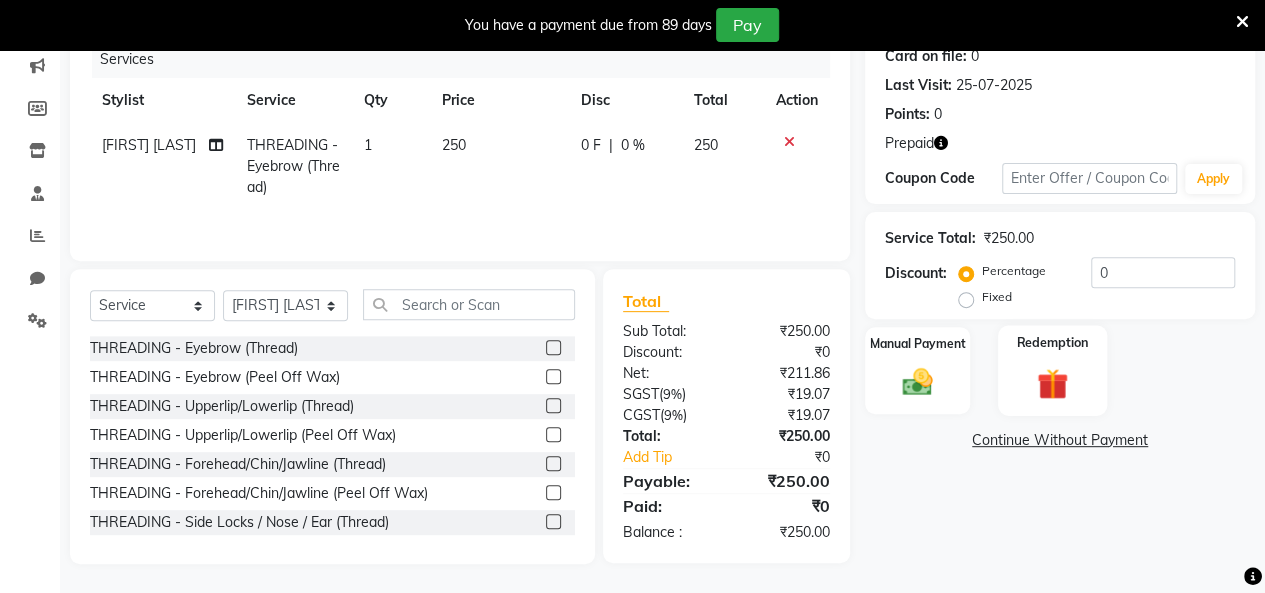 click 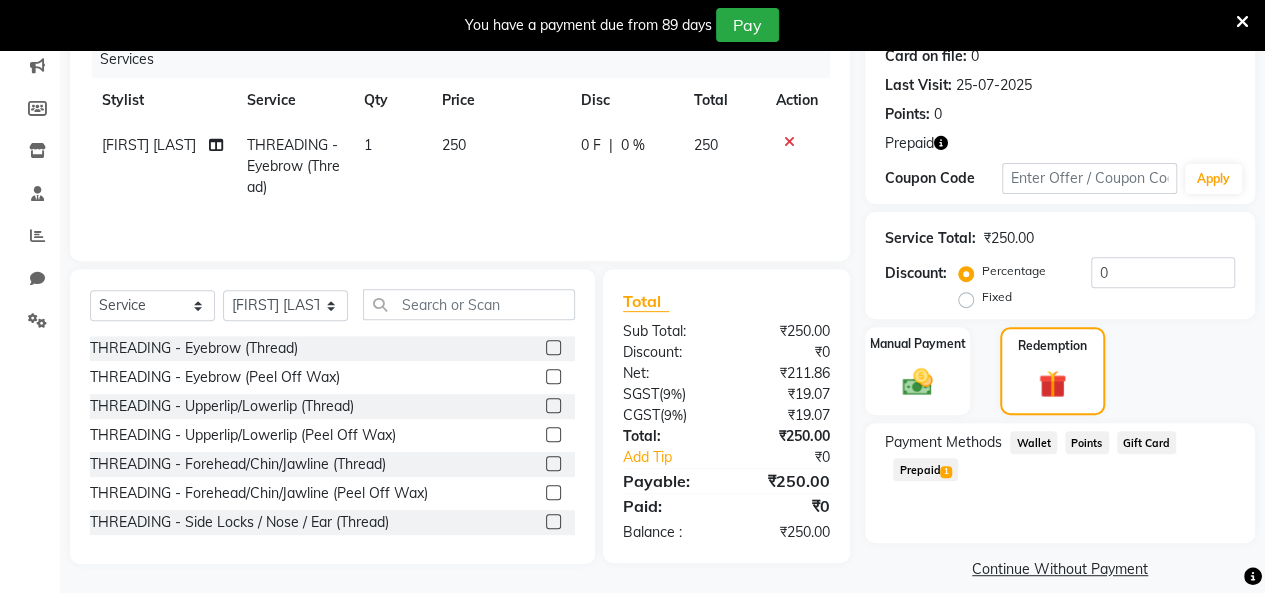click on "Prepaid  1" 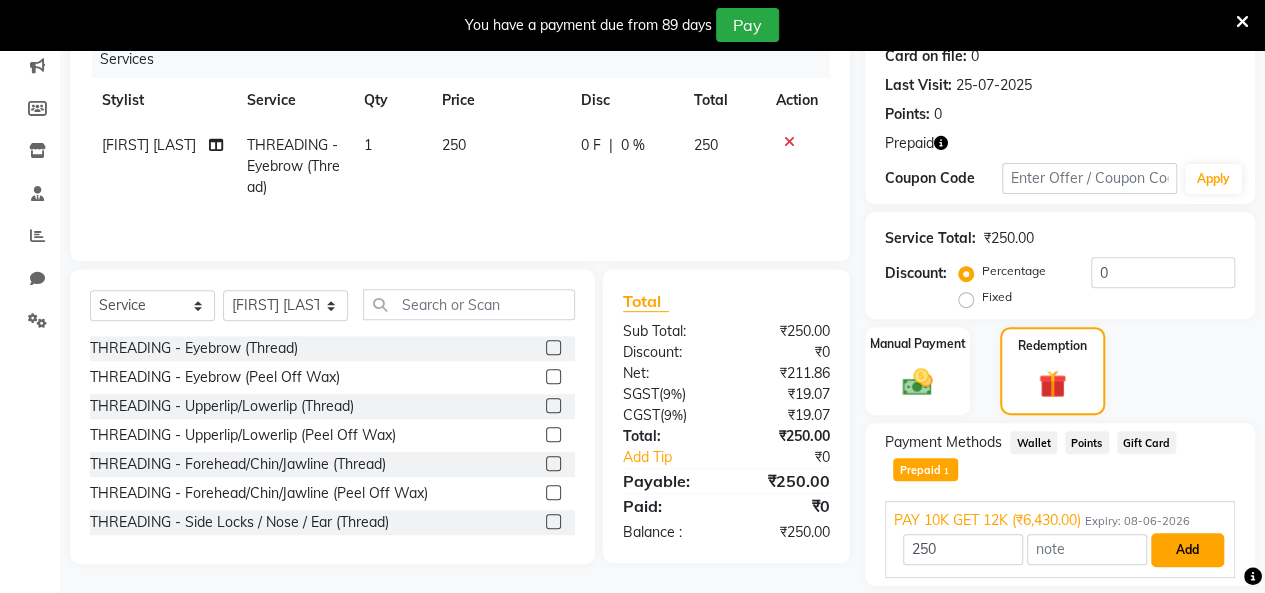 click on "Add" at bounding box center [1187, 550] 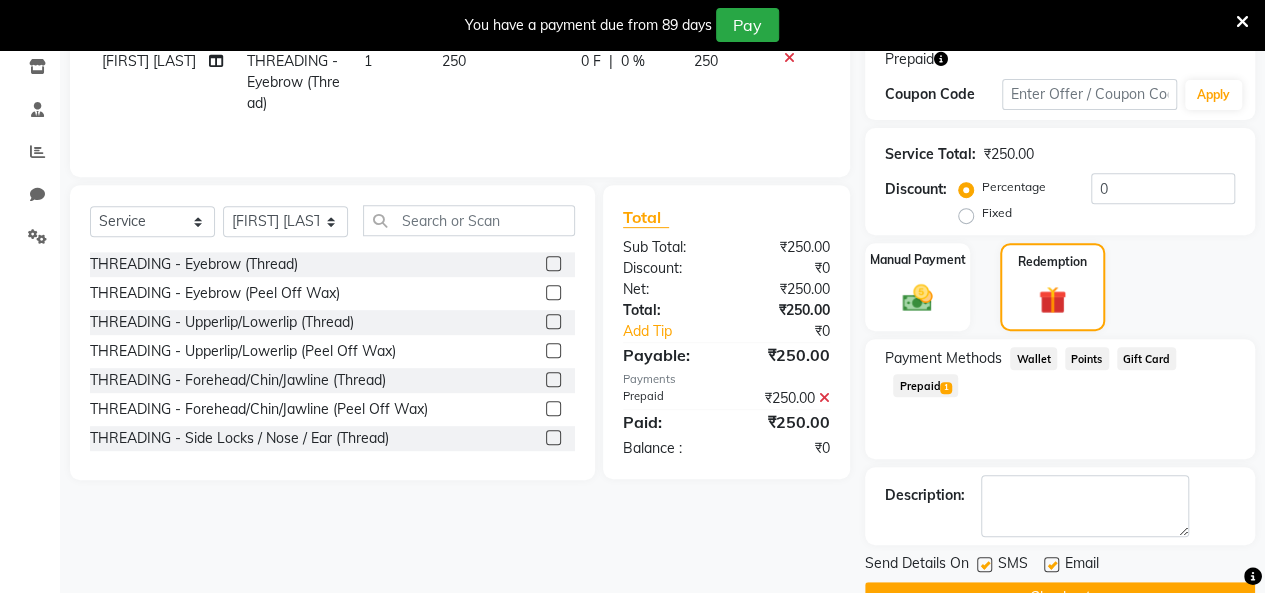 scroll, scrollTop: 388, scrollLeft: 0, axis: vertical 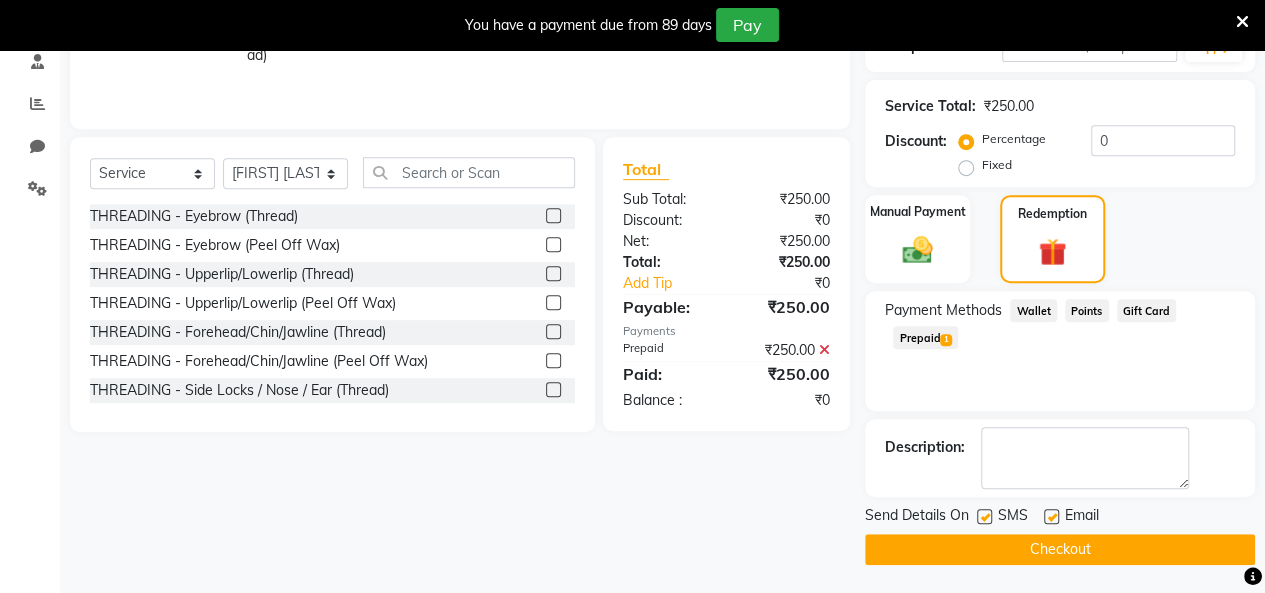 click 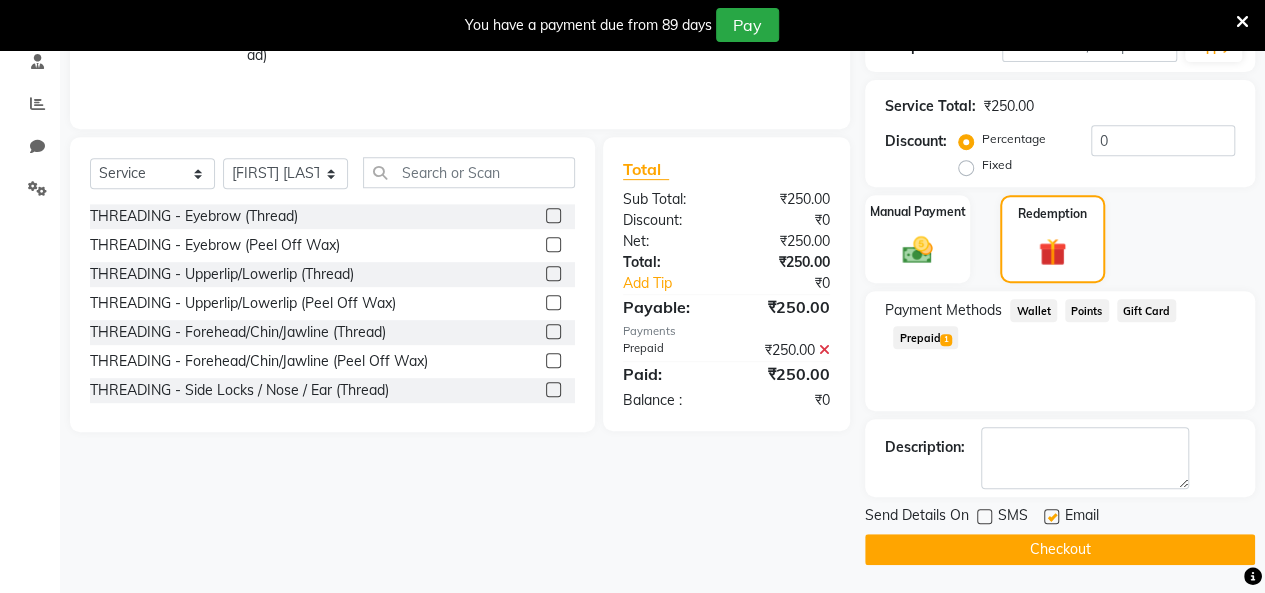 click 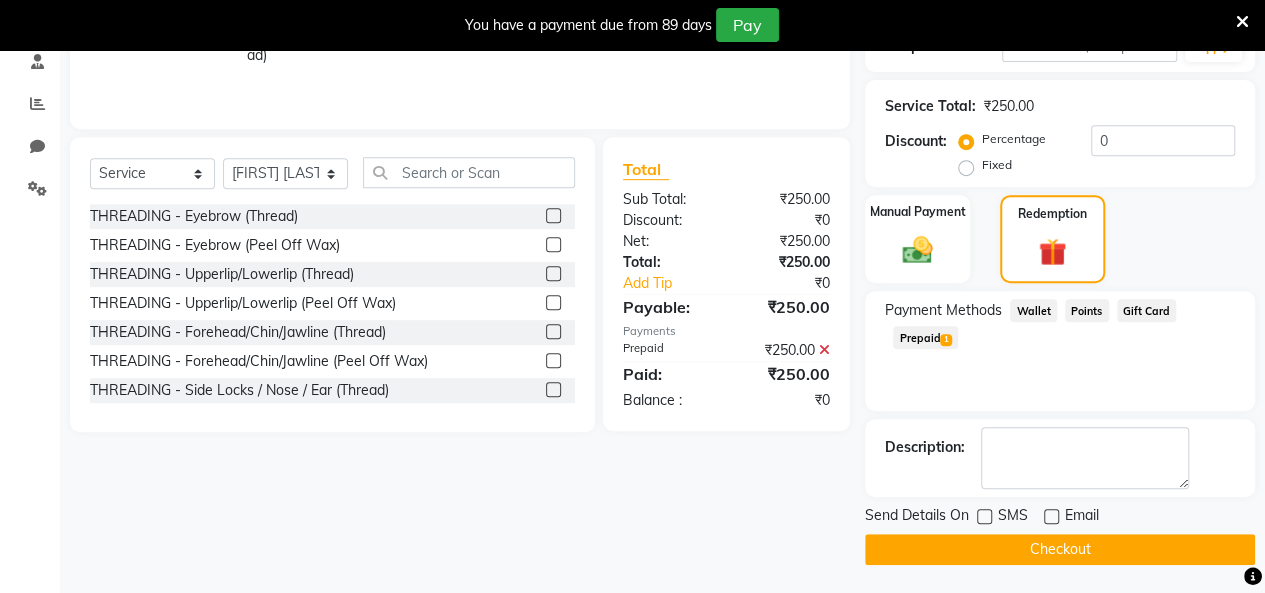 click on "Checkout" 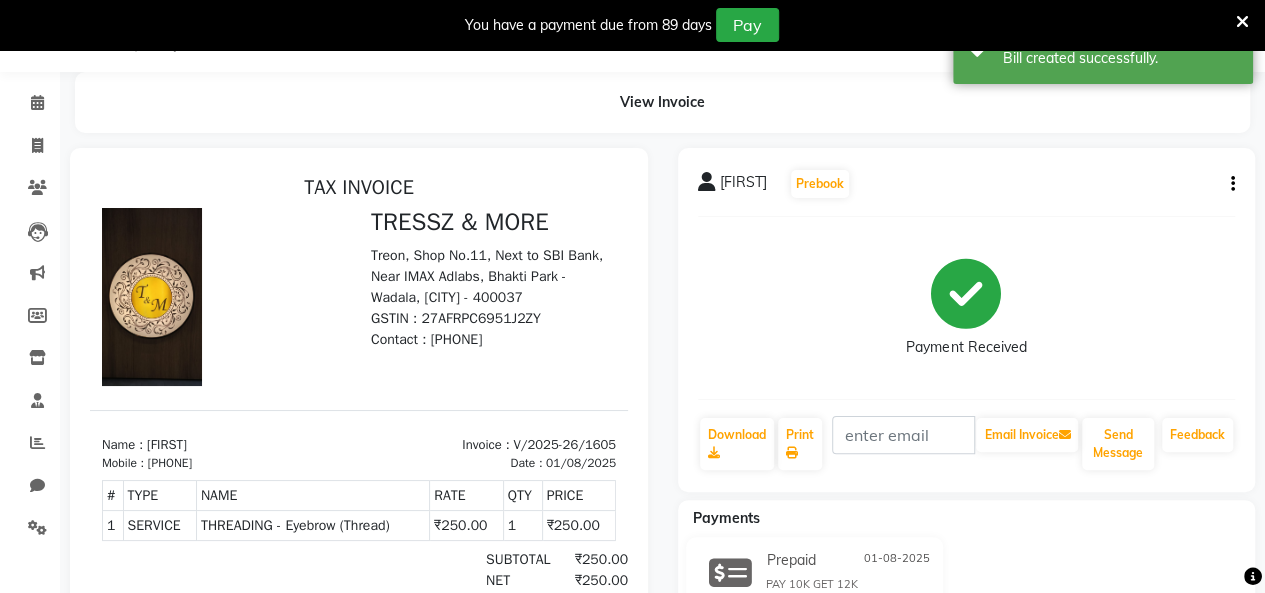 scroll, scrollTop: 0, scrollLeft: 0, axis: both 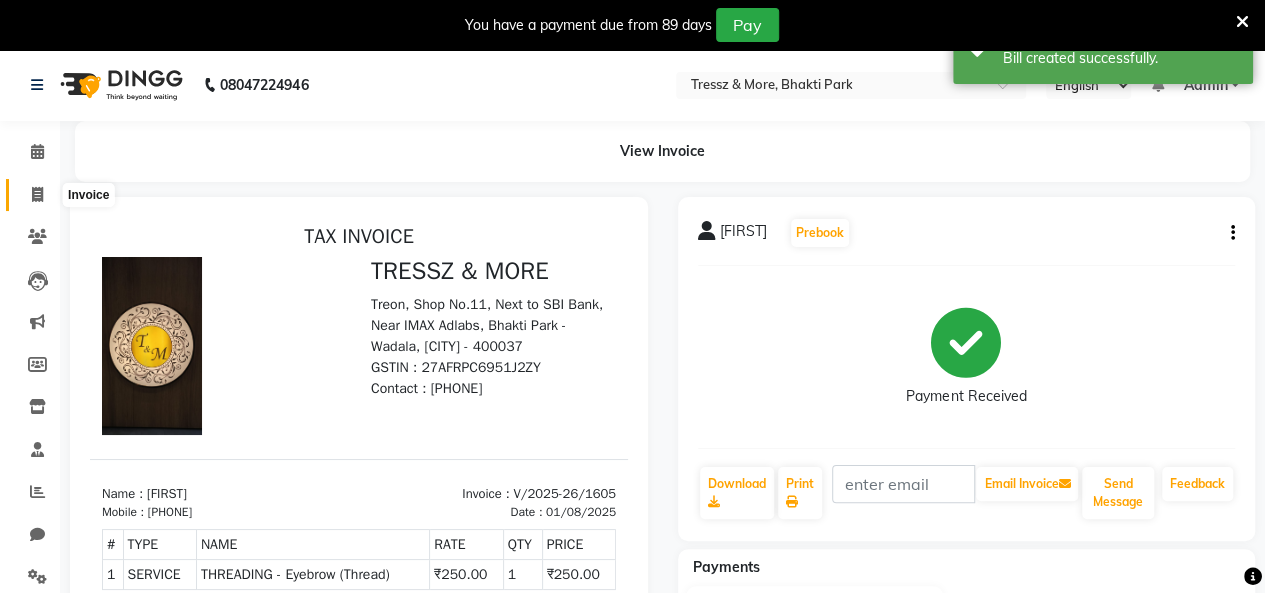 click 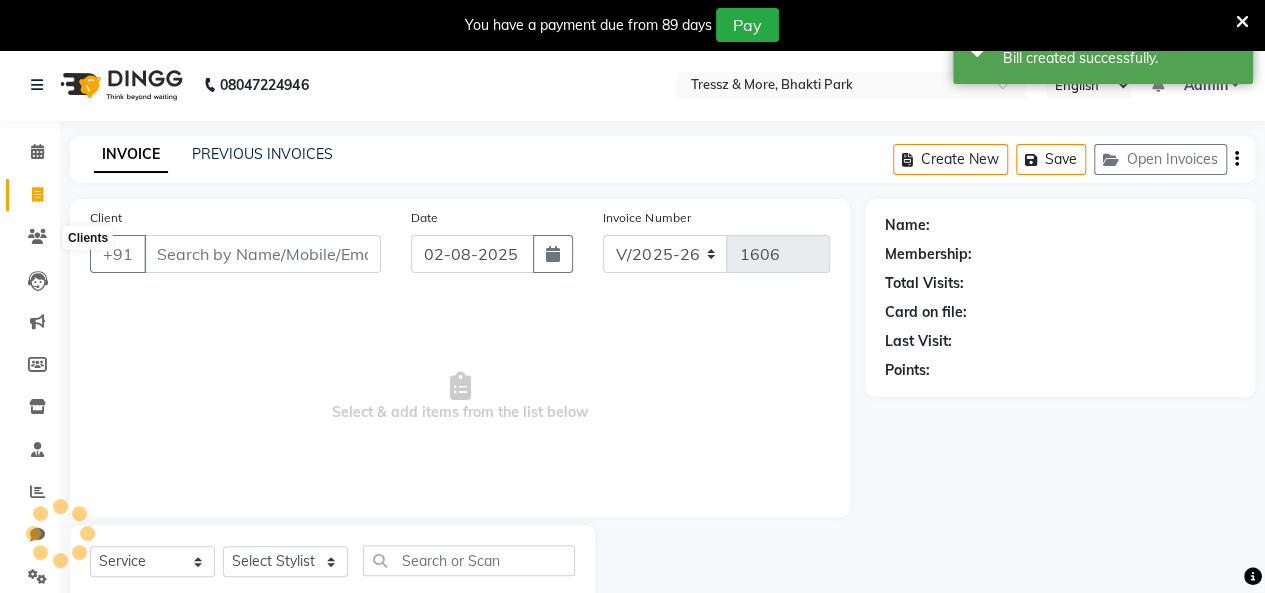 scroll, scrollTop: 56, scrollLeft: 0, axis: vertical 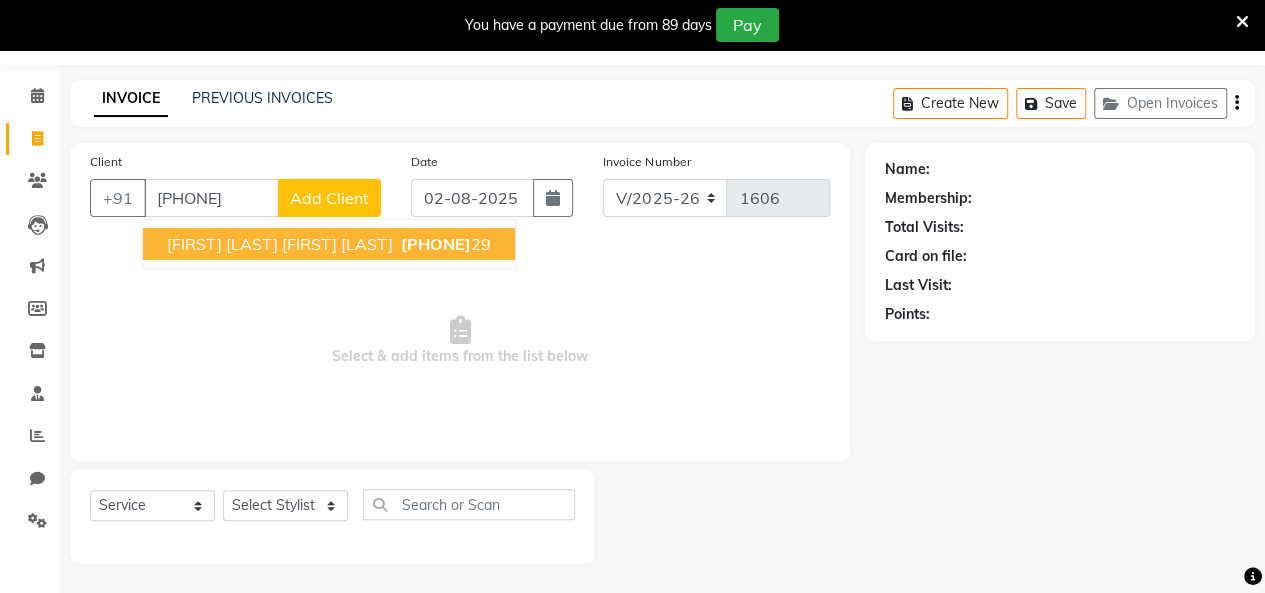 click on "[FIRST] [LAST] [FIRST] [LAST]" at bounding box center [280, 244] 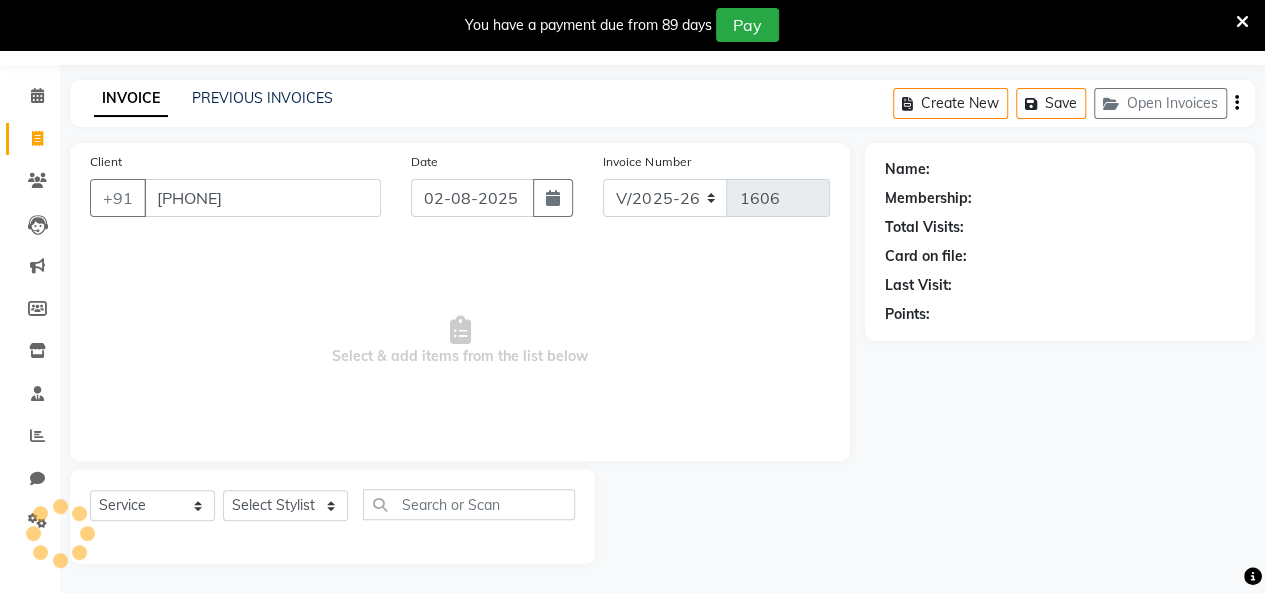 type on "[PHONE]" 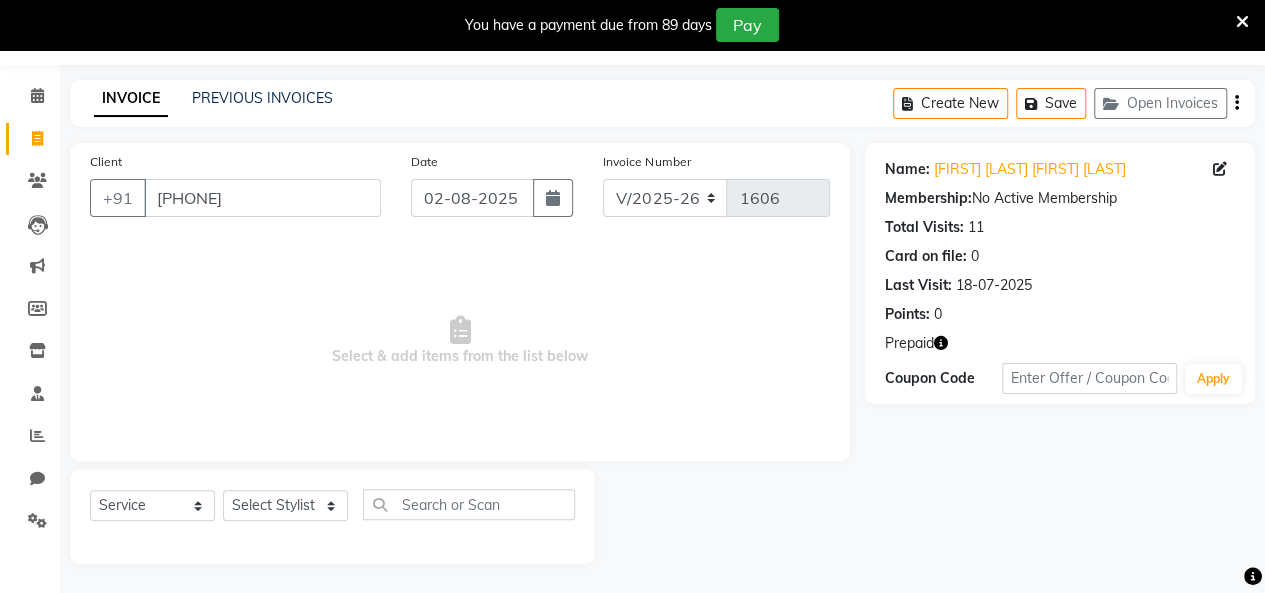 click on "Name: [FIRST] [LAST] [FIRST] [LAST] Membership:  No Active Membership  Total Visits:  11 Card on file:  0 Last Visit:   [DATE] Points:   0  Prepaid Coupon Code Apply" 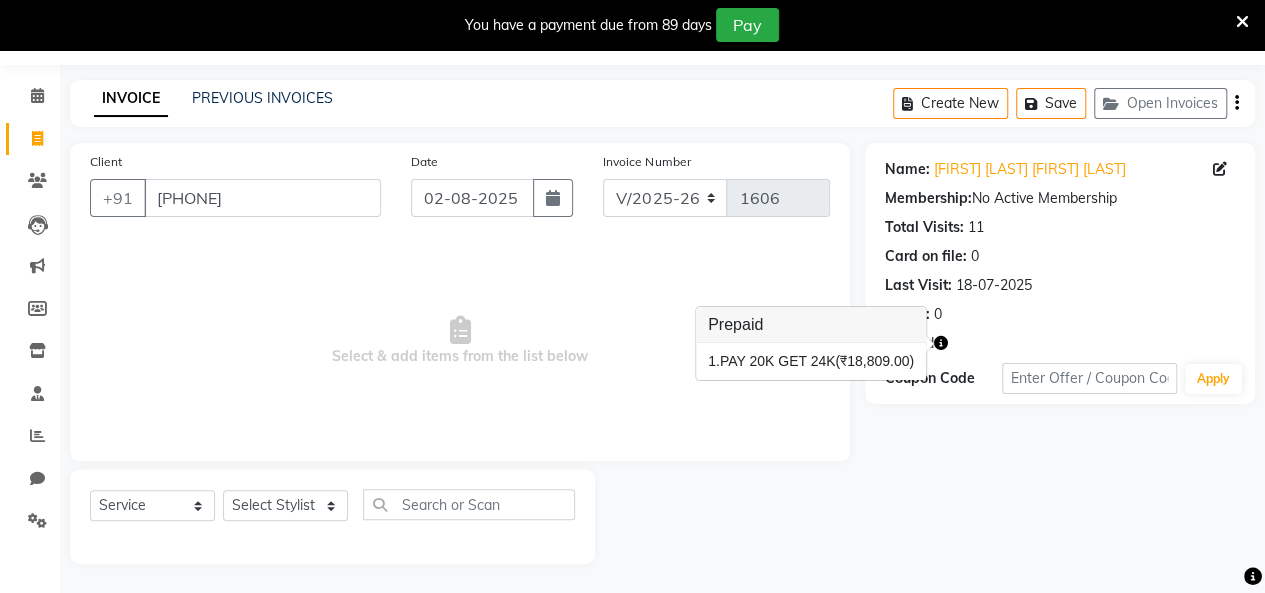 click on "Select & add items from the list below" at bounding box center (460, 341) 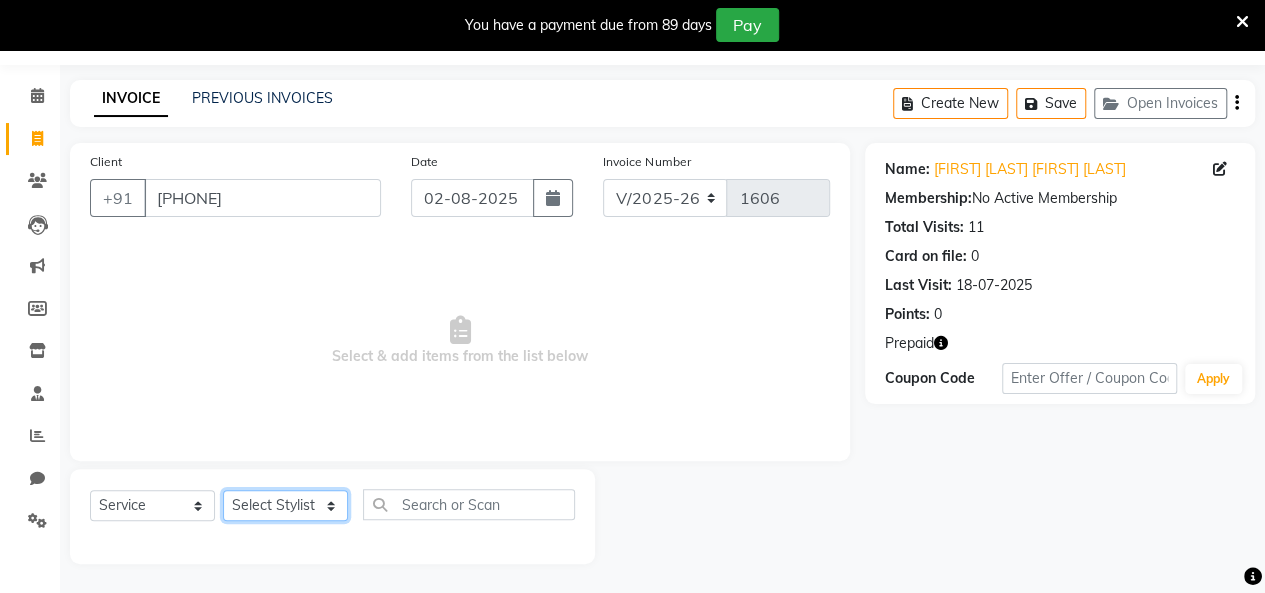 click on "Select Stylist [FIRST] [LAST] [FIRST] [LAST] [FIRST] [LAST] [FIRST] [LAST] [FIRST] [LAST] [FIRST] [LAST] [FIRST] [LAST] [FIRST] [LAST] [FIRST] [LAST] [FIRST] [LAST] [FIRST] [LAST] [FIRST] [LAST]" 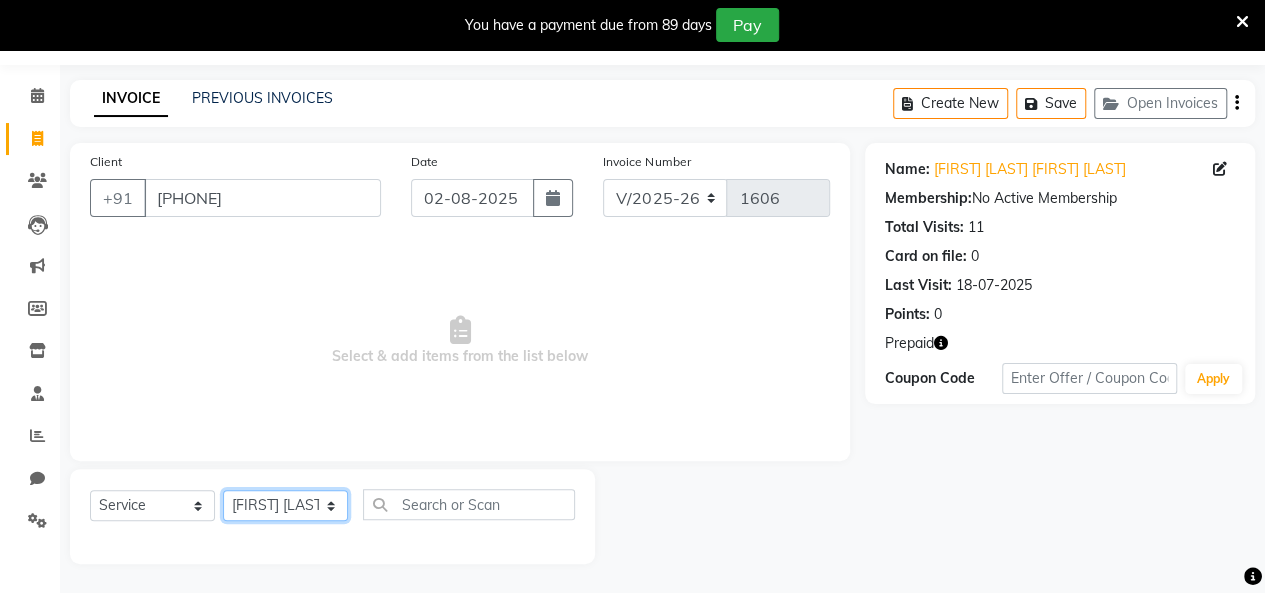 click on "Select Stylist [FIRST] [LAST] [FIRST] [LAST] [FIRST] [LAST] [FIRST] [LAST] [FIRST] [LAST] [FIRST] [LAST] [FIRST] [LAST] [FIRST] [LAST] [FIRST] [LAST] [FIRST] [LAST] [FIRST] [LAST] [FIRST] [LAST]" 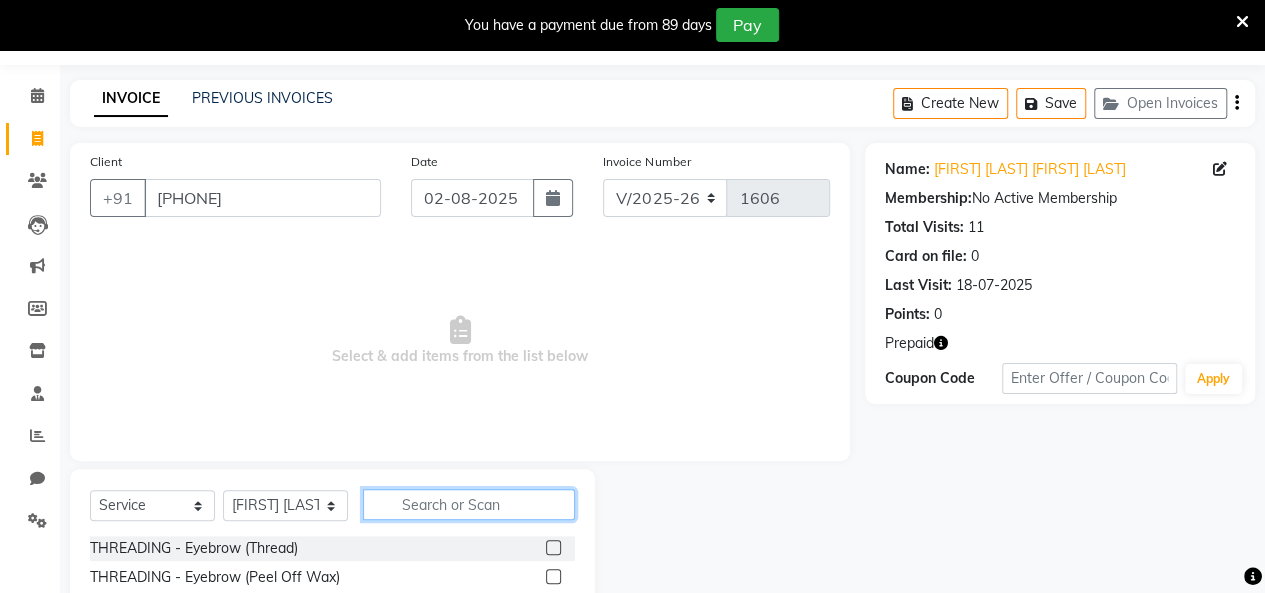 click 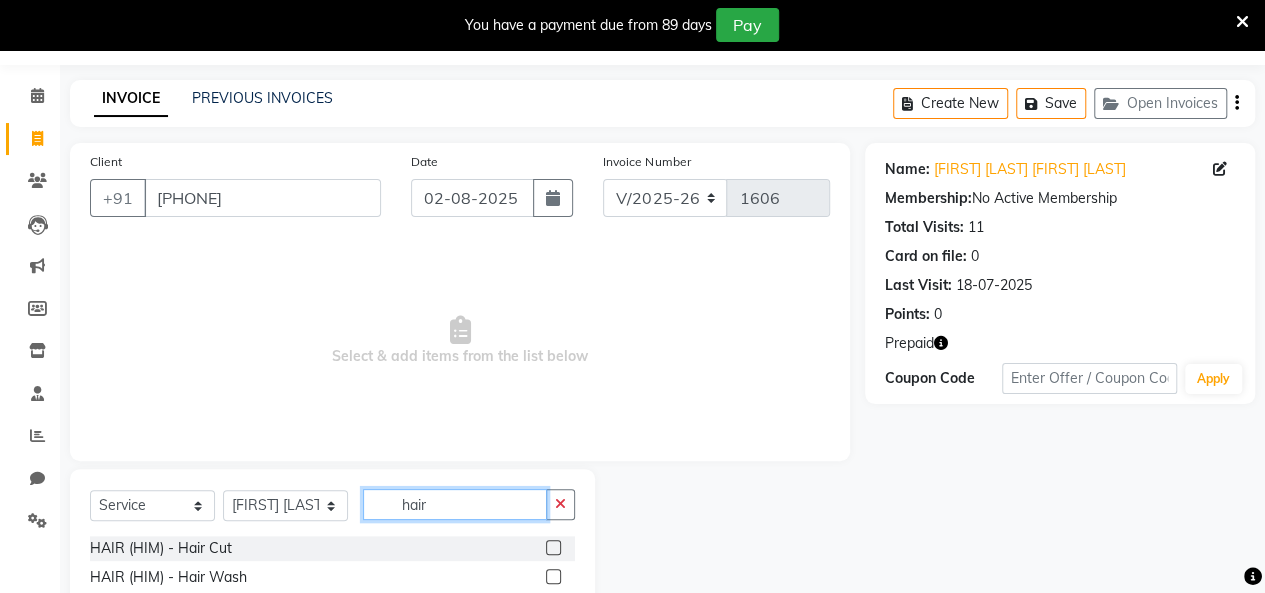 type on "hair" 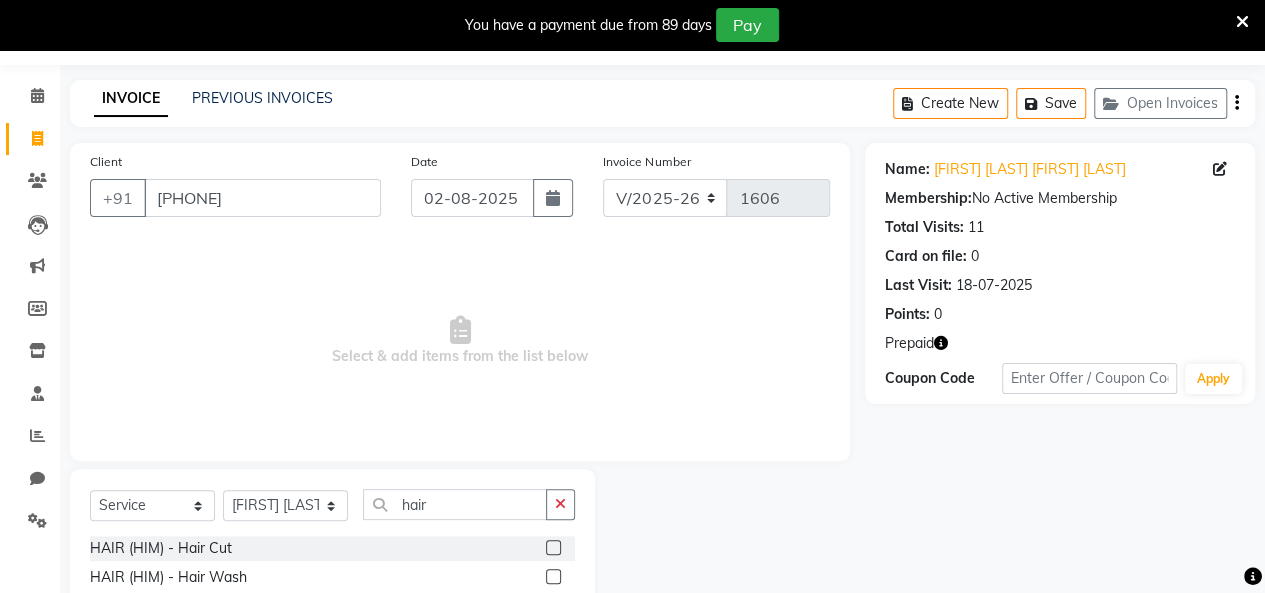 click 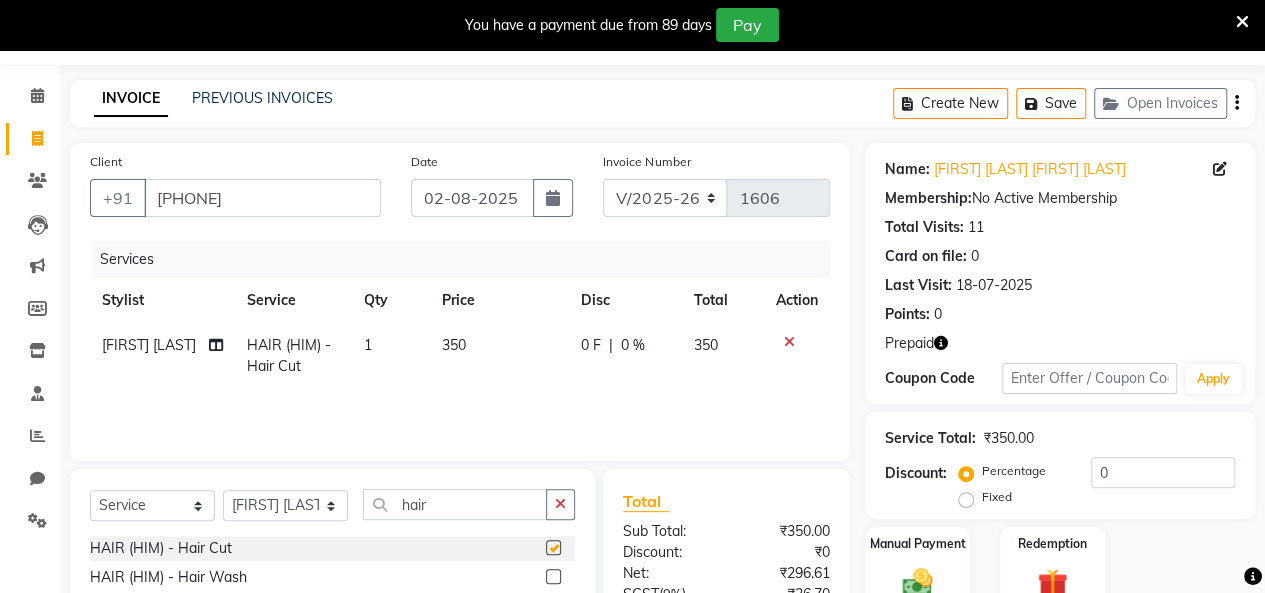 checkbox on "false" 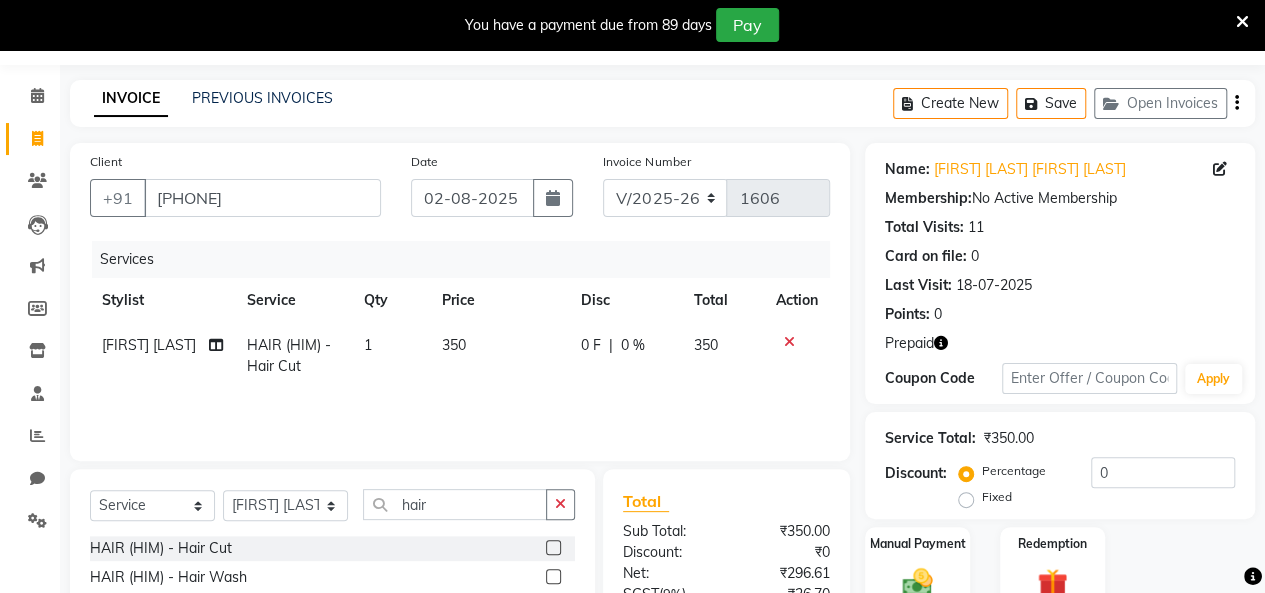 click on "350" 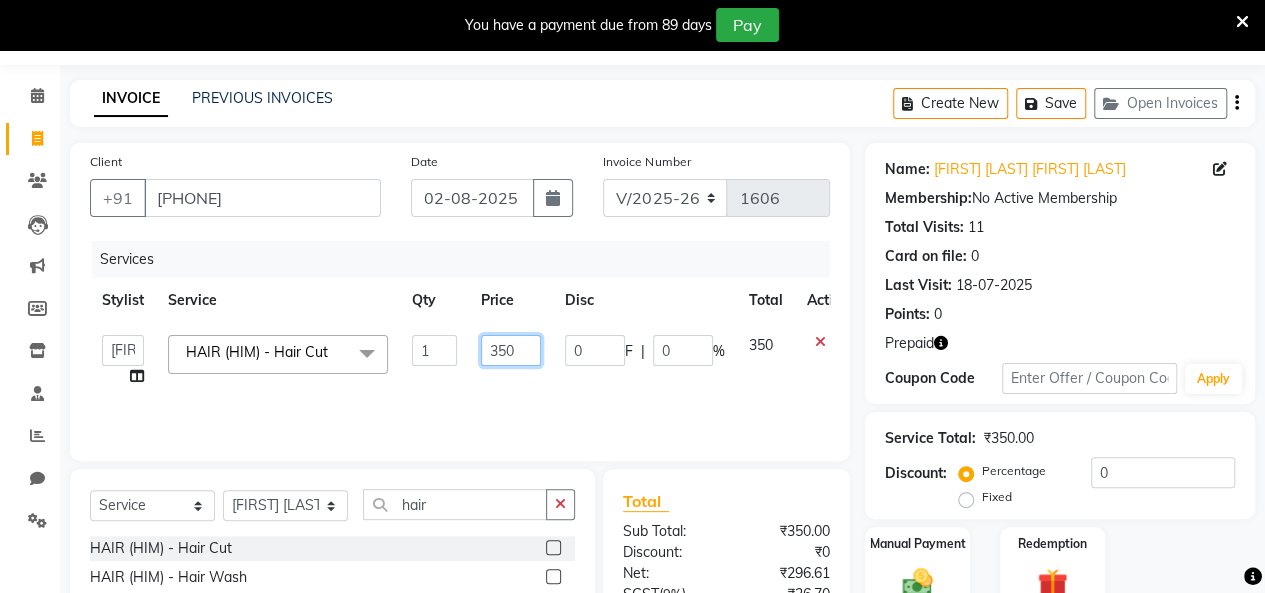 click on "350" 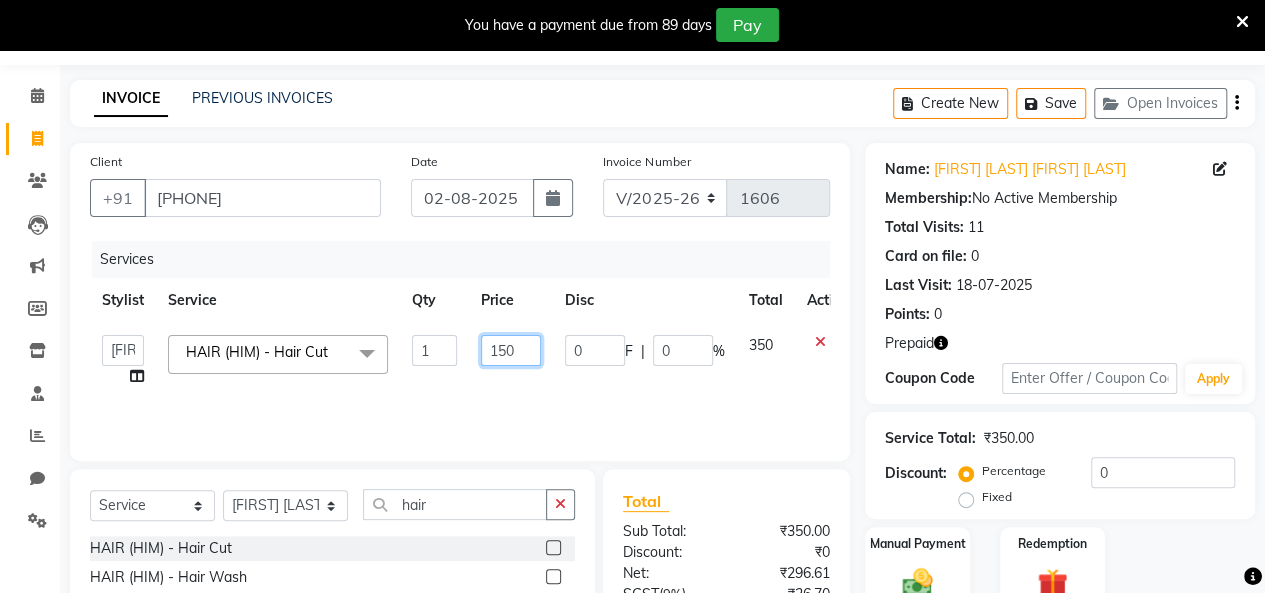 type on "1500" 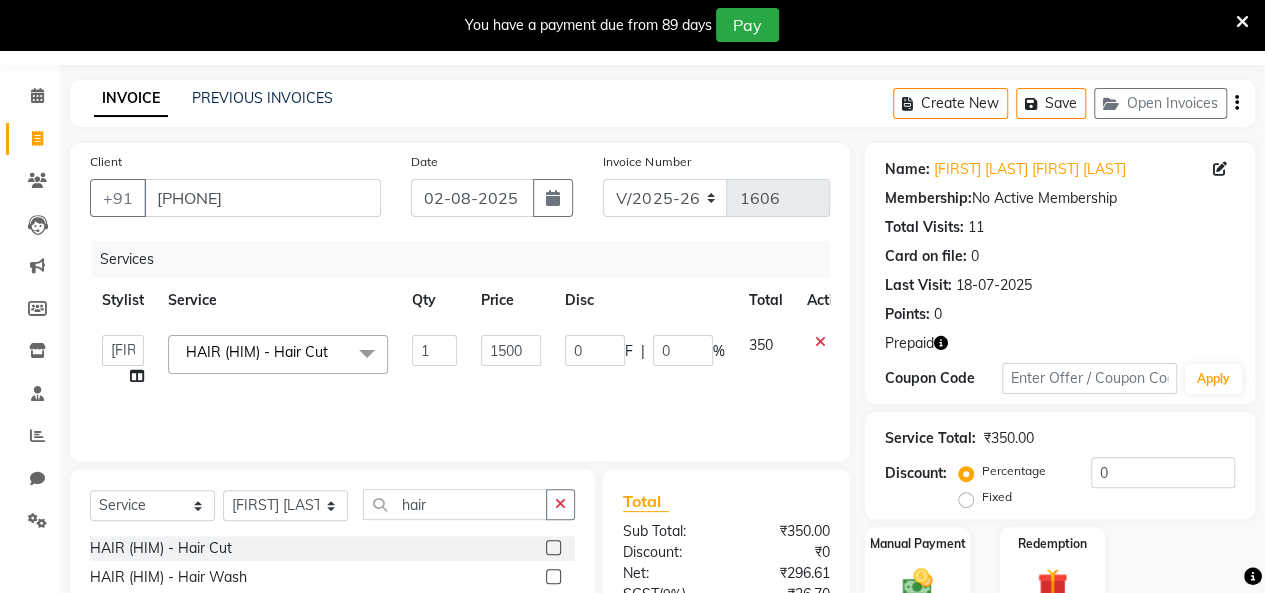 click on "Services" 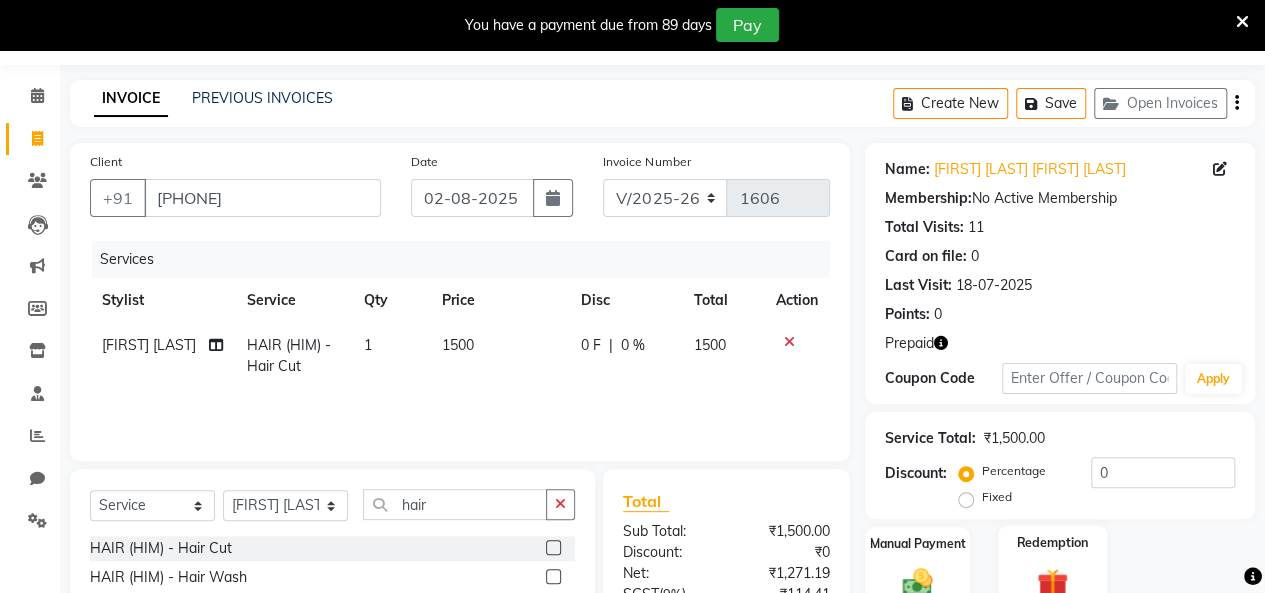 scroll, scrollTop: 256, scrollLeft: 0, axis: vertical 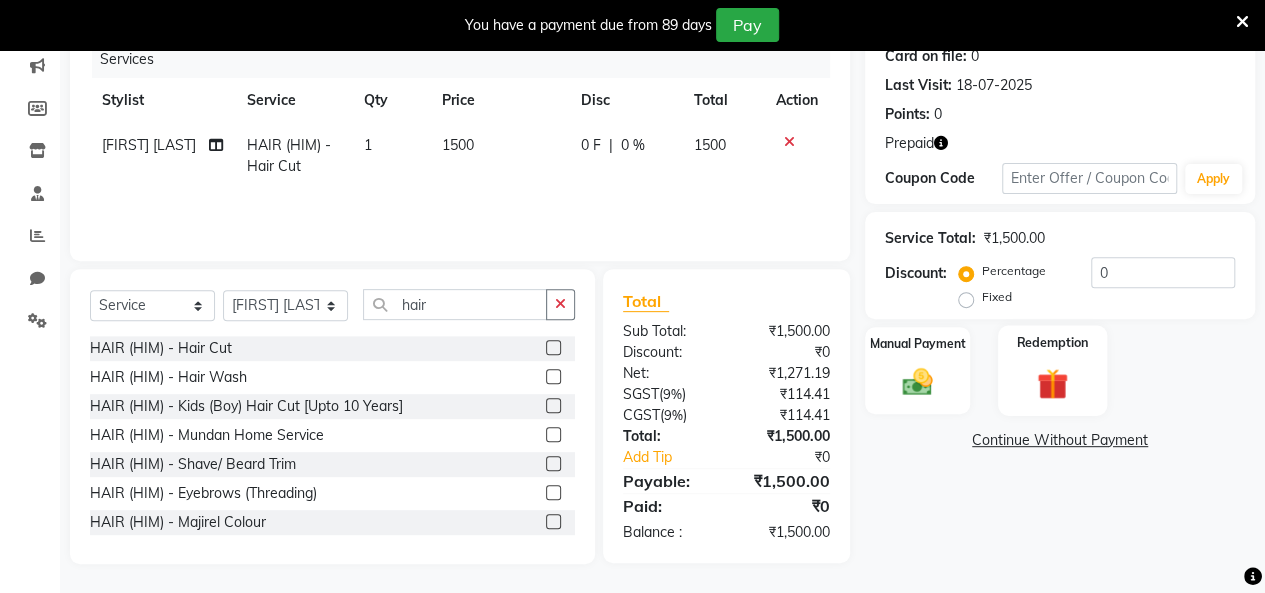 click 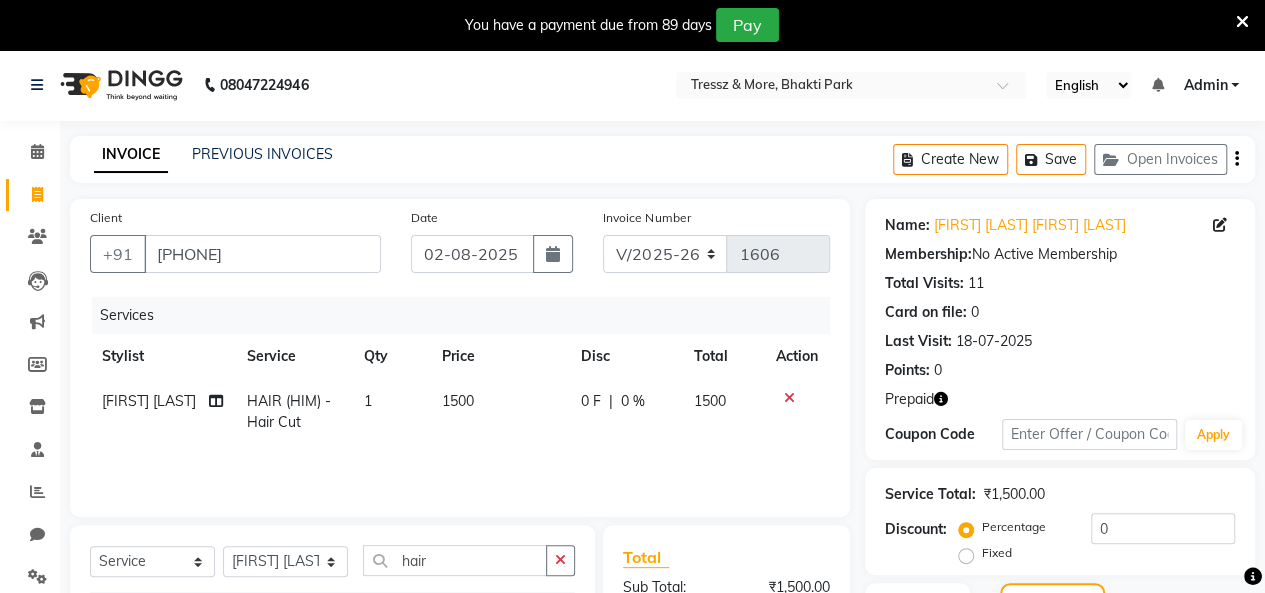 scroll, scrollTop: 100, scrollLeft: 0, axis: vertical 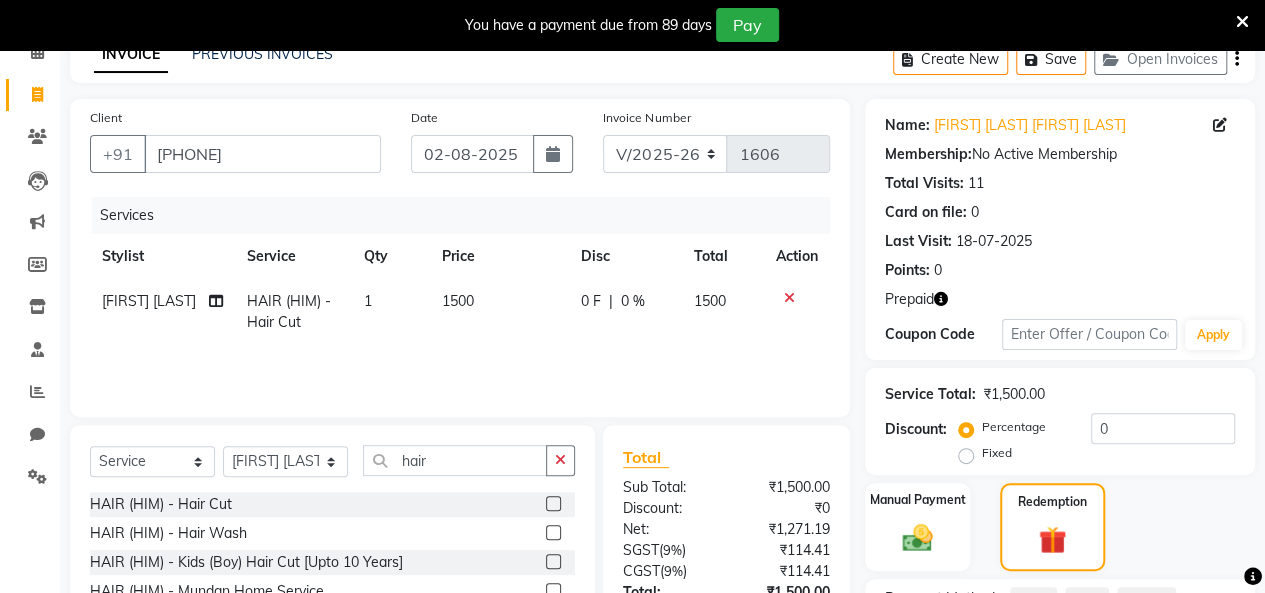 click 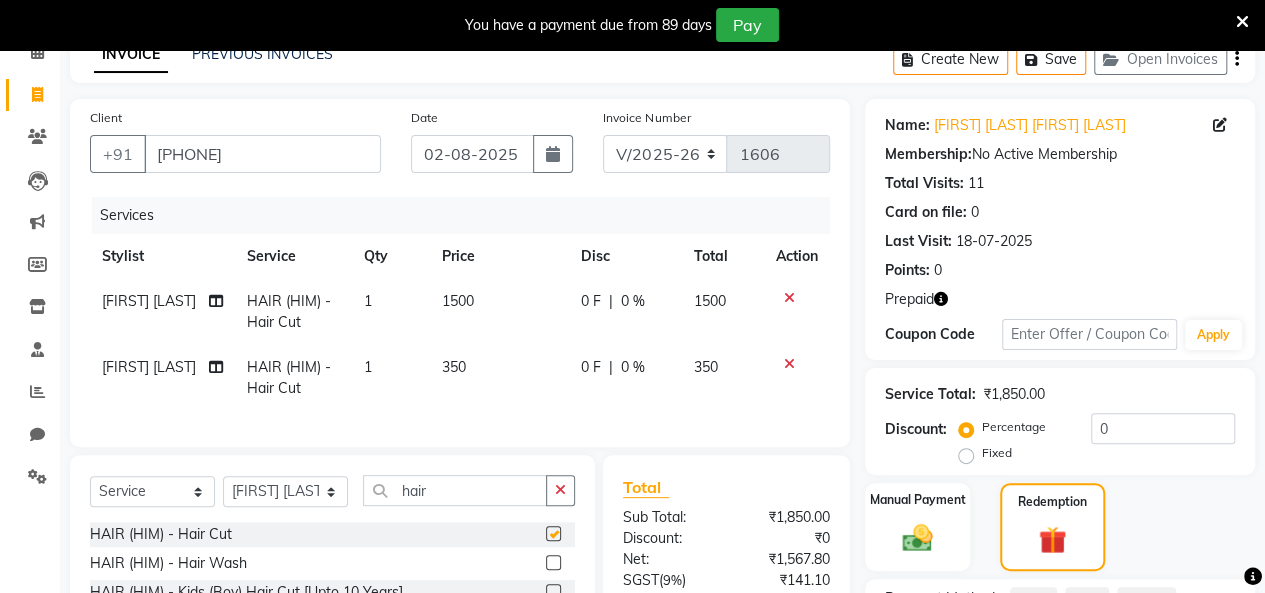 checkbox on "false" 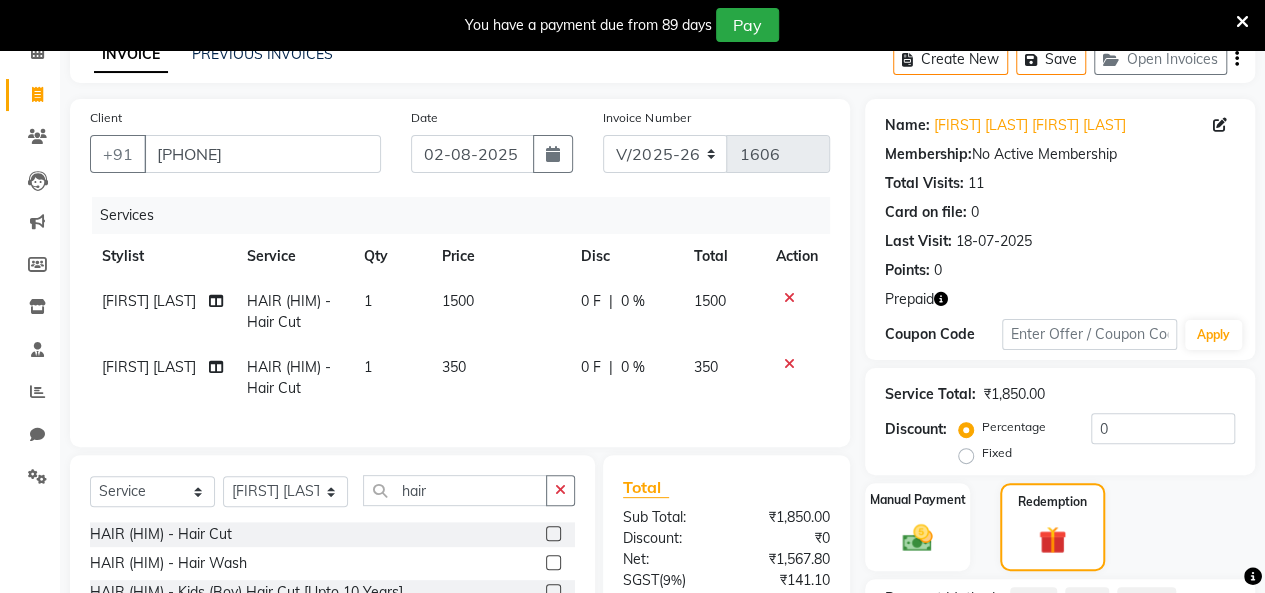 drag, startPoint x: 435, startPoint y: 368, endPoint x: 455, endPoint y: 376, distance: 21.540659 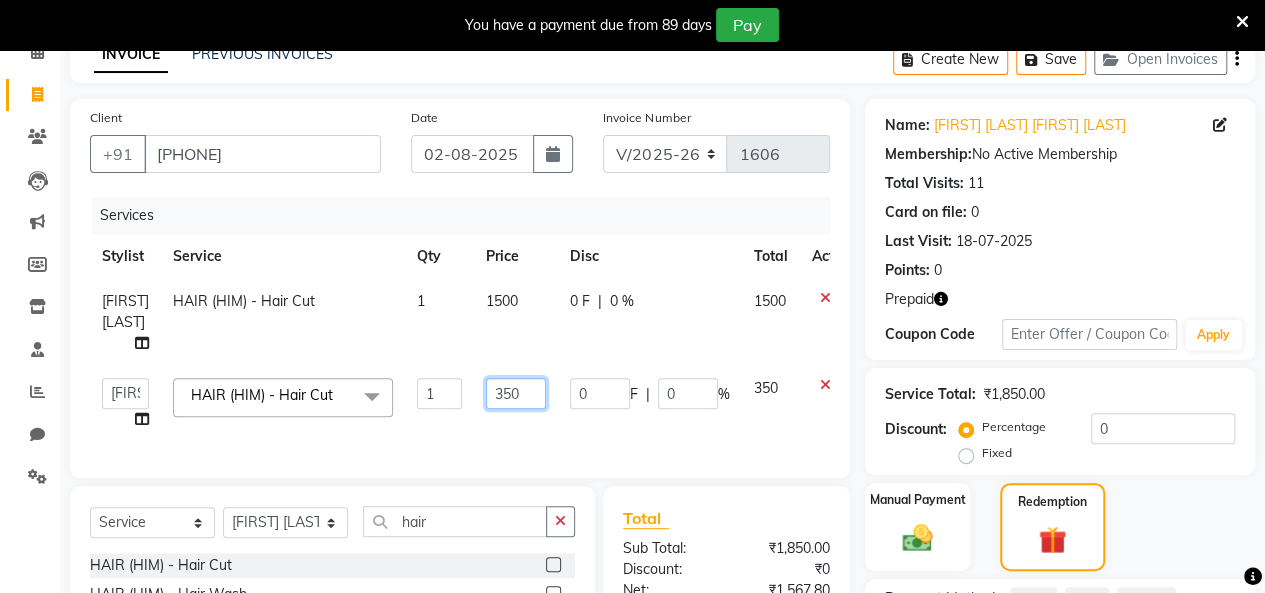 click on "350" 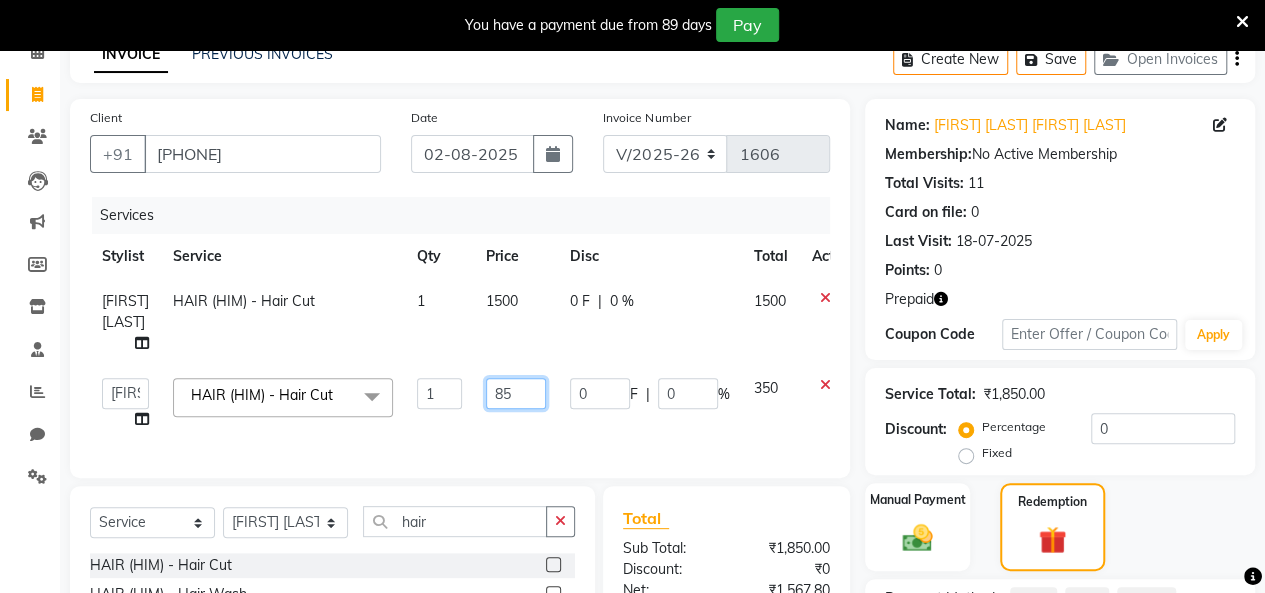 type on "850" 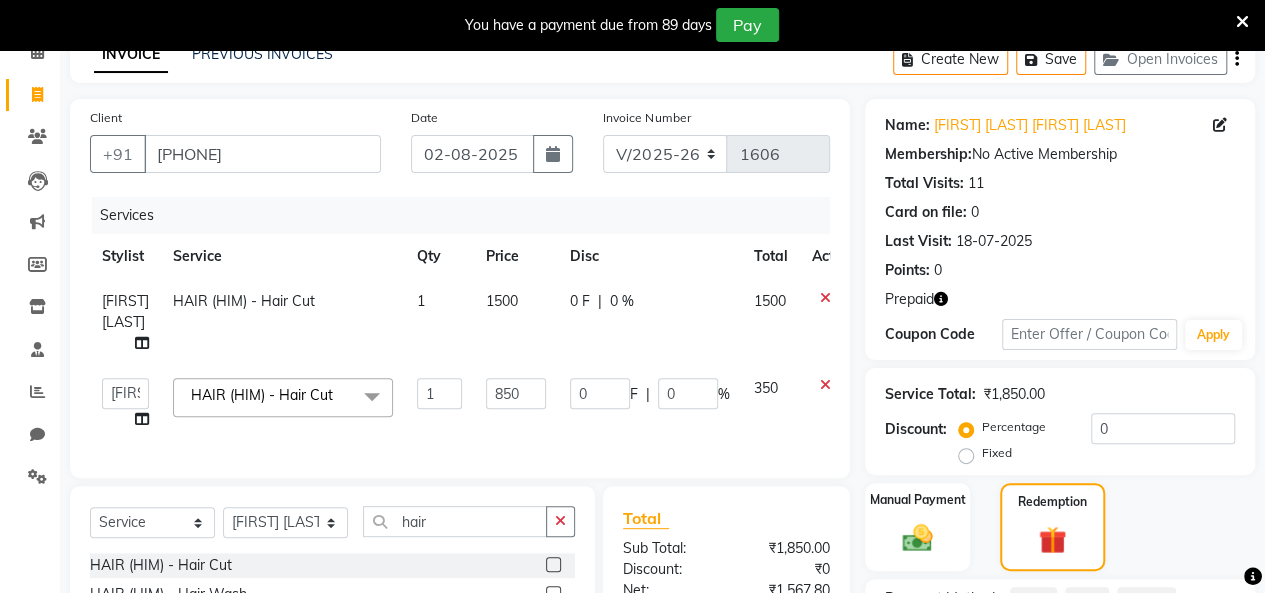 click on "[FIRST] [LAST] HAIR (HIM) - Hair Cut 1 1500 0 F | 0 % 1500 [FIRST] [LAST] [FIRST] [LAST] [FIRST] [FIRST] [LAST] [FIRST] [LAST] [FIRST] [LAST] [FIRST] [LAST] [FIRST] [LAST] [FIRST] [LAST] [FIRST] [LAST] [FIRST] [LAST] [FIRST] [LAST] HAIR (HIM) - Hair Cut x THREADING - Eyebrow (Thread) THREADING - Eyebrow (Peel Off Wax) THREADING - Upperlip/Lowerlip (Thread) THREADING - Upperlip/Lowerlip (Peel Off Wax) THREADING - Forehead/Chin/Jawline (Thread) THREADING - Forehead/Chin/Jawline (Peel Off Wax) THREADING - Side Locks / Nose / Ear (Thread) THREADING - Side Locks / Nose / Ear (Peel Off Wax) THREADING - Full Face (Thread) THREADING - Full Face (Peel Off Wax) THREADING - Underarms (Peel Off Wax) WAXING - Underarms (Regular) WAXING - Underarms (Chocolate) WAXING - Half Arm (Regular) WAXING - Half Arm (Chocolate) WAXING - Full Arms (Regular) WAXING - Full Arms (Chocolate) WAXING - Full Legs (Regular) WAXING - Full Legs (Chocolate) WAXING - Half Legs (Regular) WAXING - Half Legs (Chocolate) SPA - Deep Tissue" 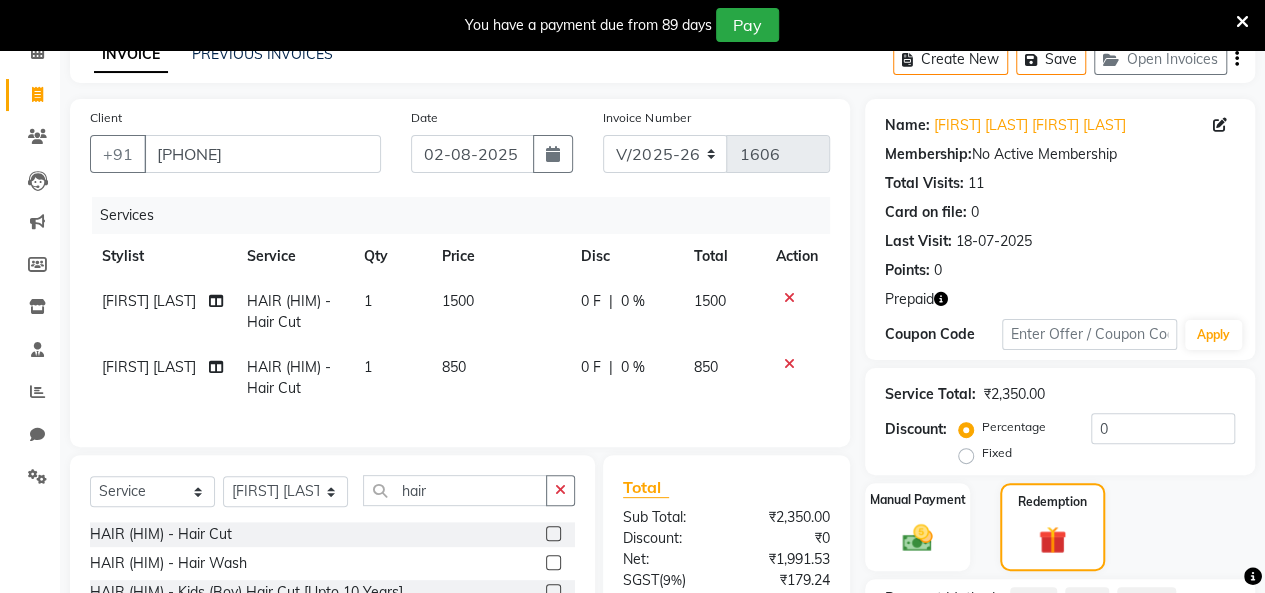 scroll, scrollTop: 301, scrollLeft: 0, axis: vertical 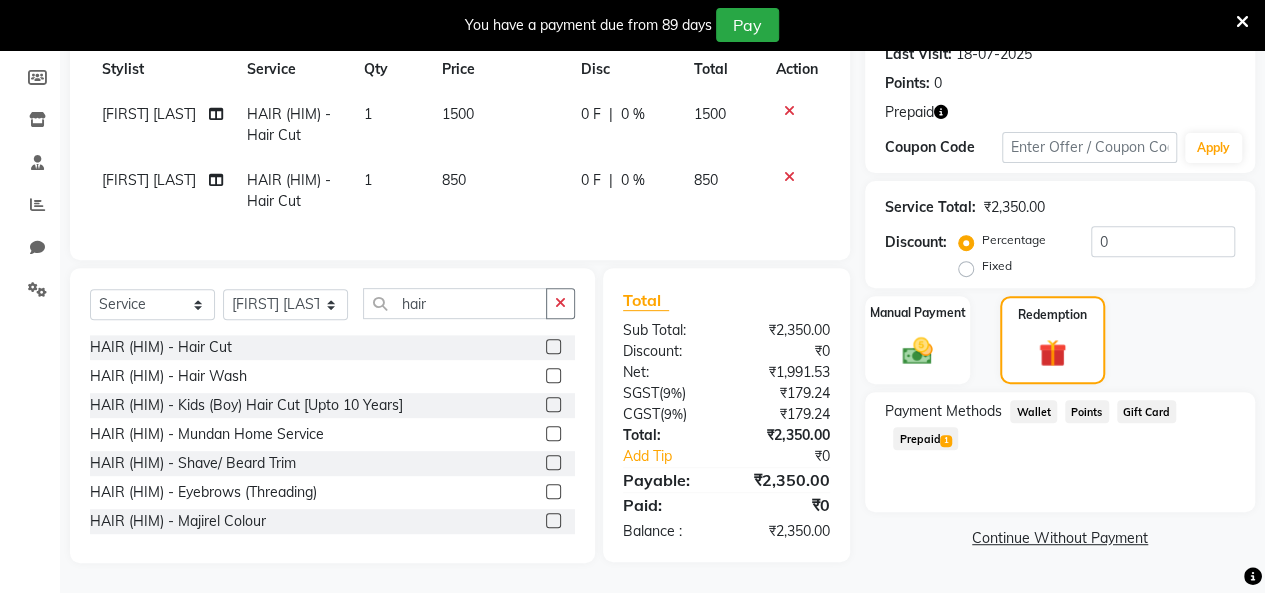 click on "Prepaid  1" 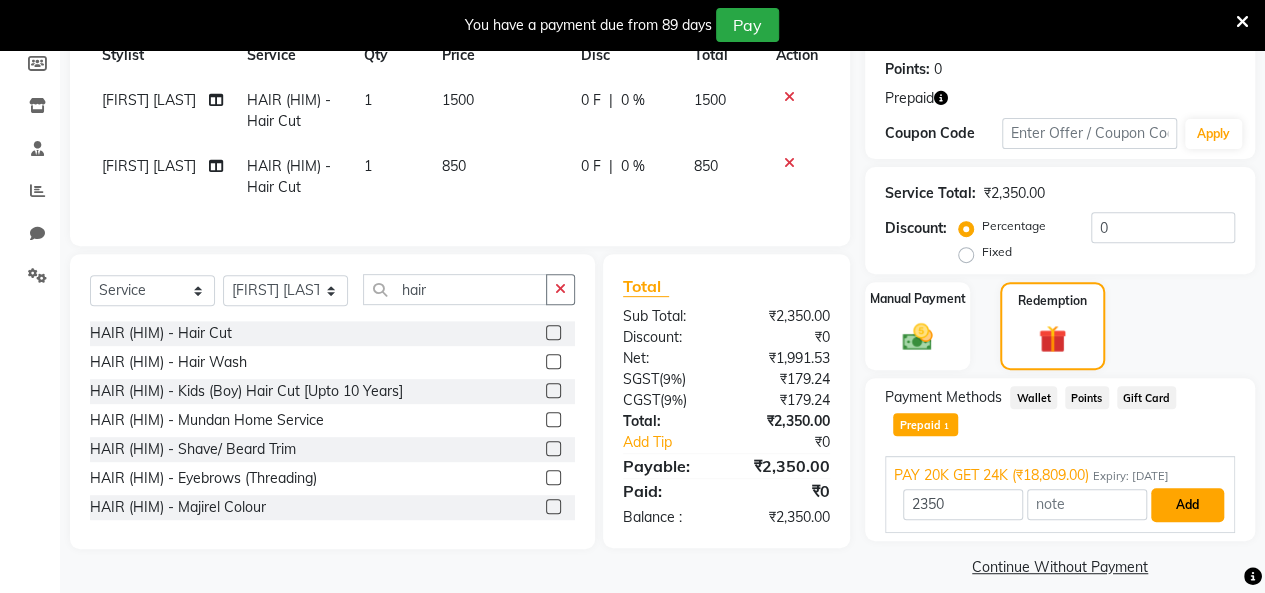 click on "Add" at bounding box center [1187, 505] 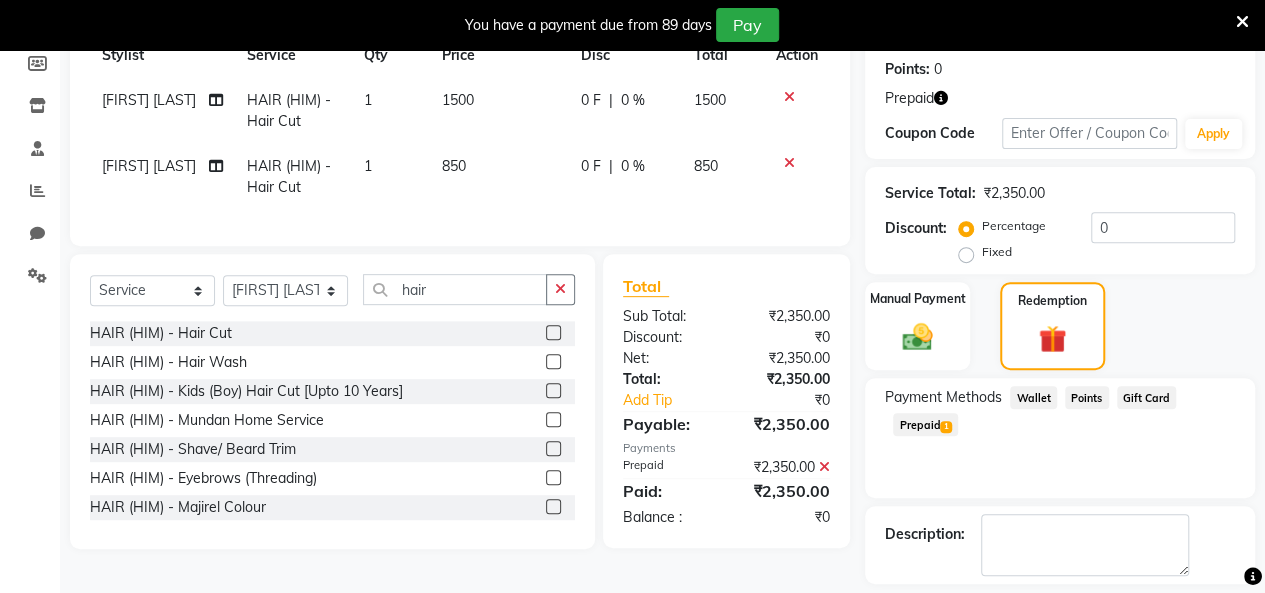 scroll, scrollTop: 388, scrollLeft: 0, axis: vertical 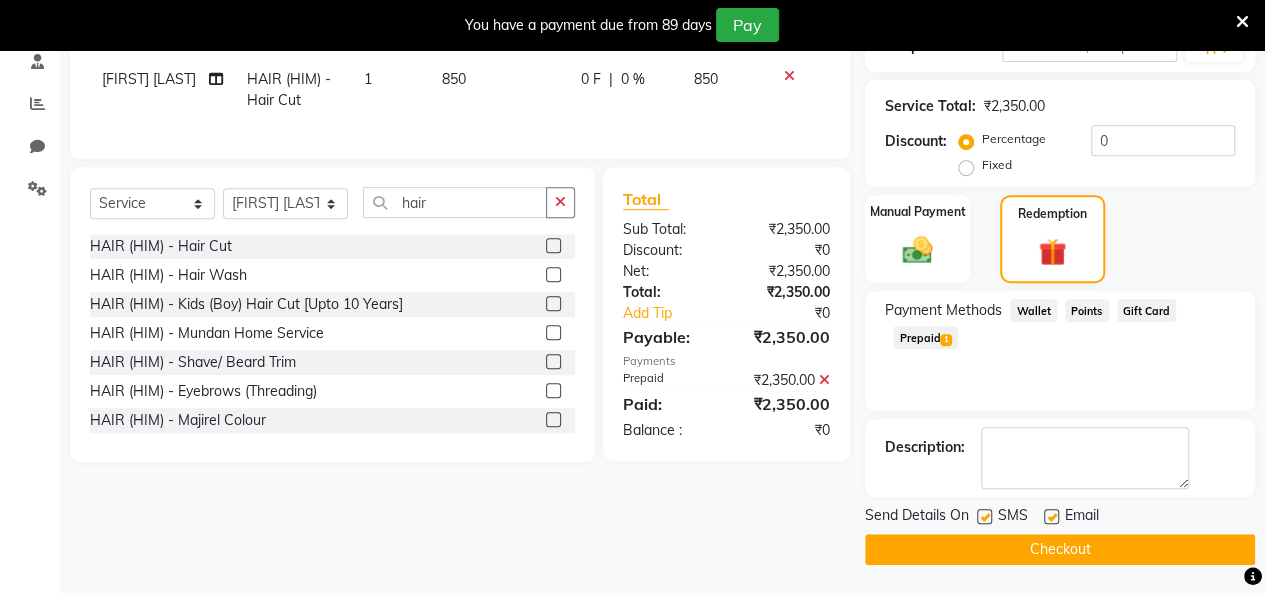 click 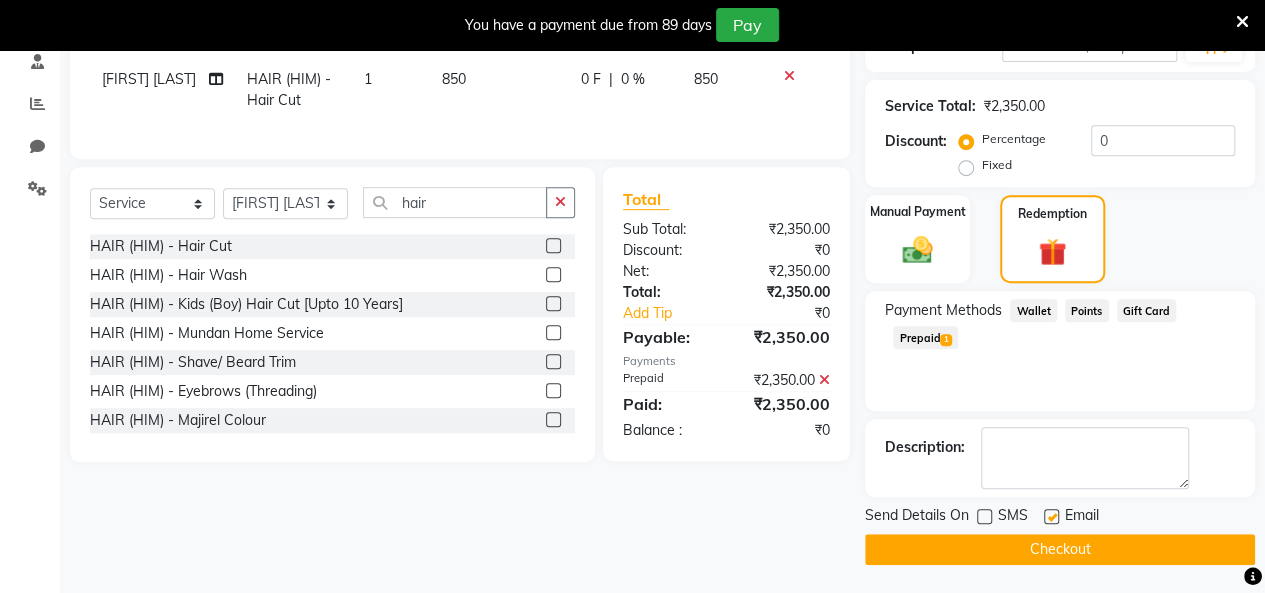 click 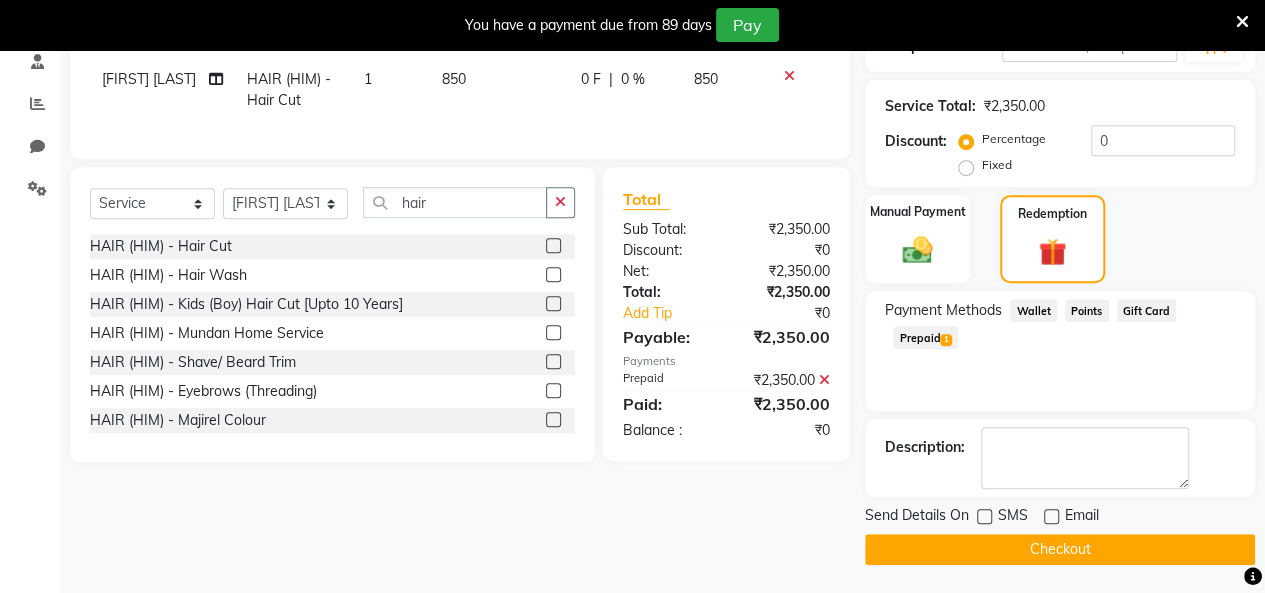 click on "Checkout" 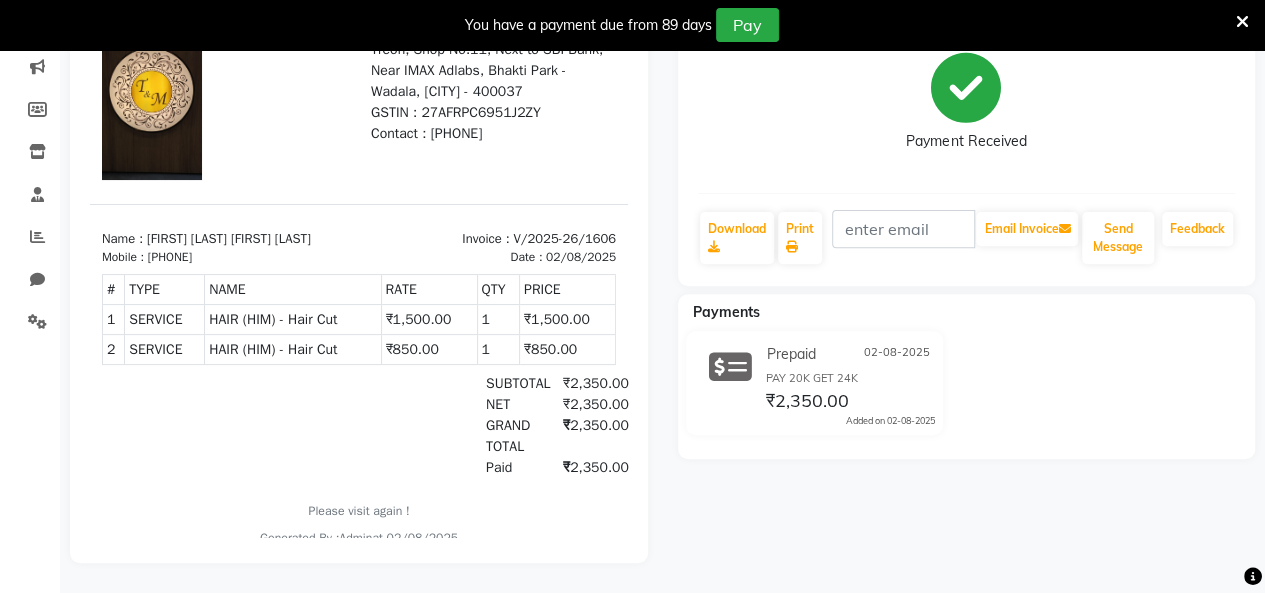 scroll, scrollTop: 0, scrollLeft: 0, axis: both 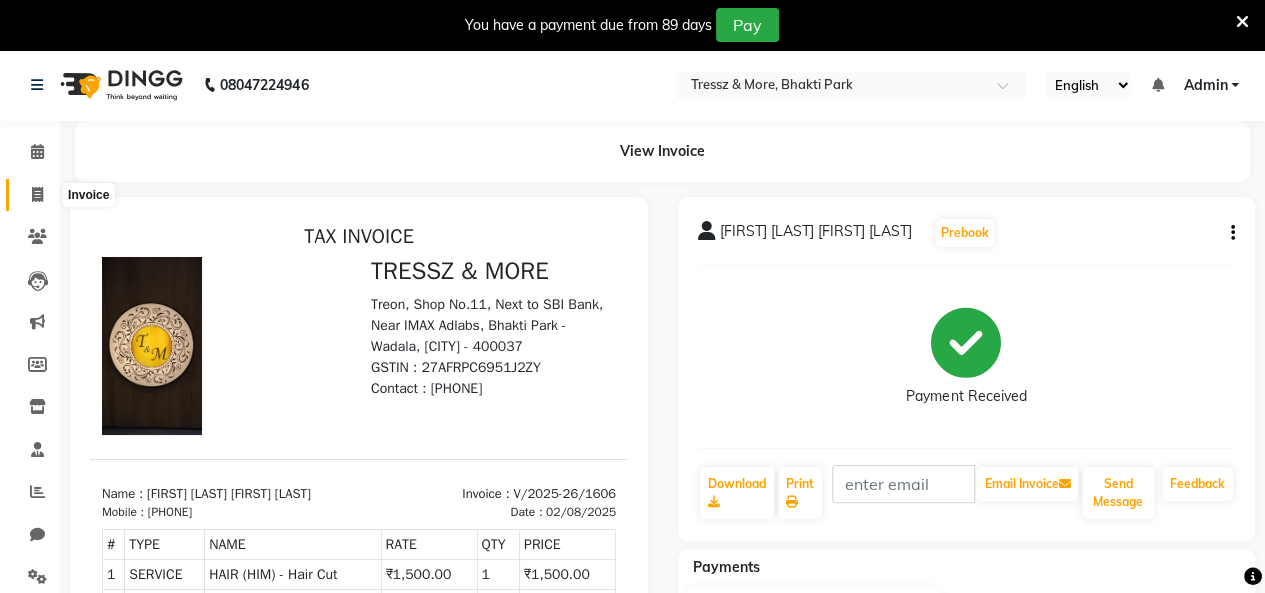 click 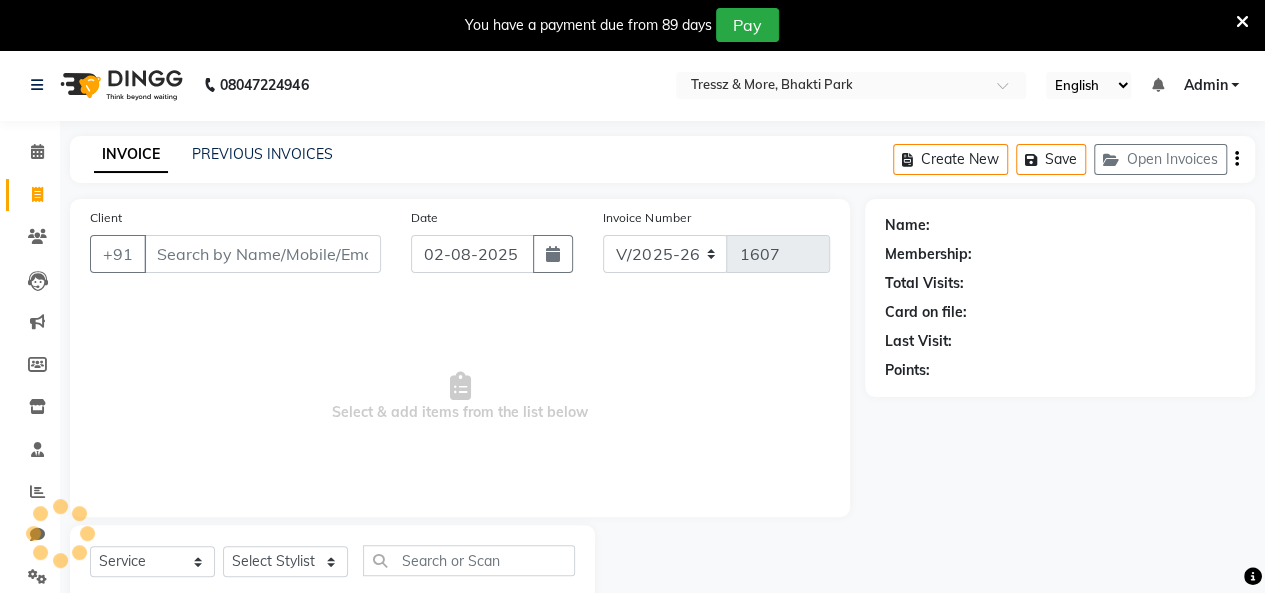 scroll, scrollTop: 56, scrollLeft: 0, axis: vertical 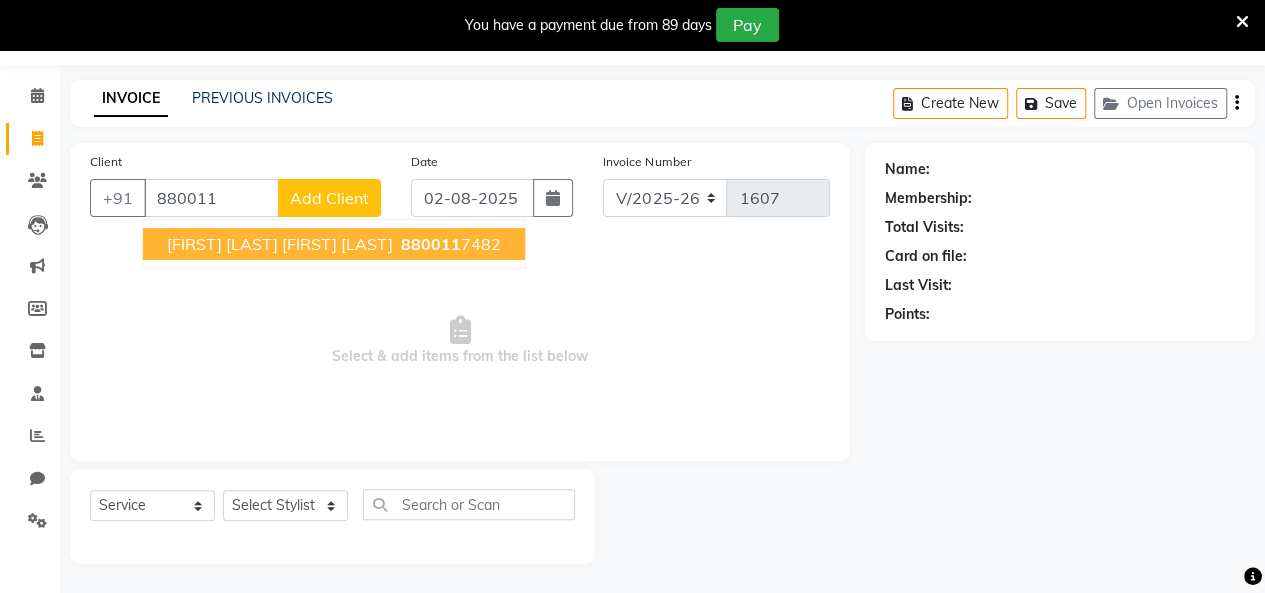 click on "[FIRST] [LAST] [FIRST] [LAST]" at bounding box center [280, 244] 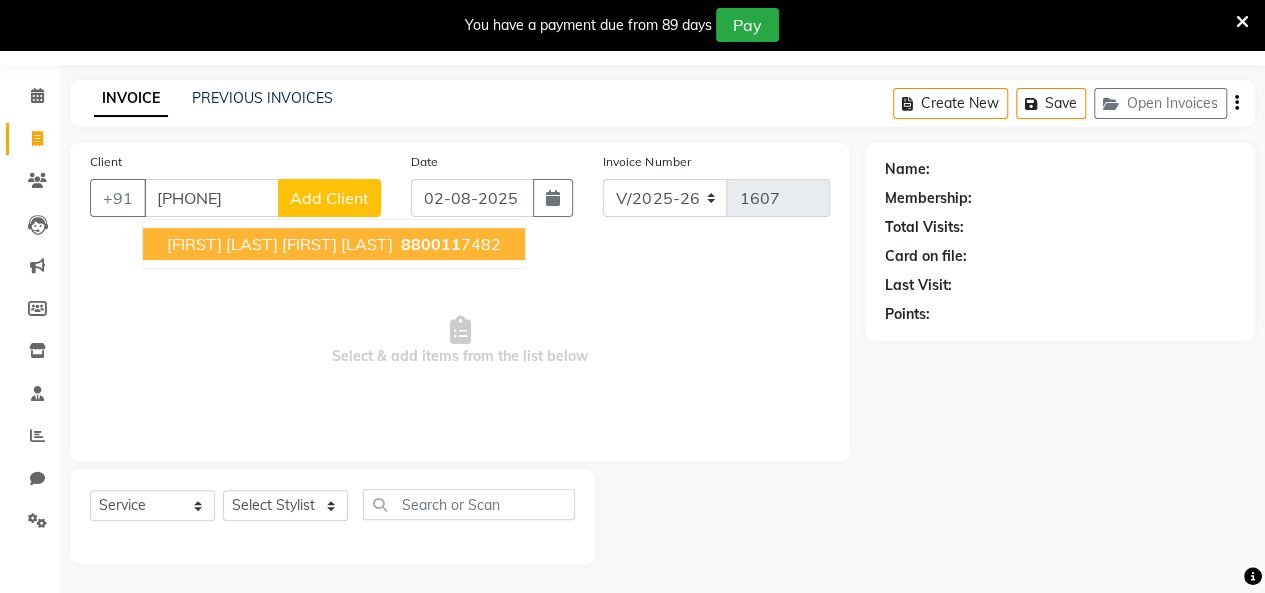 type on "[PHONE]" 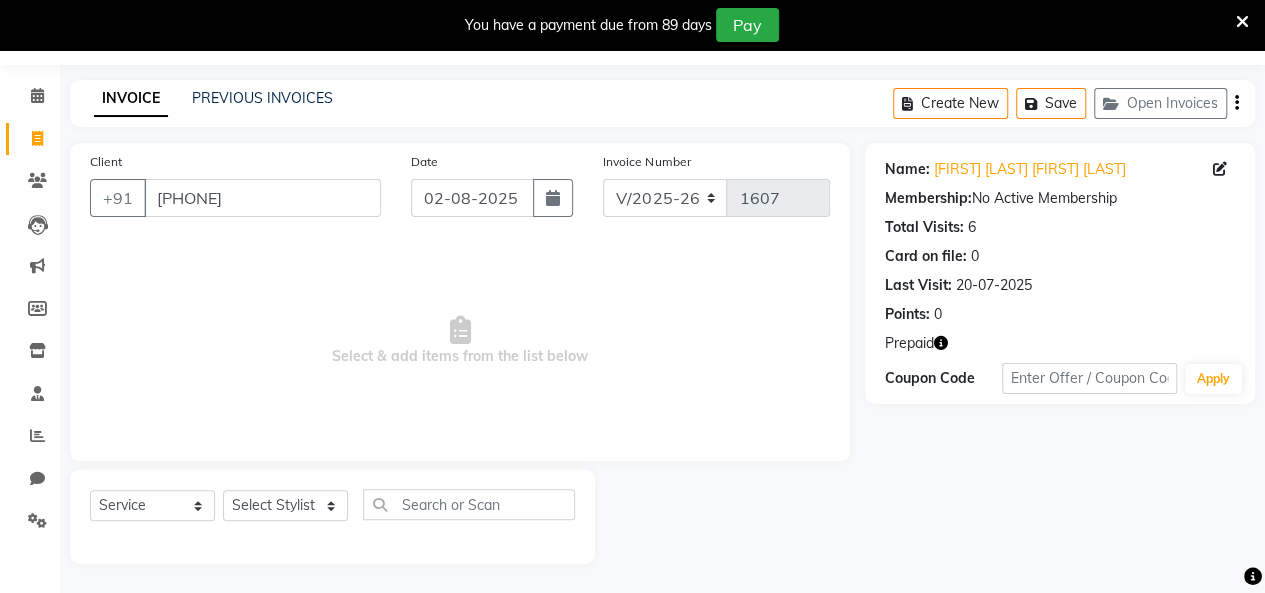 click 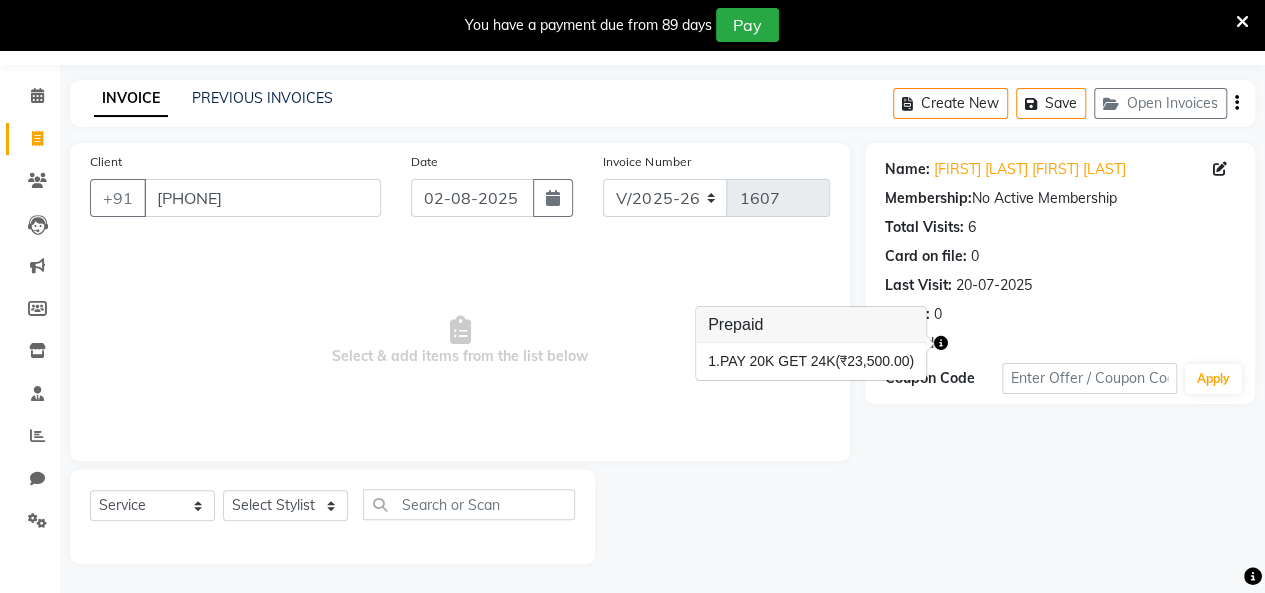 click on "Select & add items from the list below" at bounding box center (460, 341) 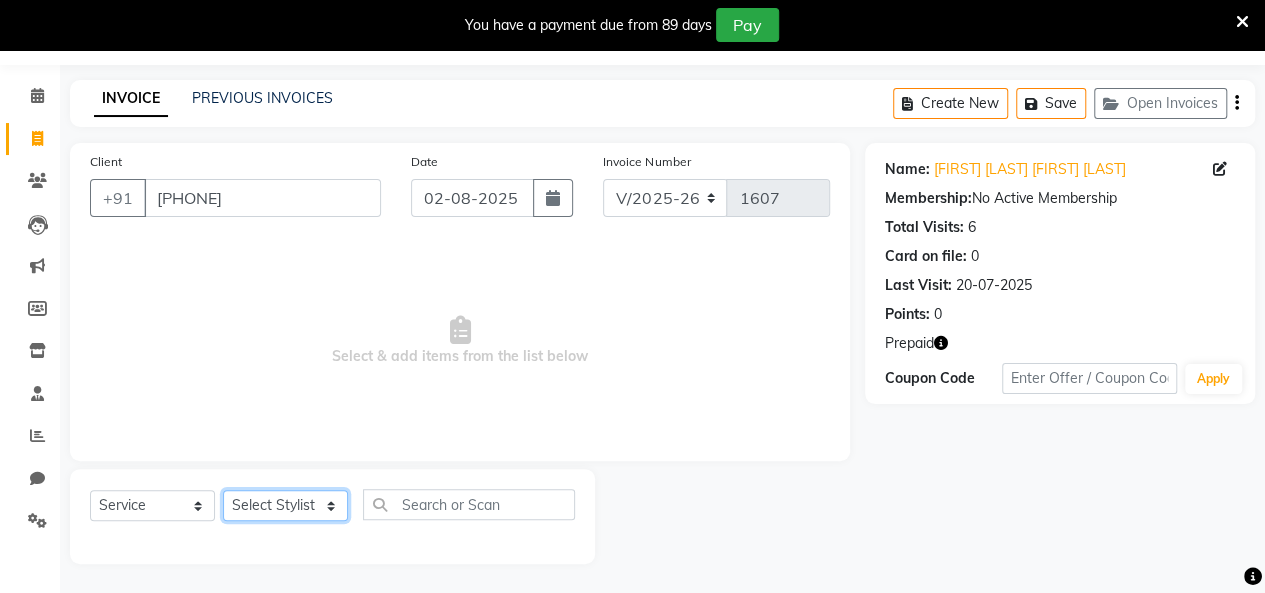 click on "Select Stylist [FIRST] [LAST] [FIRST] [LAST] [FIRST] [LAST] [FIRST] [LAST] [FIRST] [LAST] [FIRST] [LAST] [FIRST] [LAST] [FIRST] [LAST] [FIRST] [LAST] [FIRST] [LAST] [FIRST] [LAST] [FIRST] [LAST]" 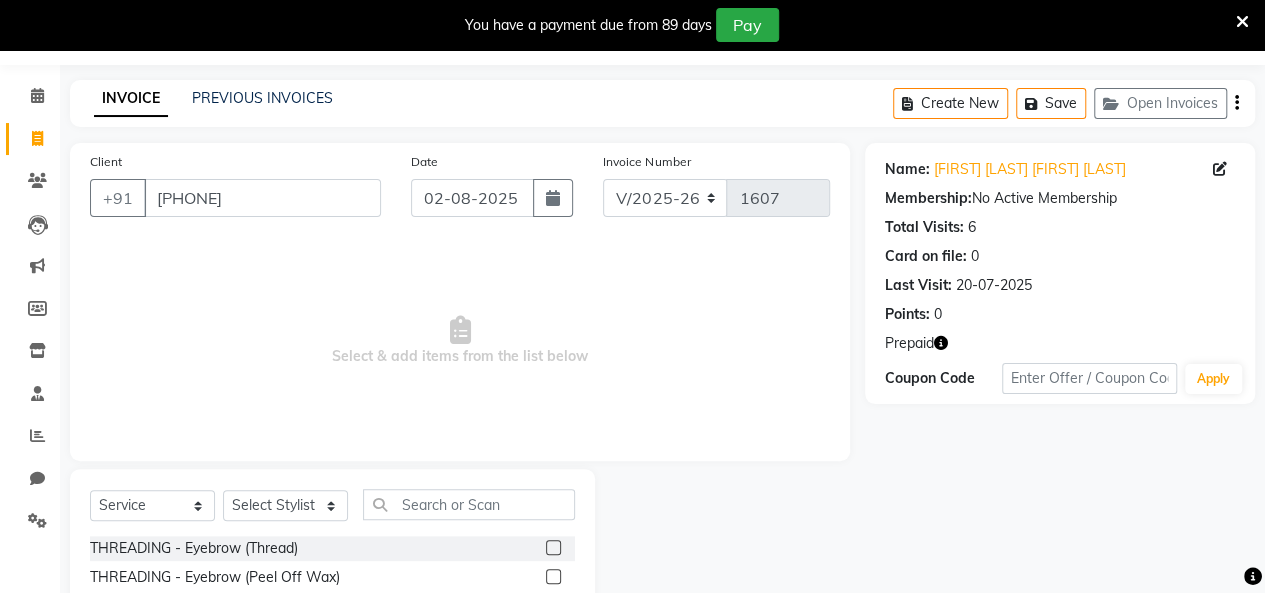 click 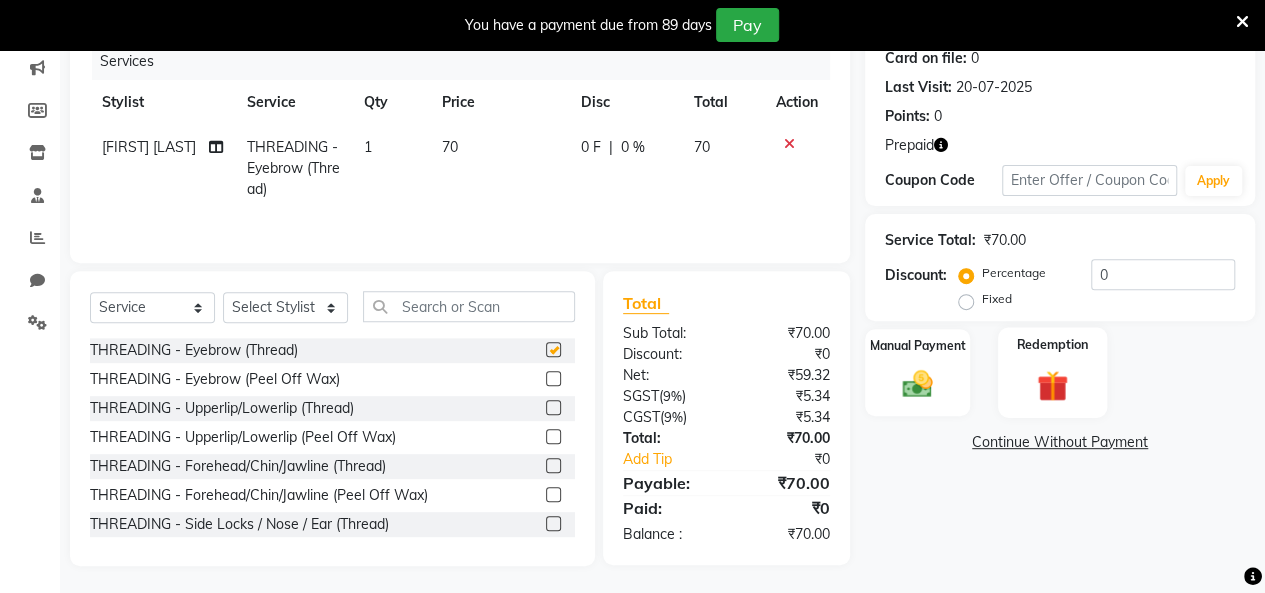 checkbox on "false" 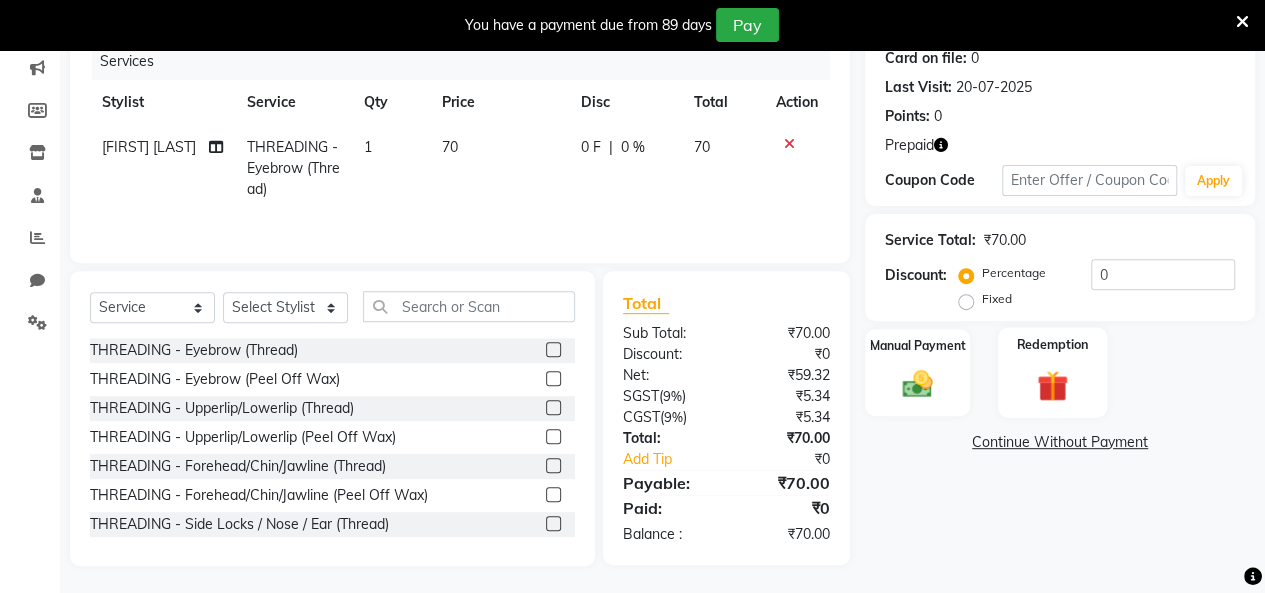 scroll, scrollTop: 256, scrollLeft: 0, axis: vertical 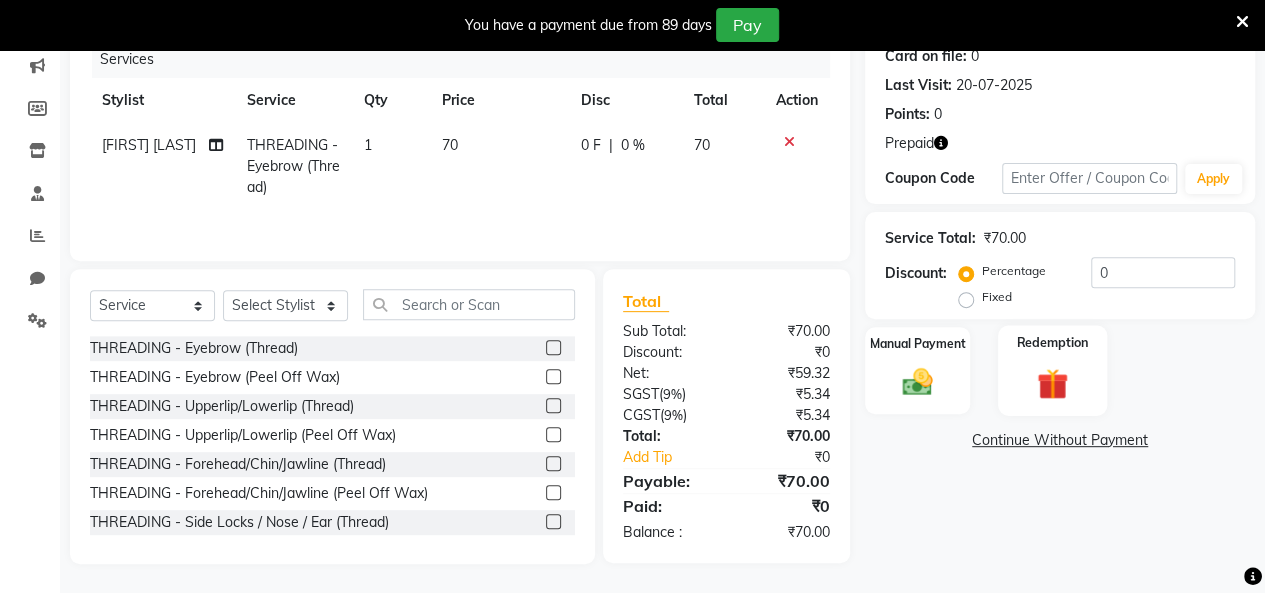 click 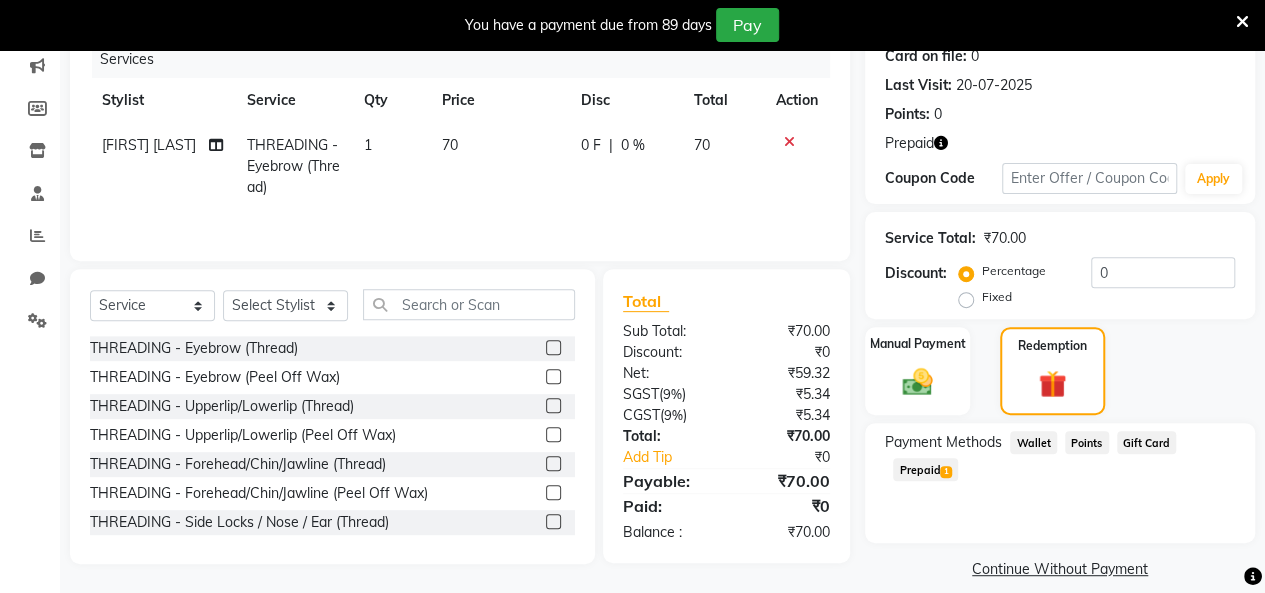 click on "1" 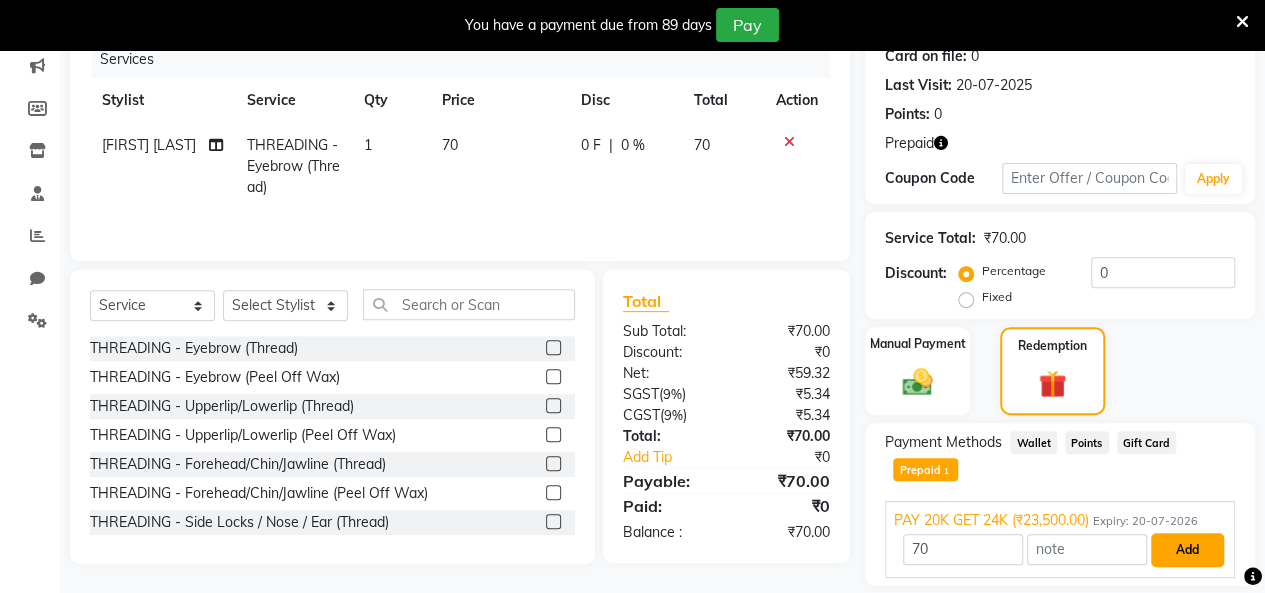 click on "Add" at bounding box center (1187, 550) 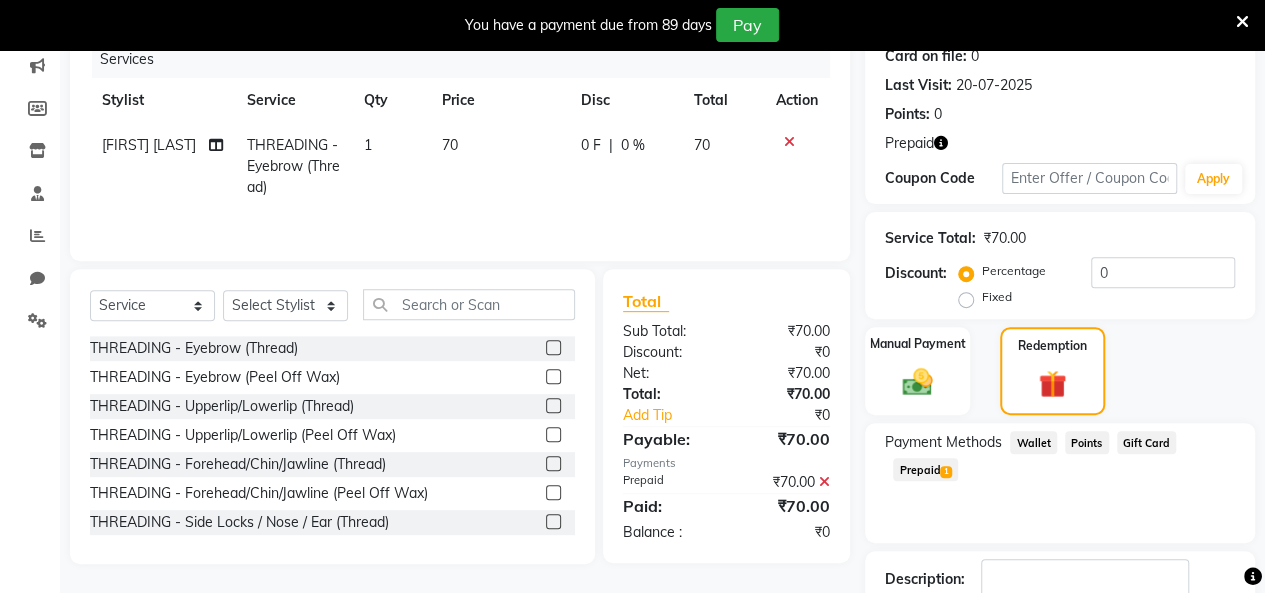 scroll, scrollTop: 388, scrollLeft: 0, axis: vertical 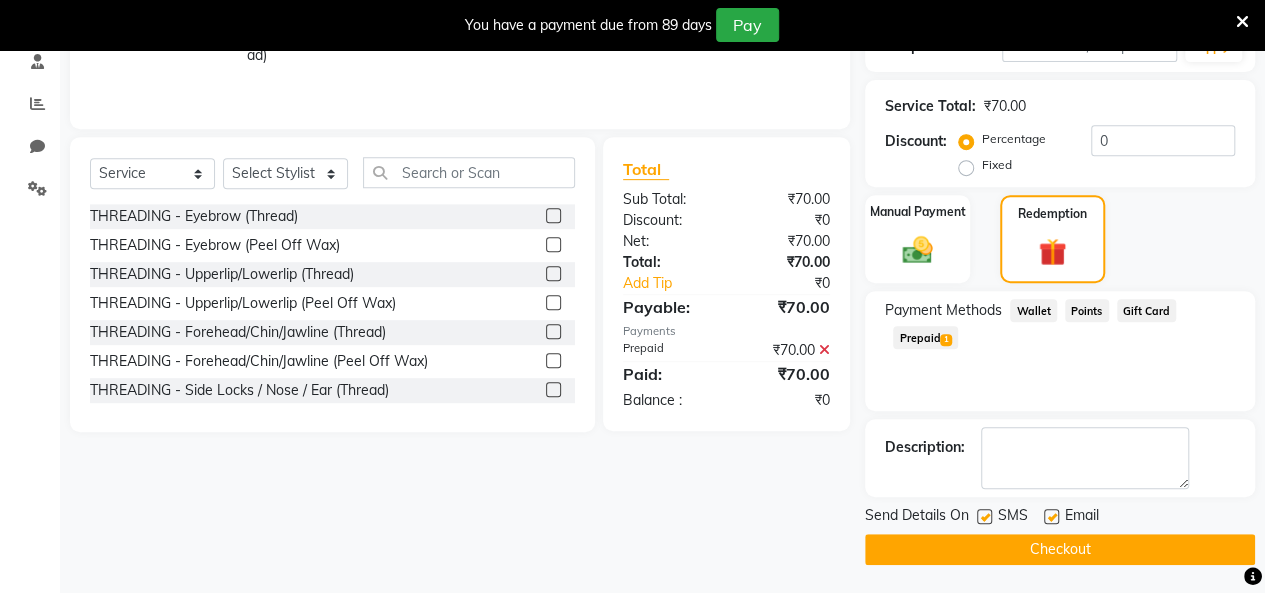 click on "Checkout" 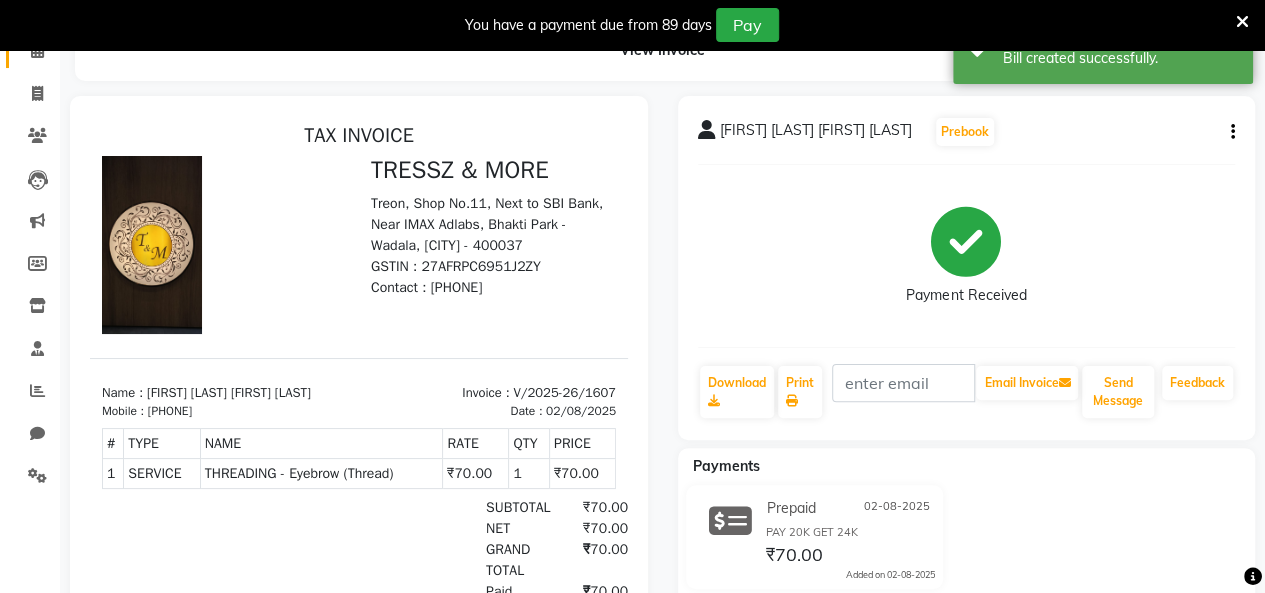 scroll, scrollTop: 0, scrollLeft: 0, axis: both 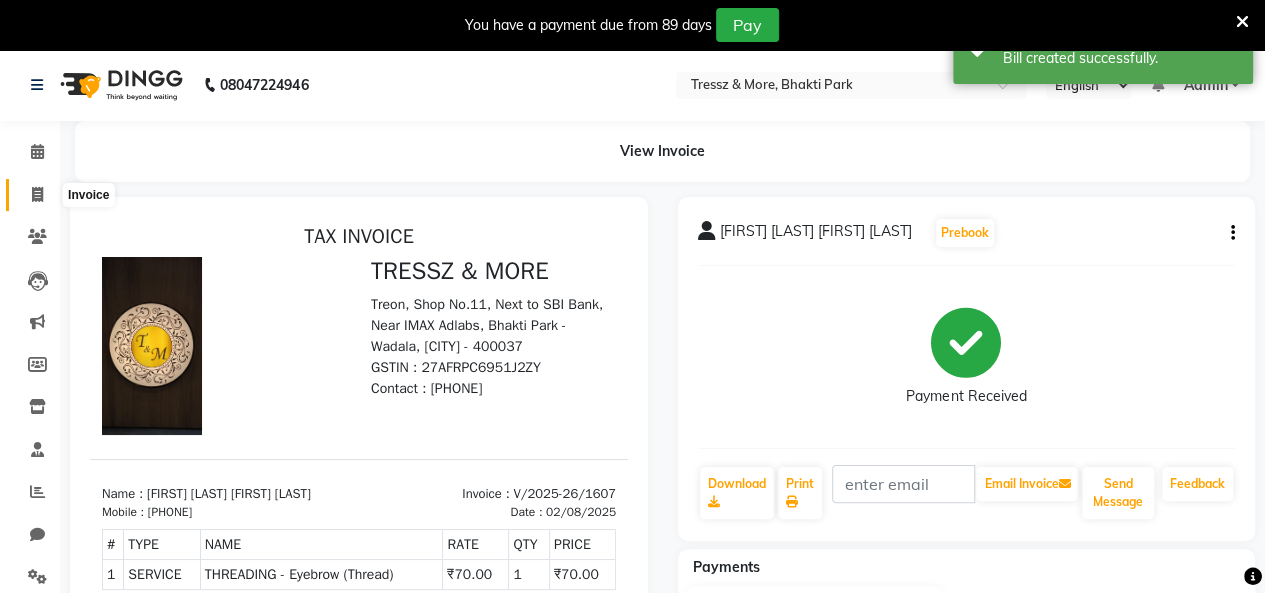 click 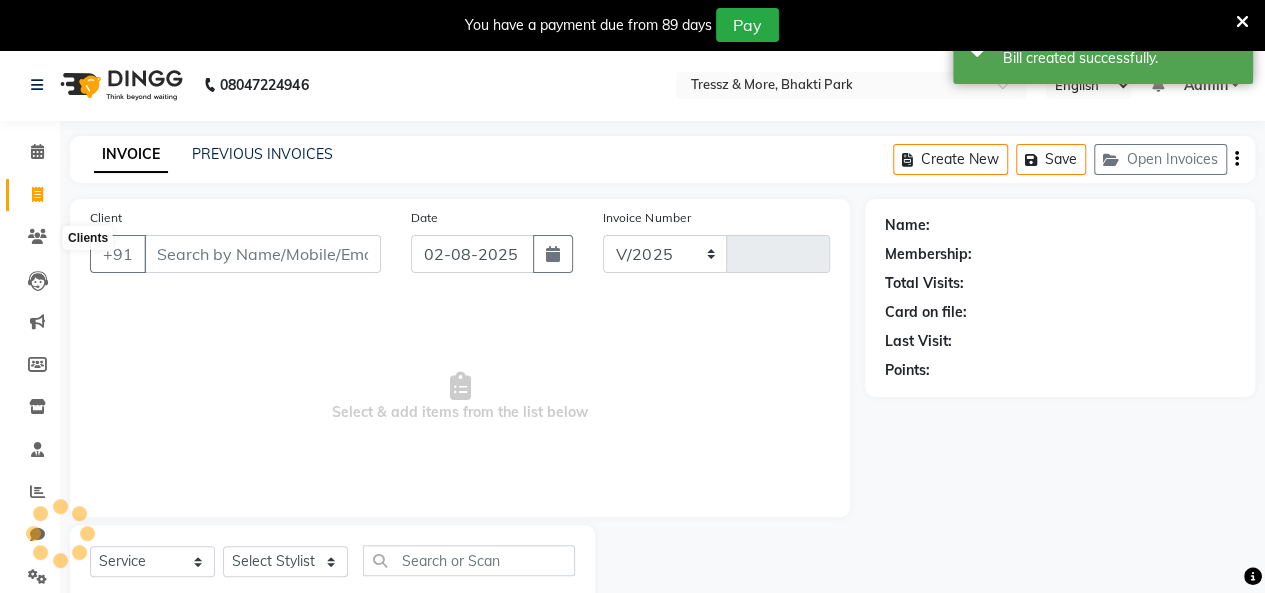 select on "3037" 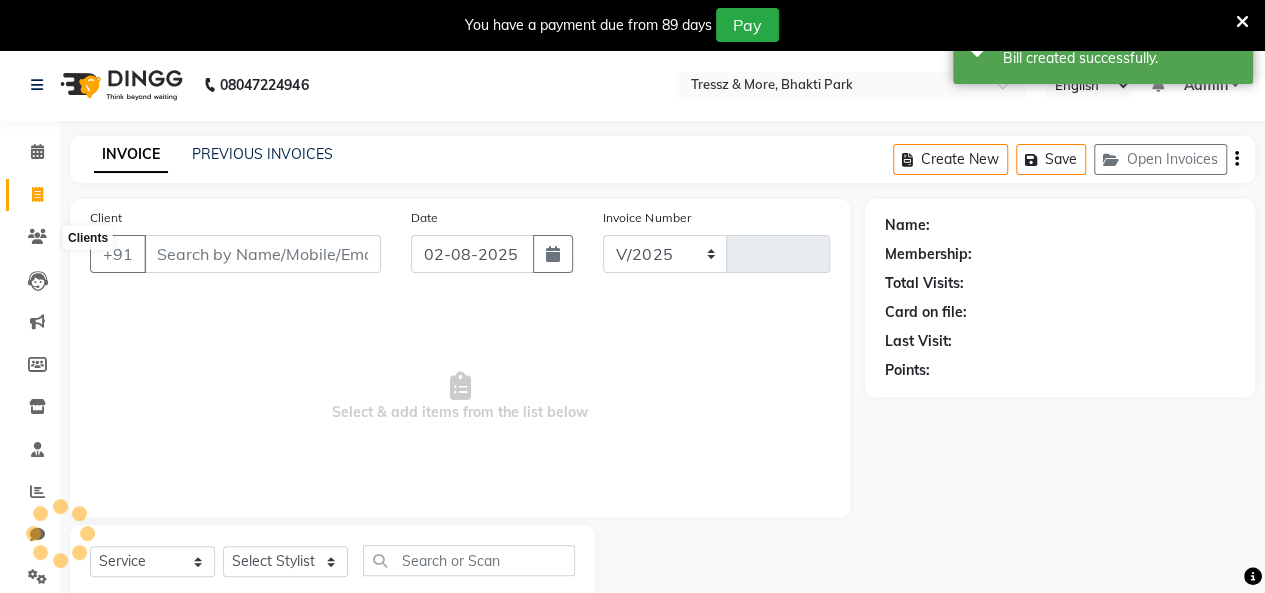 type on "1608" 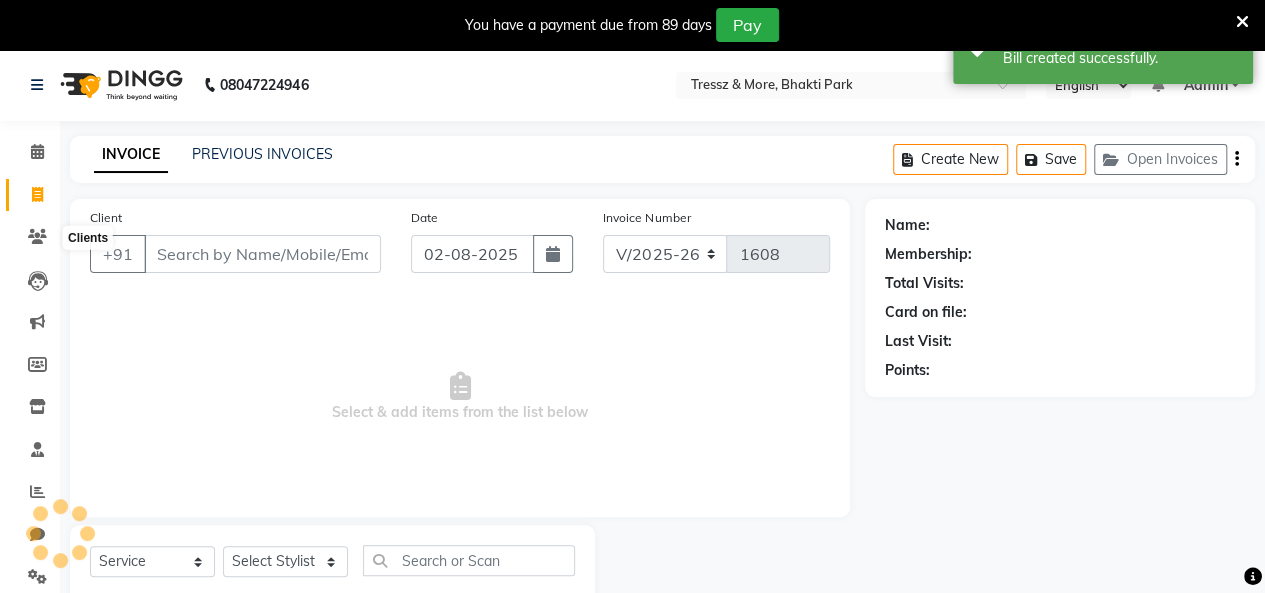 scroll, scrollTop: 56, scrollLeft: 0, axis: vertical 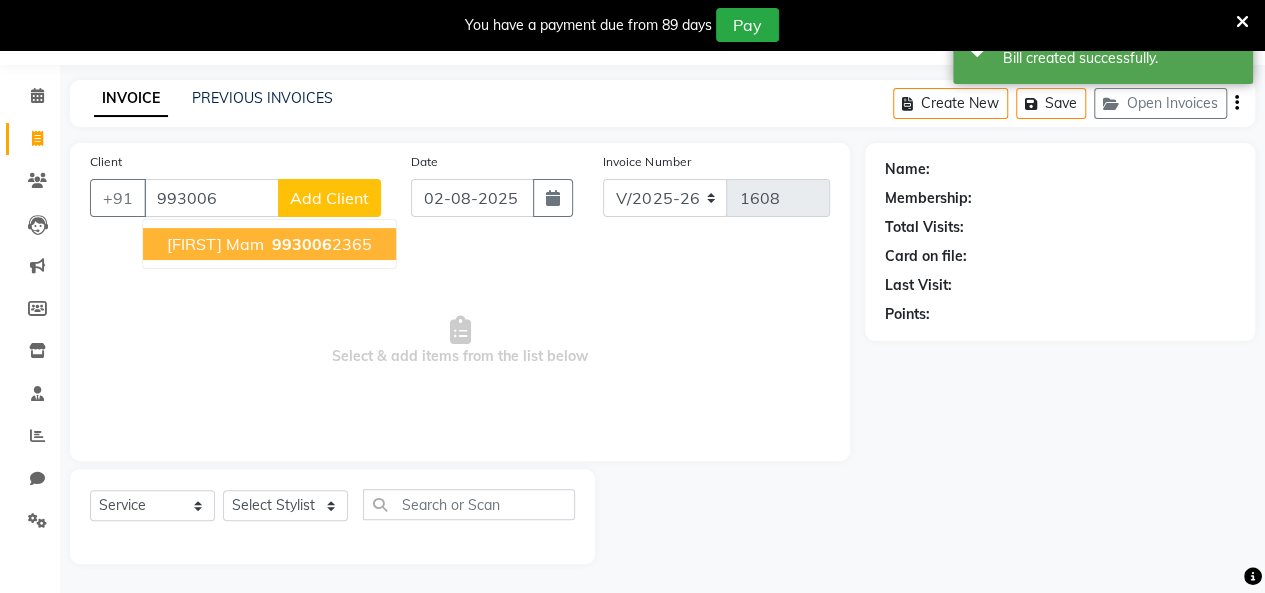click on "[FIRST] Mam" at bounding box center (215, 244) 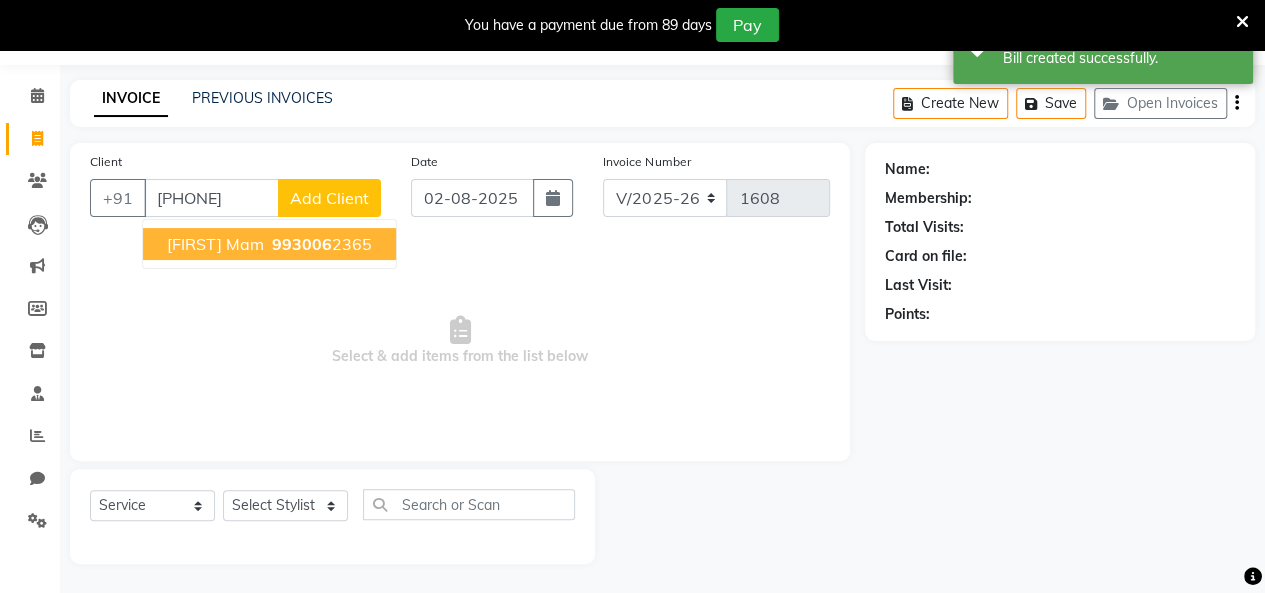 type on "[PHONE]" 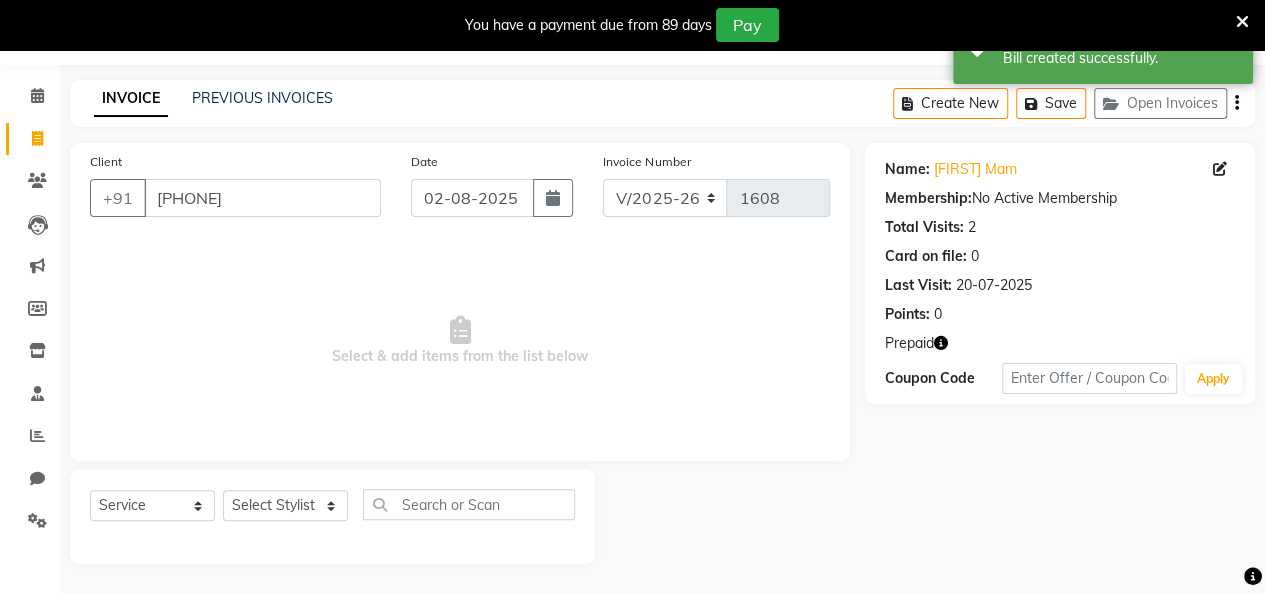 click 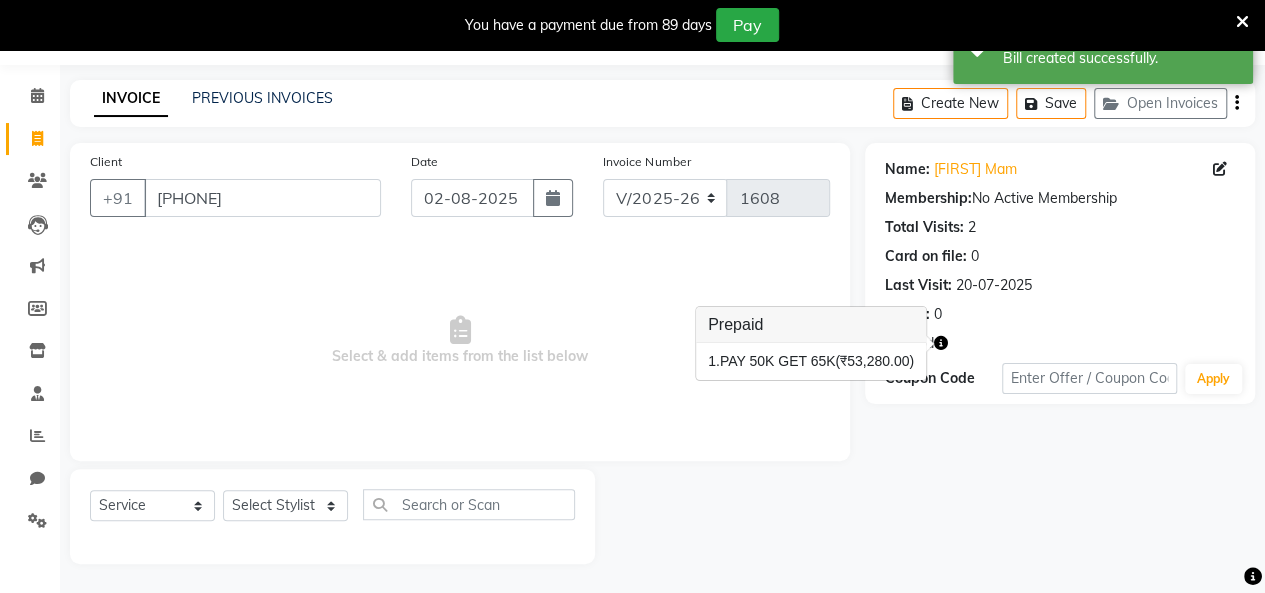 click on "Select & add items from the list below" at bounding box center (460, 341) 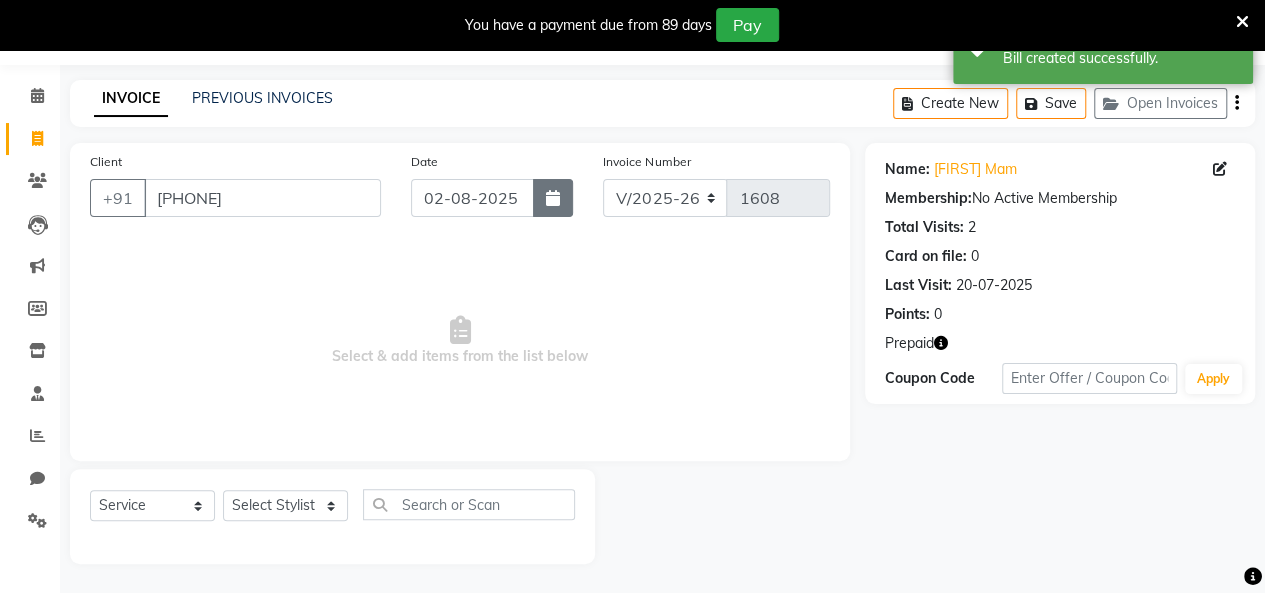 click 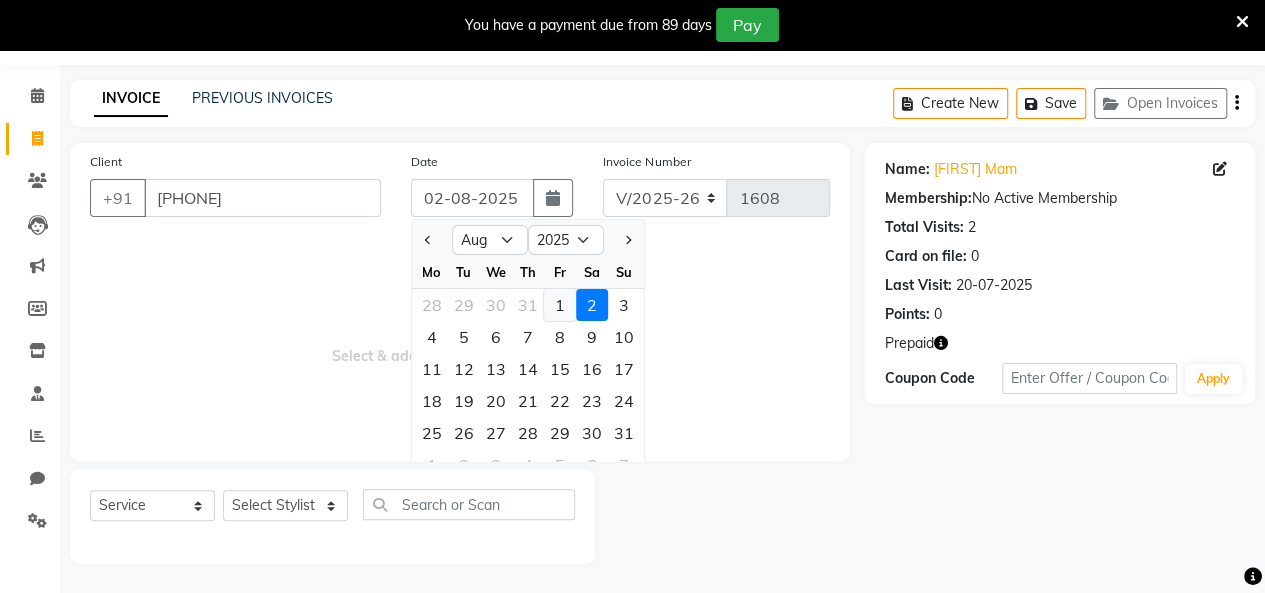 click on "1" 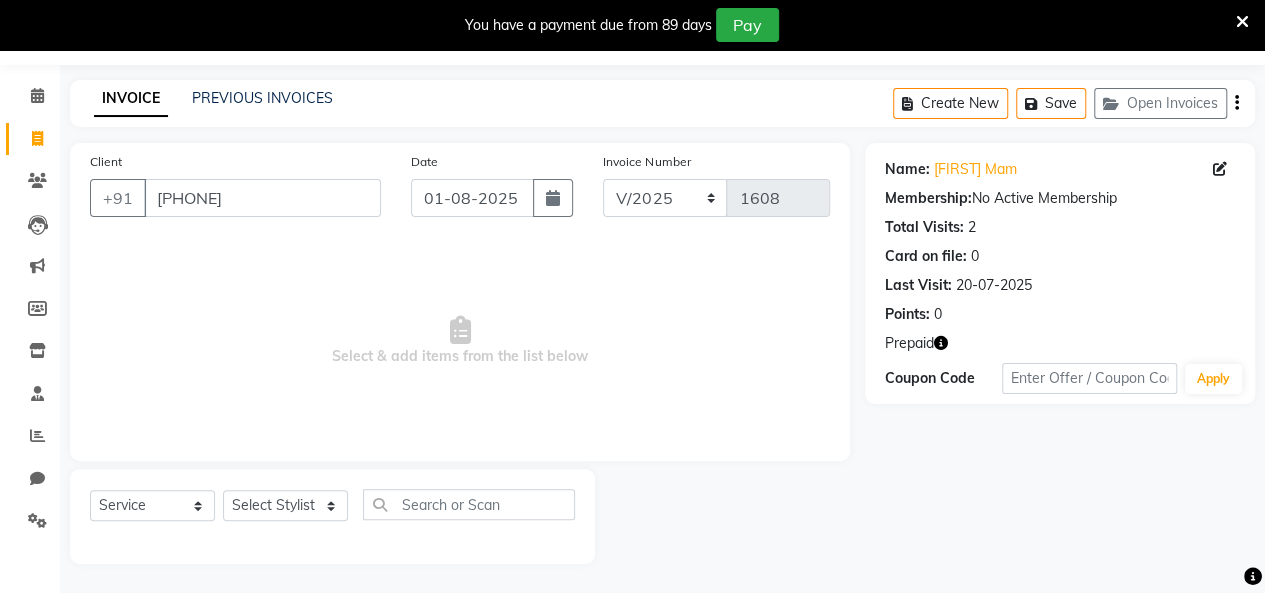 click on "Select Service Product Membership Package Voucher Prepaid Gift Card Select Stylist Abid Shaikh Anas Ansari Ankita Arshad Shaikh Ayan Ansari Babita maurya Farman Salmani Joshna Khaire Naushad Mansoori Preeti Gilatar Shahin Shaikh Zarmeena Shah" 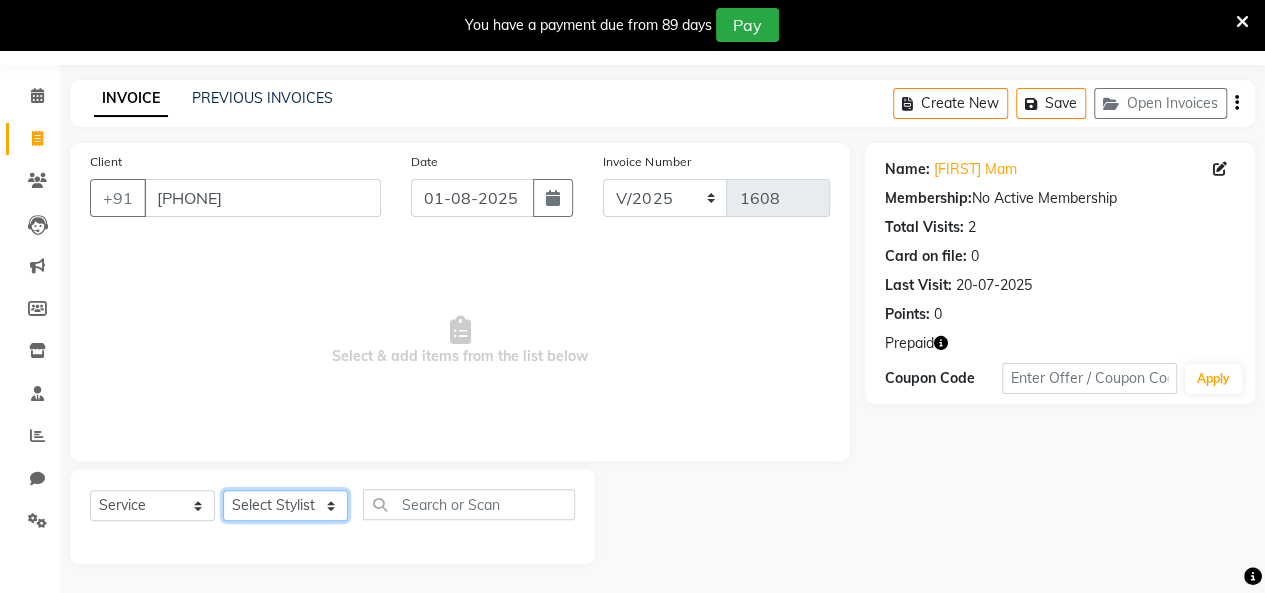 click on "Select Stylist [FIRST] [LAST] [FIRST] [LAST] [FIRST] [LAST] [FIRST] [LAST] [FIRST] [LAST] [FIRST] [LAST] [FIRST] [LAST] [FIRST] [LAST] [FIRST] [LAST] [FIRST] [LAST] [FIRST] [LAST] [FIRST] [LAST]" 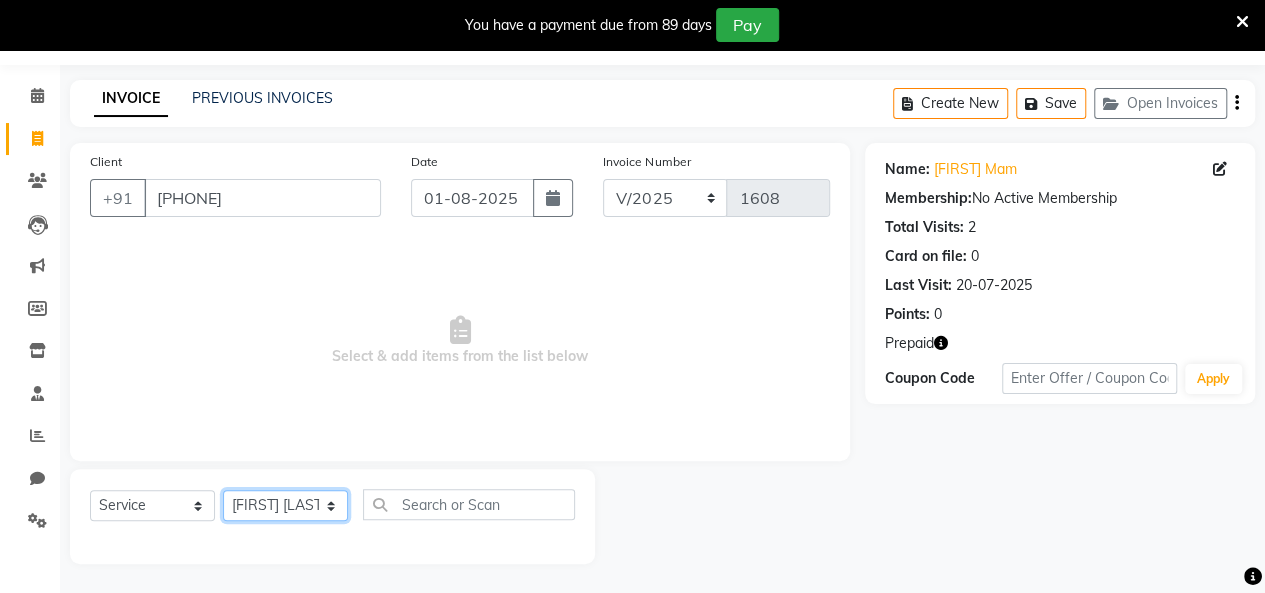 click on "Select Stylist [FIRST] [LAST] [FIRST] [LAST] [FIRST] [LAST] [FIRST] [LAST] [FIRST] [LAST] [FIRST] [LAST] [FIRST] [LAST] [FIRST] [LAST] [FIRST] [LAST] [FIRST] [LAST] [FIRST] [LAST] [FIRST] [LAST]" 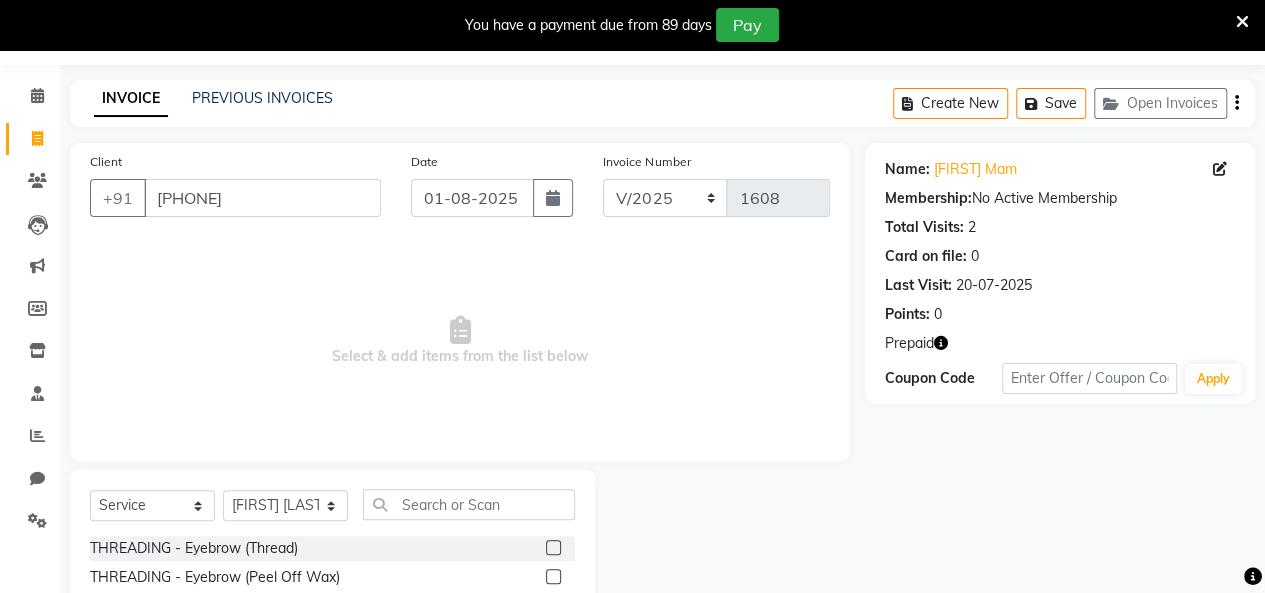 click 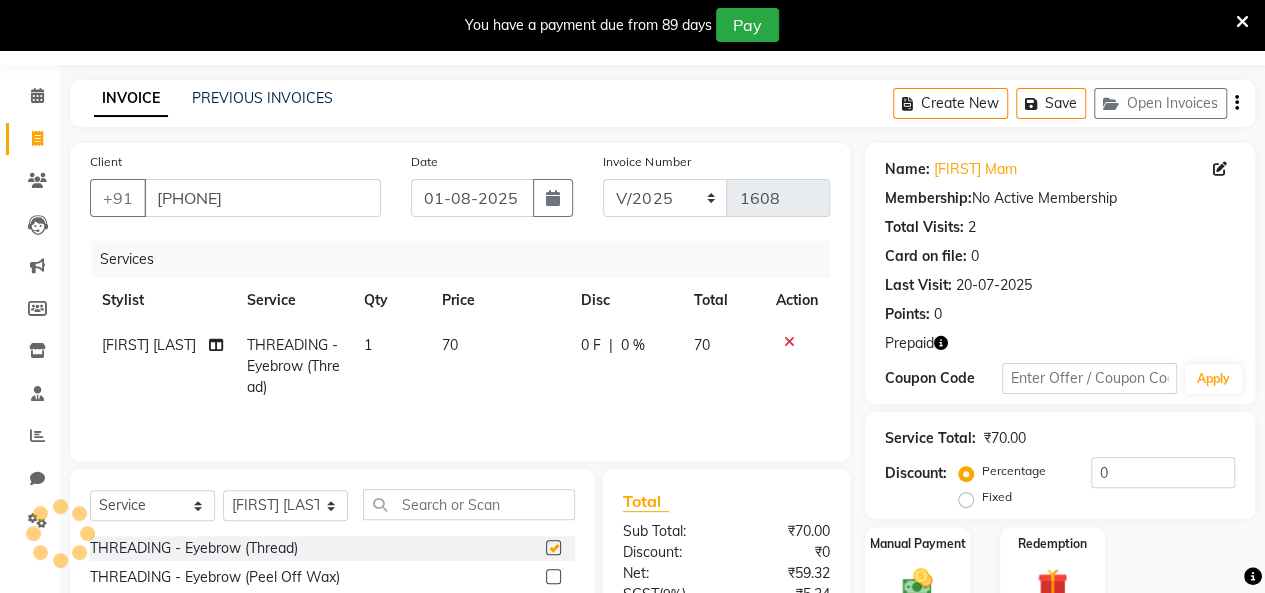 click on "70" 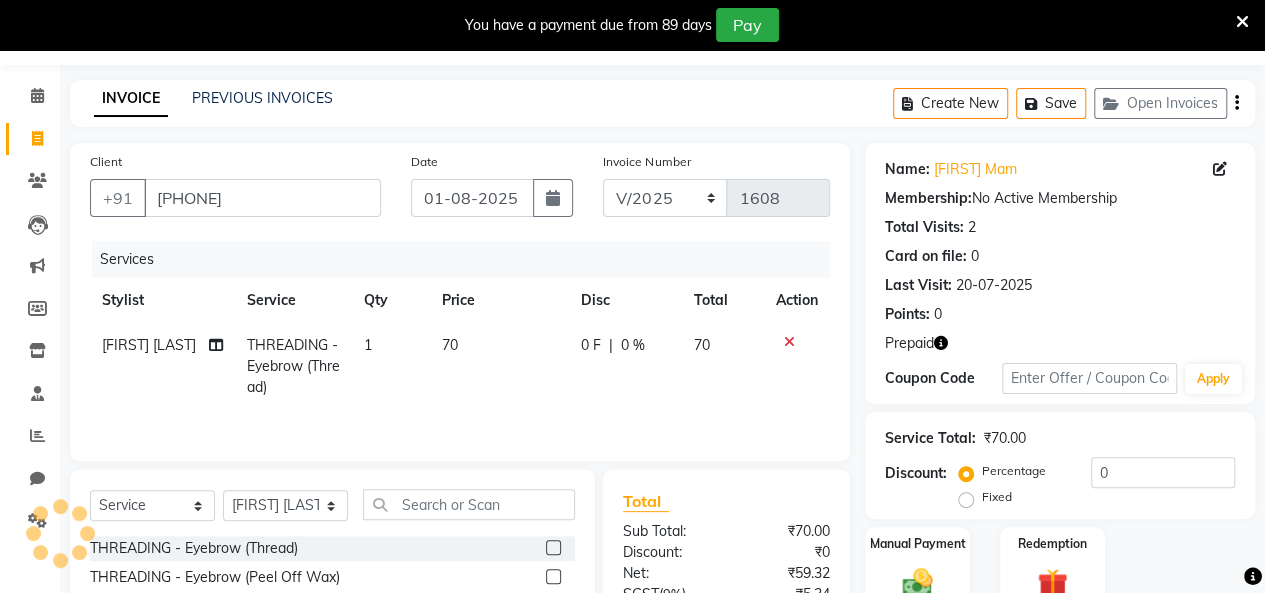 checkbox on "false" 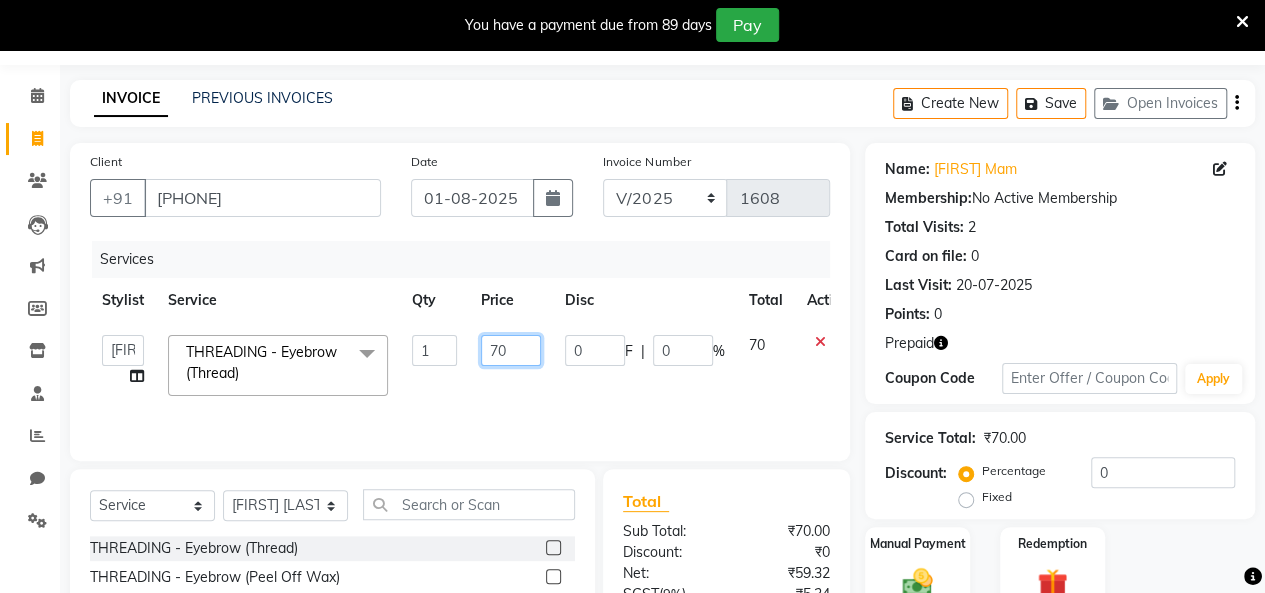 click on "70" 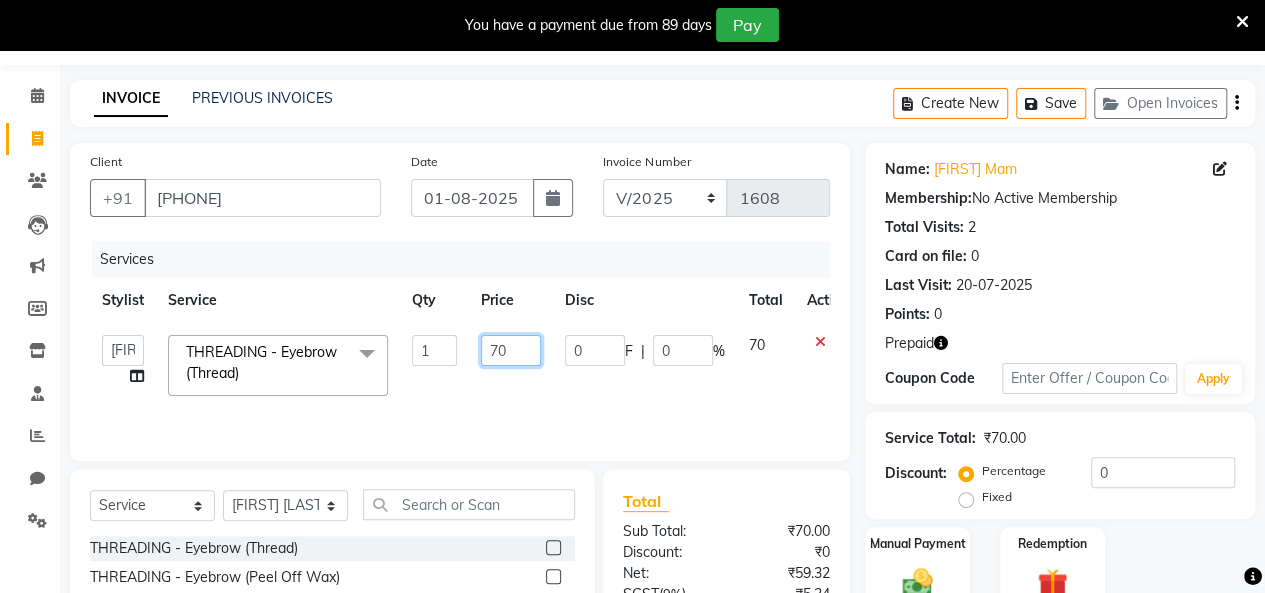 click on "70" 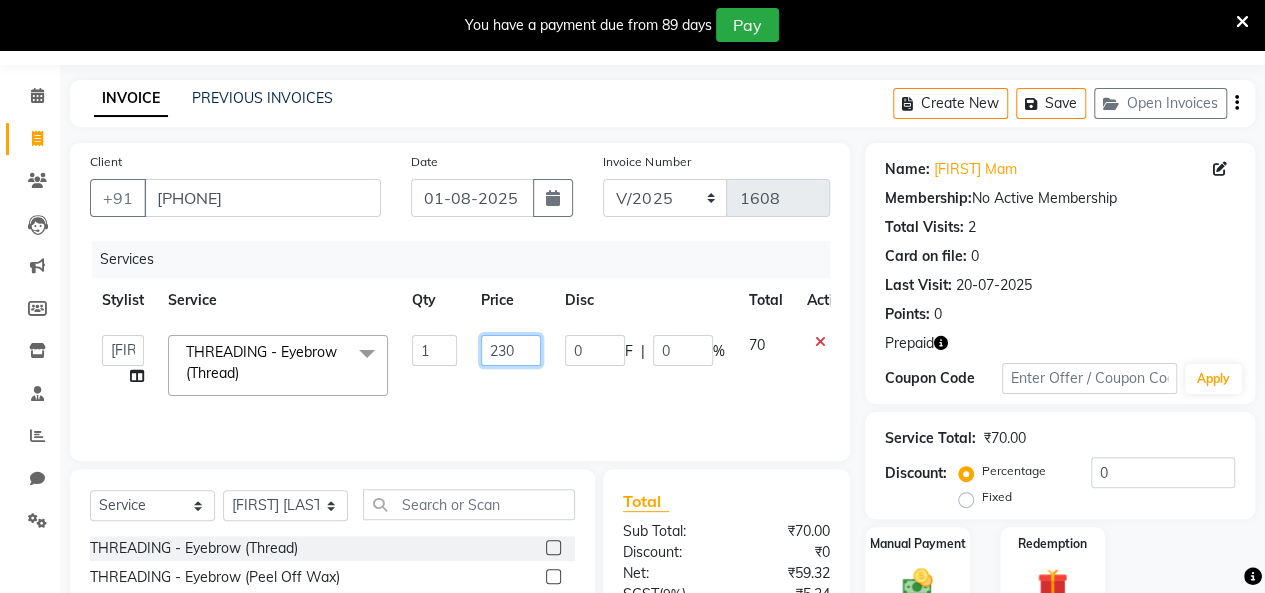 type on "2300" 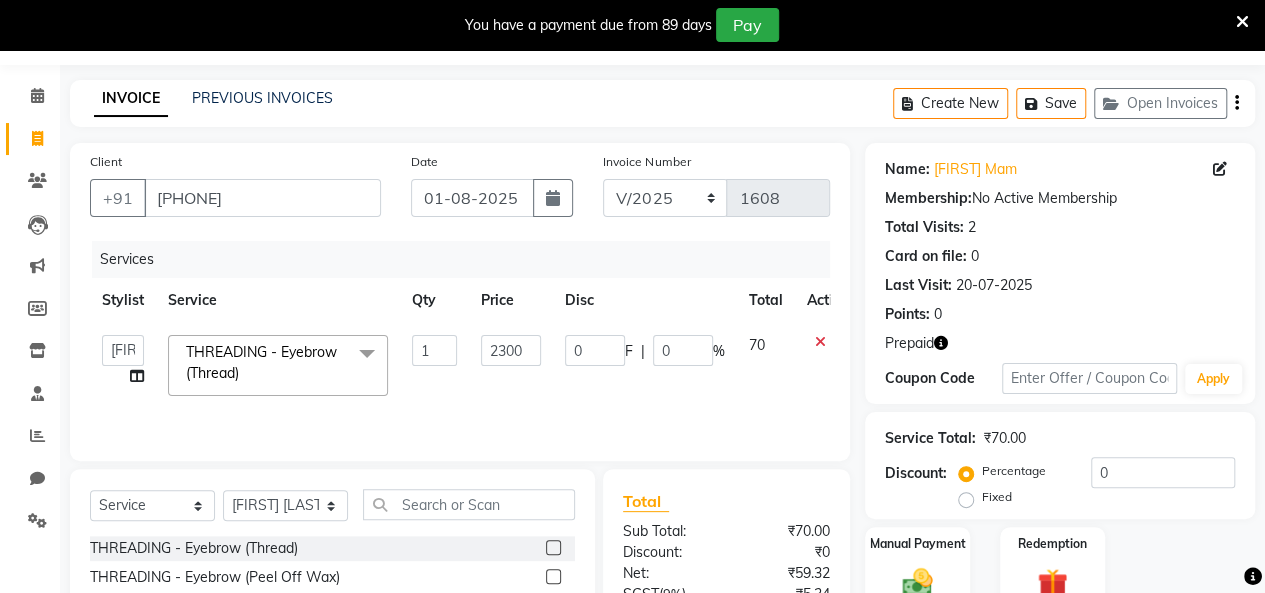 drag, startPoint x: 388, startPoint y: 283, endPoint x: 405, endPoint y: 289, distance: 18.027756 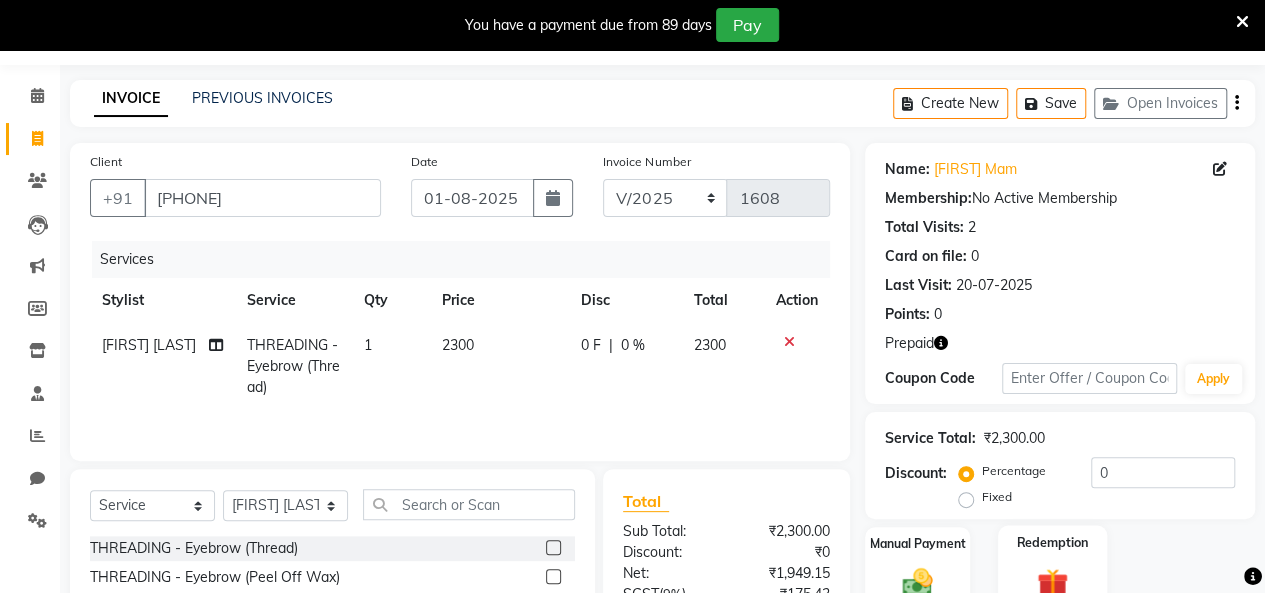 scroll, scrollTop: 256, scrollLeft: 0, axis: vertical 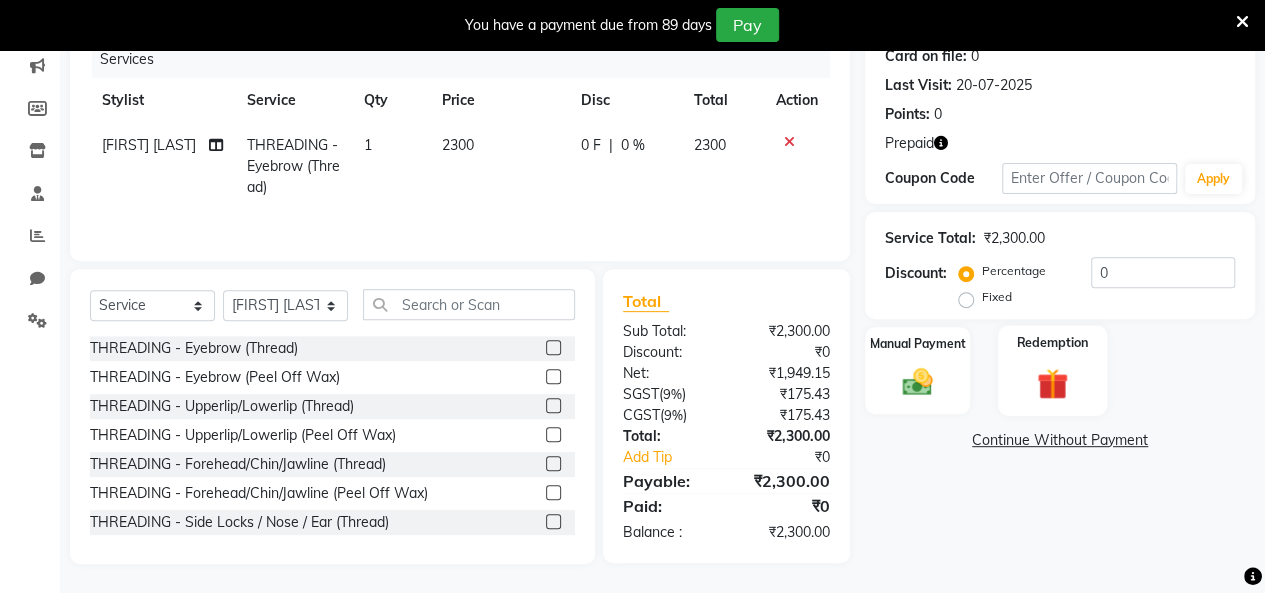 click on "Redemption" 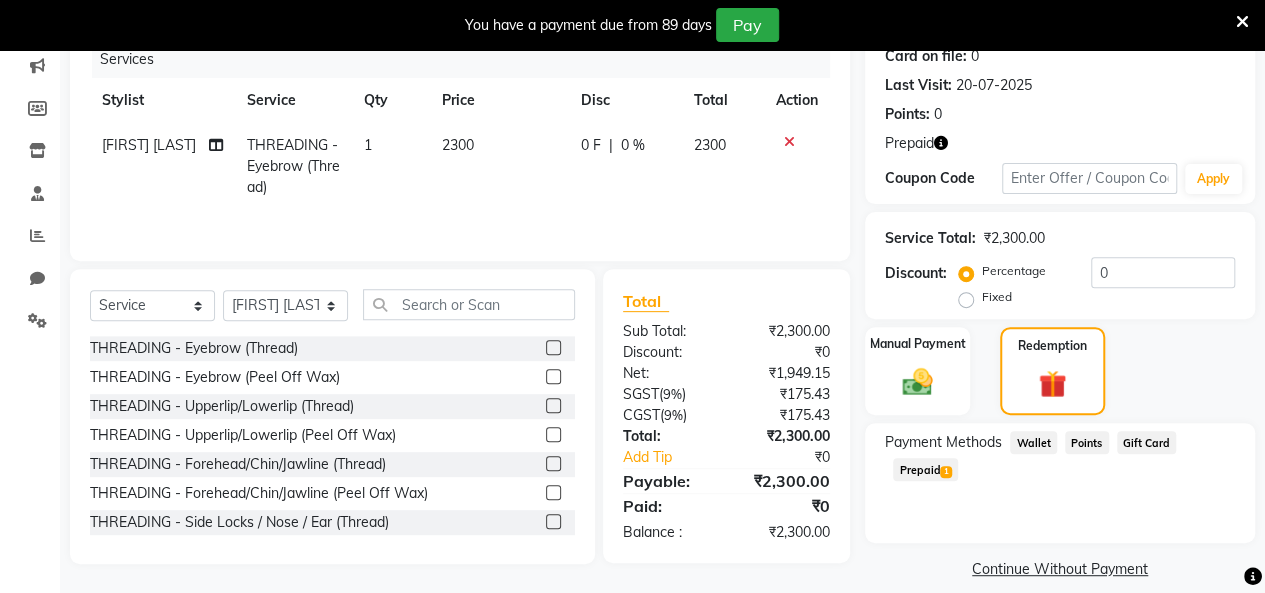 click on "Prepaid  1" 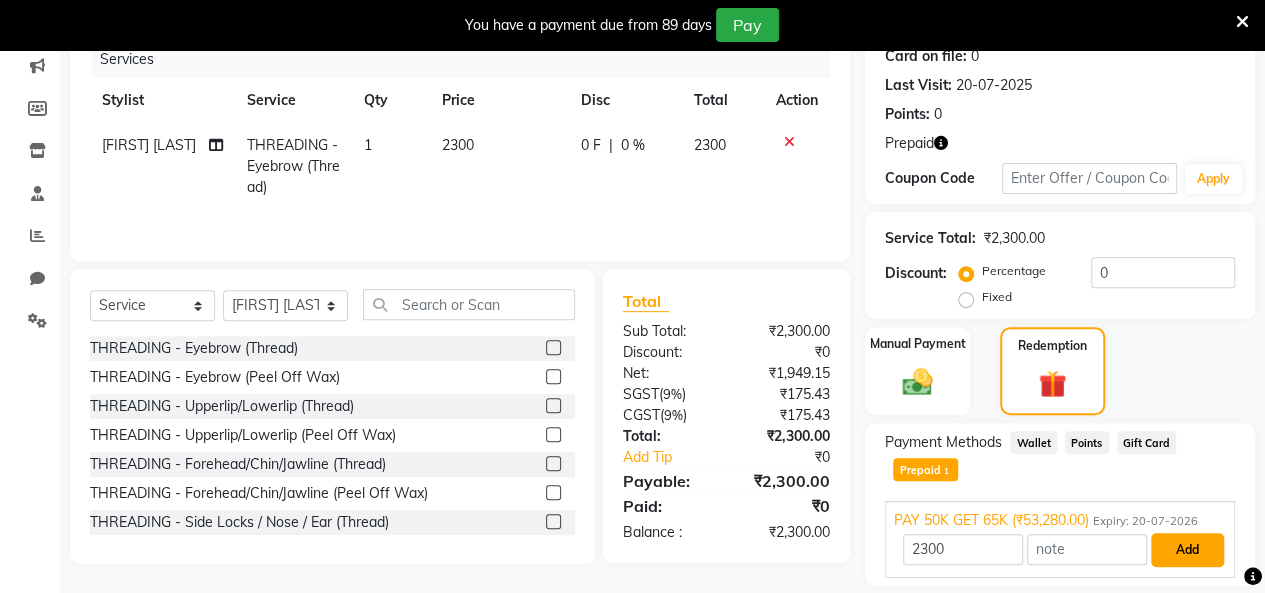 click on "Add" at bounding box center (1187, 550) 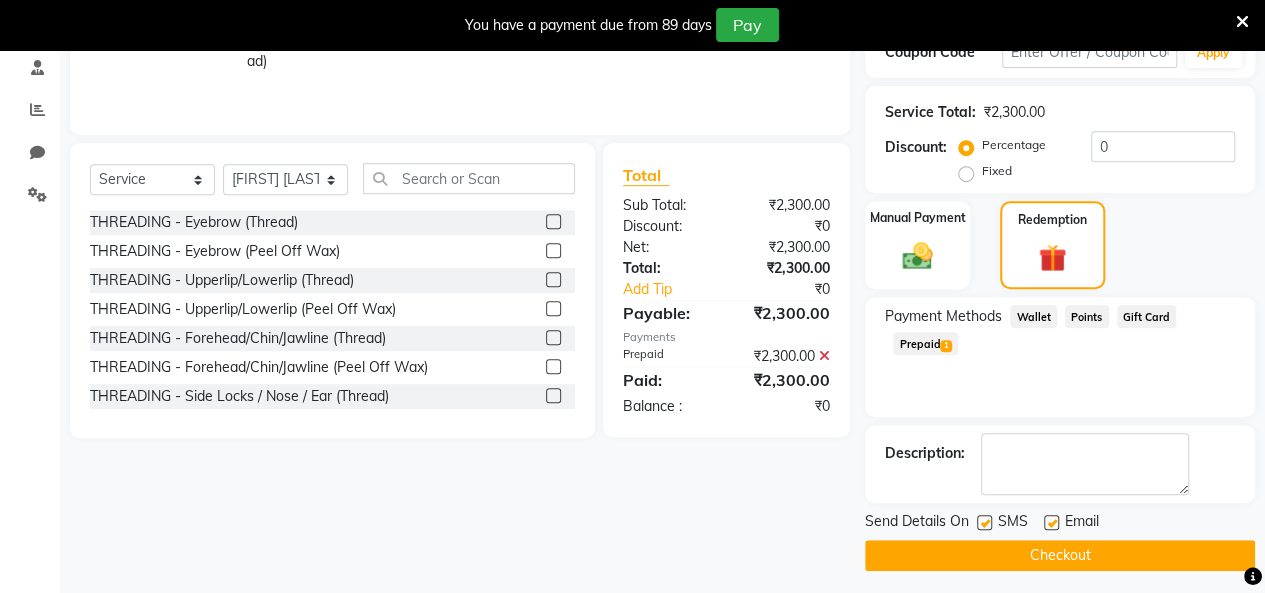 scroll, scrollTop: 388, scrollLeft: 0, axis: vertical 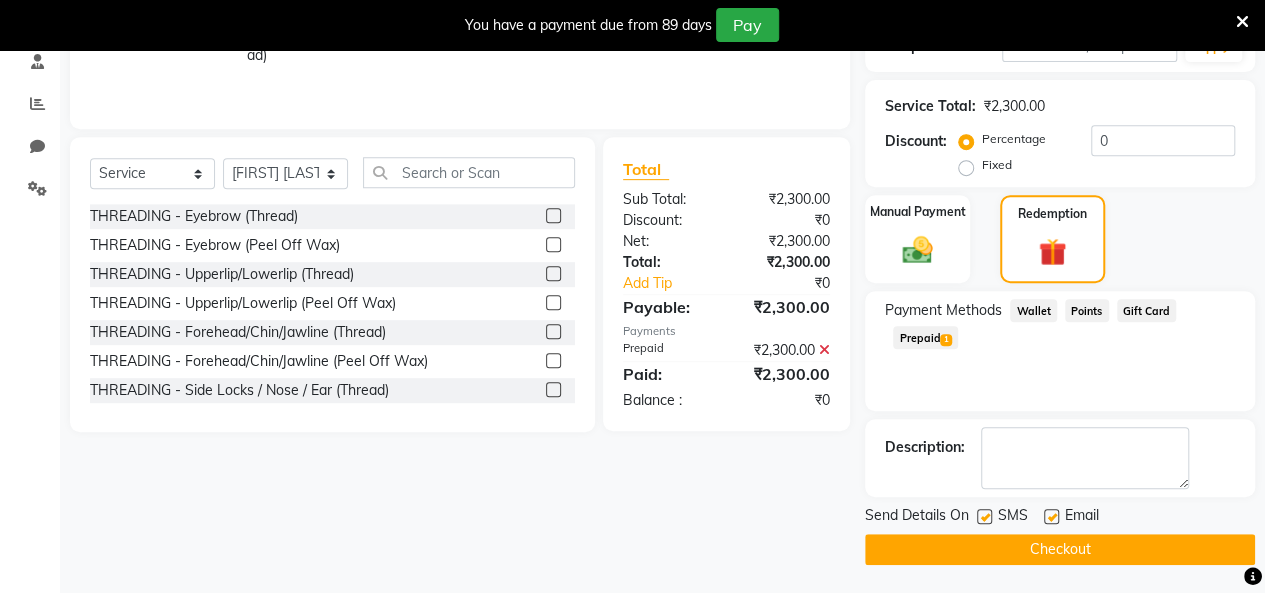 click 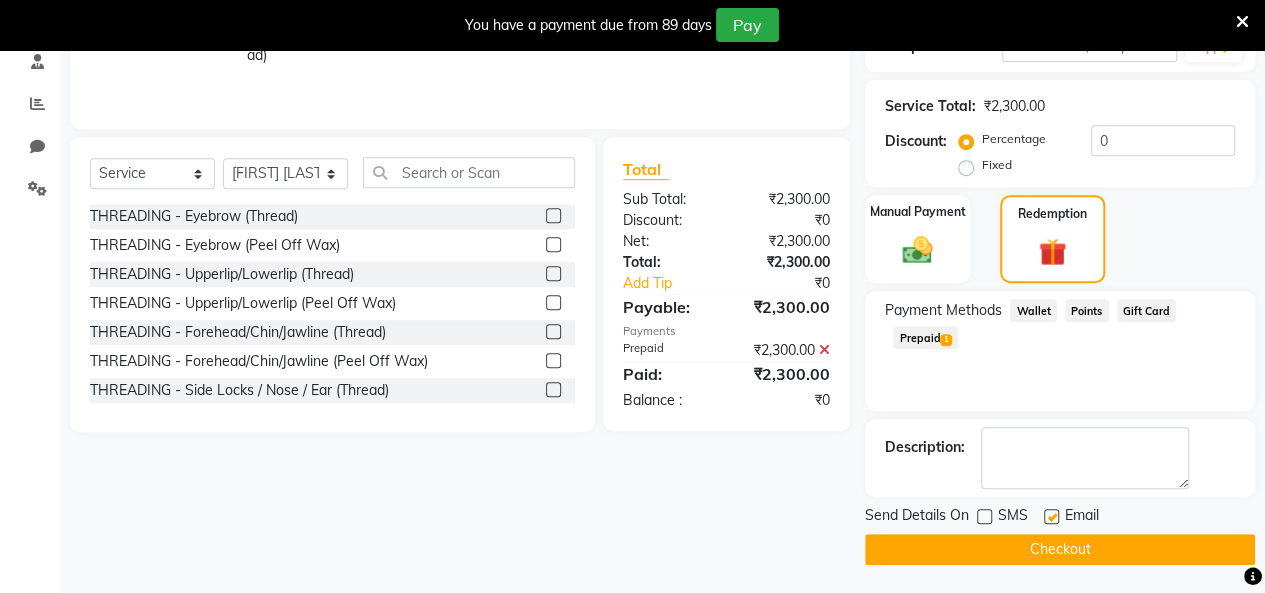click 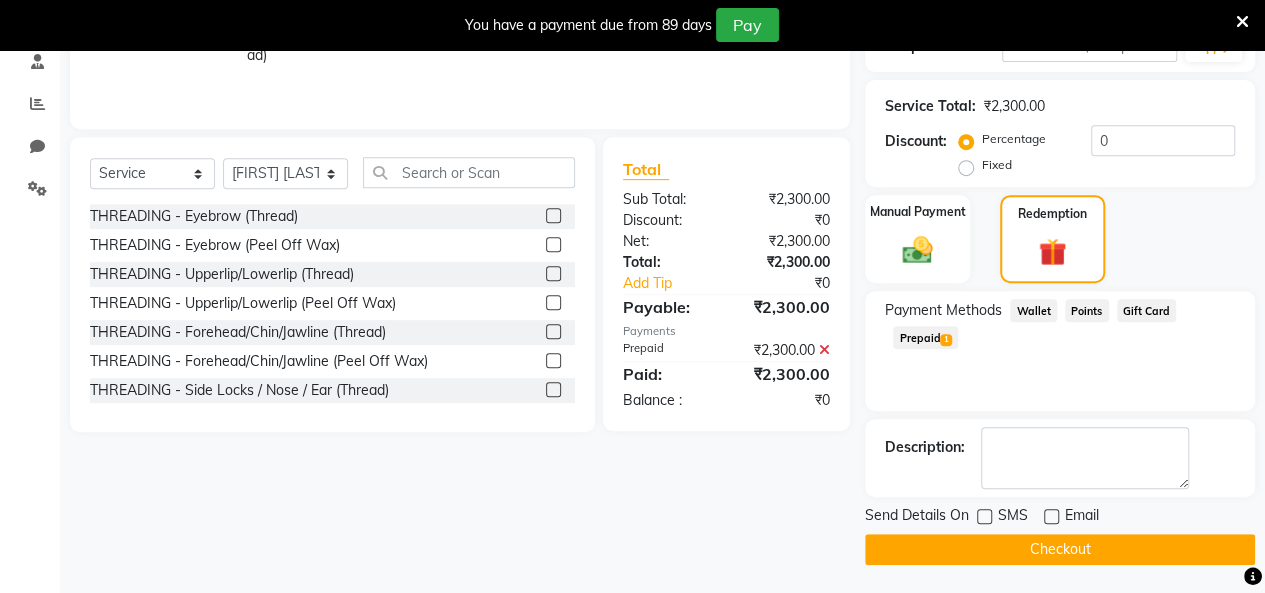 click on "Checkout" 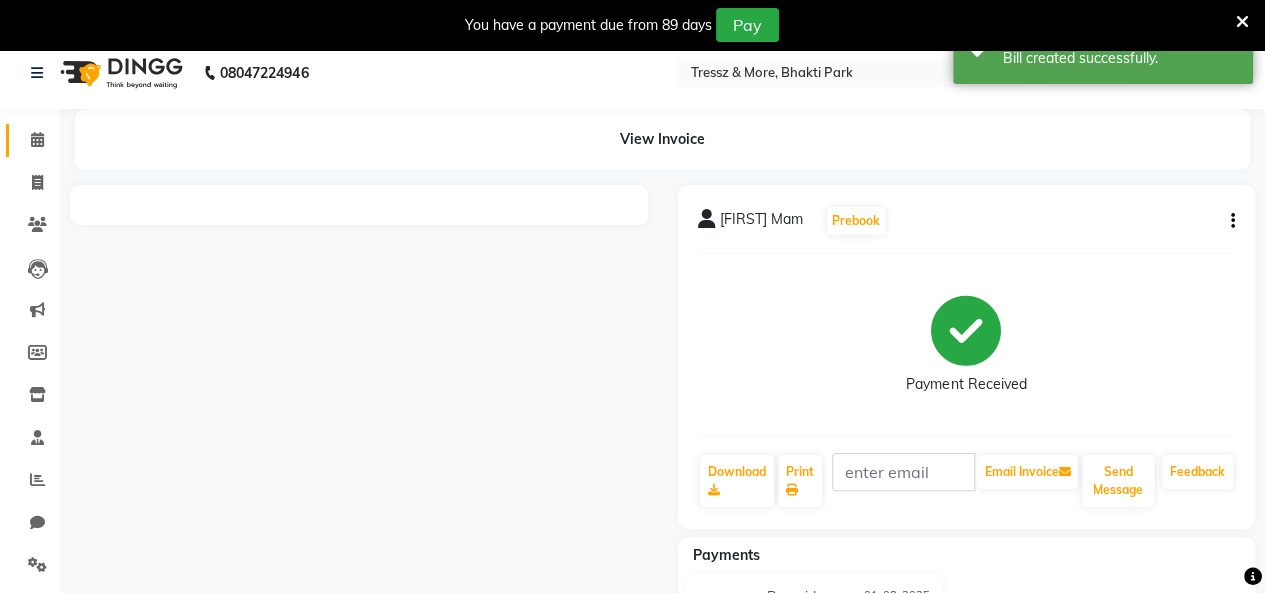 scroll, scrollTop: 0, scrollLeft: 0, axis: both 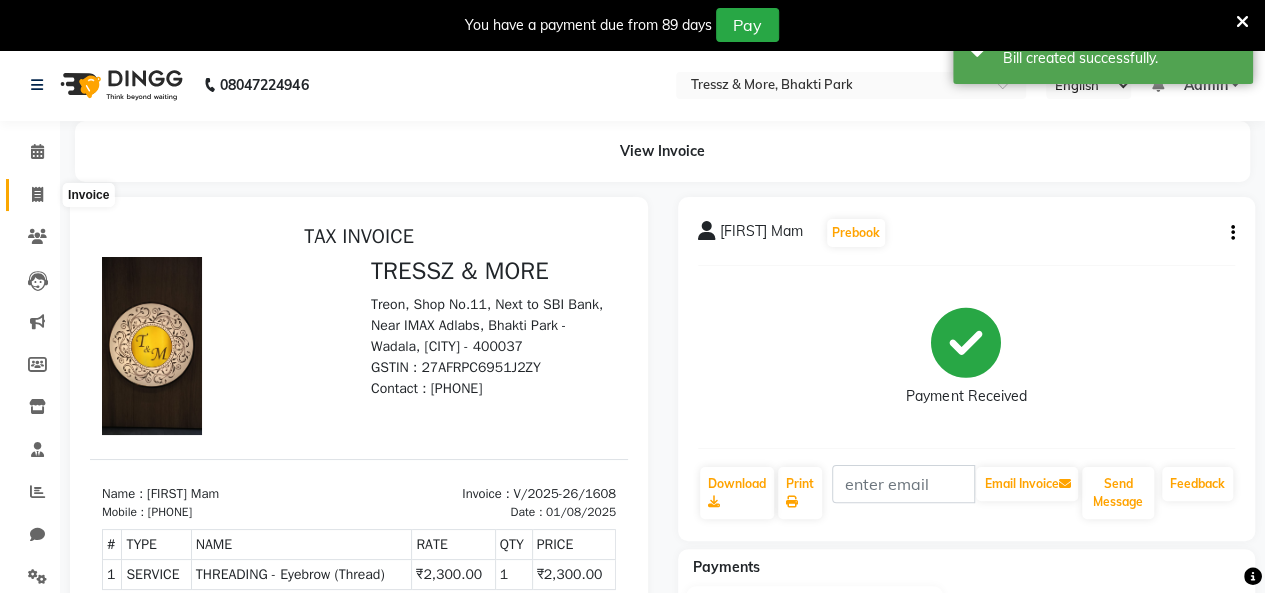 click 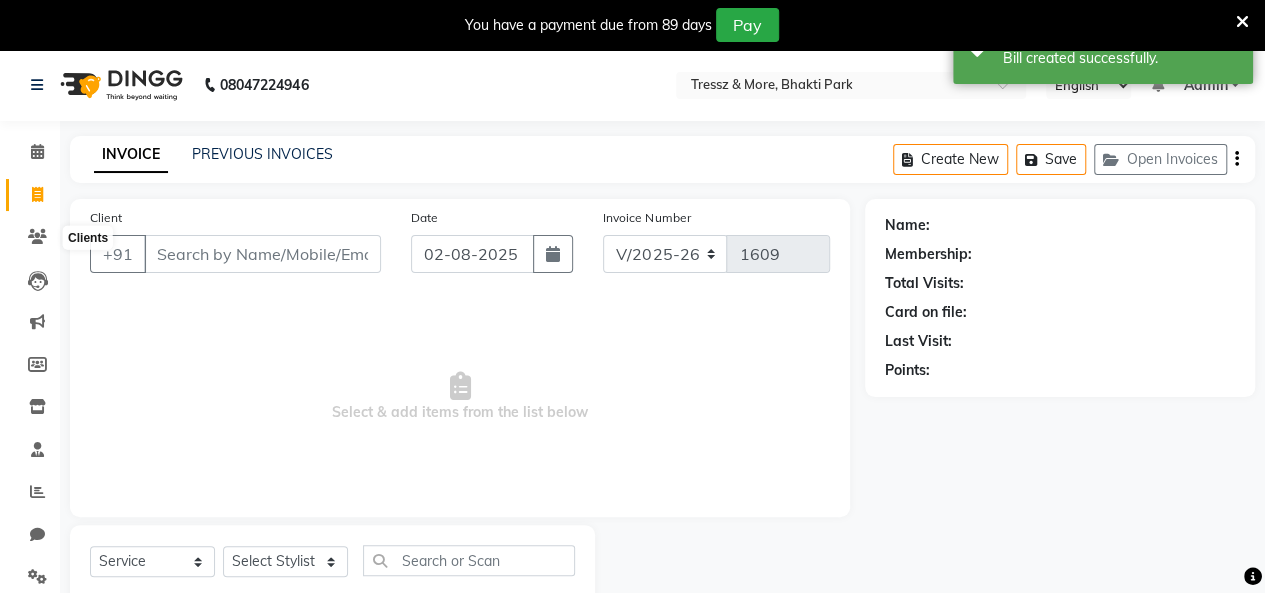 scroll, scrollTop: 56, scrollLeft: 0, axis: vertical 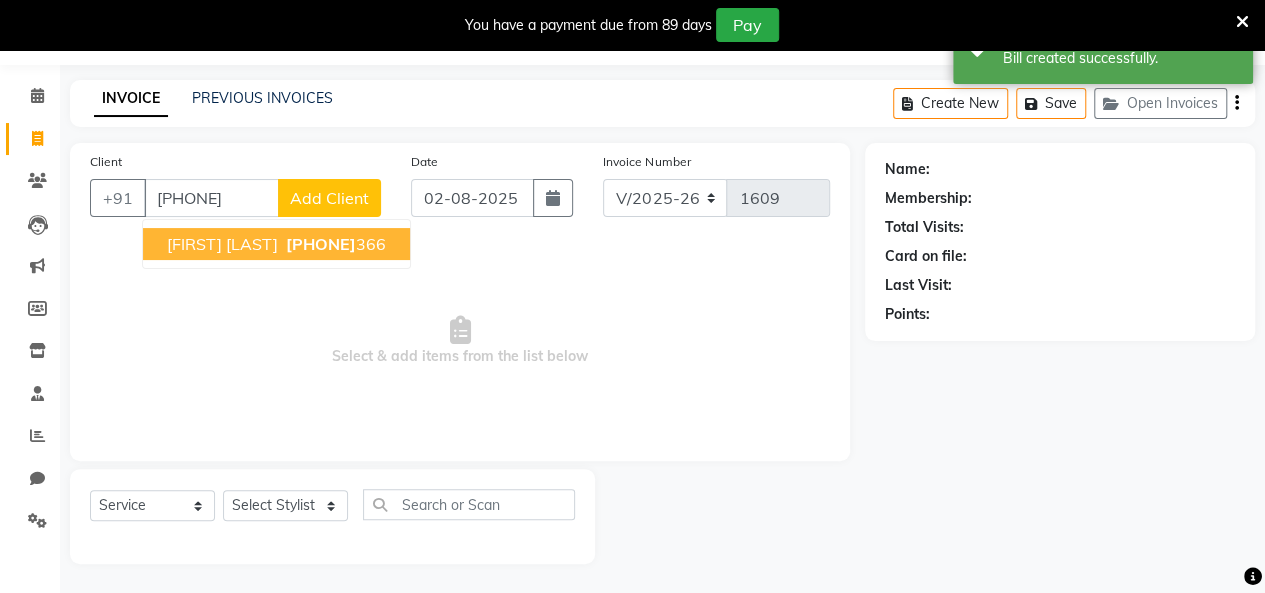 click on "[FIRST] [LAST]" at bounding box center [222, 244] 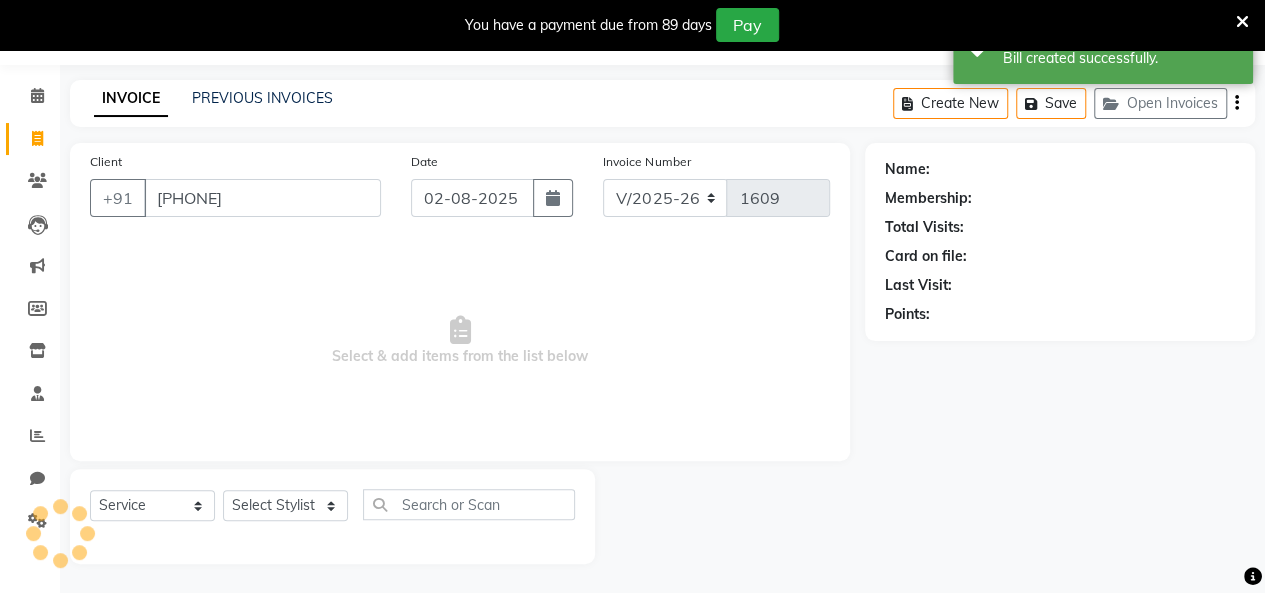 type on "[PHONE]" 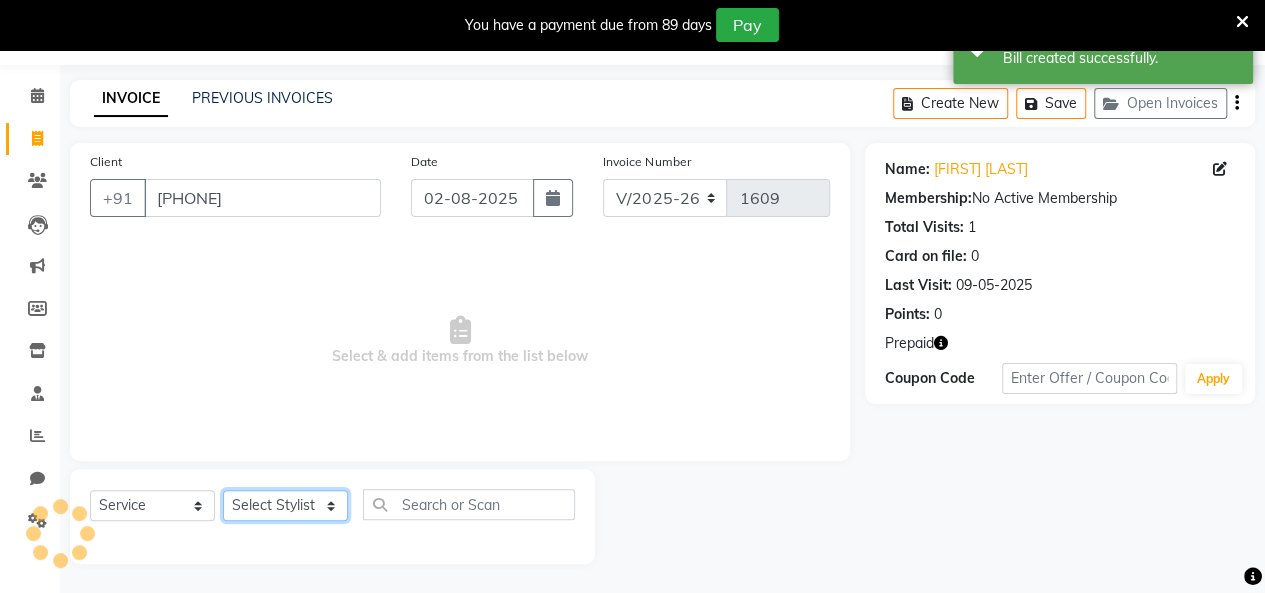 drag, startPoint x: 270, startPoint y: 507, endPoint x: 272, endPoint y: 490, distance: 17.117243 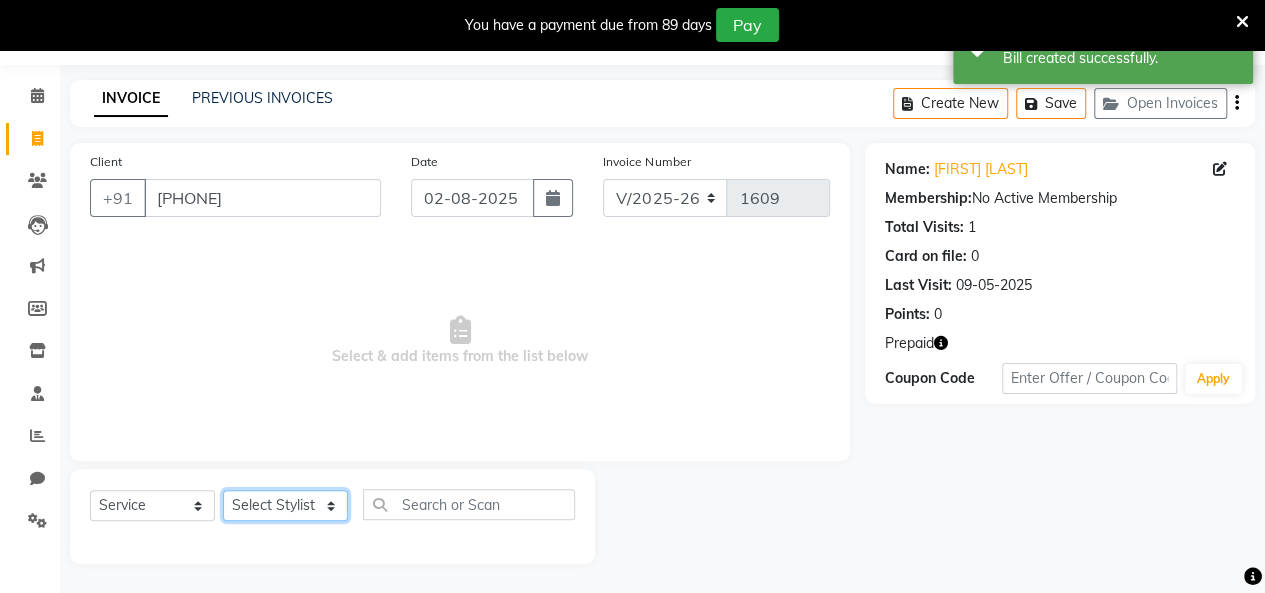 select on "[PHONE]" 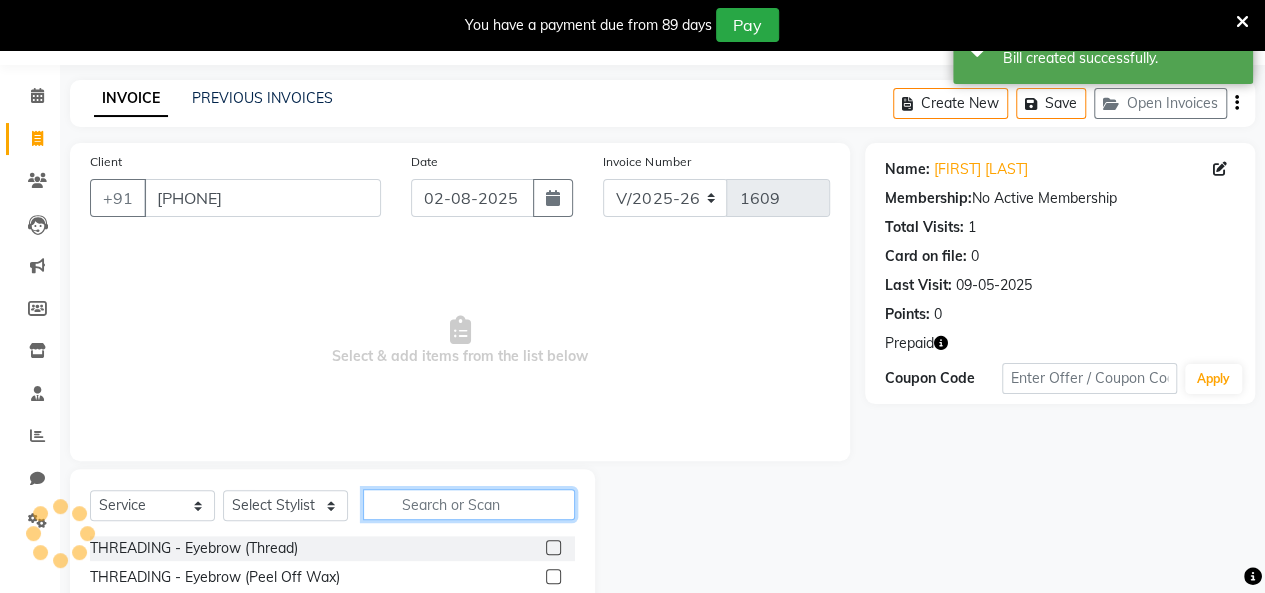 click 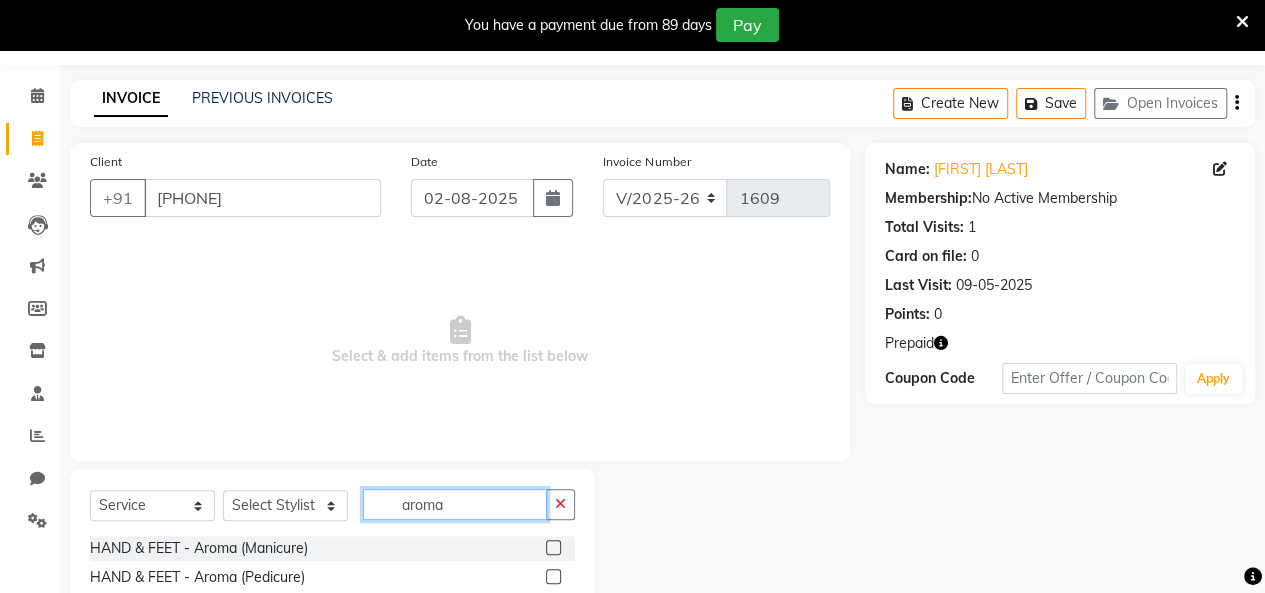 scroll, scrollTop: 114, scrollLeft: 0, axis: vertical 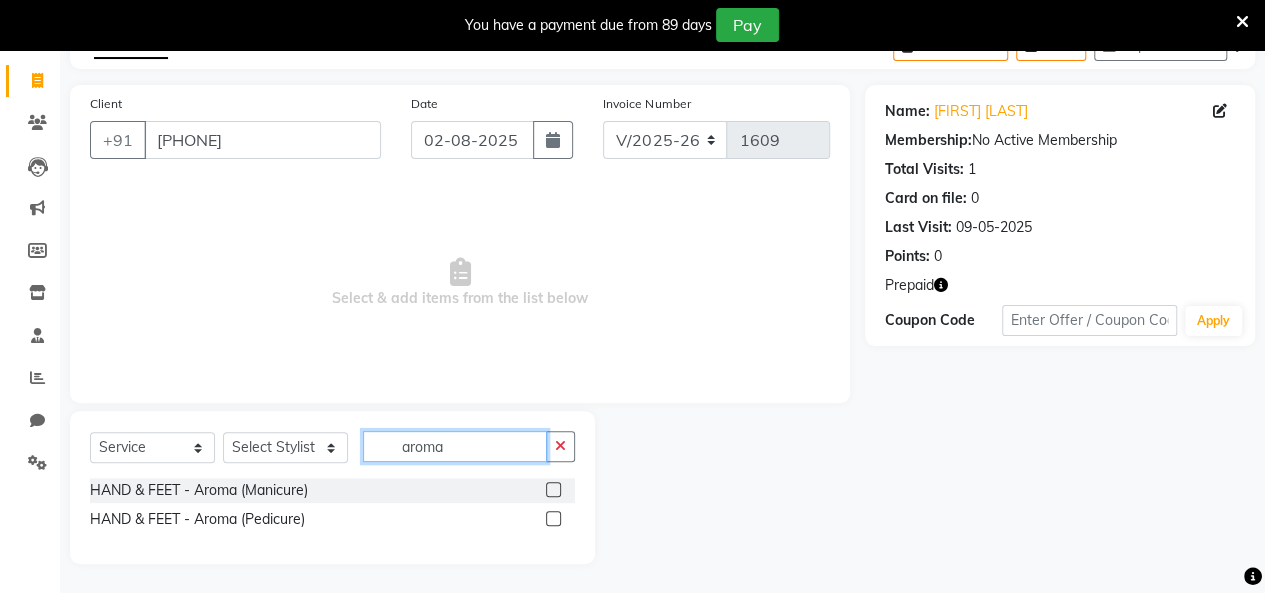 type on "aroma" 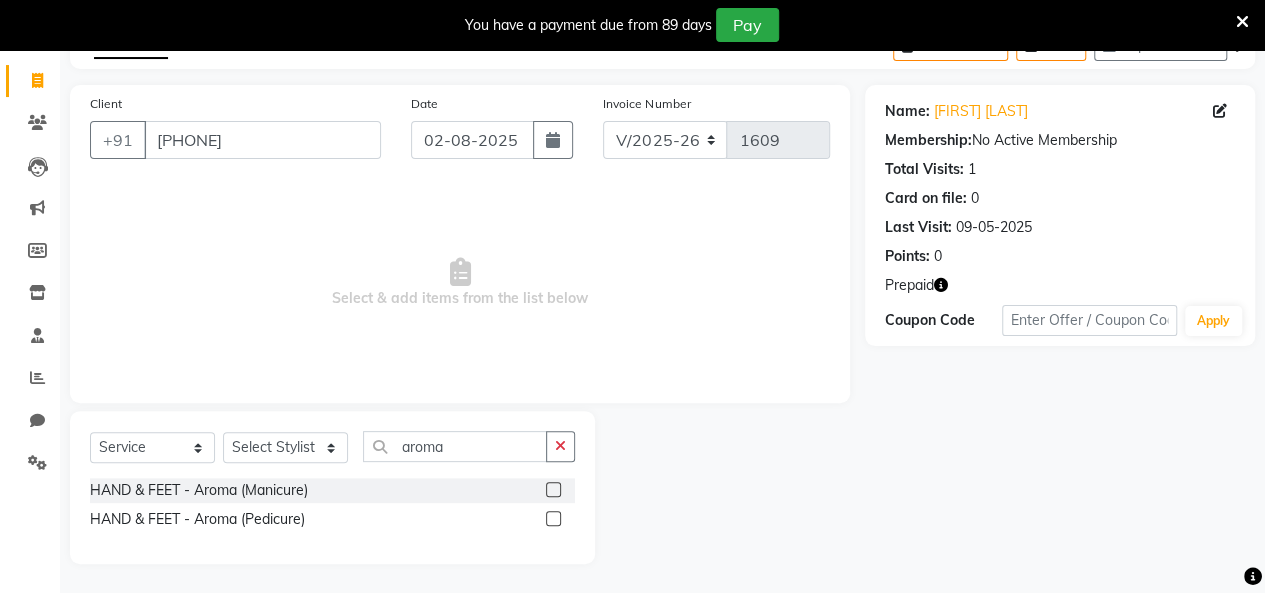 click 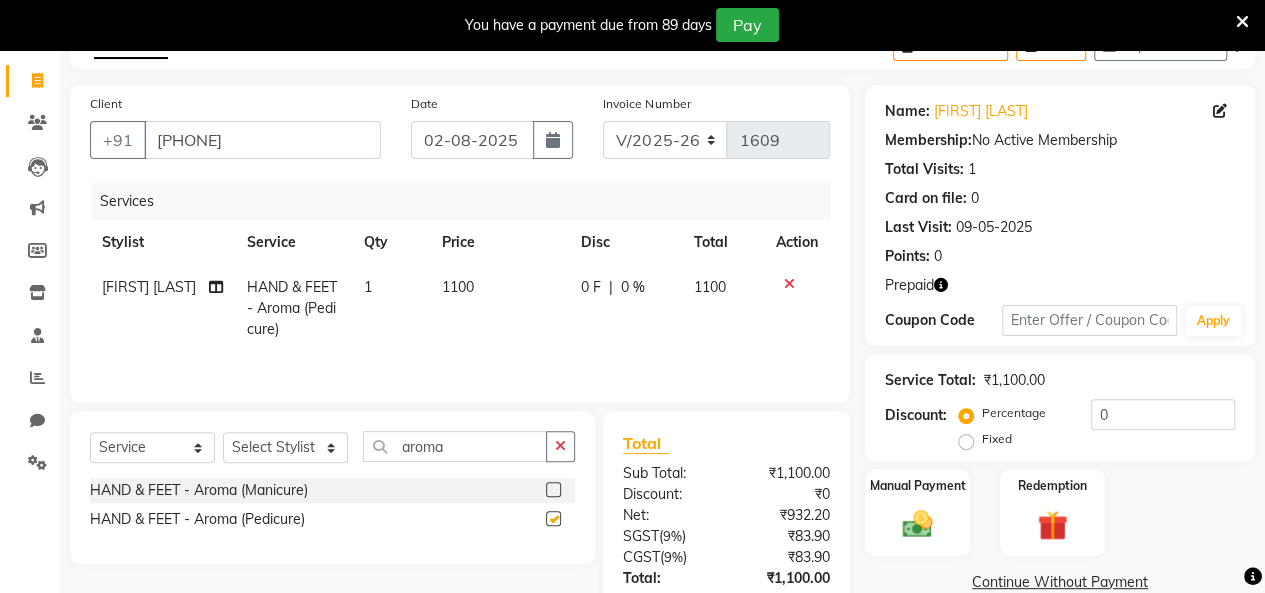 checkbox on "false" 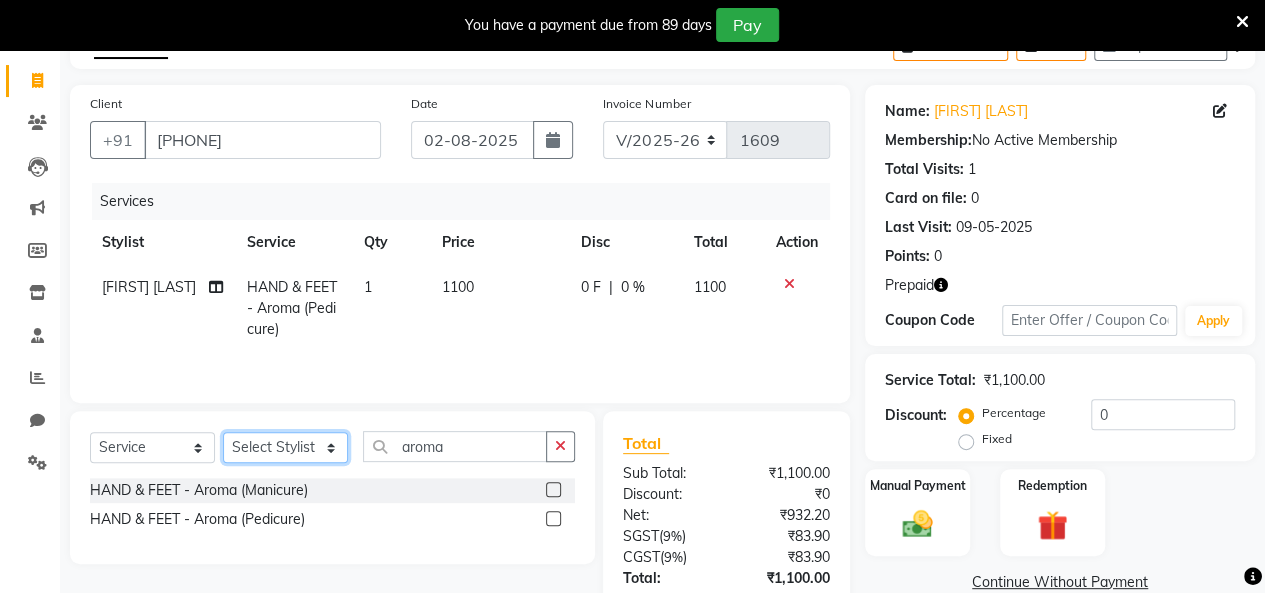 click on "Select Stylist [FIRST] [LAST] [FIRST] [LAST] [FIRST] [LAST] [FIRST] [LAST] [FIRST] [LAST] [FIRST] [LAST] [FIRST] [LAST] [FIRST] [LAST] [FIRST] [LAST] [FIRST] [LAST] [FIRST] [LAST] [FIRST] [LAST]" 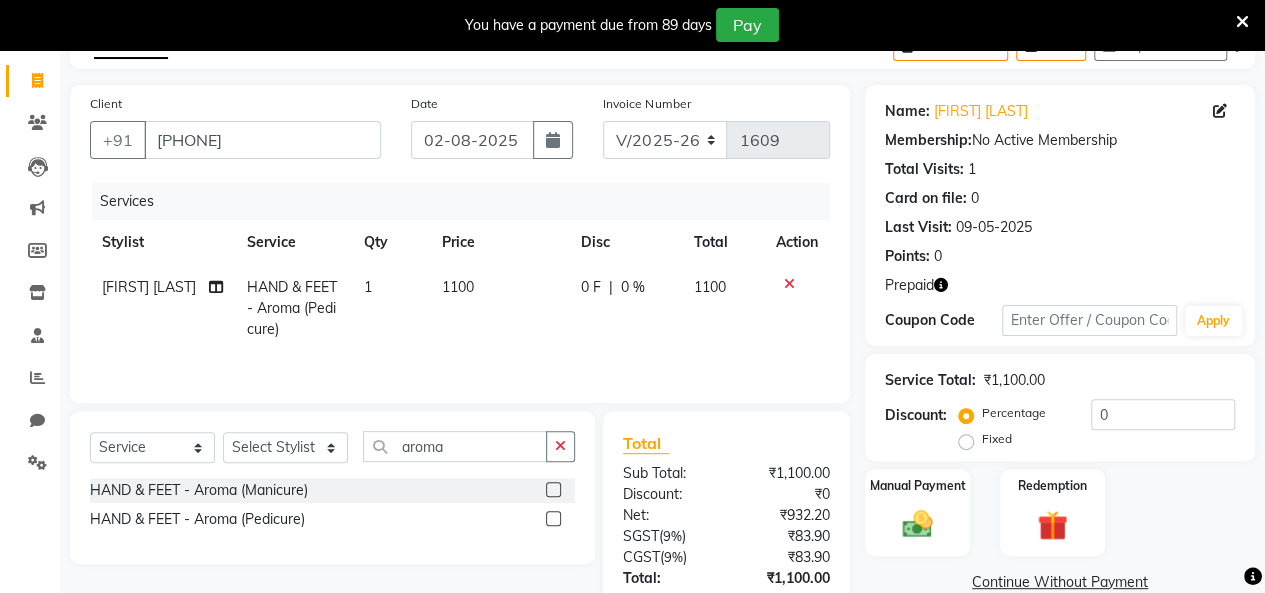 click on "Client +91 [PHONE] Date [DATE] Invoice Number V/2025 V/2025-26 1609 Services Stylist Service Qty Price Disc Total Action Preeti Gilatar HAND & FEET - Aroma (Pedicure) 1 1100 0 F | 0 % 1100" 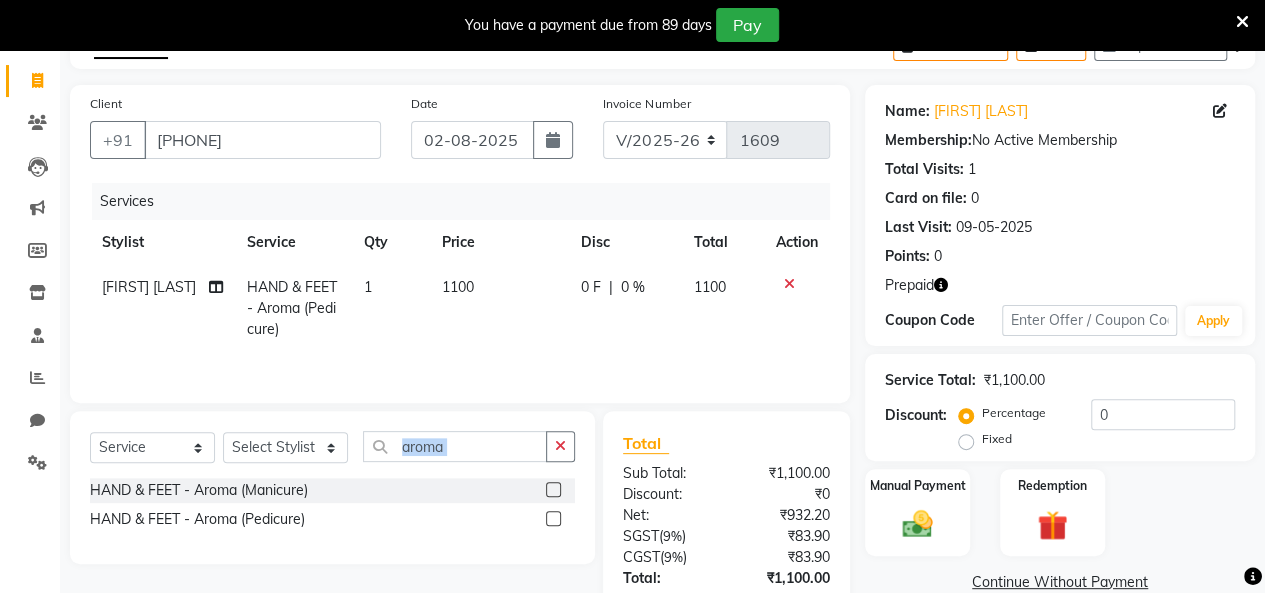 click on "Select  Service  Product  Membership  Package Voucher Prepaid Gift Card  Select Stylist [FIRST] [LAST] [FIRST] [LAST] [FIRST] [LAST] [FIRST] [LAST] [FIRST] [LAST] [FIRST] [LAST] [FIRST] [LAST] [FIRST] [LAST] [FIRST] [LAST] [FIRST] [LAST] [FIRST] [LAST] [FIRST] [LAST]" 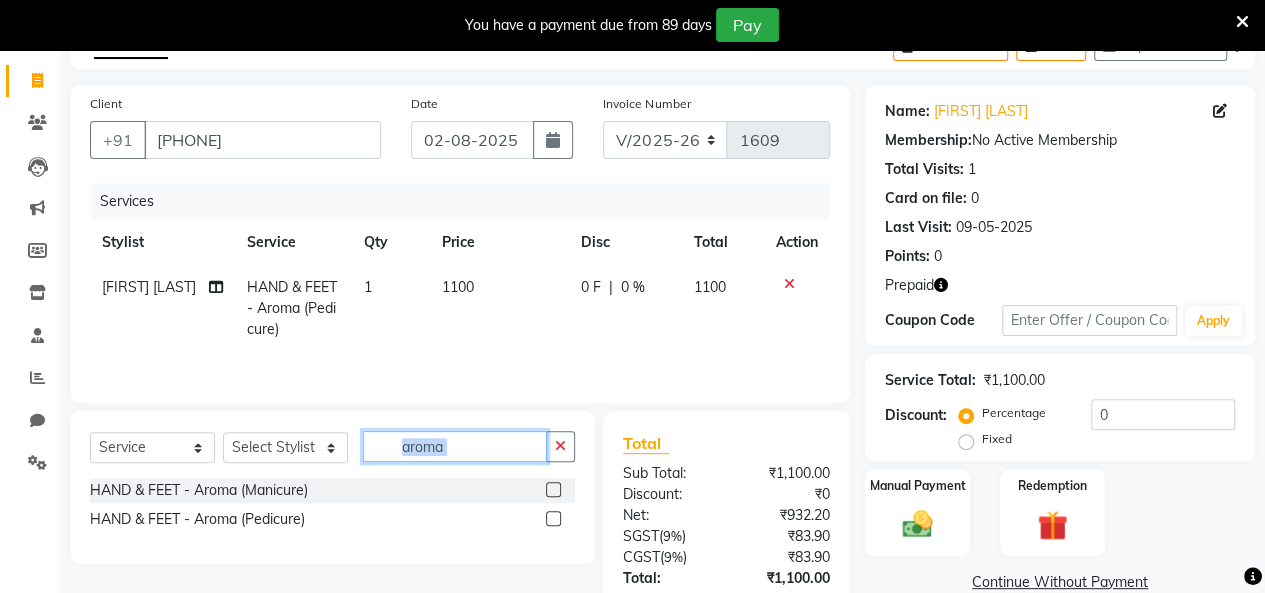 click on "aroma" 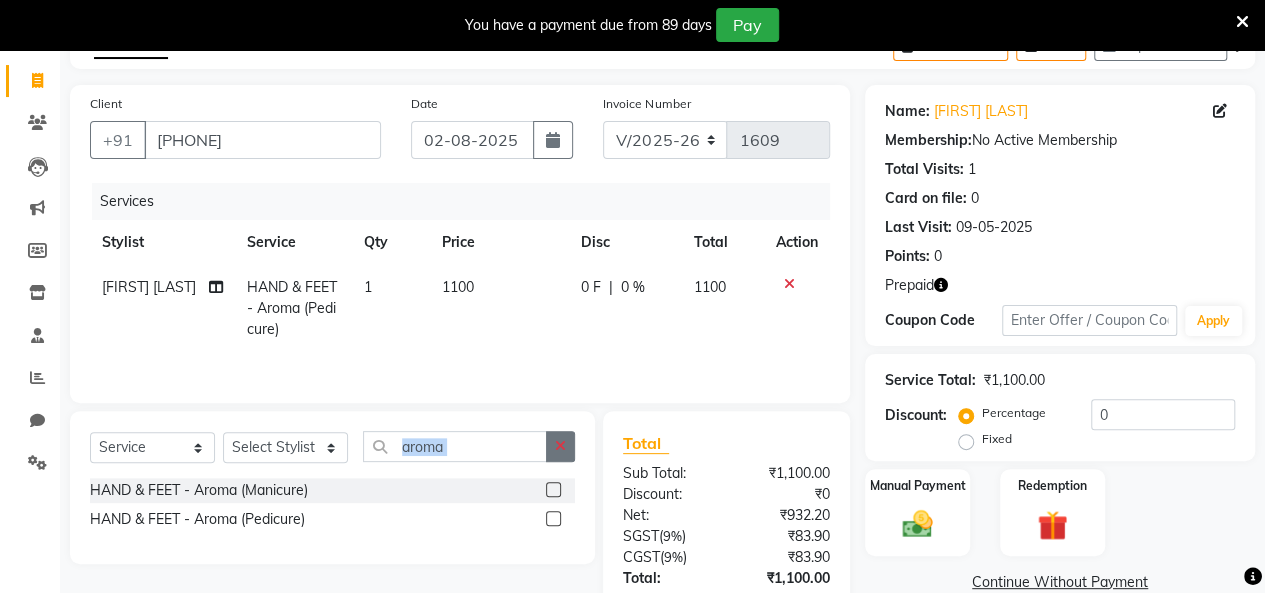 click 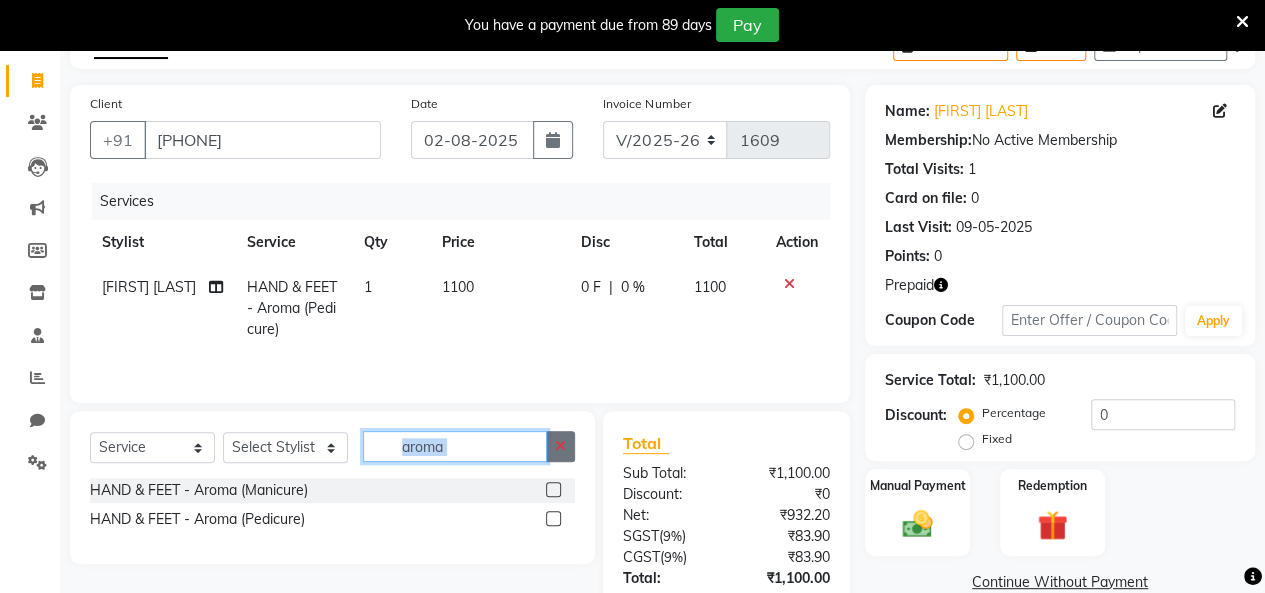 type 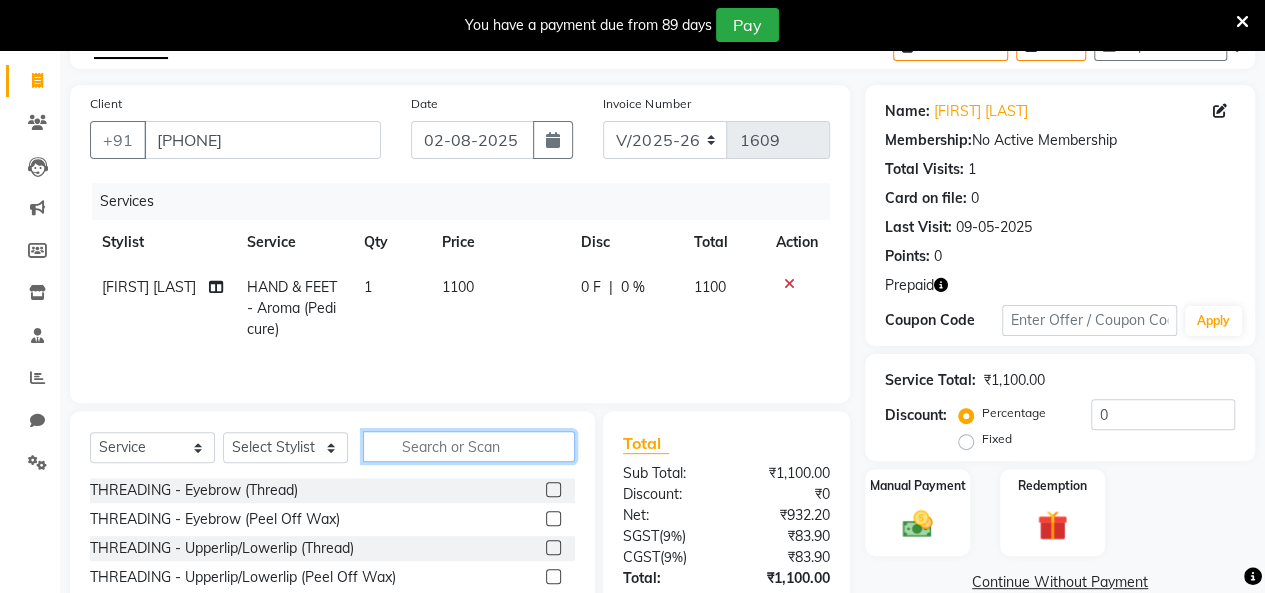 scroll, scrollTop: 214, scrollLeft: 0, axis: vertical 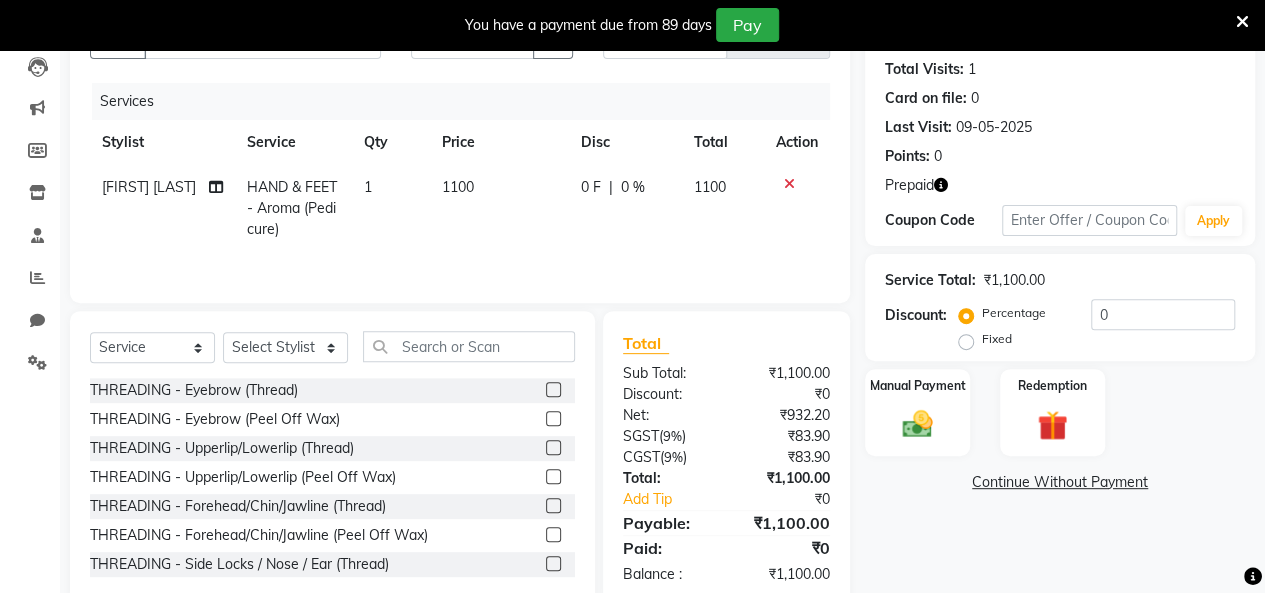click 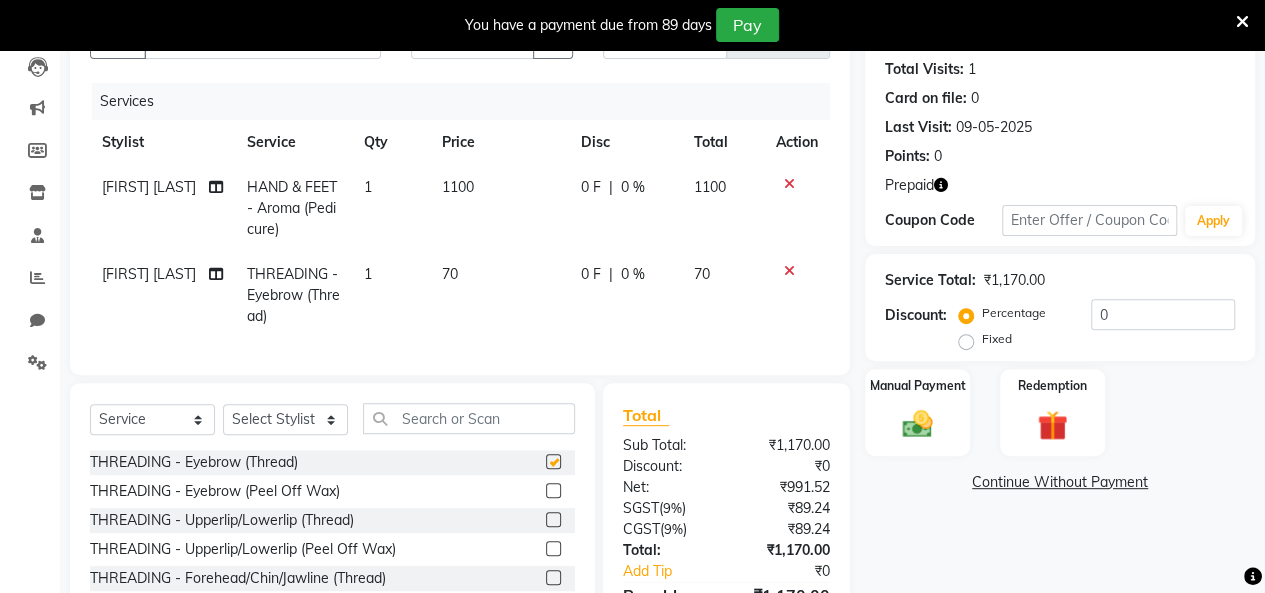 checkbox on "false" 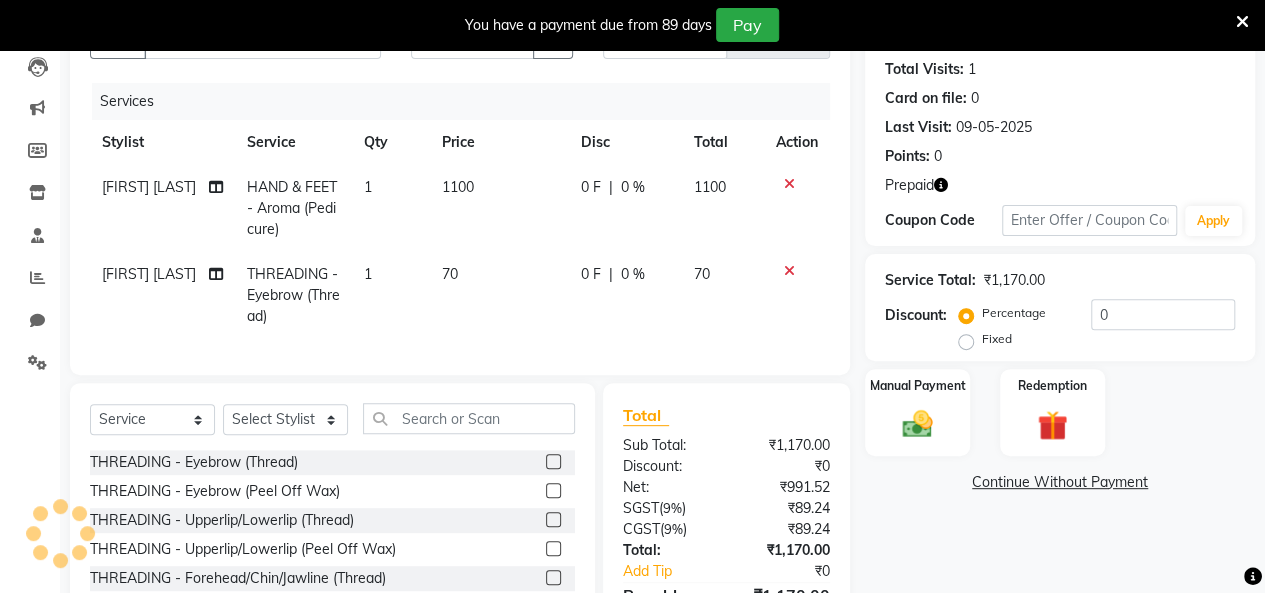 scroll, scrollTop: 314, scrollLeft: 0, axis: vertical 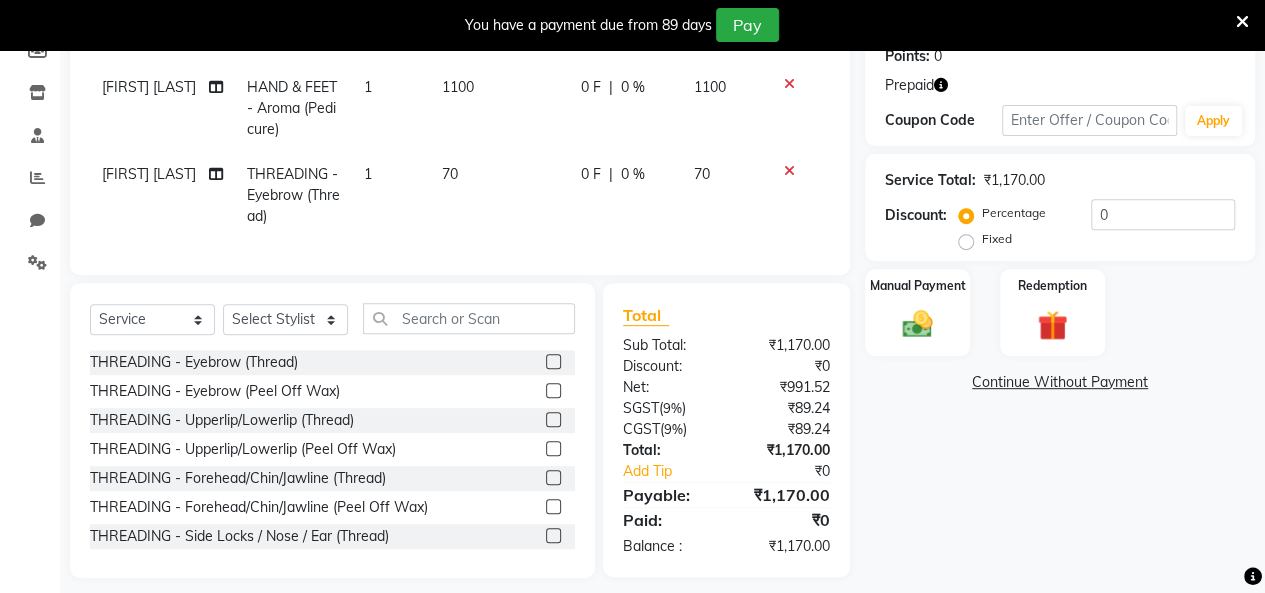 click 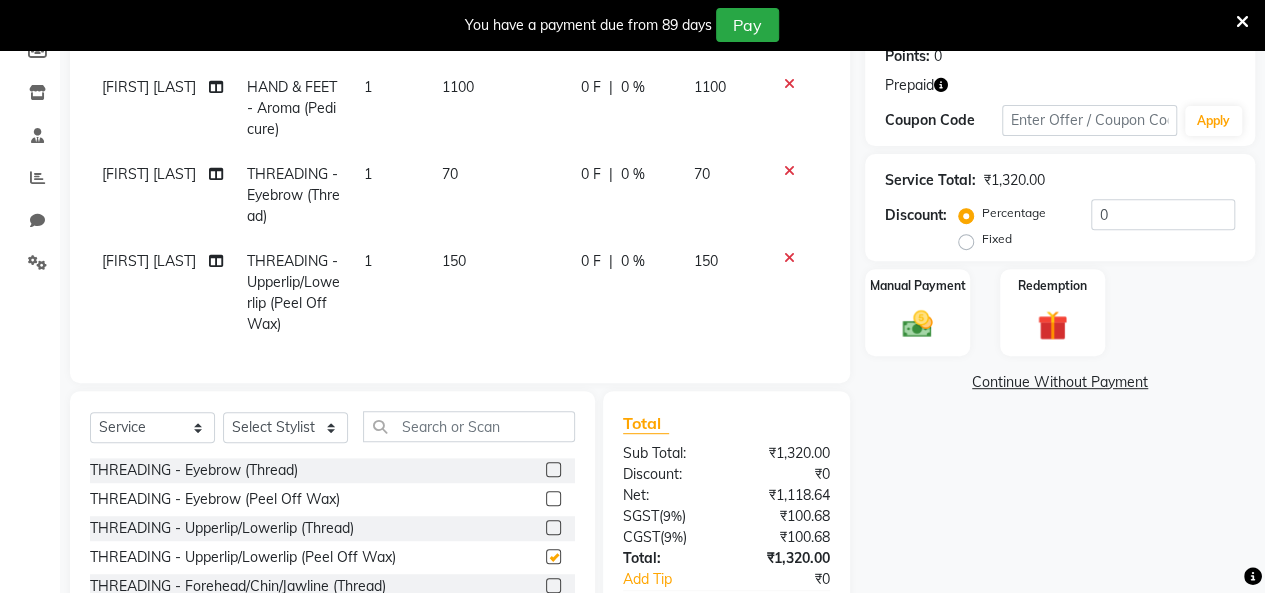 checkbox on "false" 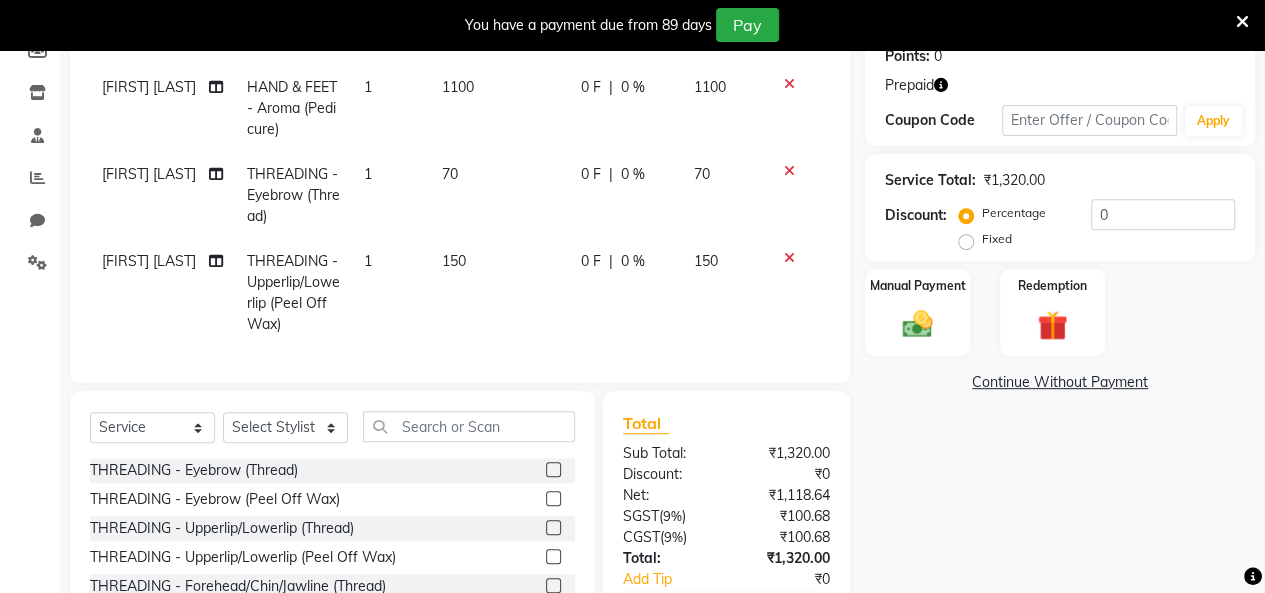 scroll, scrollTop: 414, scrollLeft: 0, axis: vertical 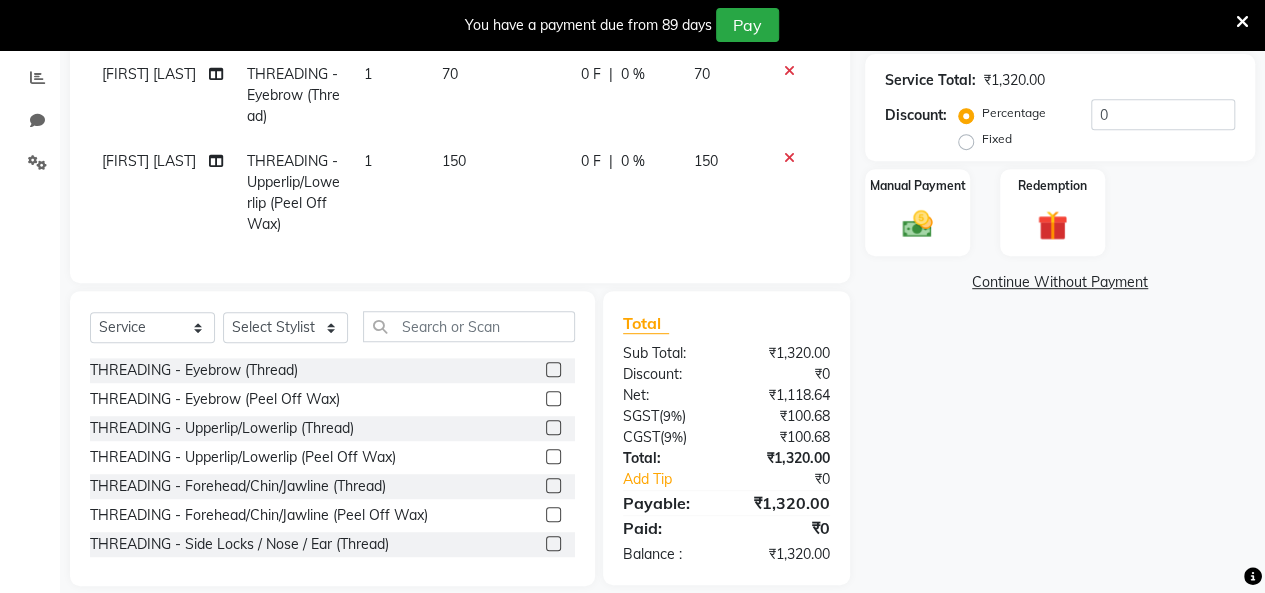 click 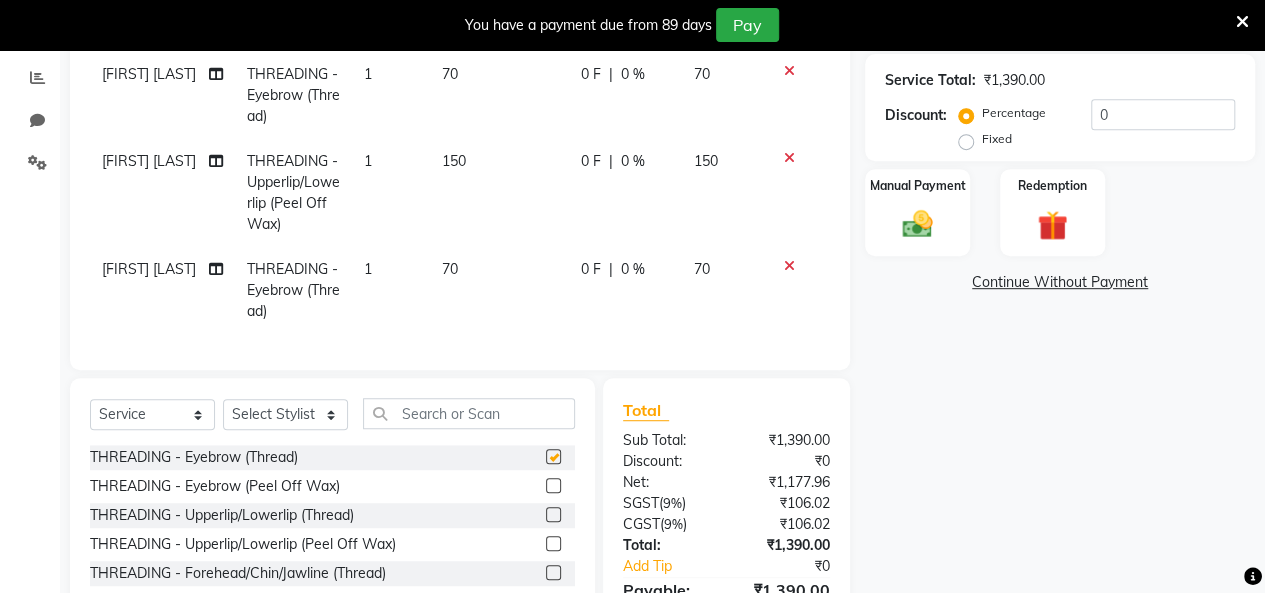 click on "Client +91 [PHONE] Date [DATE] Invoice Number V/2025 V/2025-26 1609 Services Stylist Service Qty Price Disc Total Action [FIRST] [LAST] HAND & FEET - Aroma (Pedicure) 1 1100 0 F | 0 % 1100 [FIRST] [LAST] THREADING - Eyebrow (Thread) 1 70 0 F | 0 % 70 [FIRST] [LAST] THREADING - Upperlip/Lowerlip (Peel Off Wax) 1 150 0 F | 0 % 150 [FIRST] [LAST] THREADING - Eyebrow (Thread) 1 70 0 F | 0 % 70 Select Service Product Membership Package Voucher Prepaid Gift Card Select Stylist Abid Shaikh Anas Ansari Ankita Arshad Shaikh Ayan Ansari Babita maurya Farman Salmani Joshna Khaire Naushad Mansoori Preeti Gilatar Shahin Shaikh Zarmeena Shah THREADING - Eyebrow (Thread) THREADING - Eyebrow (Peel Off Wax) THREADING - Upperlip/Lowerlip (Thread) THREADING - Upperlip/Lowerlip (Peel Off Wax) THREADING - Forehead/Chin/Jawline (Thread) THREADING - Forehead/Chin/Jawline (Peel Off Wax) THREADING - Side Locks / Nose / Ear (Thread) THREADING - Side Locks / Nose / Ear (Peel Off Wax) WAXING - Underarms (Regular)" 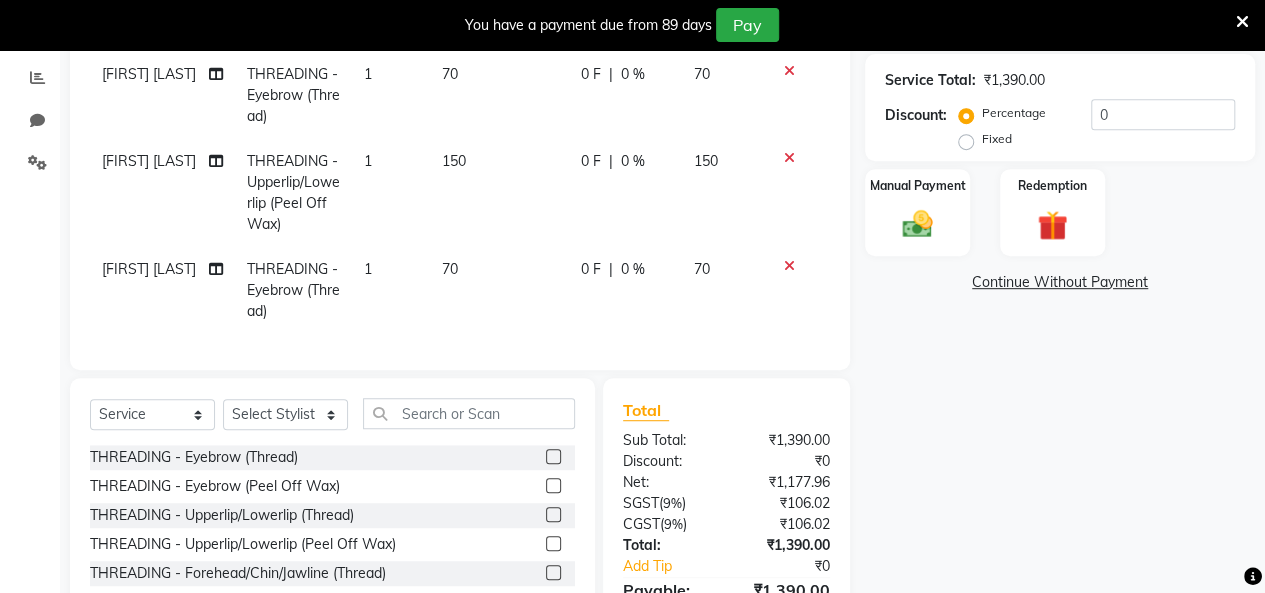 click 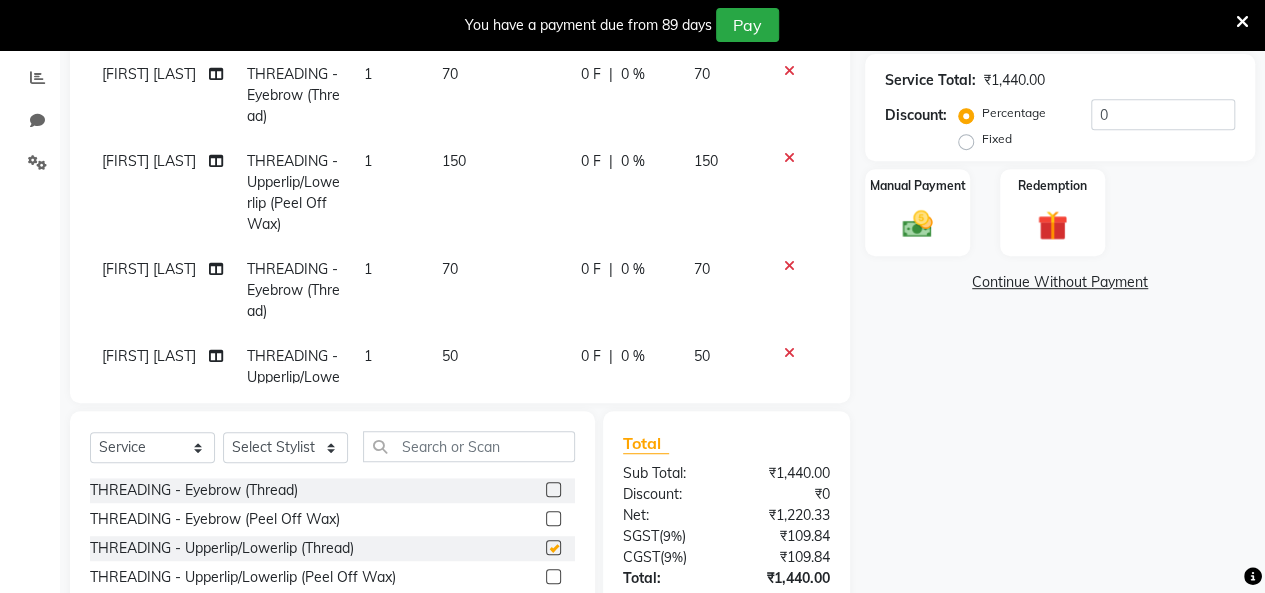 checkbox on "false" 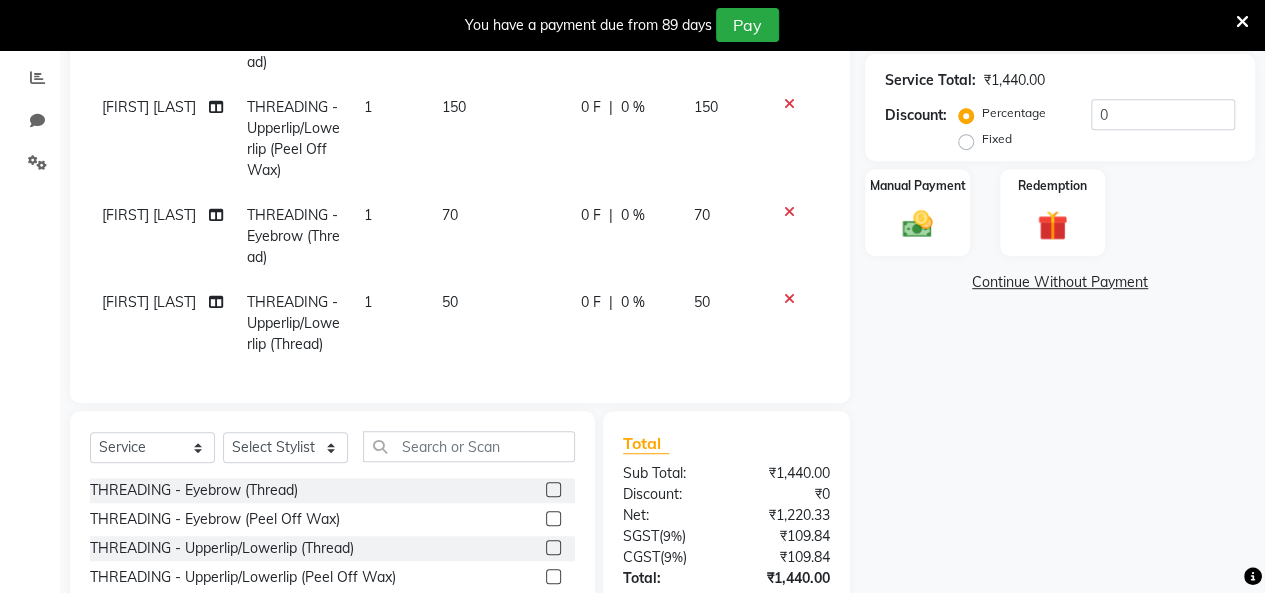 click on "70" 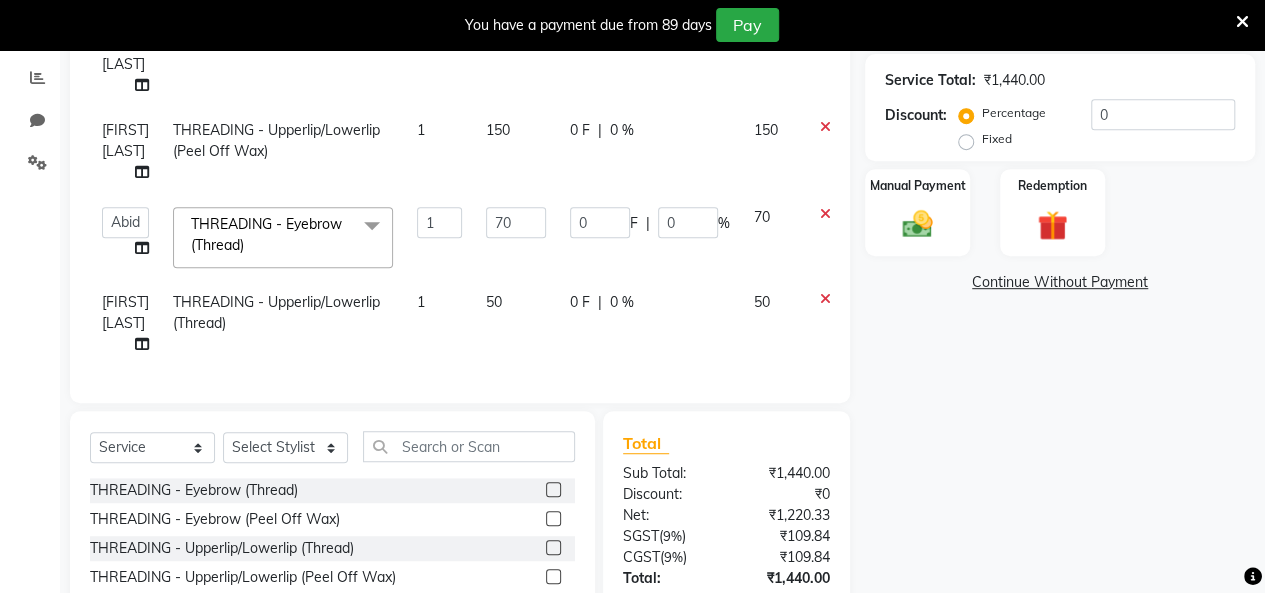 scroll, scrollTop: 45, scrollLeft: 0, axis: vertical 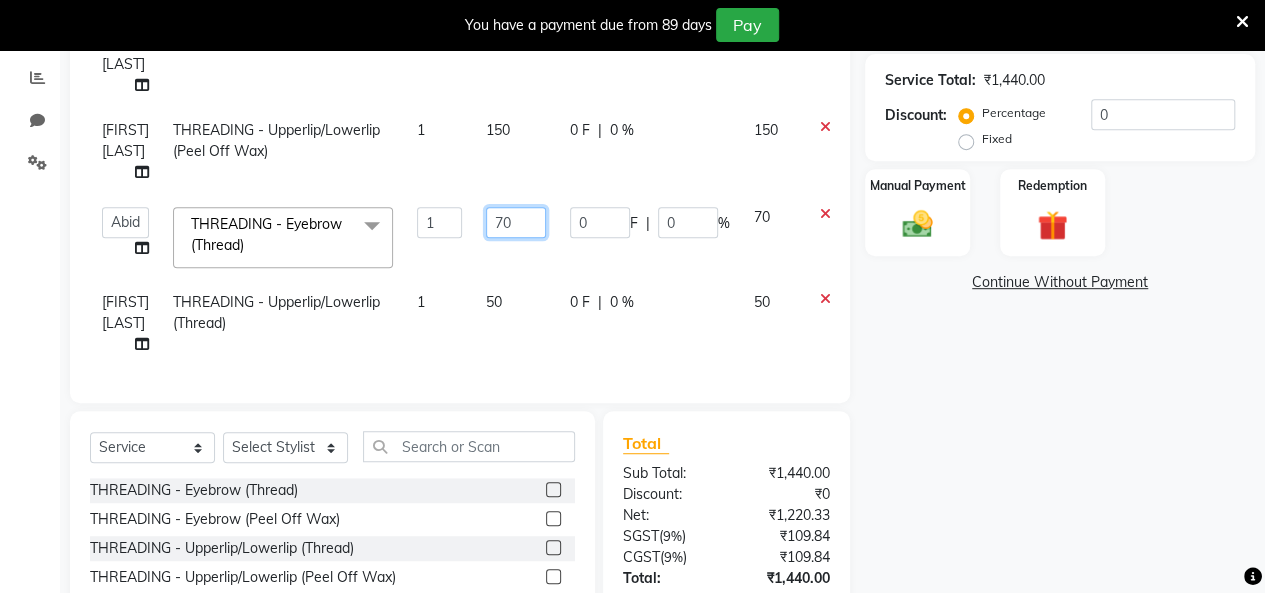 click on "70" 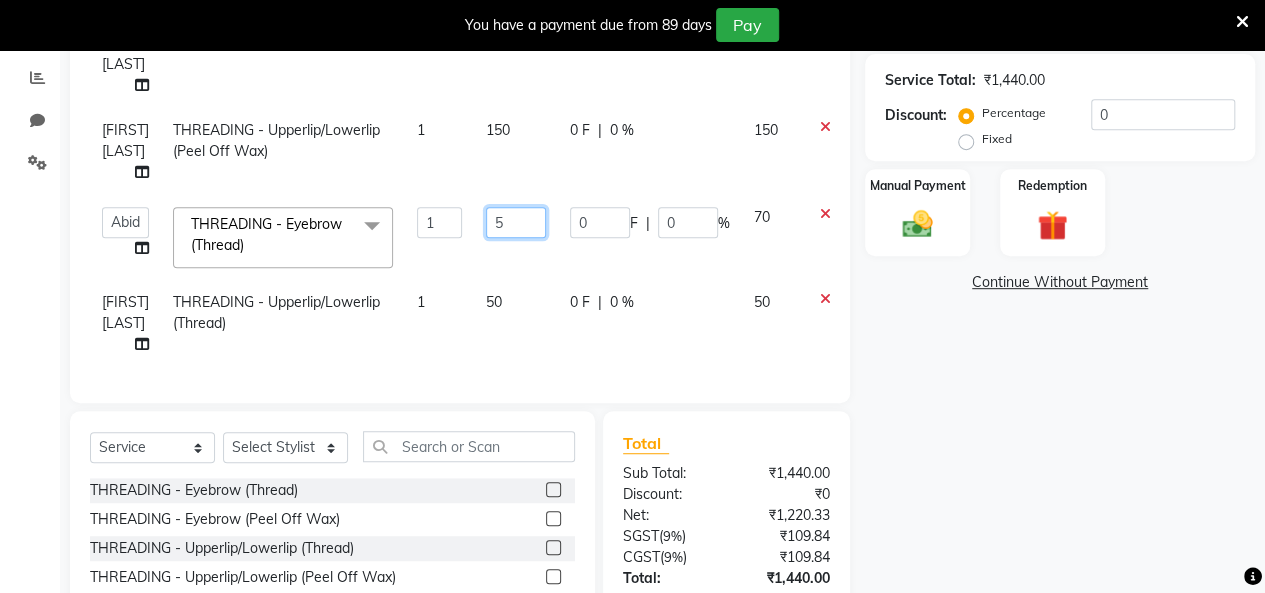 type on "50" 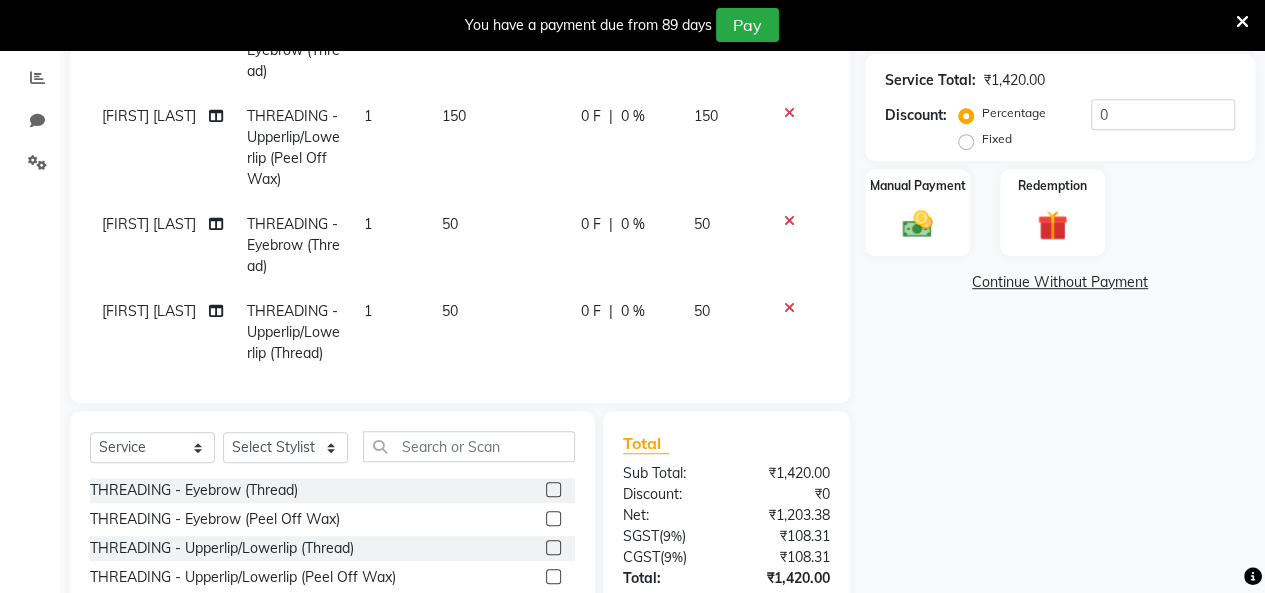 click on "[FIRST] [LAST] THREADING - Upperlip/Lowerlip (Peel Off Wax) 1 150 0 F | 0 % 150" 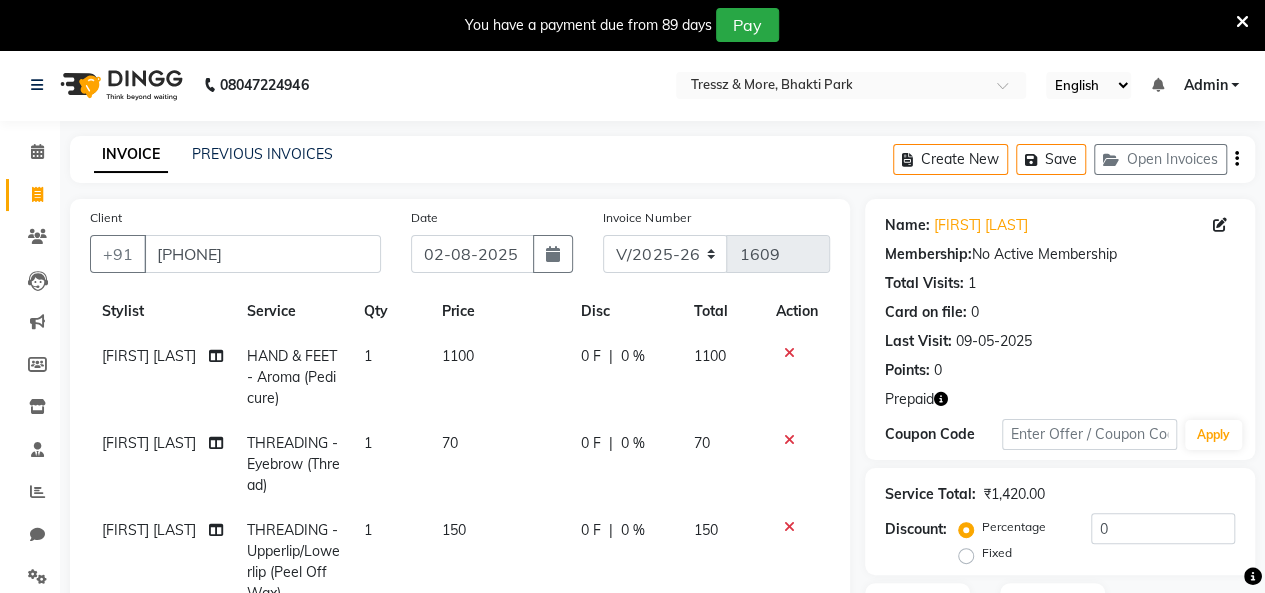 scroll, scrollTop: 300, scrollLeft: 0, axis: vertical 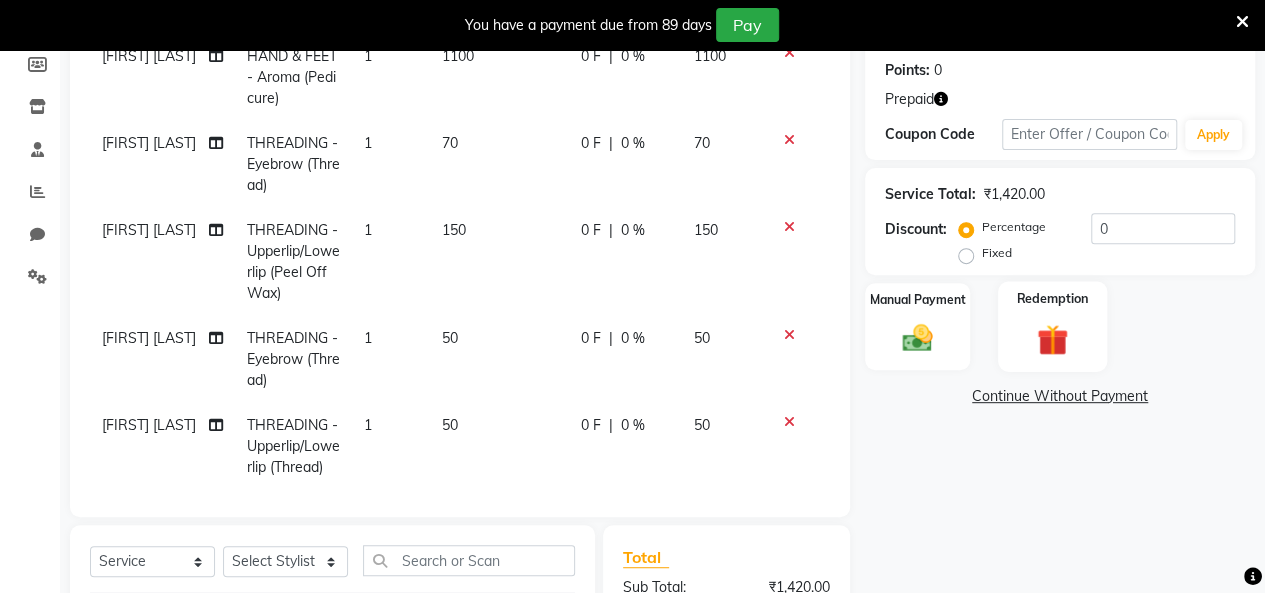 click on "Redemption" 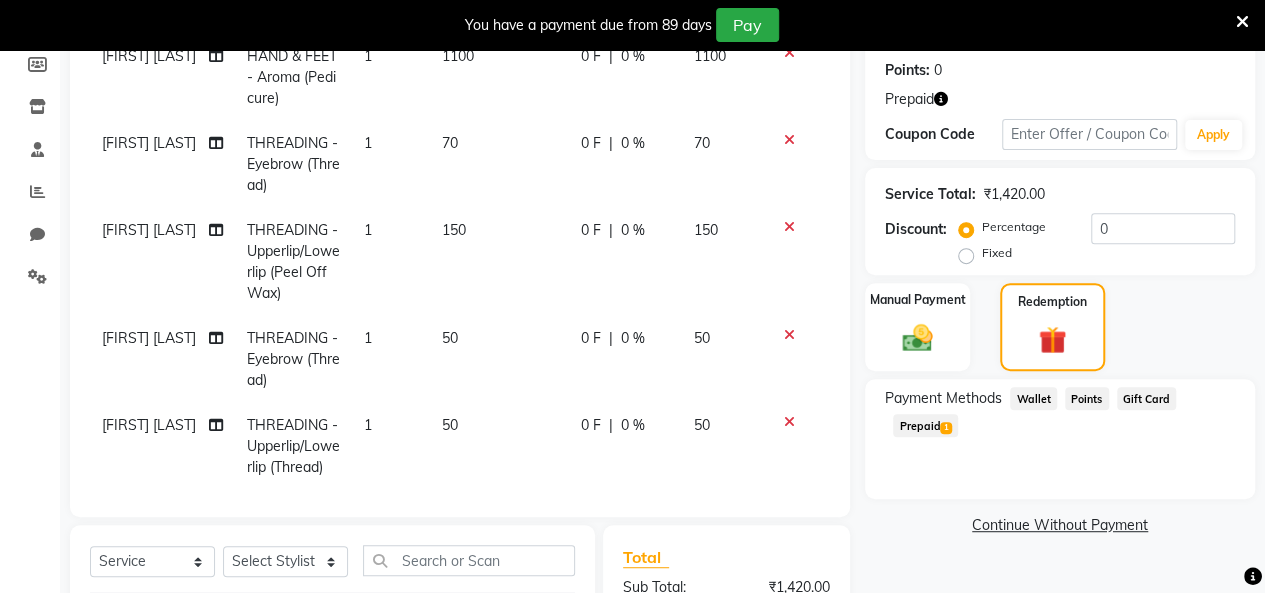 click on "Prepaid  1" 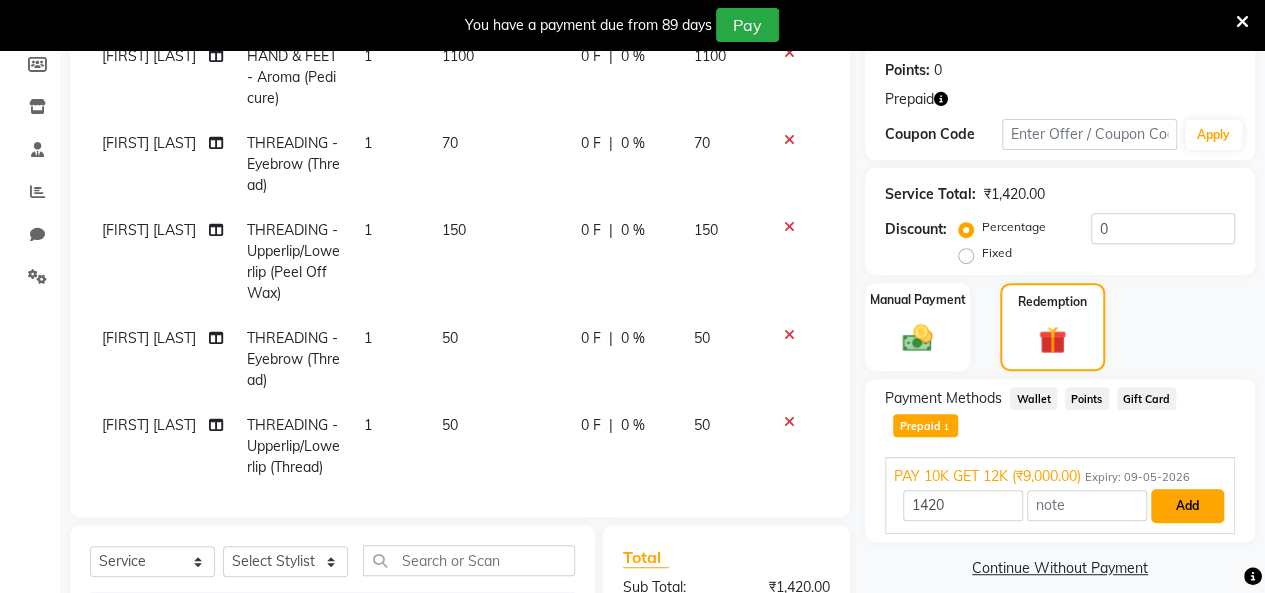 click on "Add" at bounding box center [1187, 506] 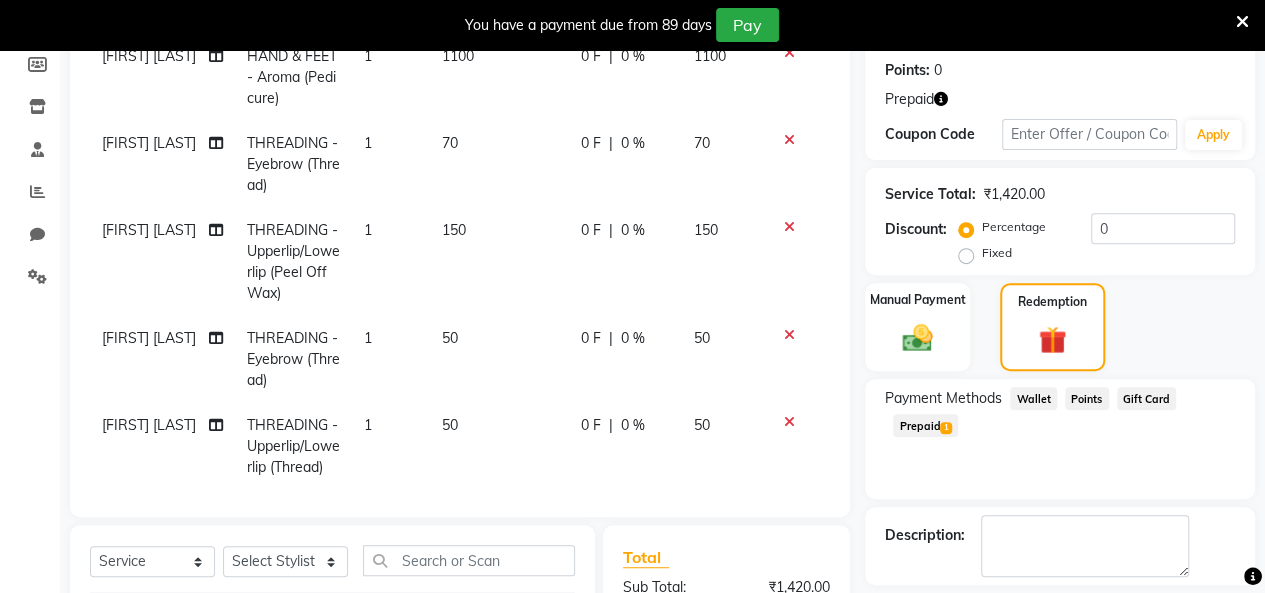 scroll, scrollTop: 556, scrollLeft: 0, axis: vertical 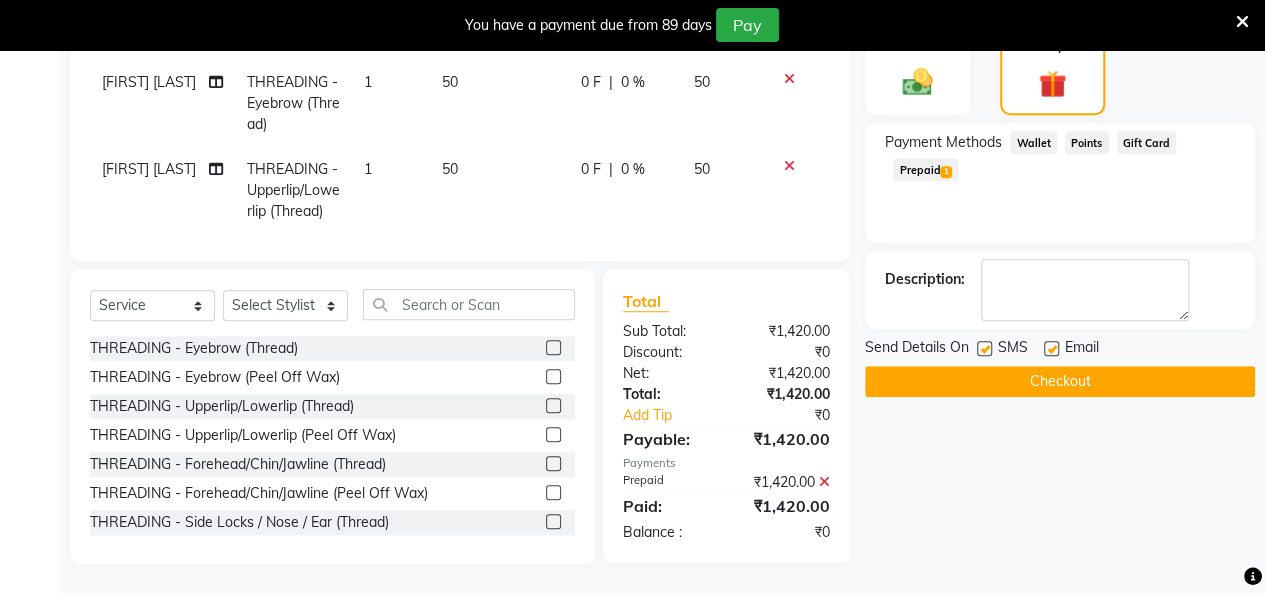 click on "Checkout" 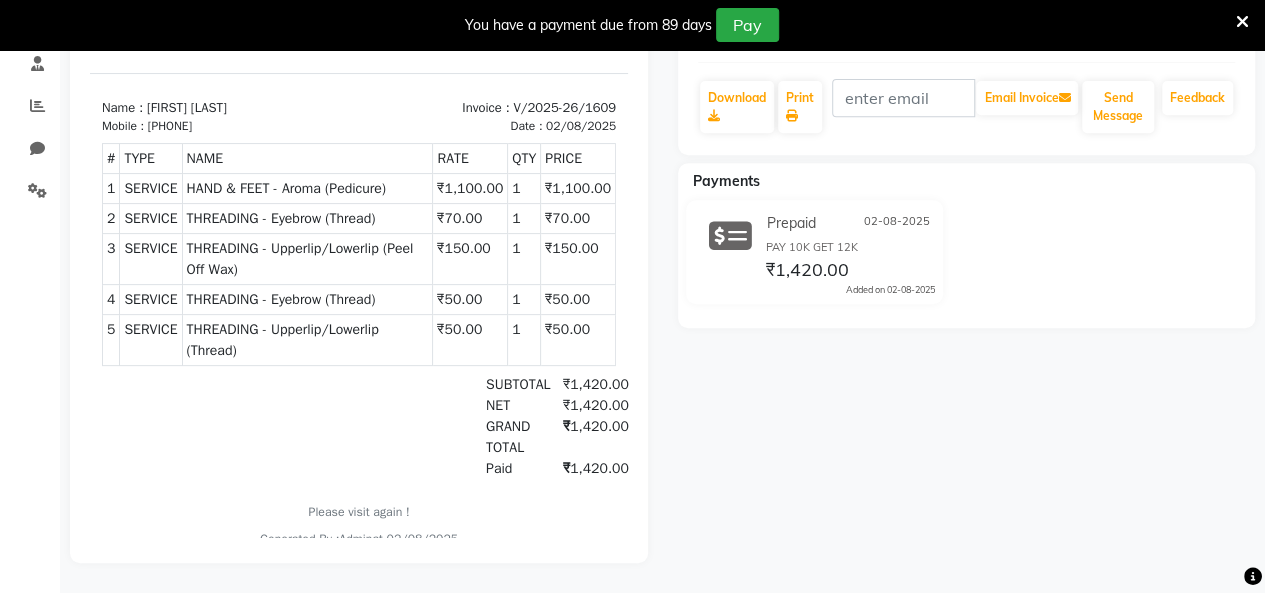 scroll, scrollTop: 0, scrollLeft: 0, axis: both 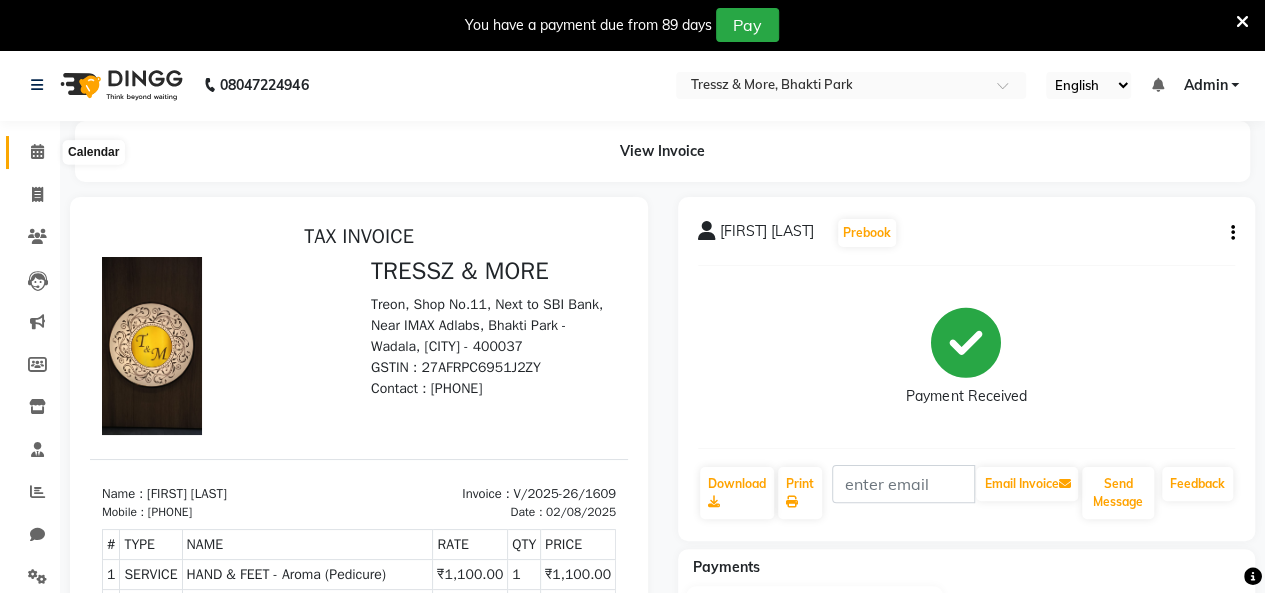 click 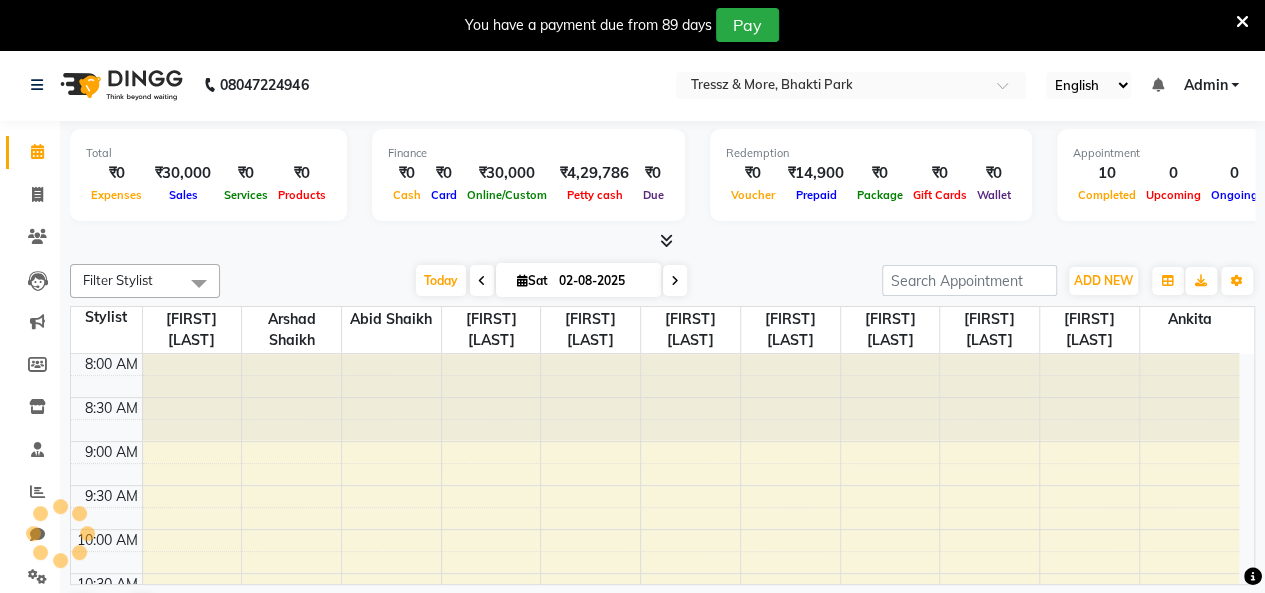 scroll, scrollTop: 781, scrollLeft: 0, axis: vertical 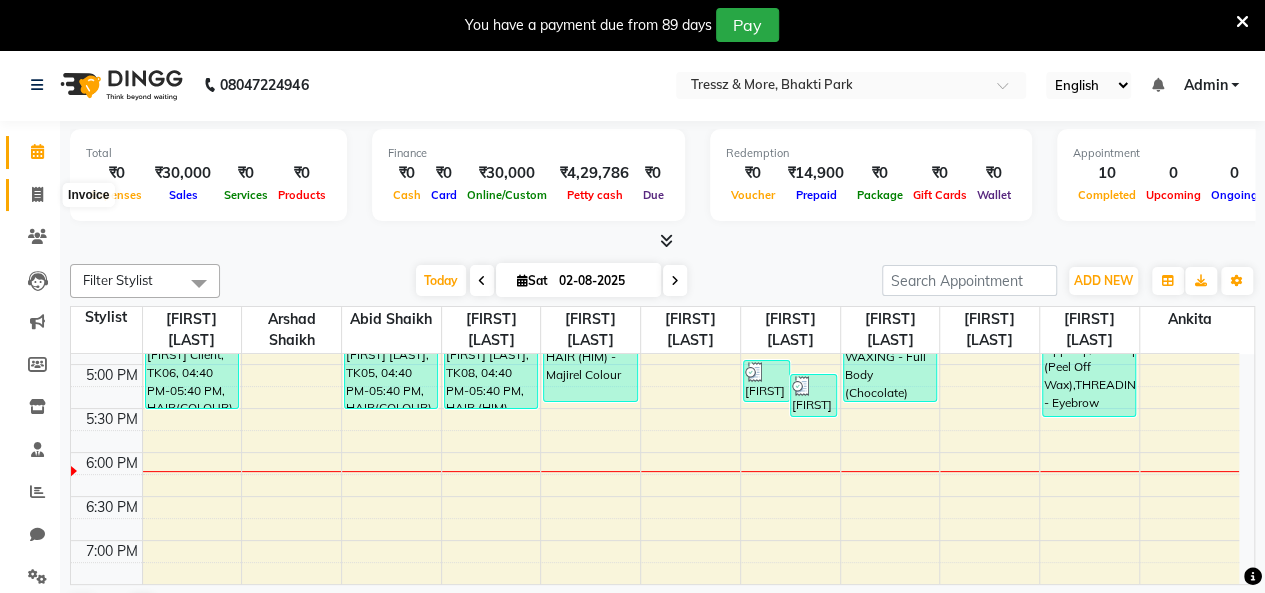 click 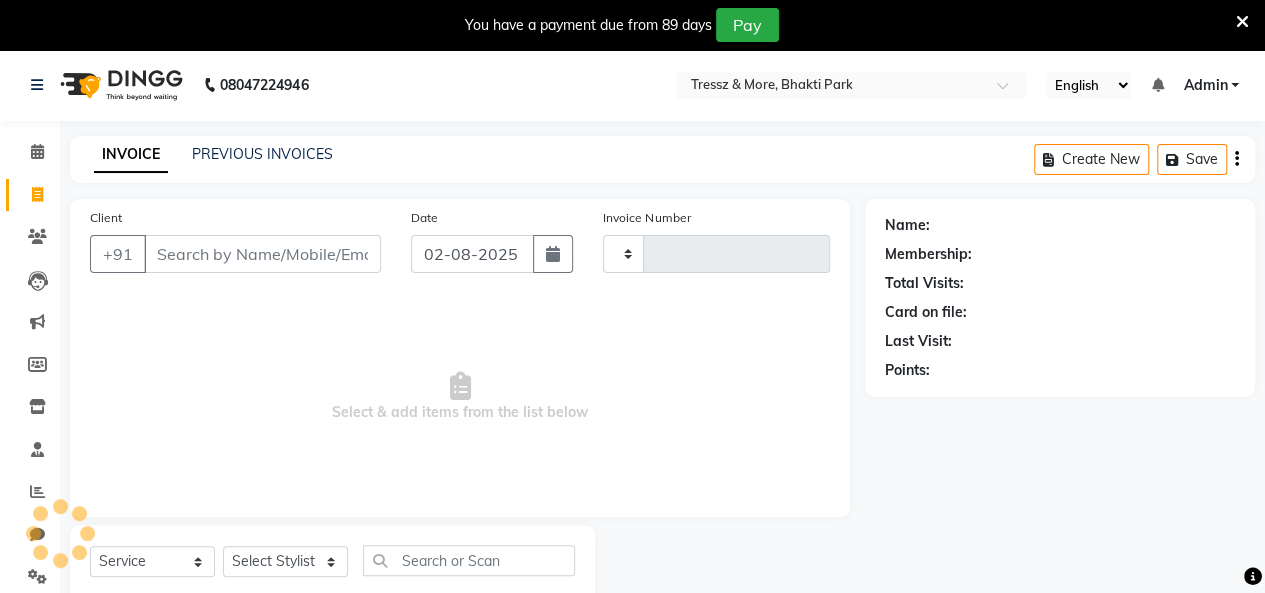 click 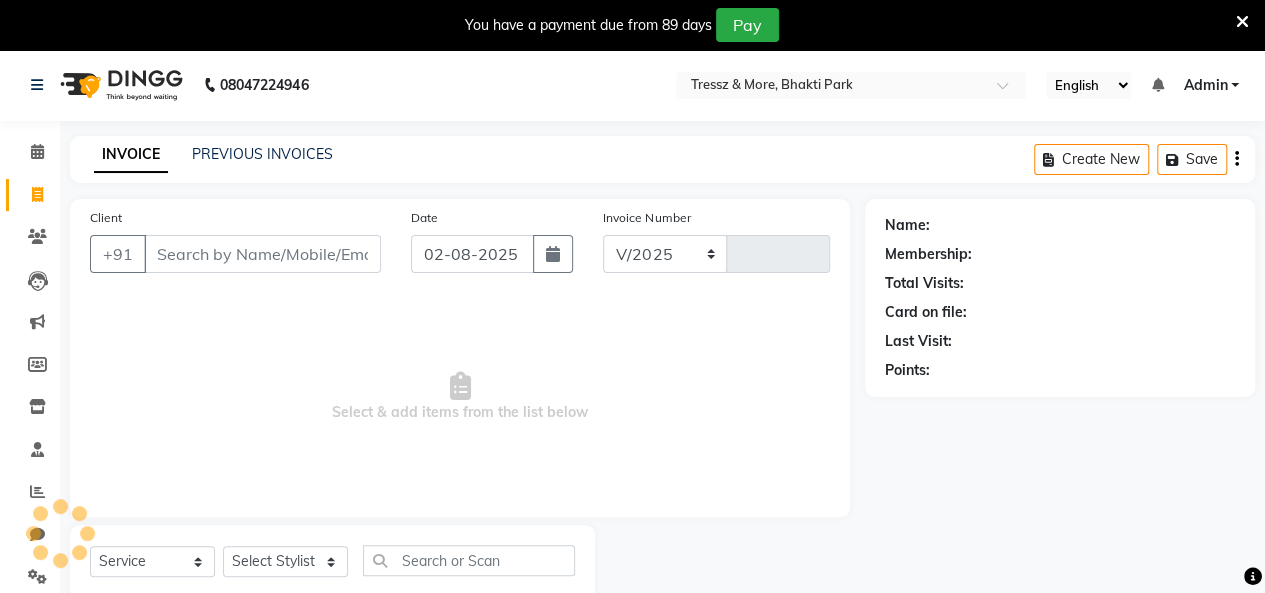 select on "3037" 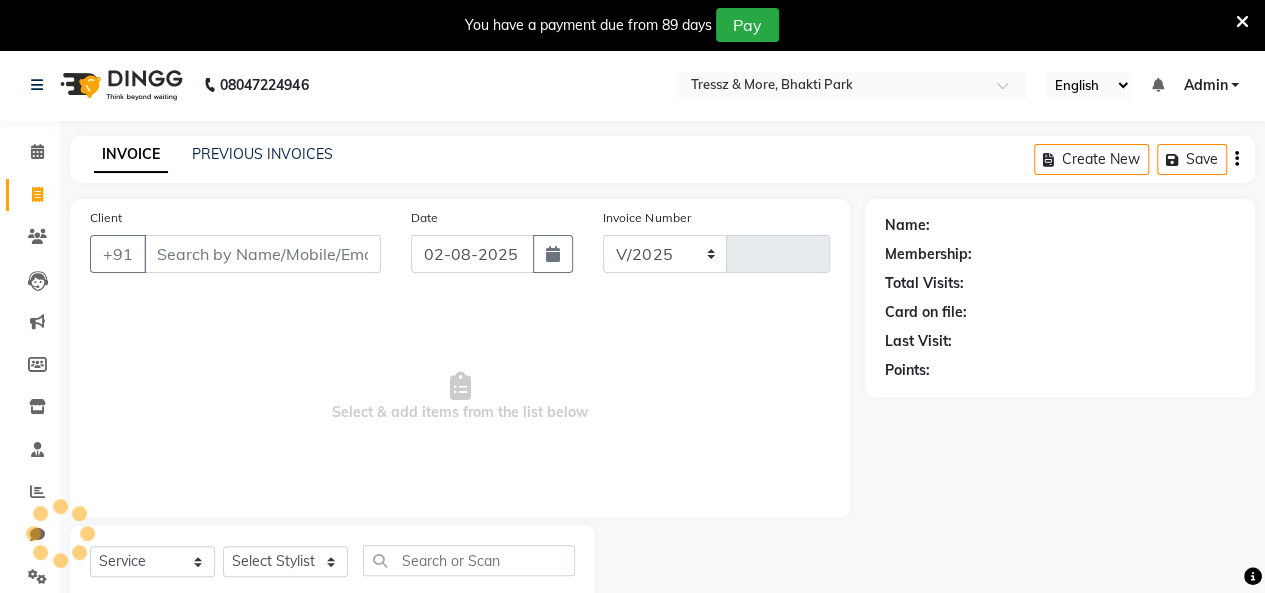type on "1610" 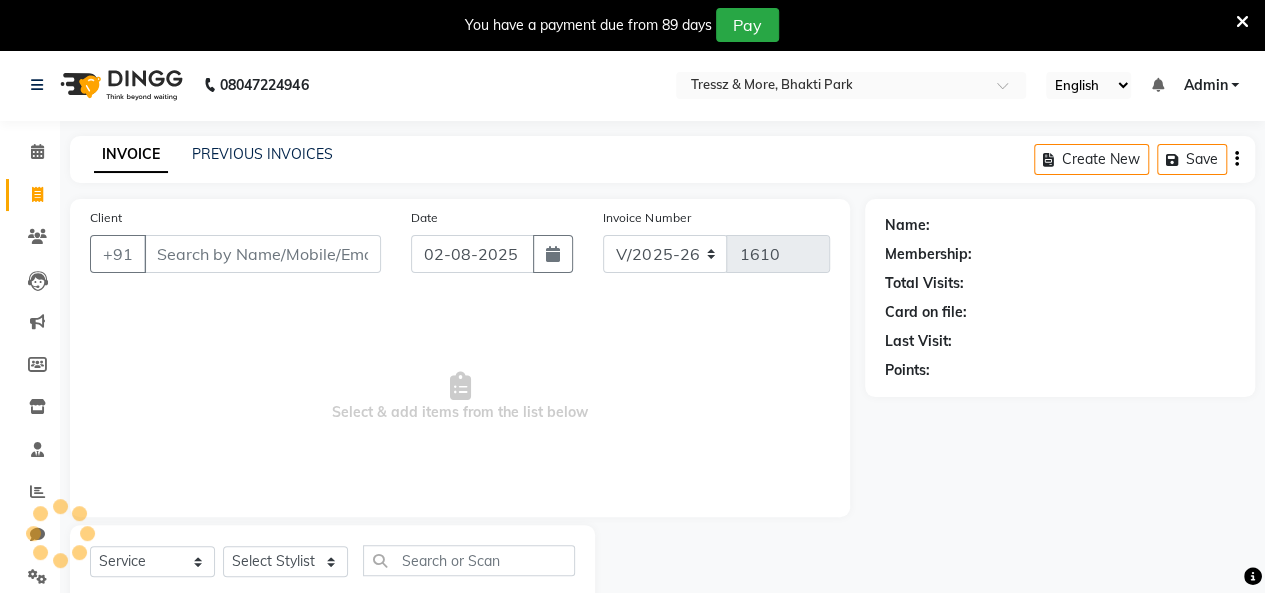 scroll, scrollTop: 56, scrollLeft: 0, axis: vertical 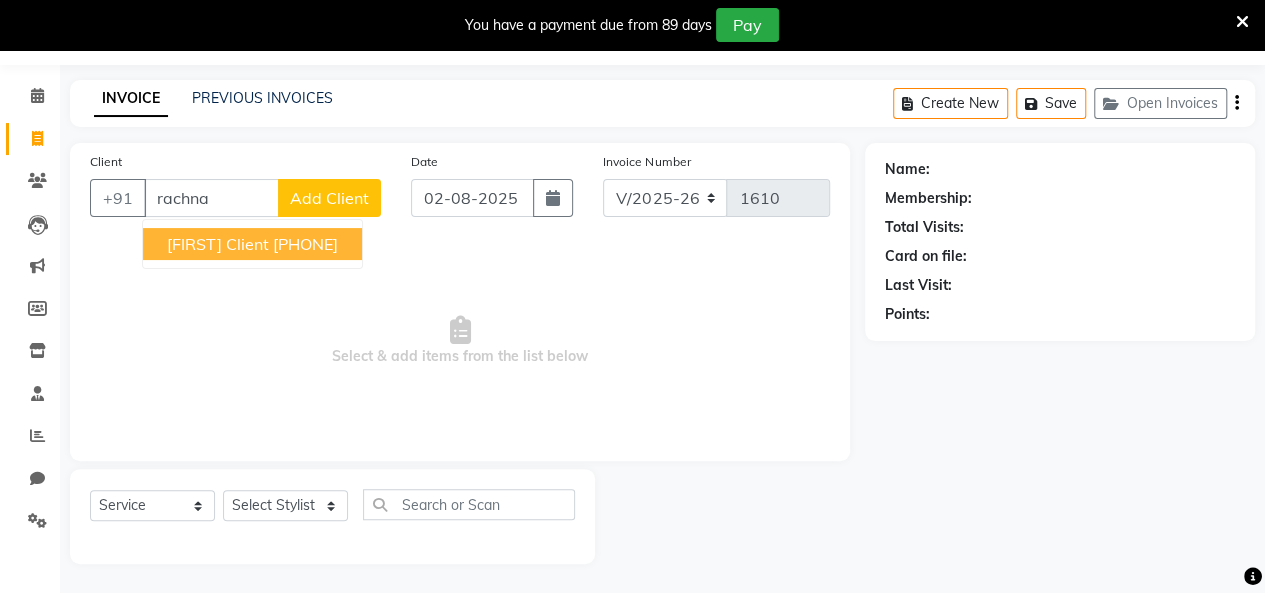 click on "[FIRST] Client [PHONE]" at bounding box center [252, 244] 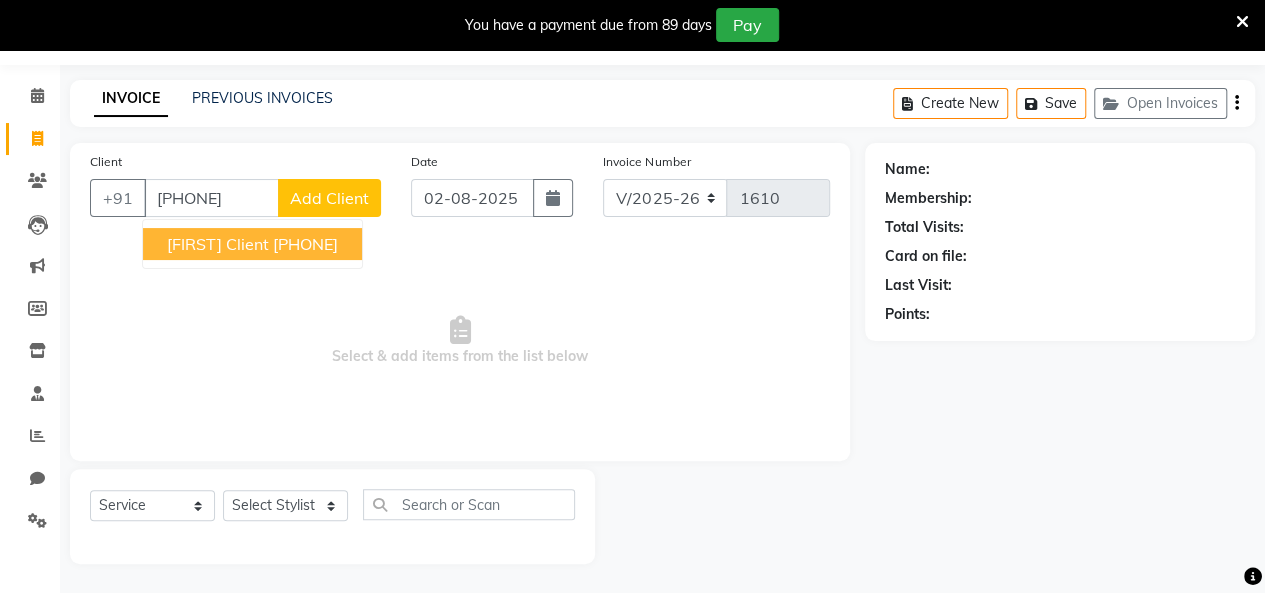 type on "[PHONE]" 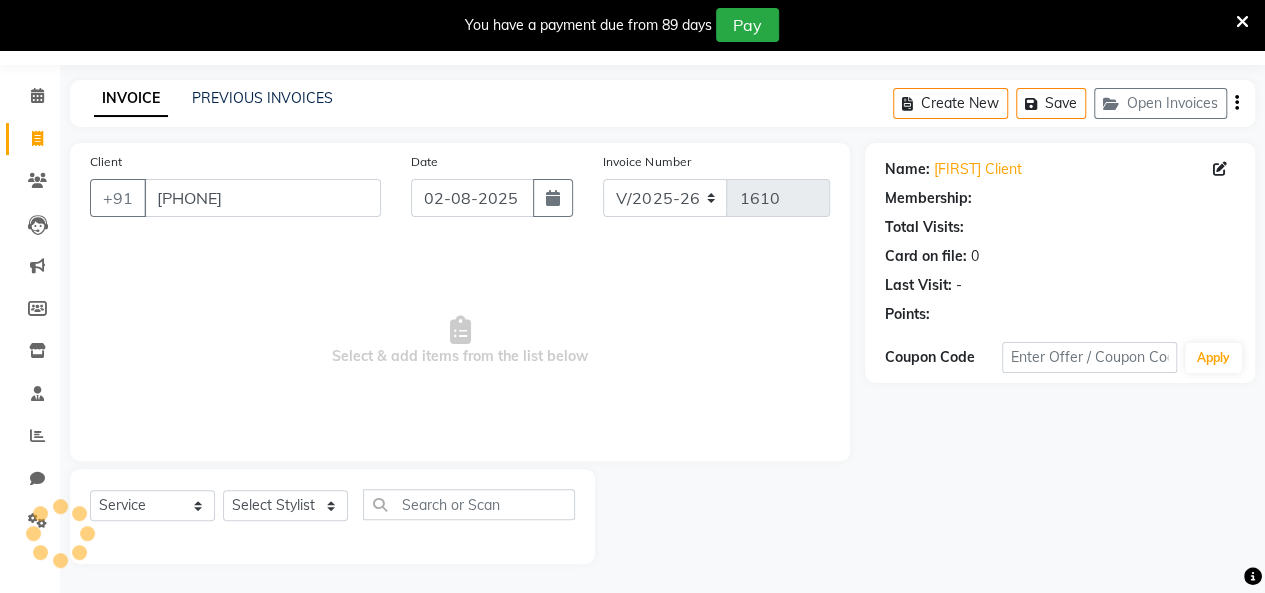 click on "Client +91 [PHONE]" 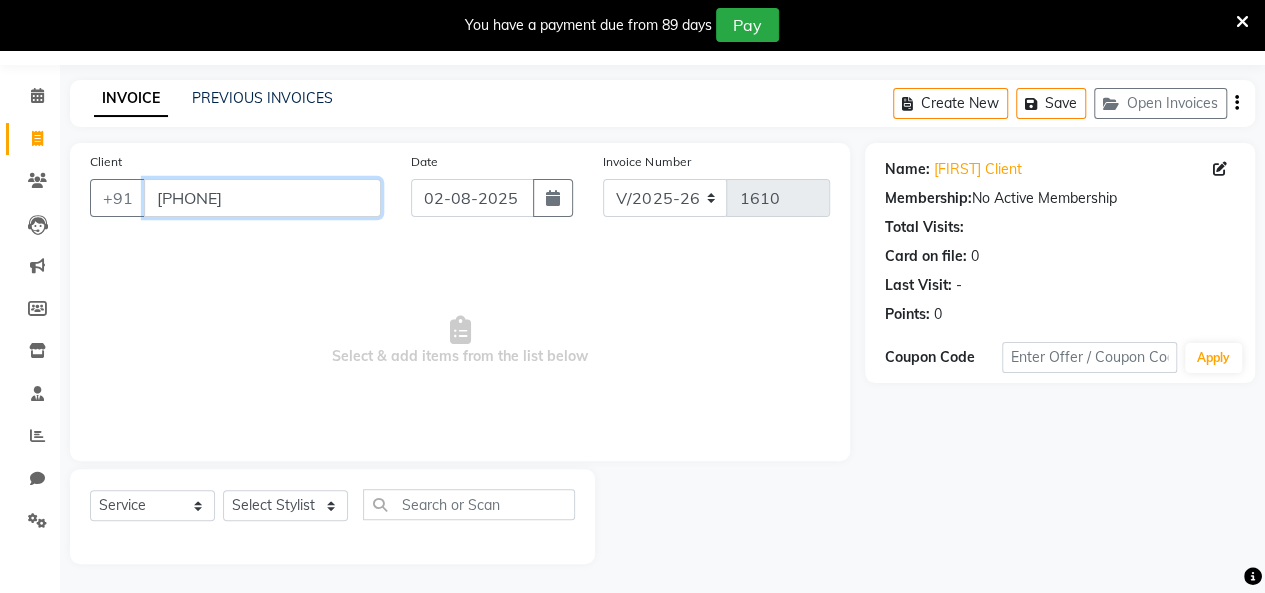 click on "[PHONE]" at bounding box center [262, 198] 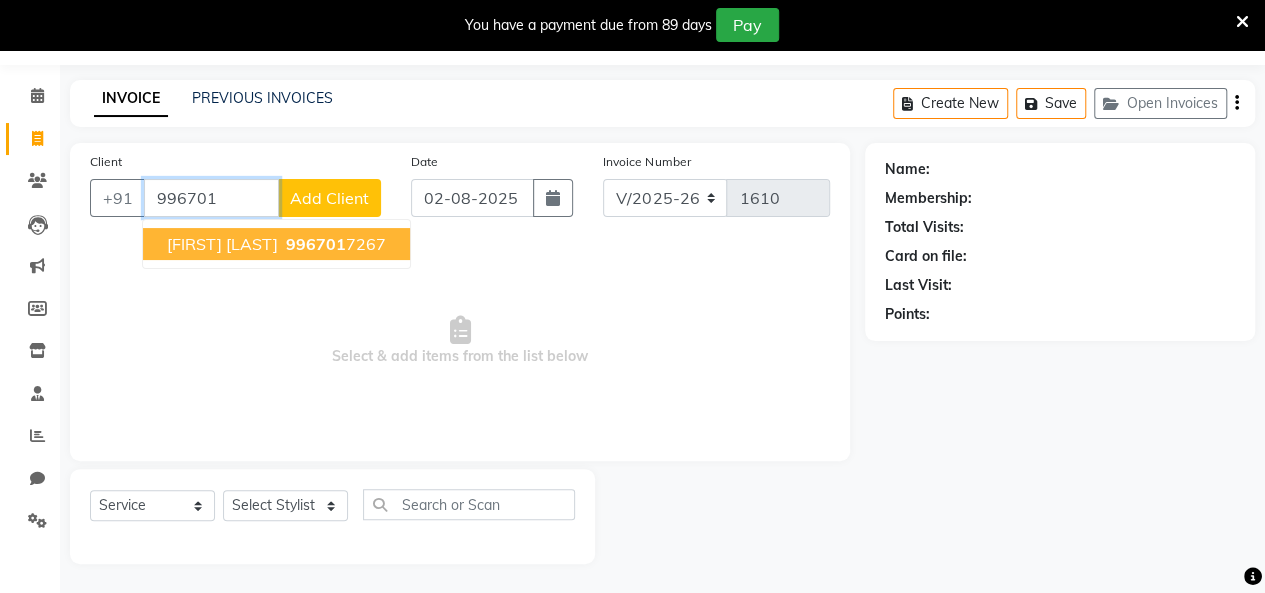 click on "[FIRST] [LAST]" at bounding box center [222, 244] 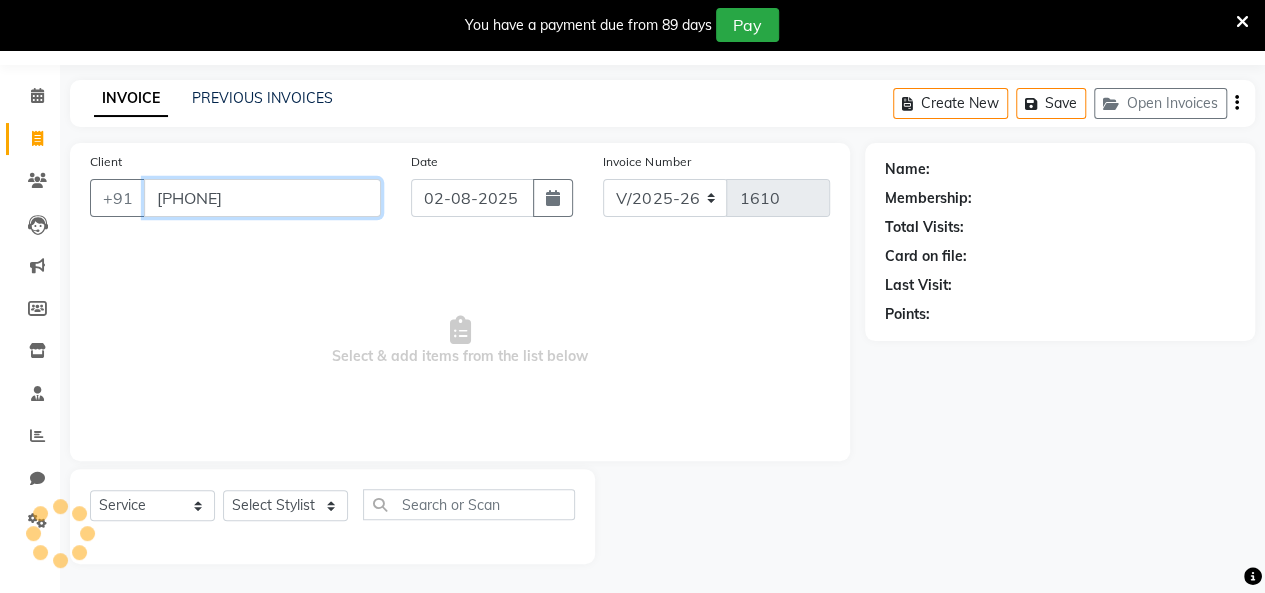 type on "[PHONE]" 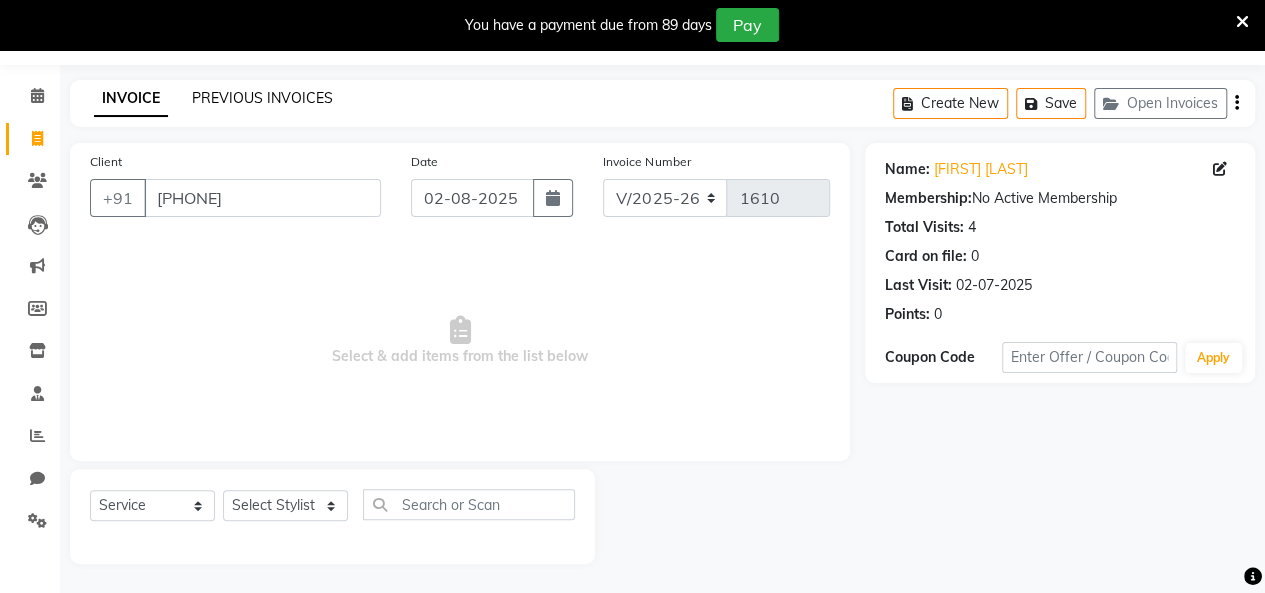 click on "PREVIOUS INVOICES" 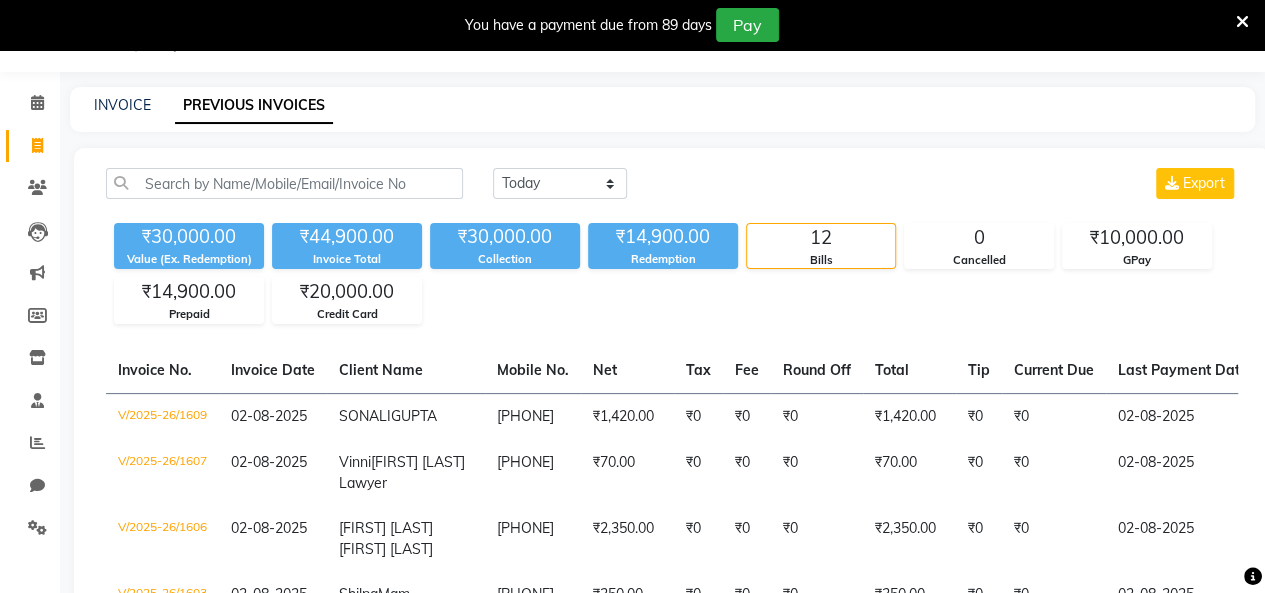 scroll, scrollTop: 56, scrollLeft: 0, axis: vertical 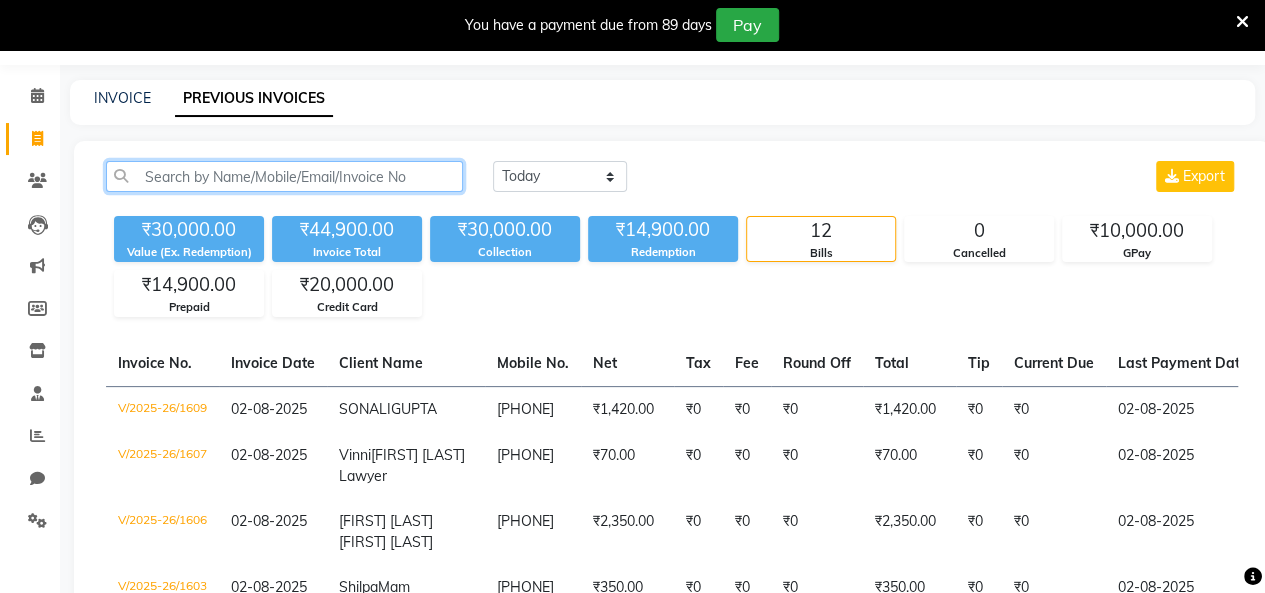 click 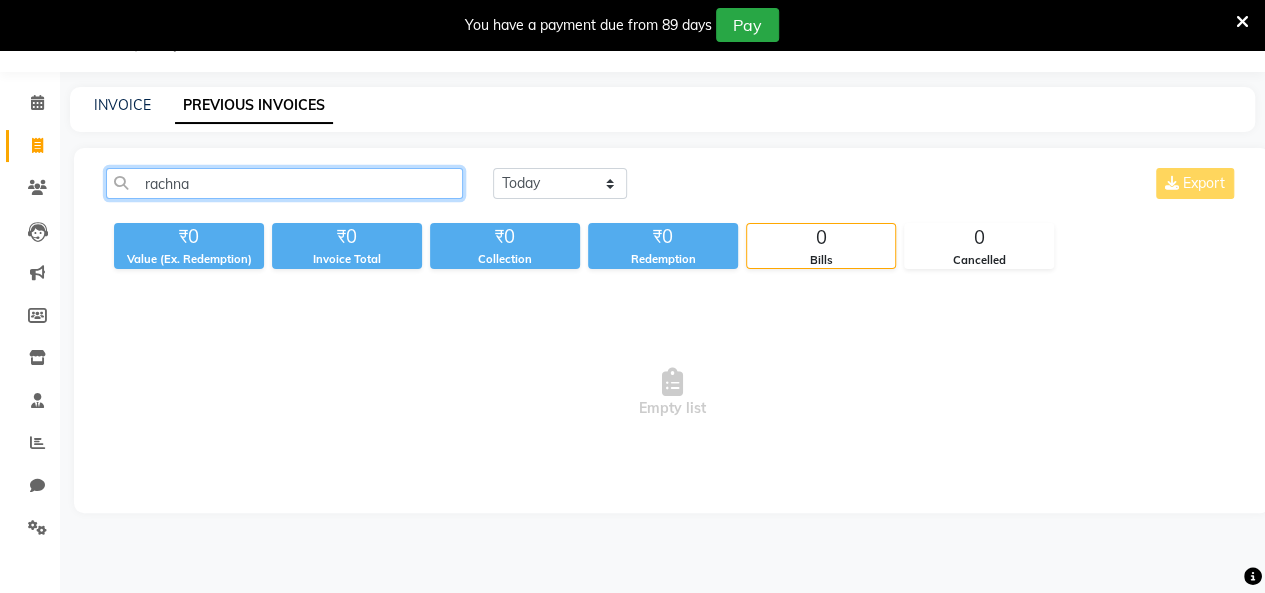 scroll, scrollTop: 49, scrollLeft: 0, axis: vertical 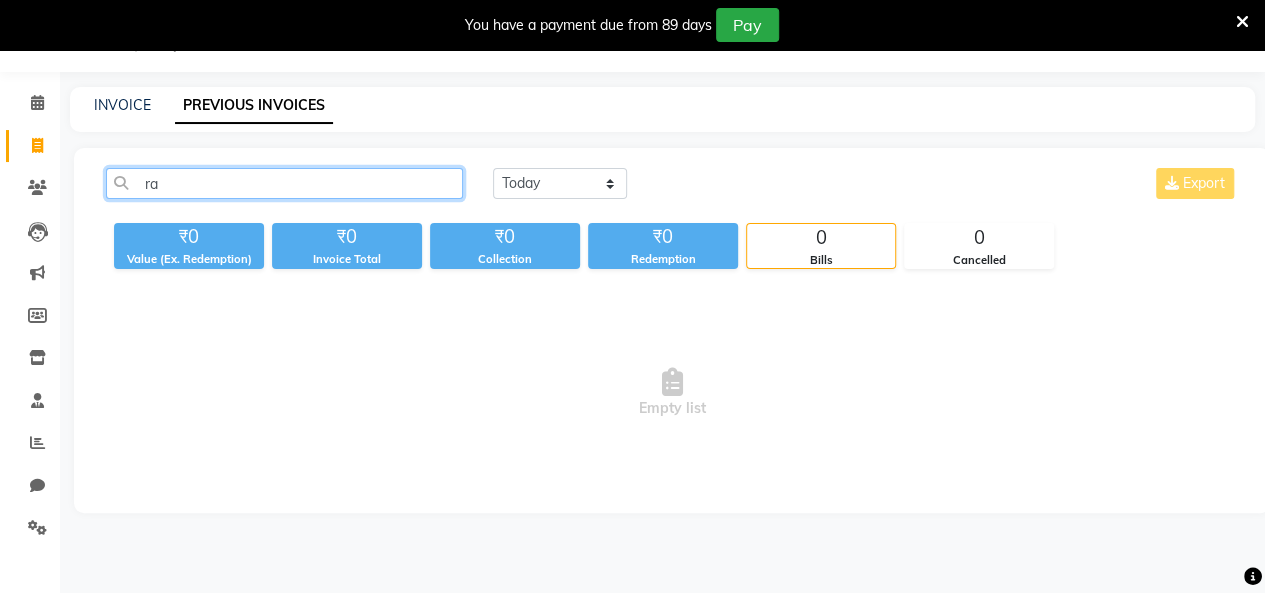 type on "r" 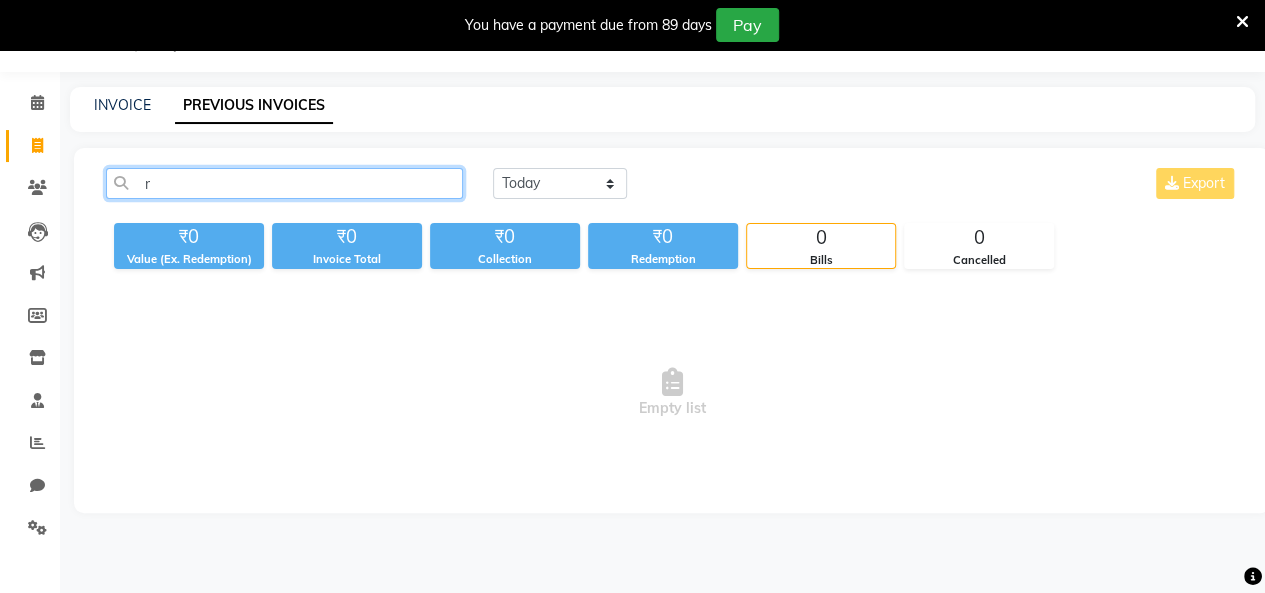 type 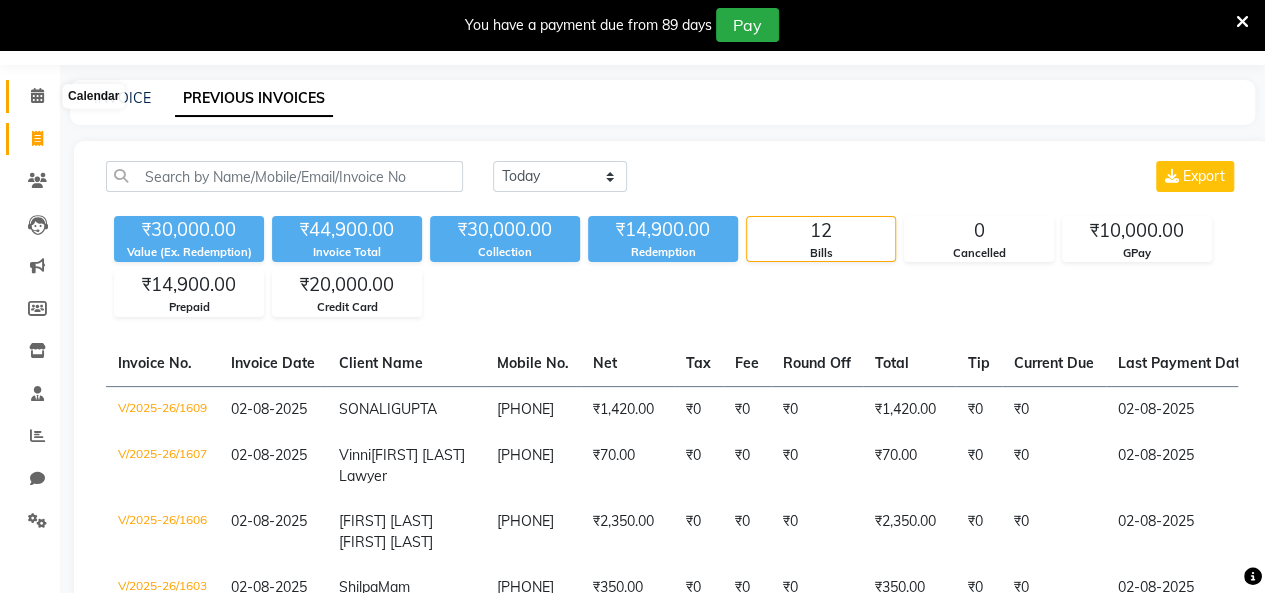click 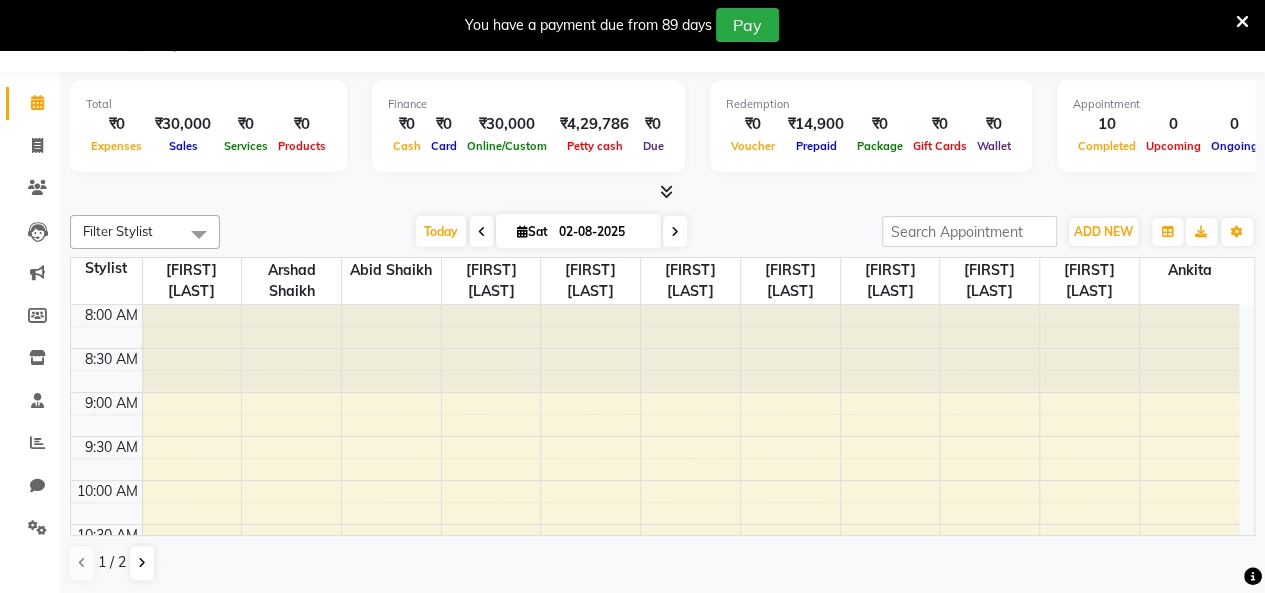 scroll, scrollTop: 50, scrollLeft: 0, axis: vertical 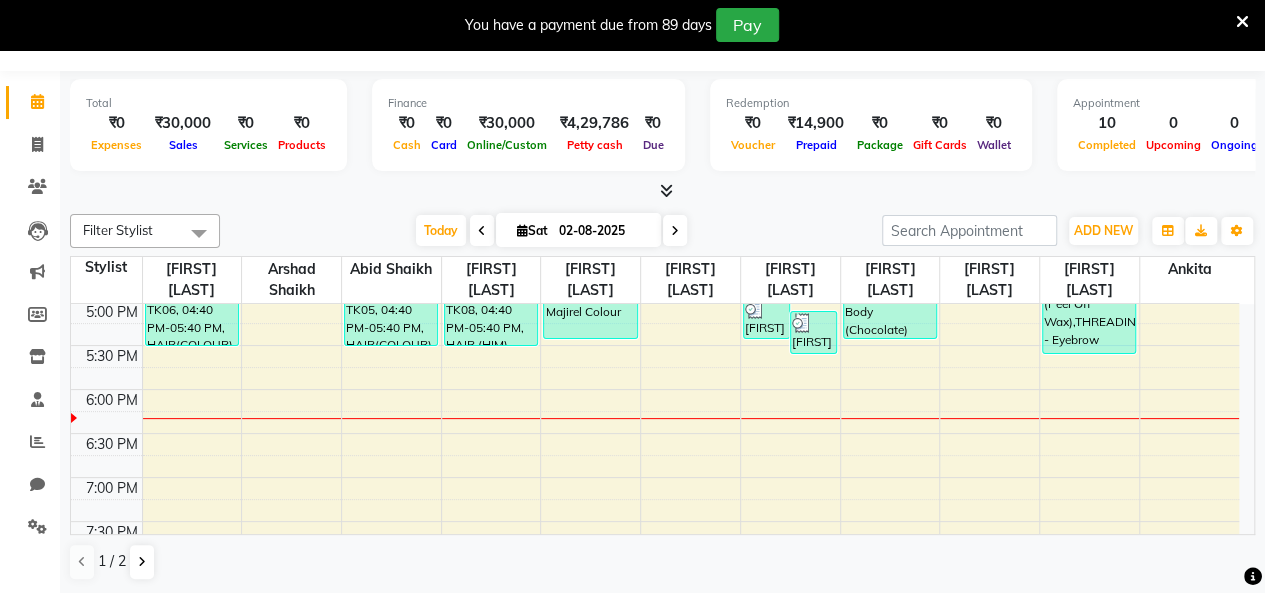 click at bounding box center (1242, 22) 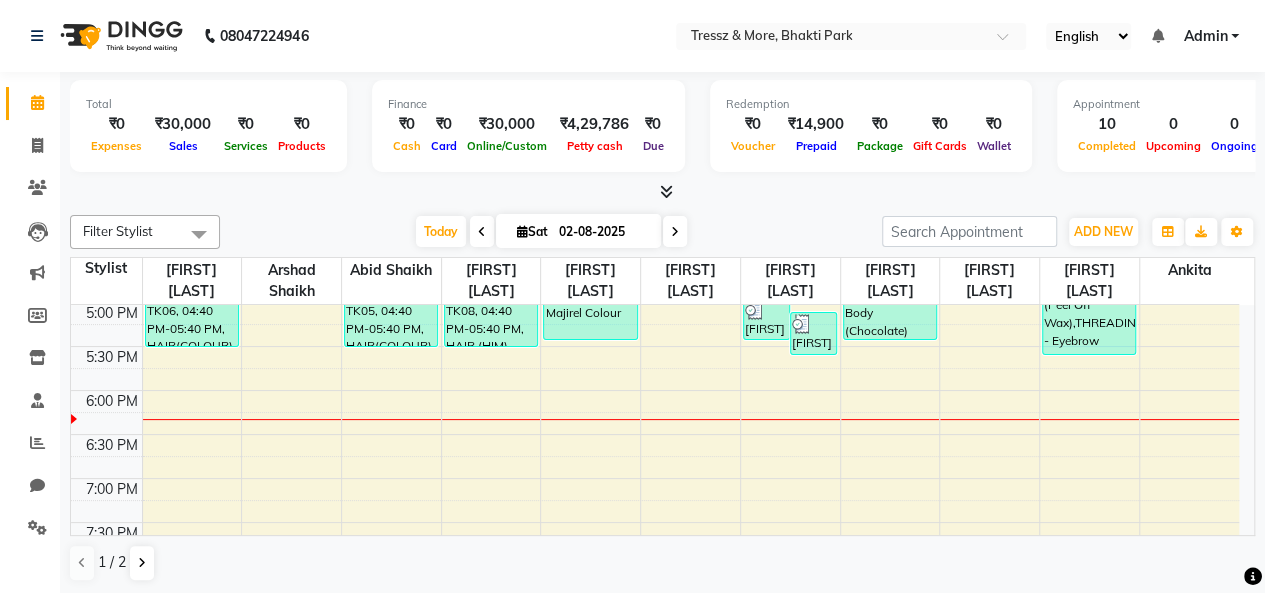 scroll, scrollTop: 694, scrollLeft: 0, axis: vertical 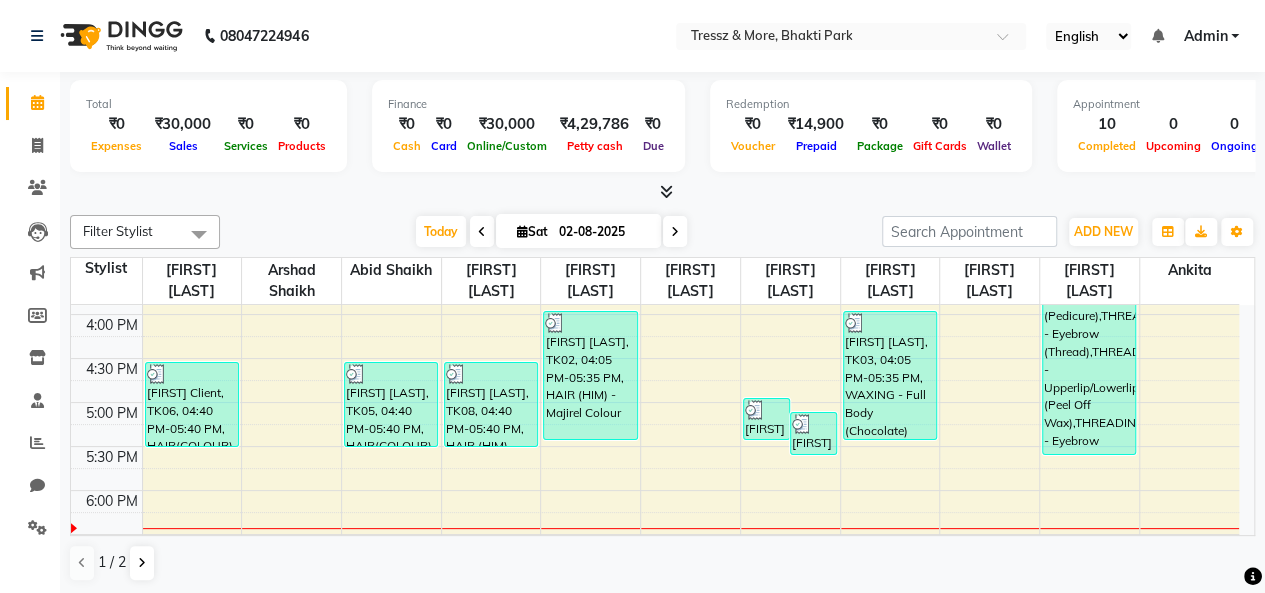 click on "08047224946 Select Location × Tressz & More, Bhakti Park English ENGLISH Español العربية मराठी हिंदी ગુજરાતી தமிழ் 中文 Notifications nothing to show Admin Manage Profile Change Password Sign out Version:3.15.11 ☀ TRESSZ & MORE, Bhakti Park ☀ TRESSZ AND MORE, Mumbai Calendar Invoice Clients Leads Marketing Members Inventory Staff Reports Chat Settings Completed InProgress Upcoming Dropped Tentative Check-In Confirm Bookings Generate Report Segments Page Builder Total ₹0 Expenses ₹30,000 Sales ₹0 Services ₹0 Products Finance ₹0 Cash ₹0 Card ₹30,000 Online/Custom ₹4,29,786 Petty cash ₹0 Due Redemption ₹0 Voucher ₹14,900 Prepaid ₹0 Package ₹0 Gift Cards ₹0 Wallet Appointment 10 Completed 0 Upcoming 0 Ongoing 0 No show Other sales ₹0 Packages ₹0 Memberships ₹0 Vouchers ₹30,000 Prepaids ₹0 Gift Cards Filter Stylist Select All [FIRST] [LAST] [FIRST] [LAST] [FIRST] [LAST] [FIRST] [LAST] [FIRST] [LAST] [FIRST] [LAST] [FIRST] [LAST] [FIRST] [LAST] [FIRST] [LAST] [FIRST] [LAST] [FIRST] [LAST] [FIRST] [LAST] Sat" at bounding box center (632, 296) 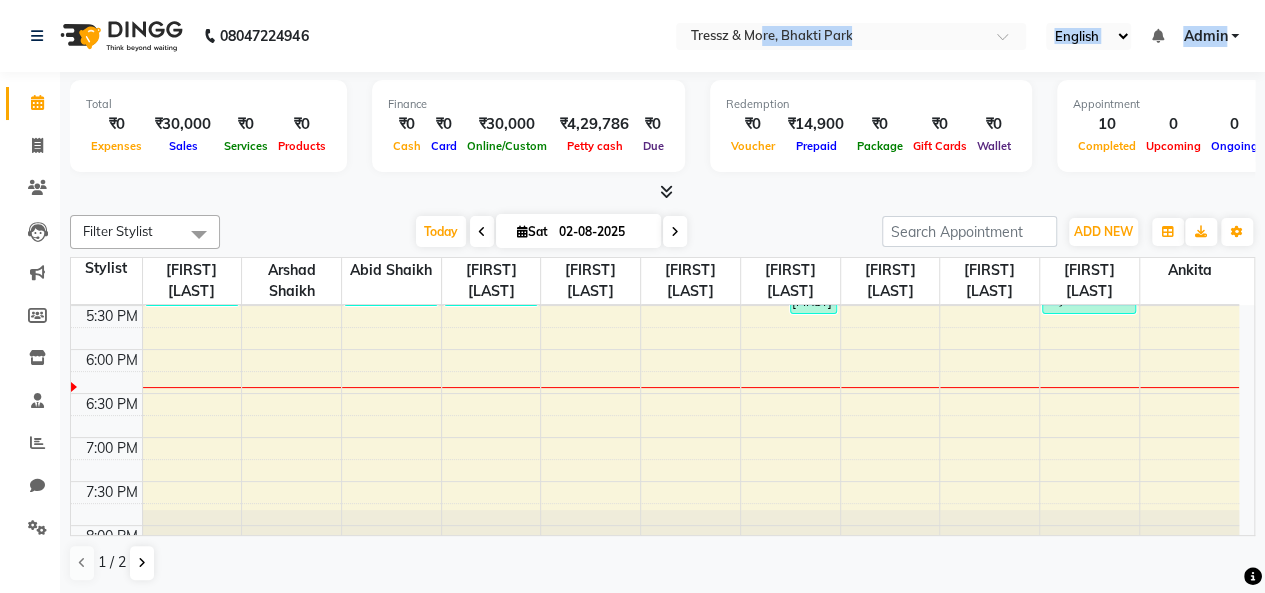 scroll, scrollTop: 794, scrollLeft: 0, axis: vertical 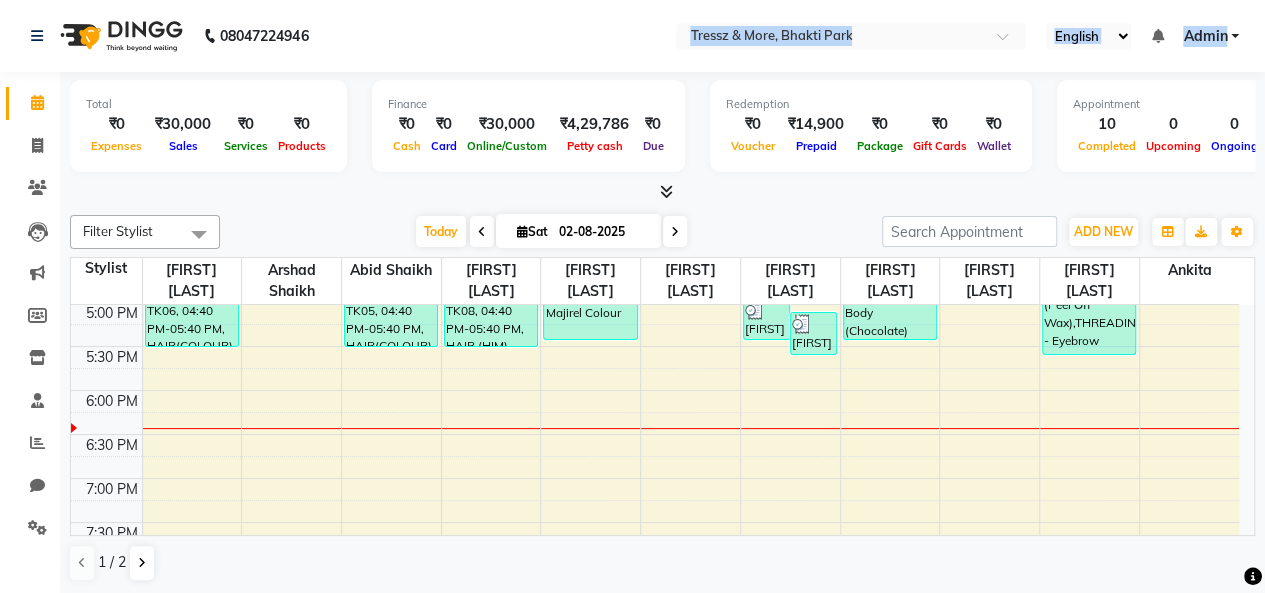 click on "08047224946 Select Location × Tressz & More, Bhakti Park English ENGLISH Español العربية मराठी हिंदी ગુજરાતી தமிழ் 中文 Notifications nothing to show Admin Manage Profile Change Password Sign out Version:3.15.11" 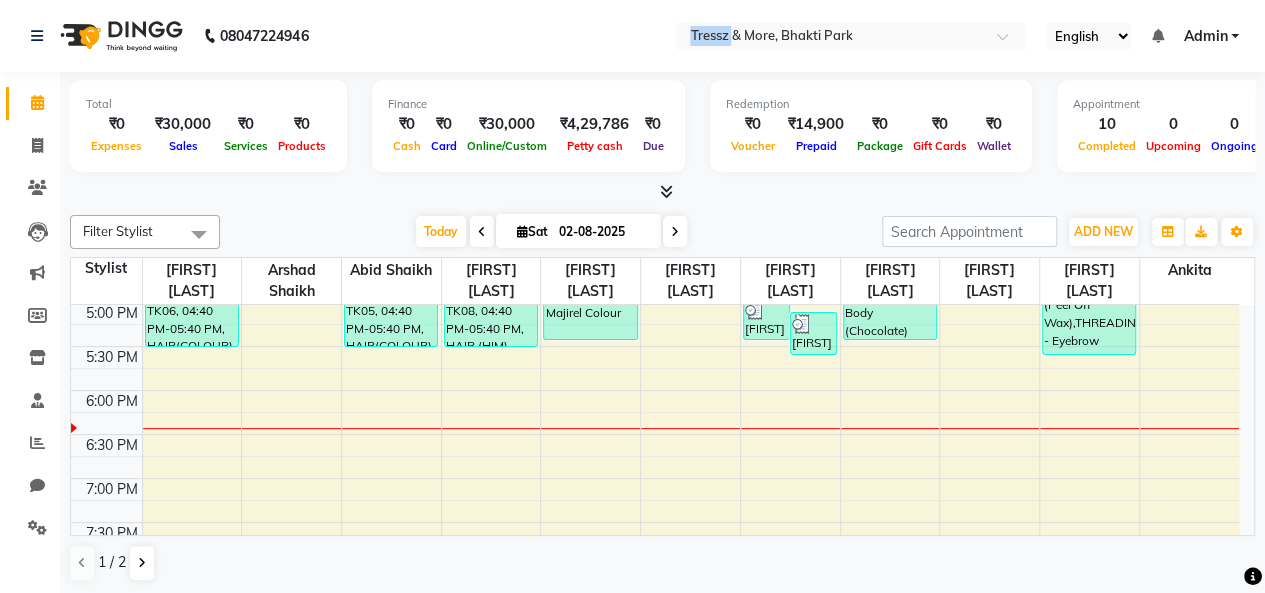 click on "08047224946 Select Location × Tressz & More, Bhakti Park English ENGLISH Español العربية मराठी हिंदी ગુજરાતી தமிழ் 中文 Notifications nothing to show Admin Manage Profile Change Password Sign out Version:3.15.11" 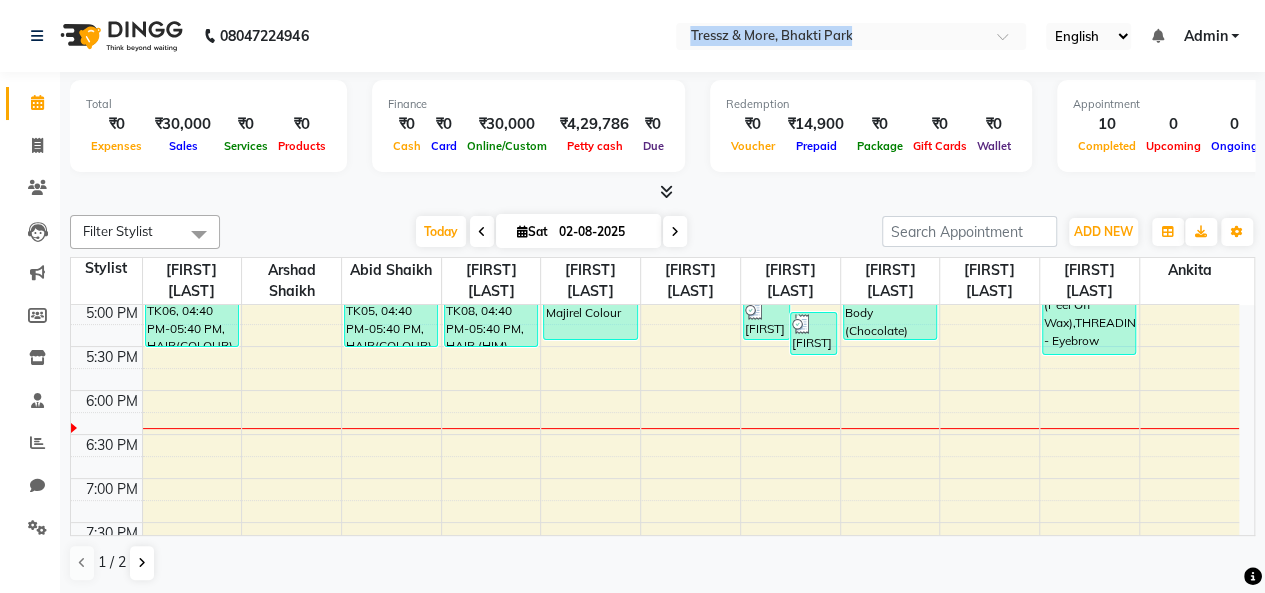 click on "08047224946 Select Location × Tressz & More, Bhakti Park English ENGLISH Español العربية मराठी हिंदी ગુજરાતી தமிழ் 中文 Notifications nothing to show Admin Manage Profile Change Password Sign out Version:3.15.11" 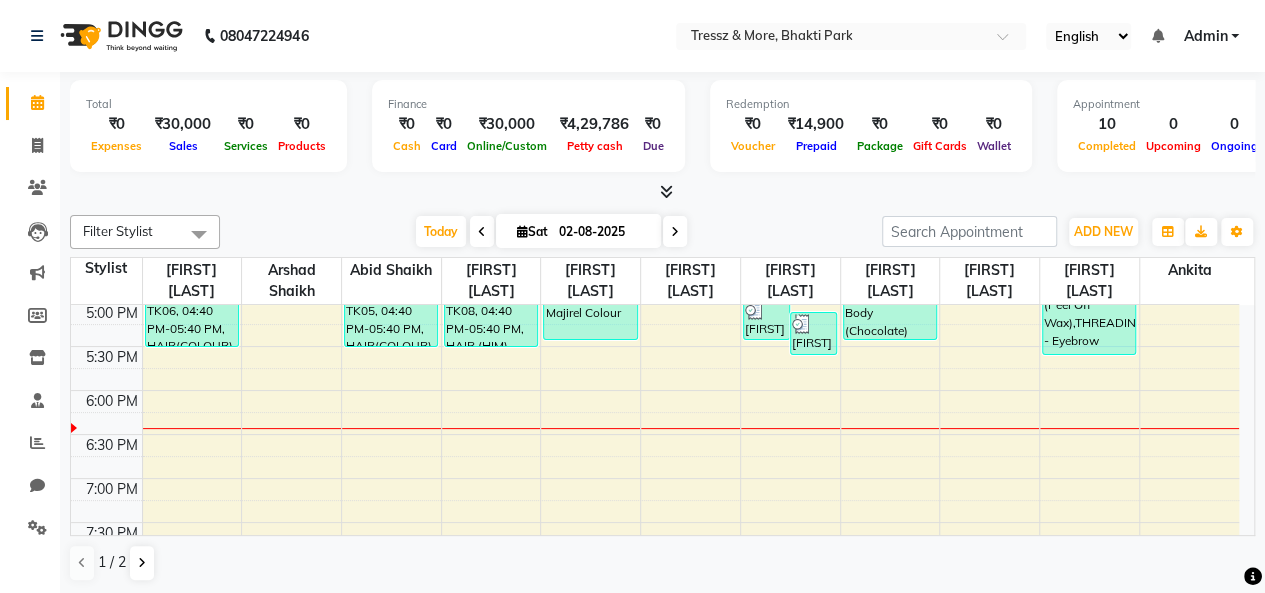click at bounding box center [662, 192] 